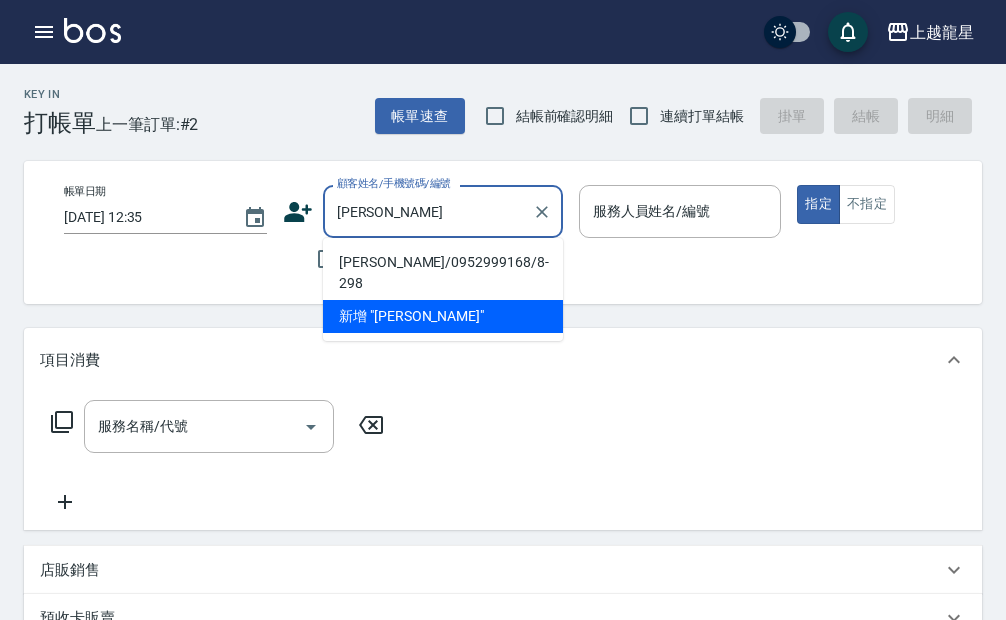 scroll, scrollTop: 0, scrollLeft: 0, axis: both 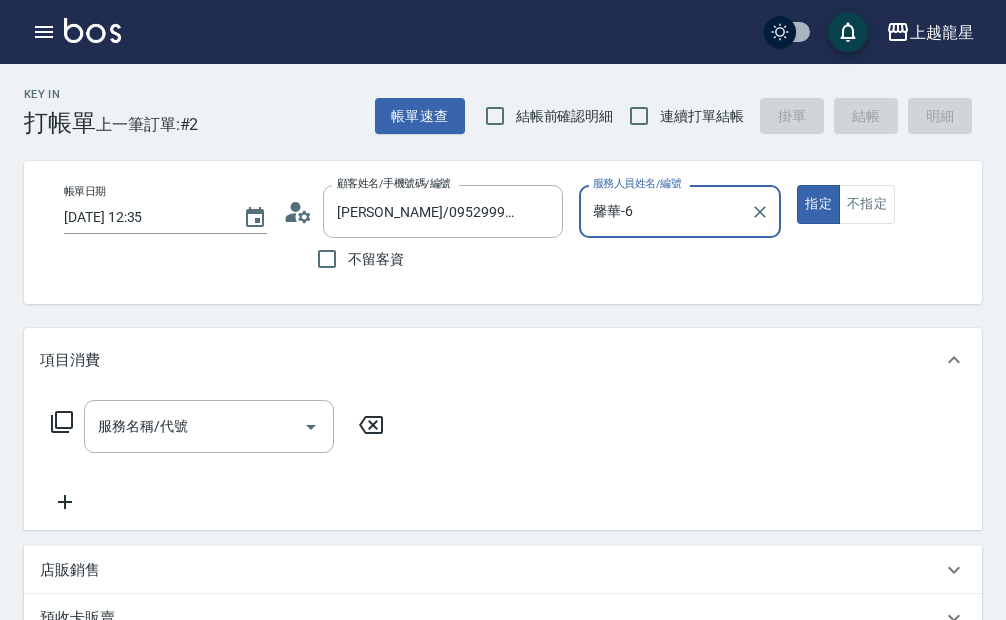 type on "馨華-6" 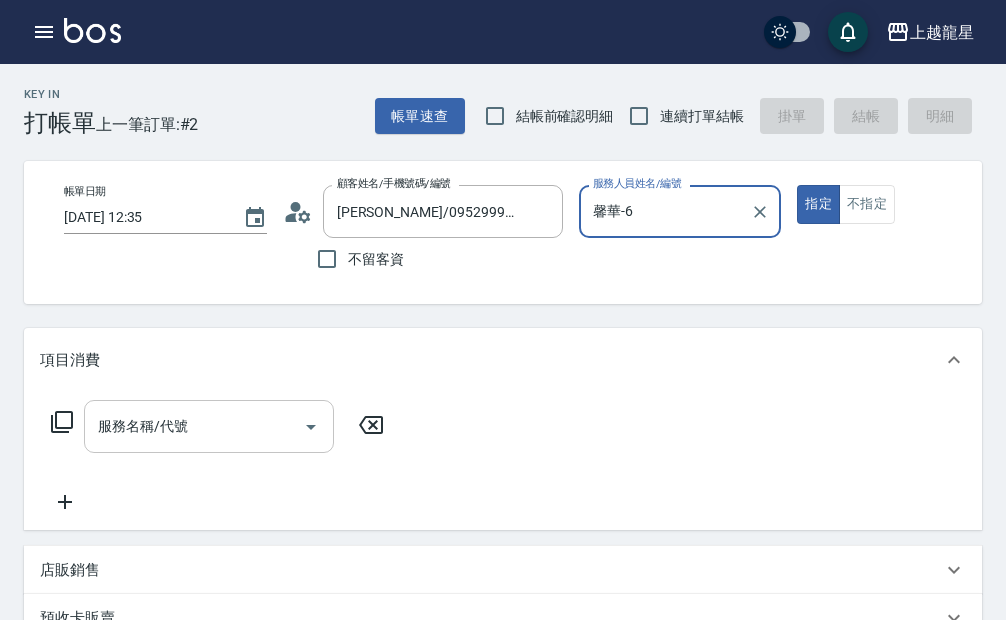 click on "服務名稱/代號" at bounding box center (194, 426) 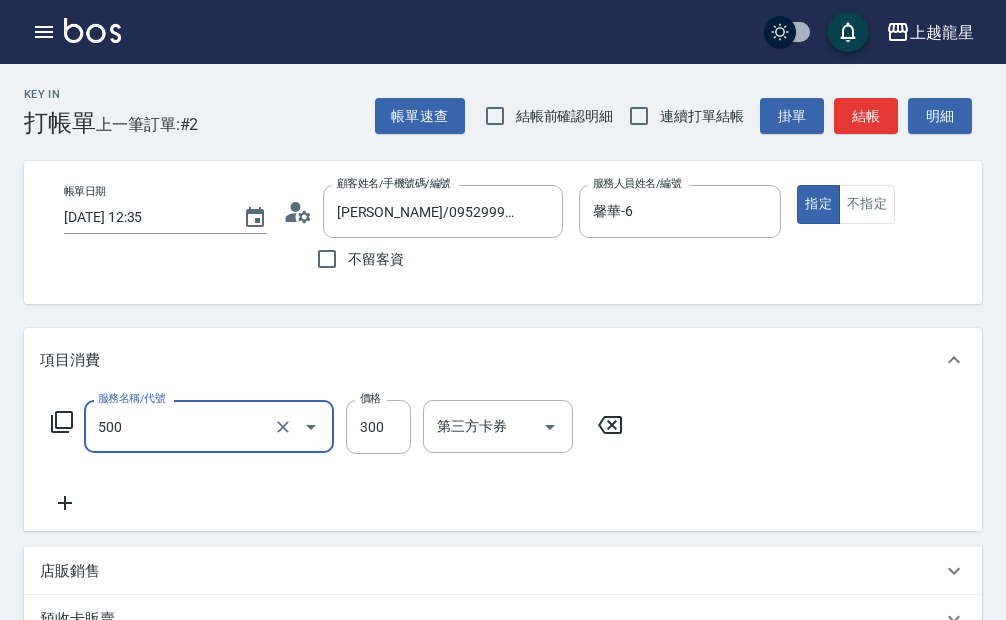 type on "一般洗髮(500)" 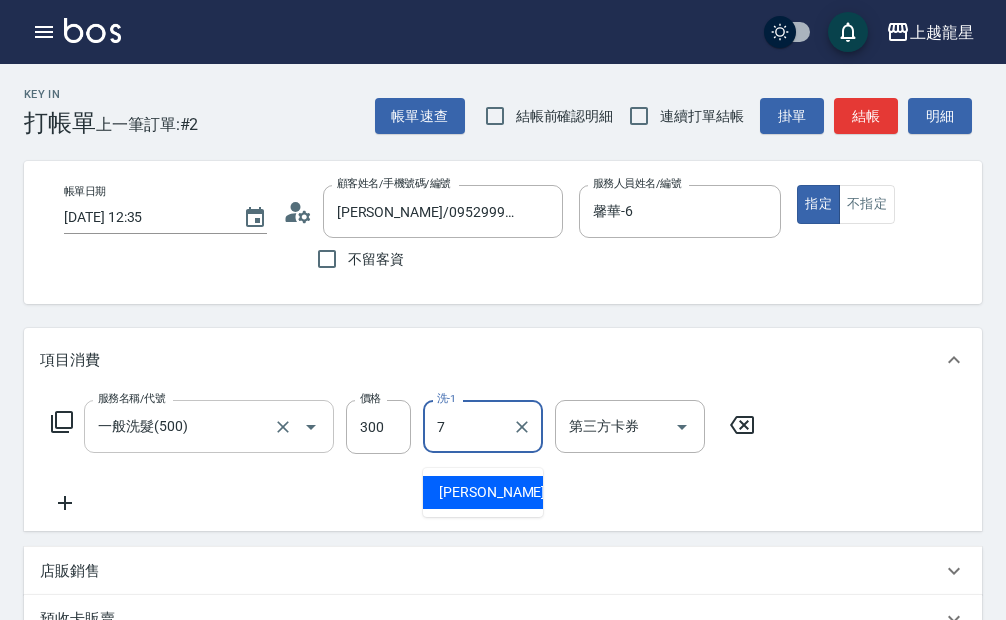 type on "雅君-7" 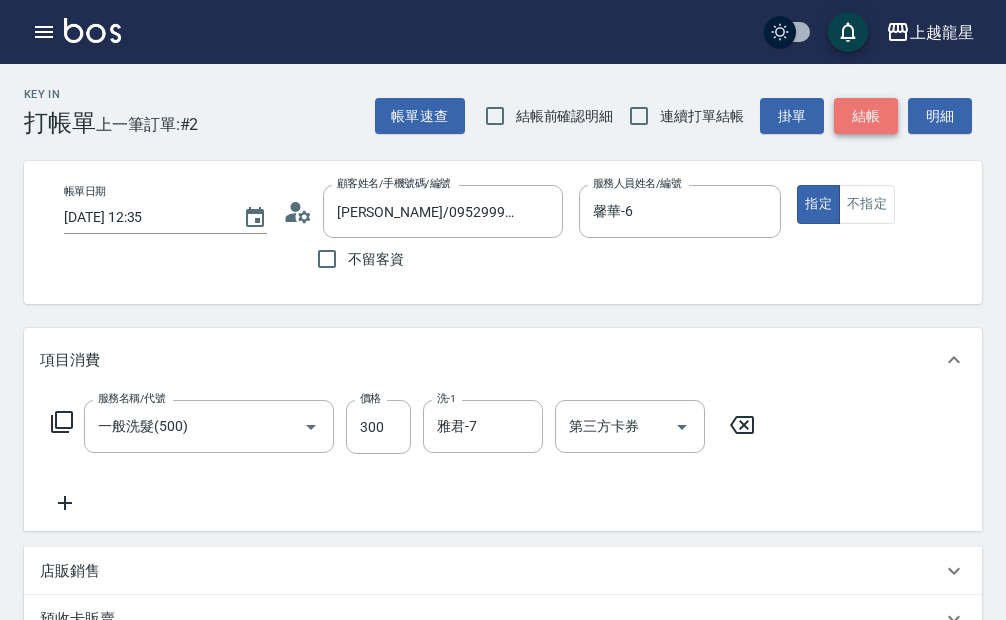 click on "結帳" at bounding box center (866, 116) 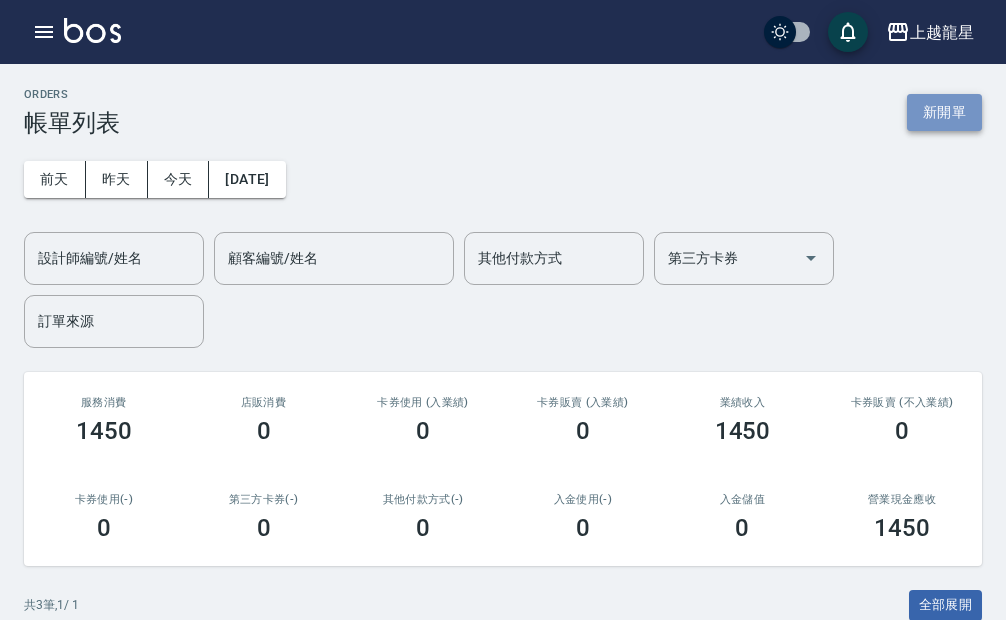 click on "新開單" at bounding box center [944, 112] 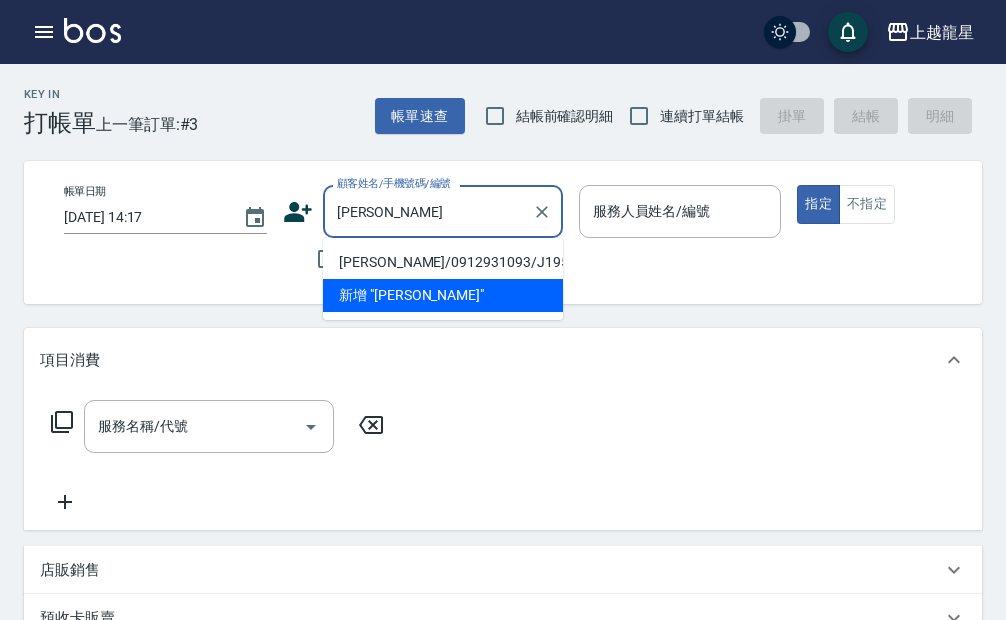 click on "[PERSON_NAME]/0912931093/J195" at bounding box center [443, 262] 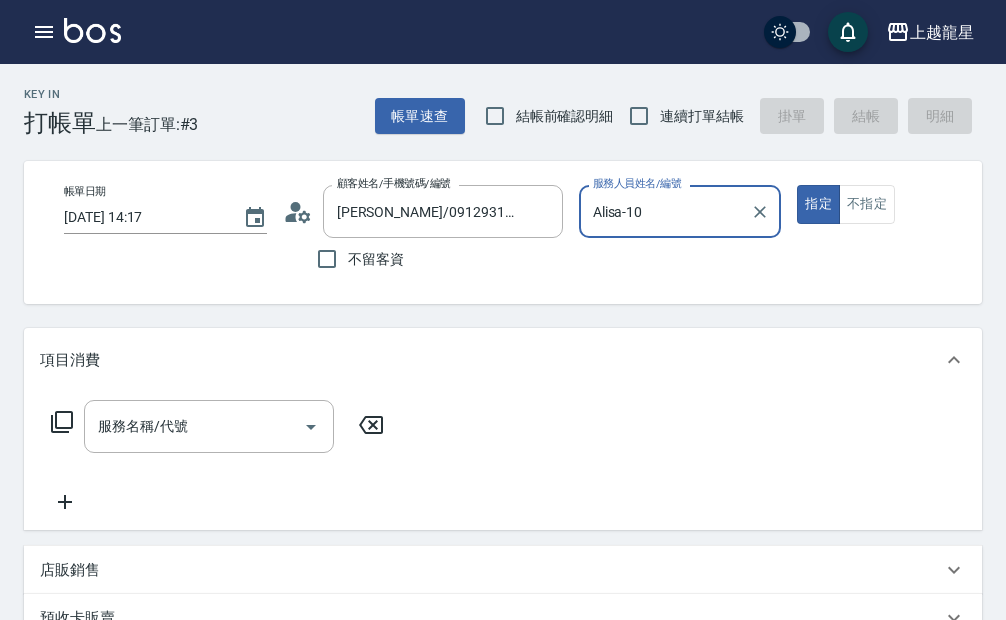 type on "Alisa-10" 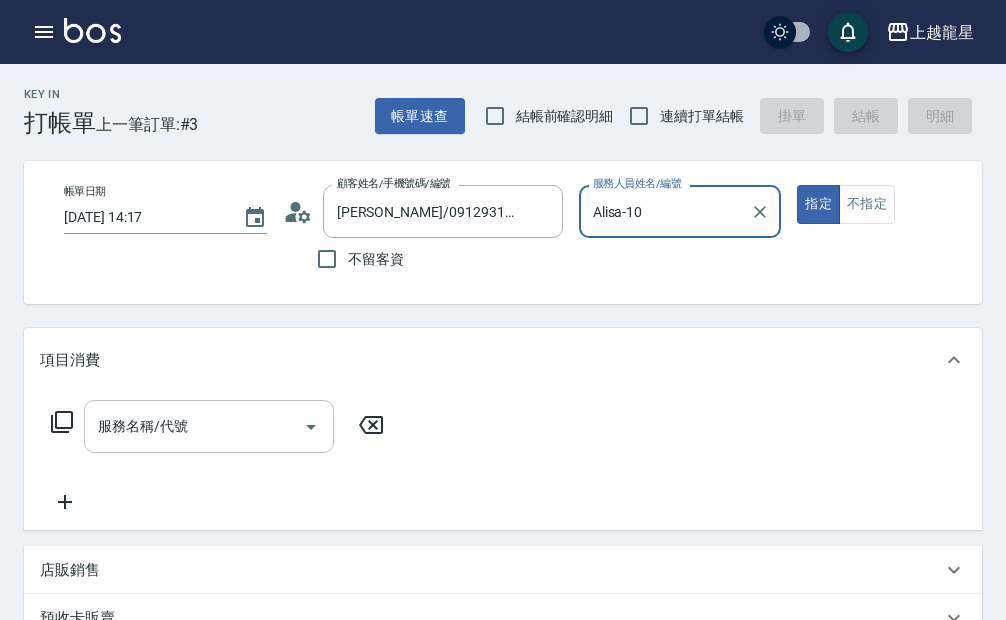 click on "服務名稱/代號 服務名稱/代號" at bounding box center [209, 426] 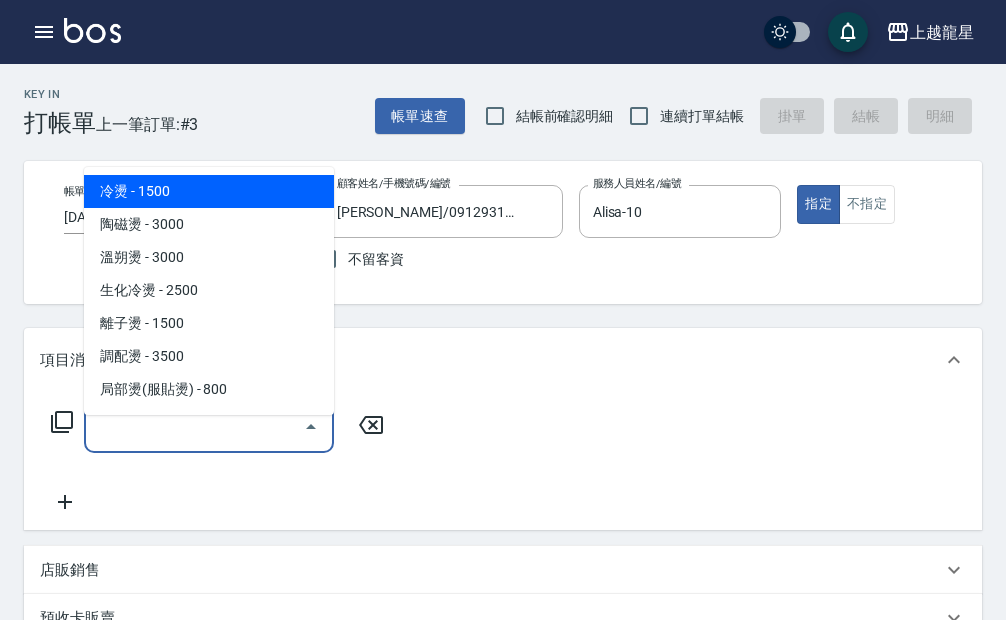 click on "冷燙 - 1500" at bounding box center [209, 191] 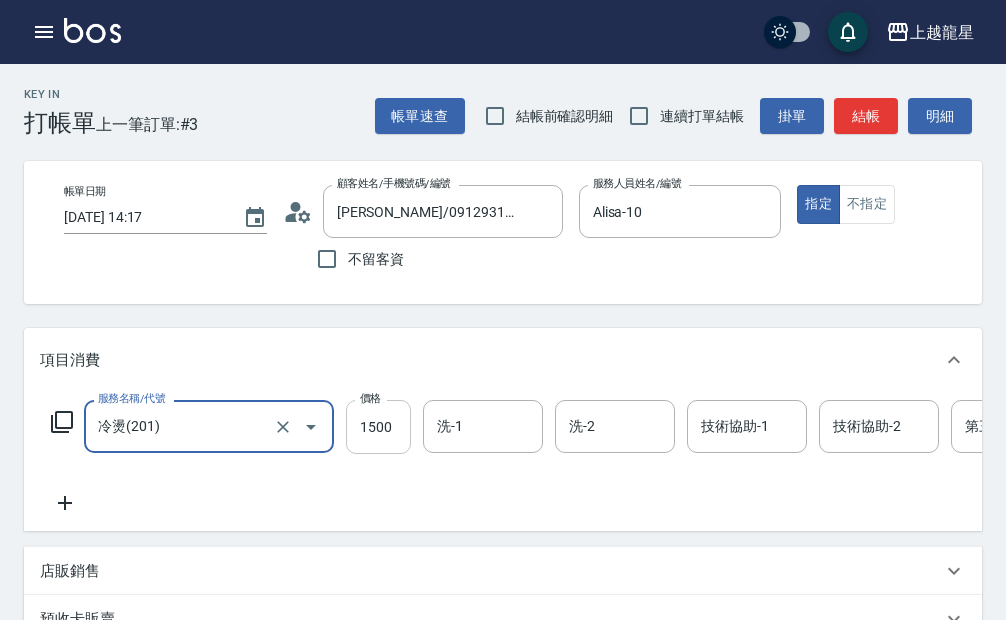 click on "1500" at bounding box center (378, 427) 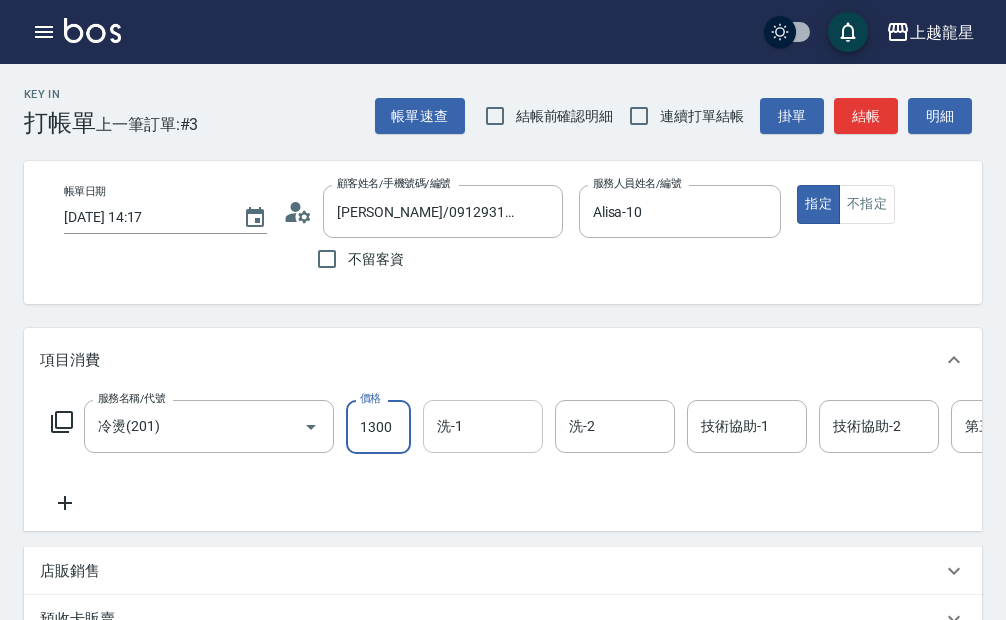 click on "洗-1" at bounding box center (483, 426) 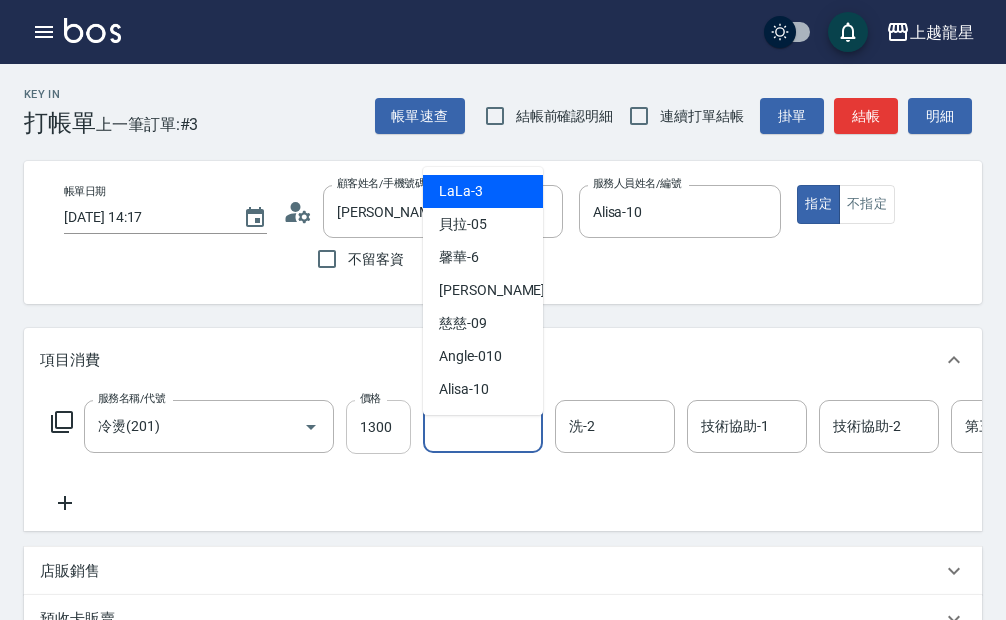 click on "1300" at bounding box center [378, 427] 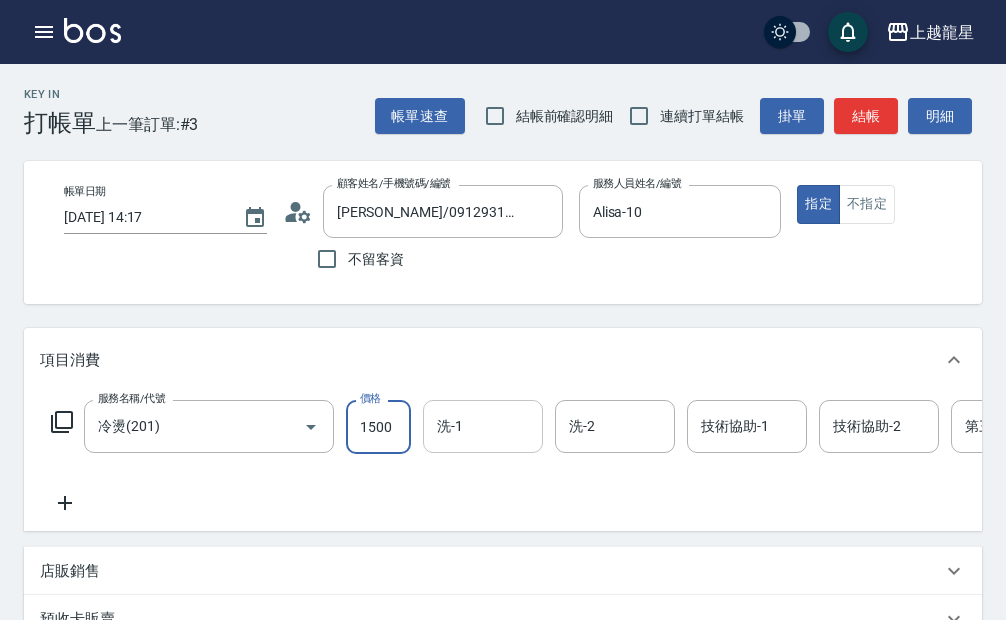 type on "1500" 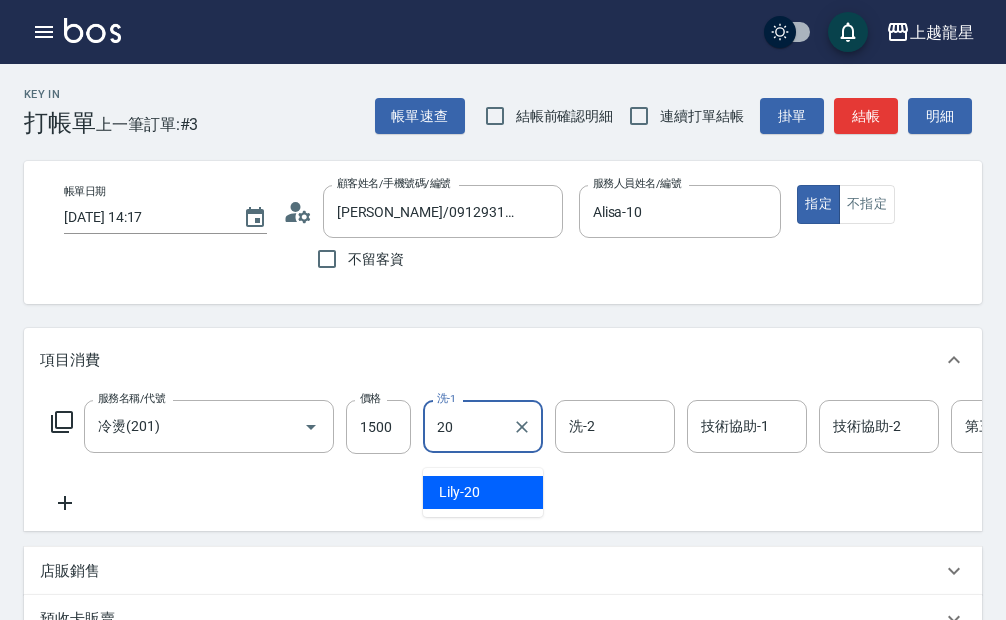 type on "Lily-20" 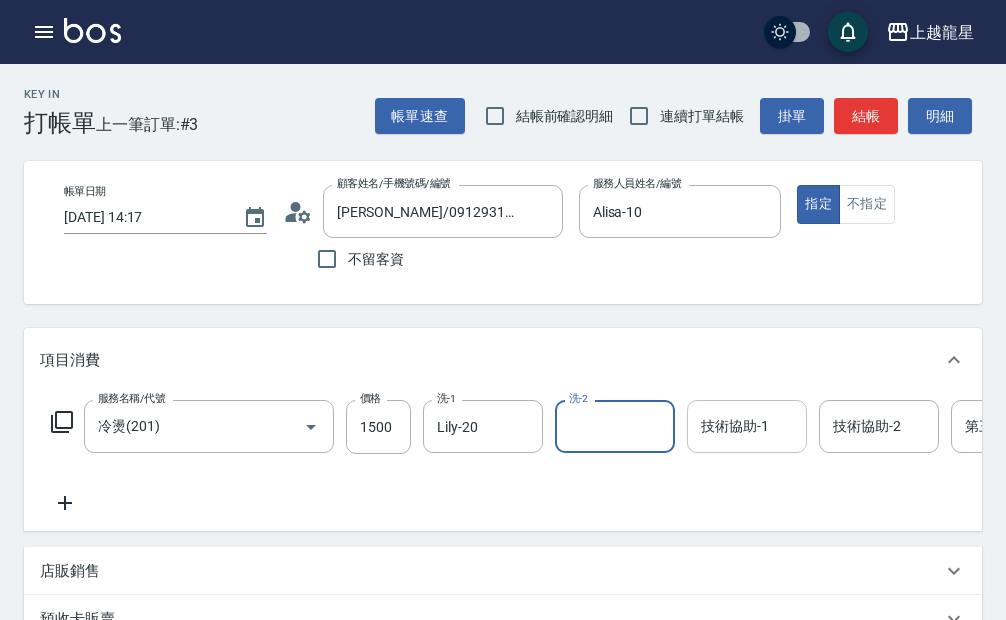 click on "技術協助-1" at bounding box center (747, 426) 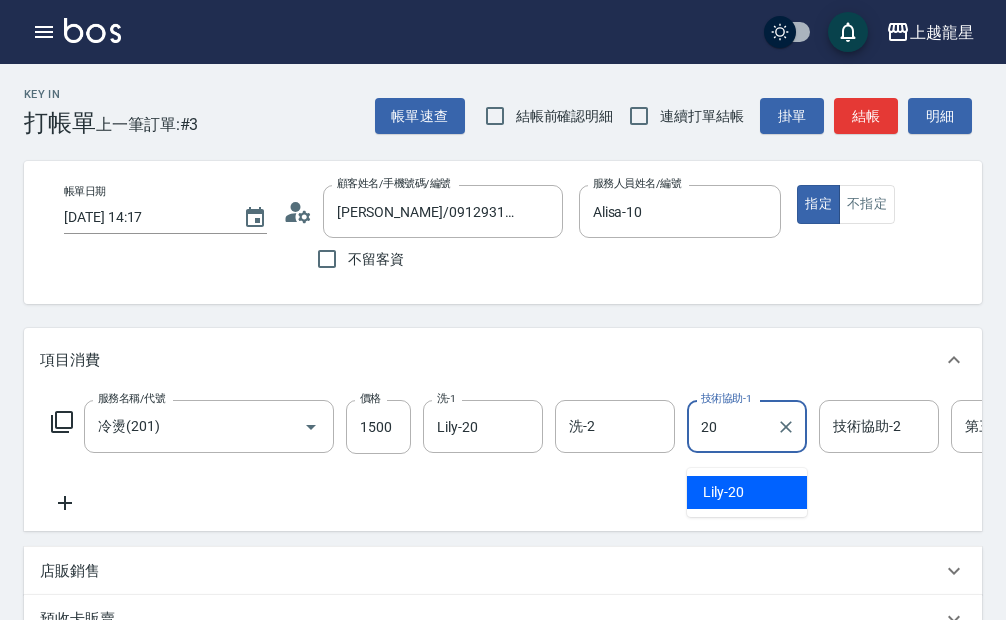 type on "Lily-20" 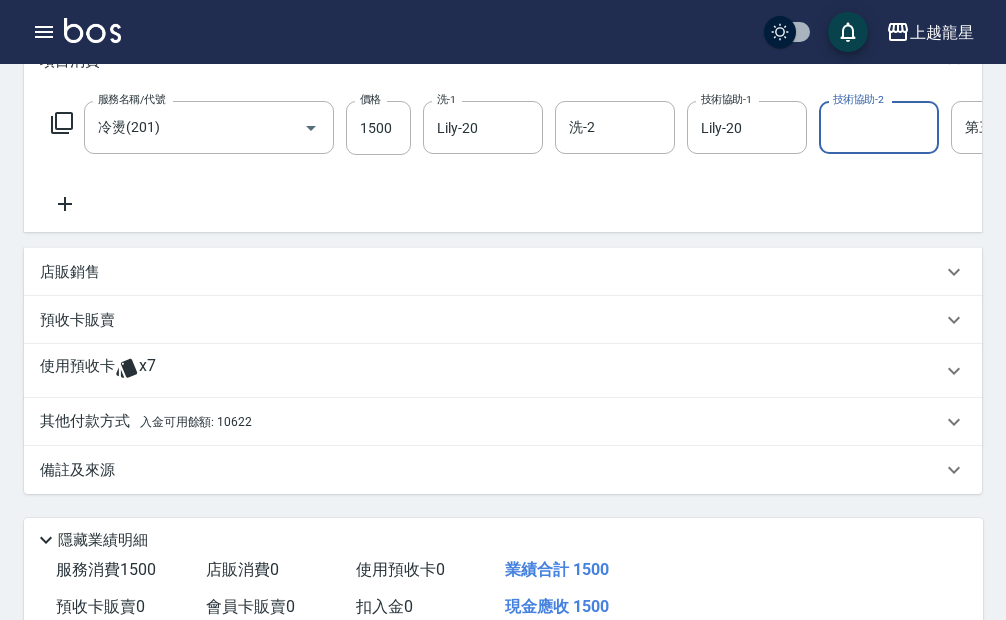 scroll, scrollTop: 300, scrollLeft: 0, axis: vertical 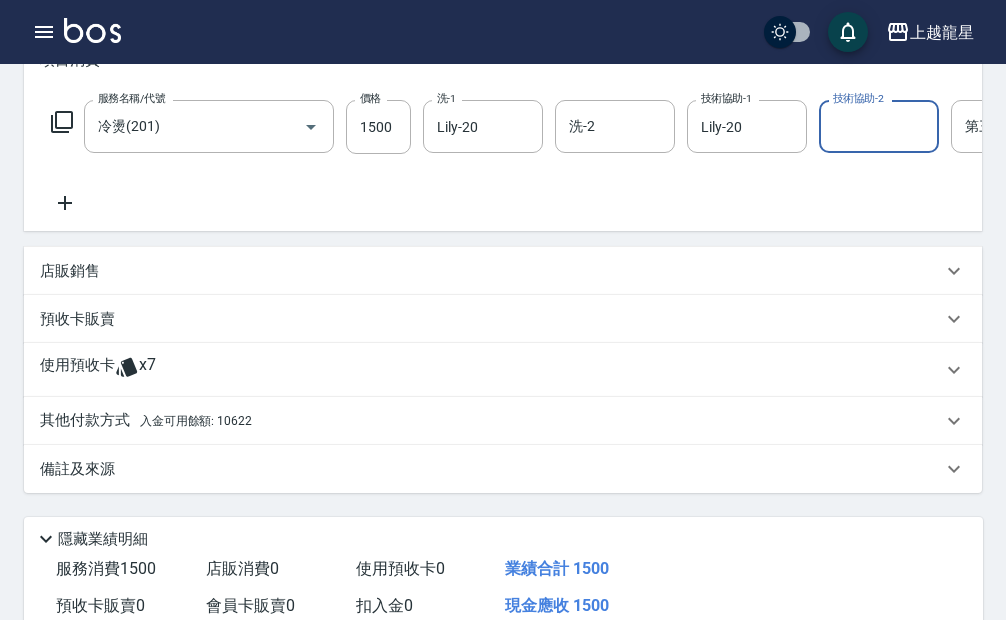 click on "其他付款方式 入金可用餘額: 10622" at bounding box center [491, 421] 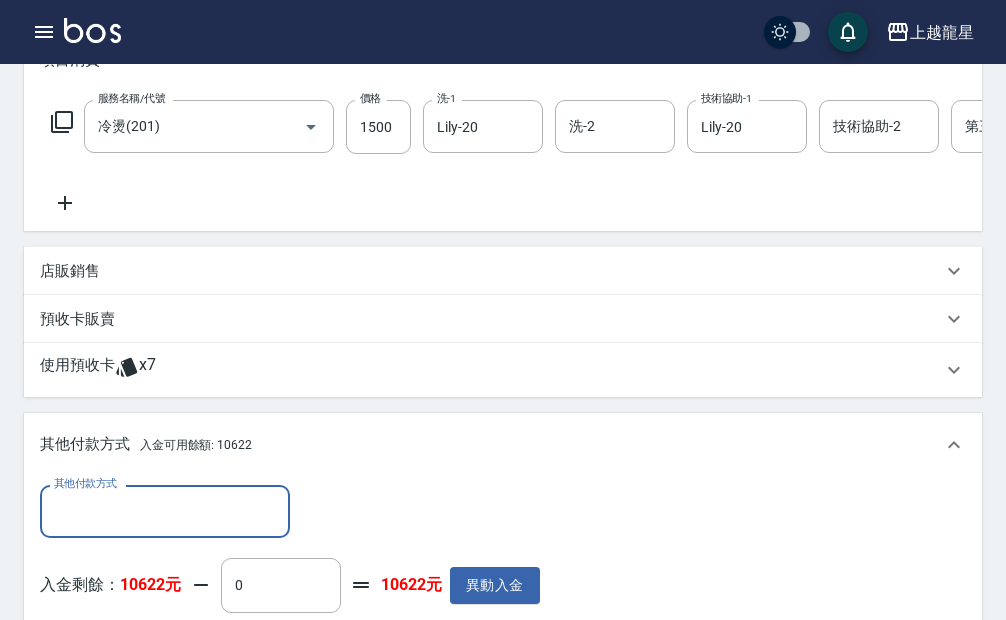 scroll, scrollTop: 0, scrollLeft: 0, axis: both 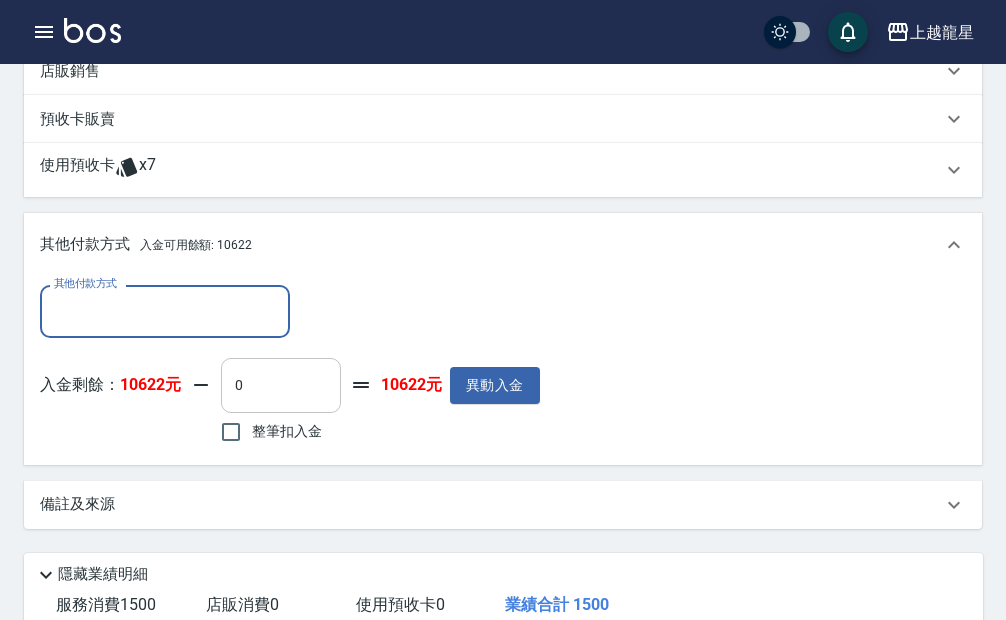 click on "0" at bounding box center (281, 385) 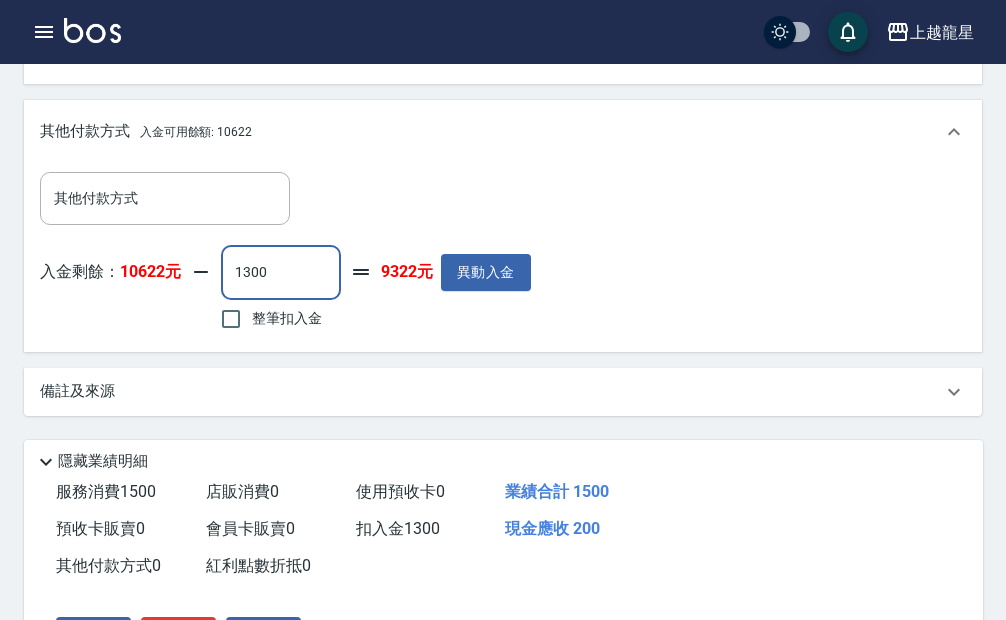 scroll, scrollTop: 771, scrollLeft: 0, axis: vertical 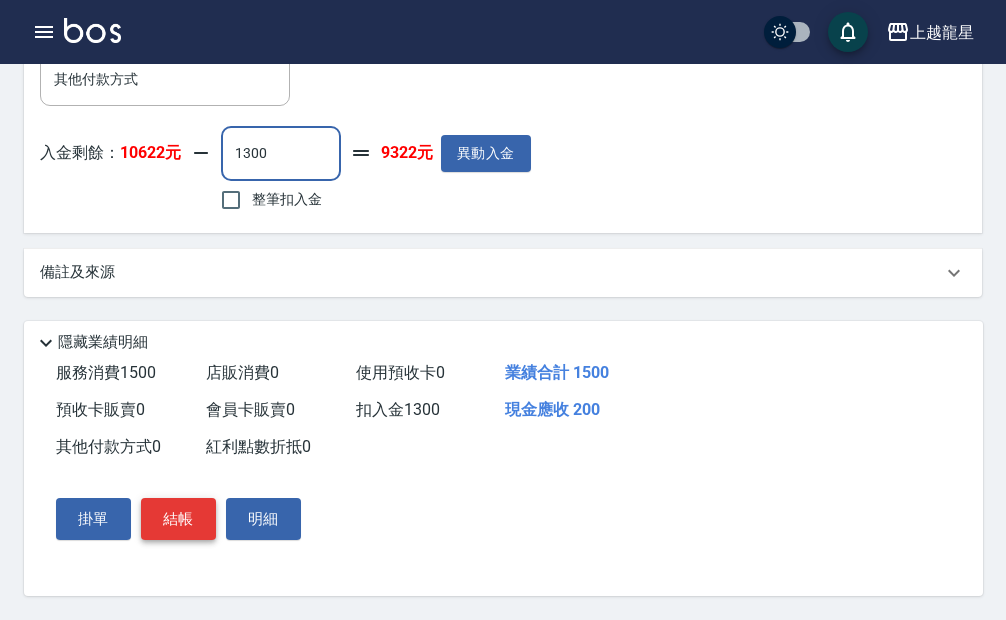 type on "1300" 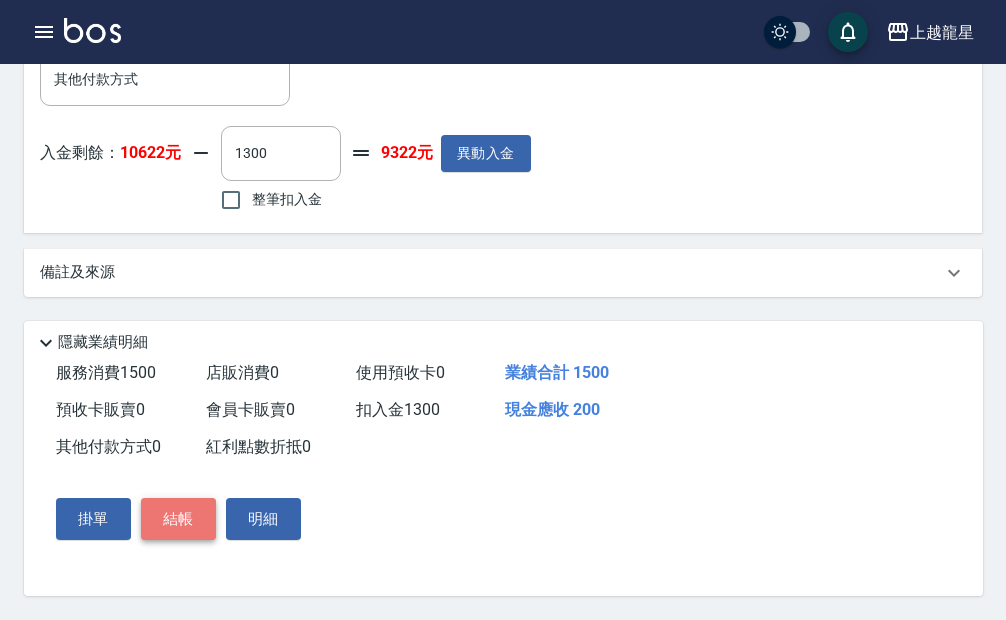 click on "結帳" at bounding box center (178, 519) 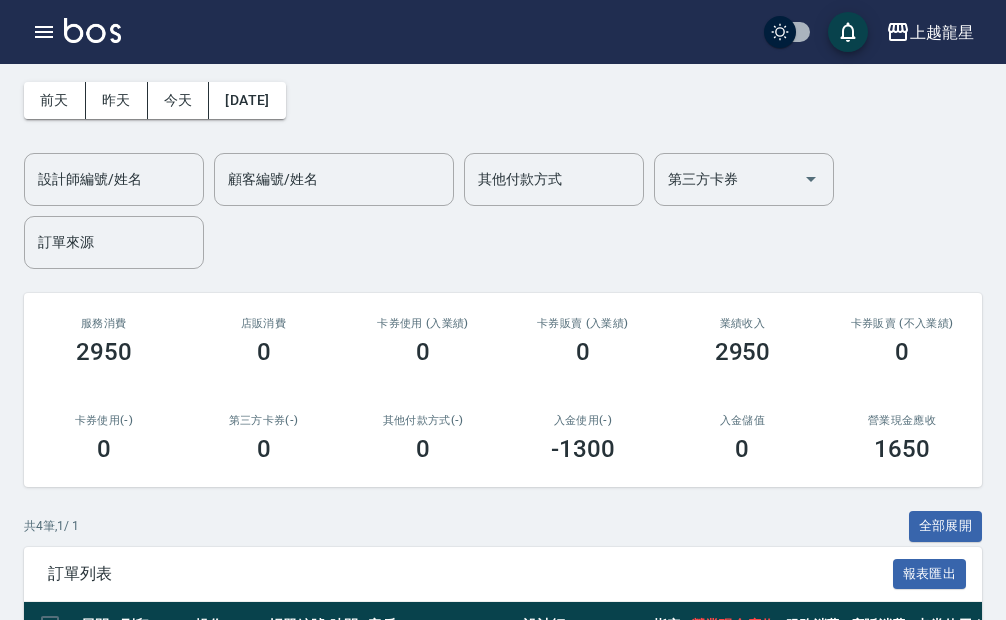 scroll, scrollTop: 0, scrollLeft: 0, axis: both 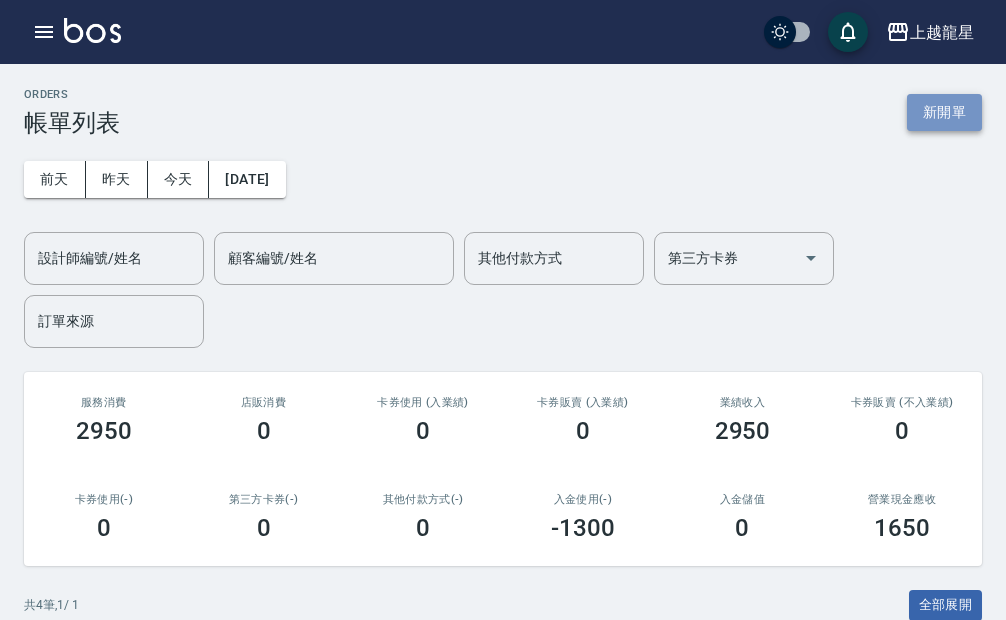 click on "新開單" at bounding box center [944, 112] 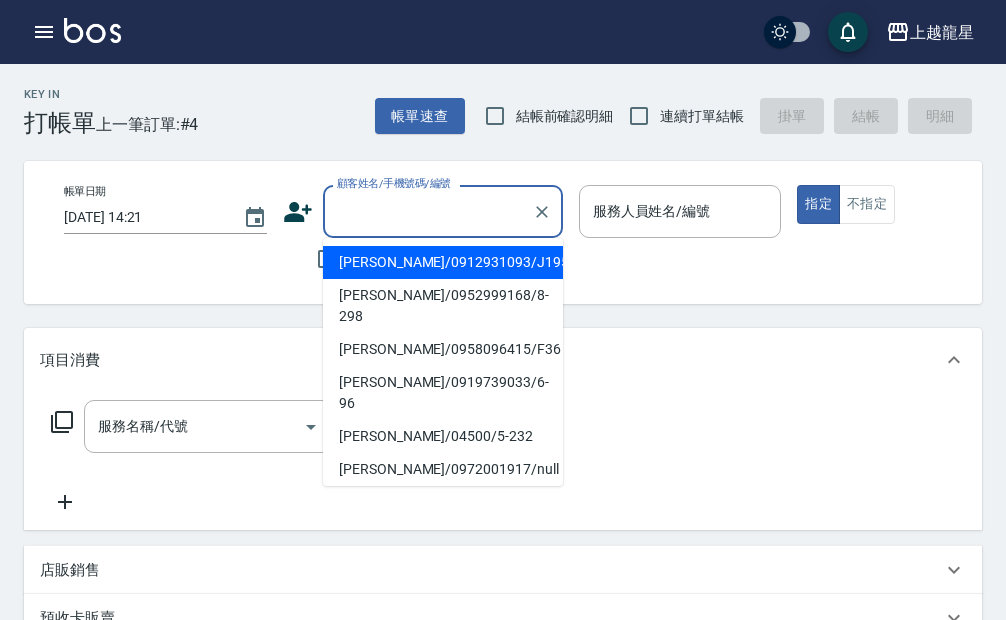 click on "顧客姓名/手機號碼/編號" at bounding box center [428, 211] 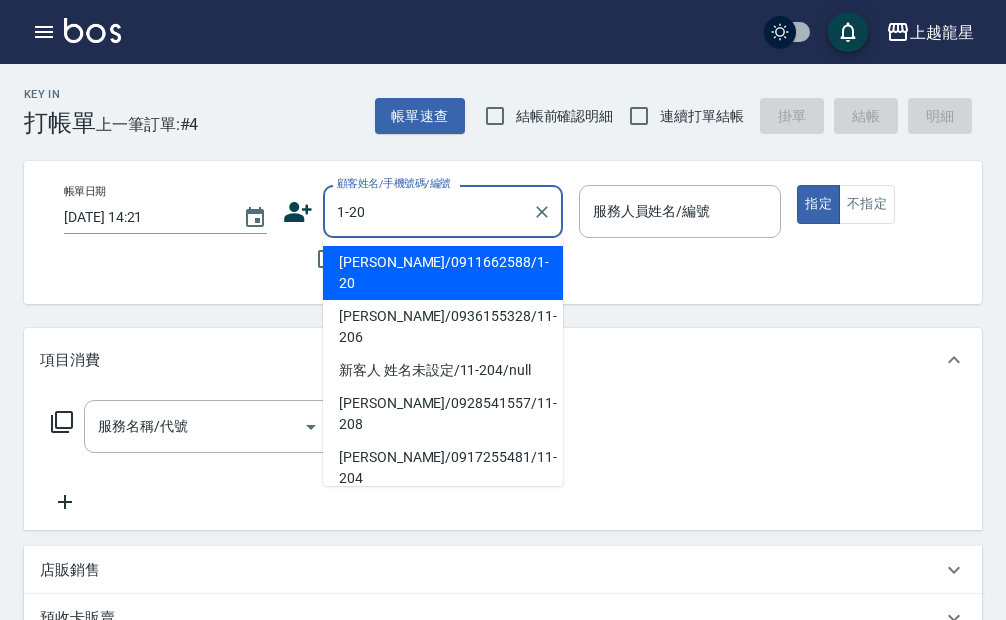 click on "[PERSON_NAME]/0911662588/1-20" at bounding box center (443, 273) 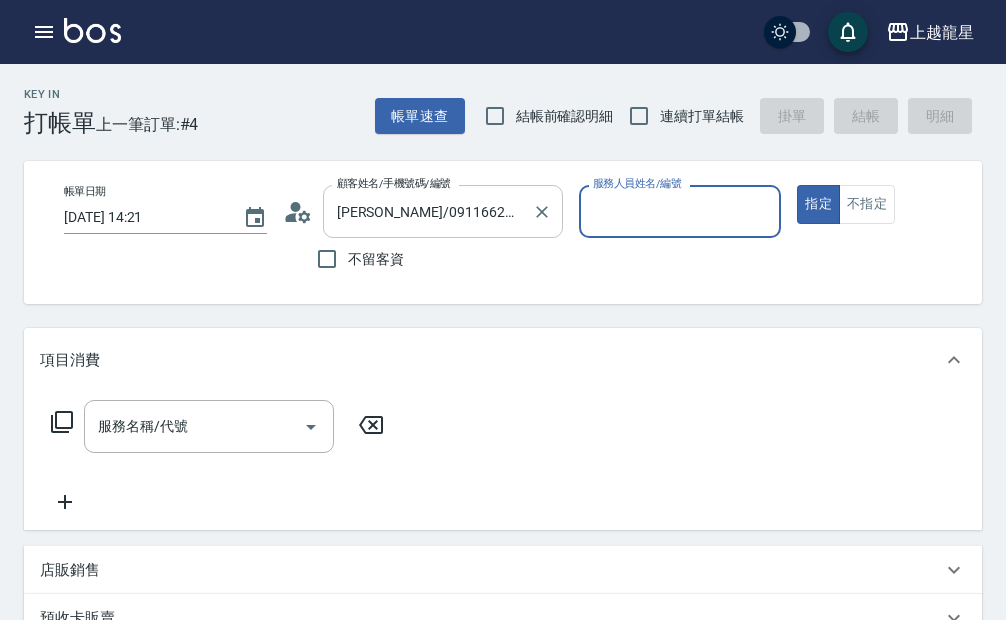 type on "馨華-6" 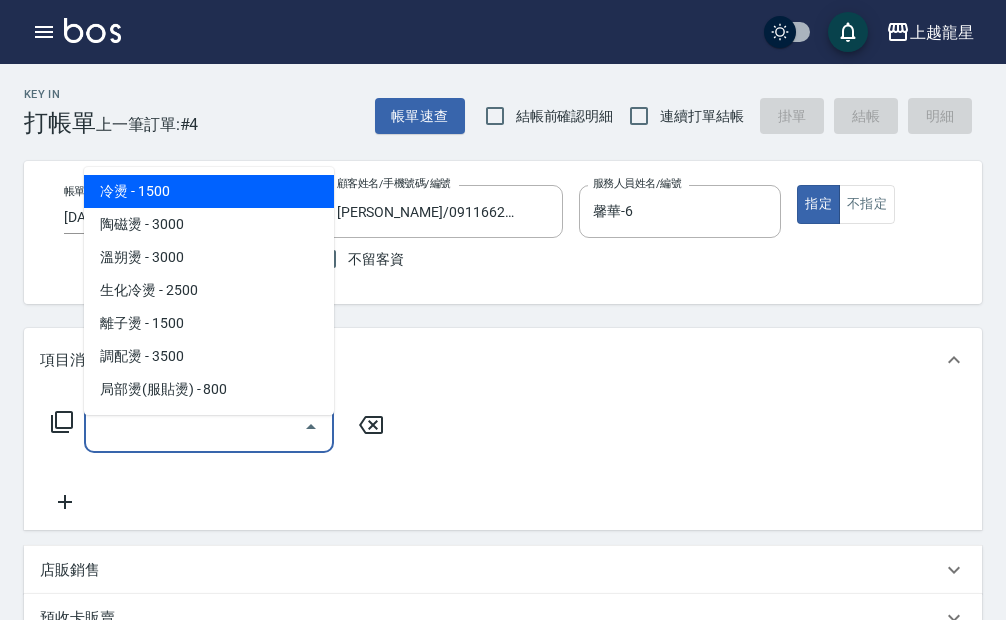 click on "服務名稱/代號 服務名稱/代號" at bounding box center [209, 426] 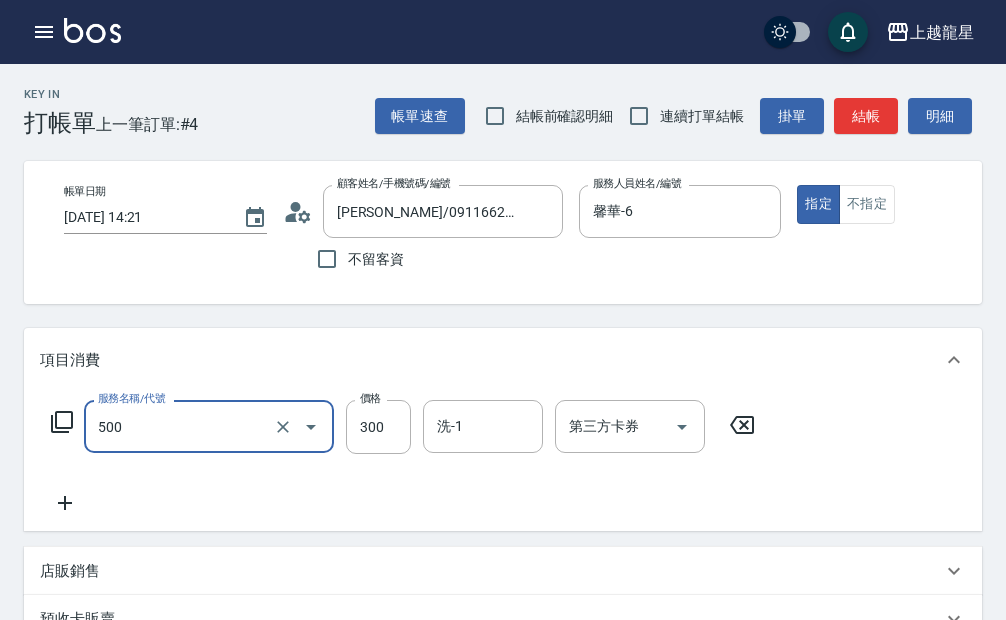 type on "一般洗髮(500)" 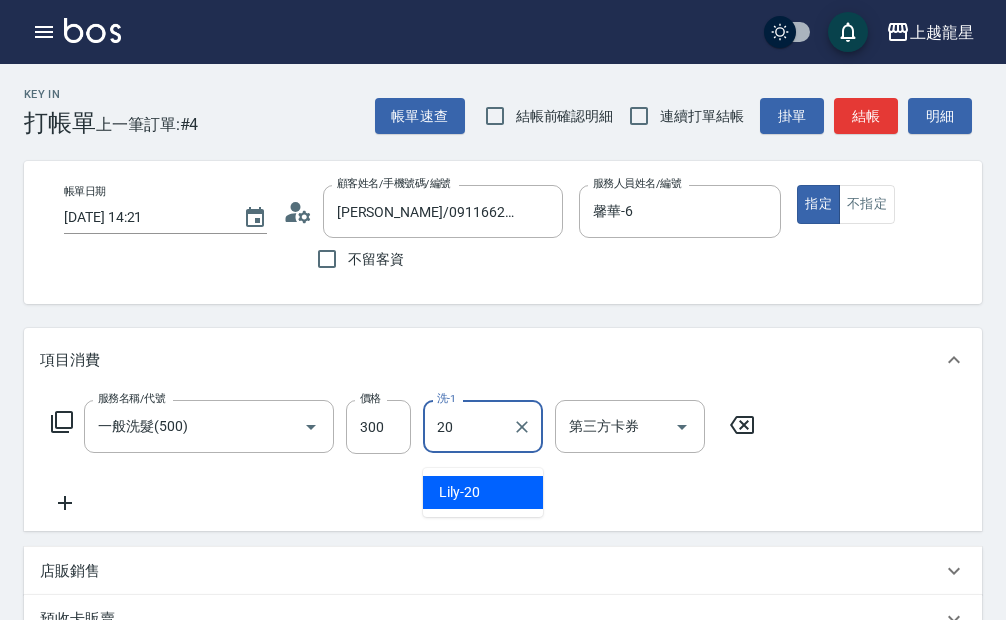 type on "Lily-20" 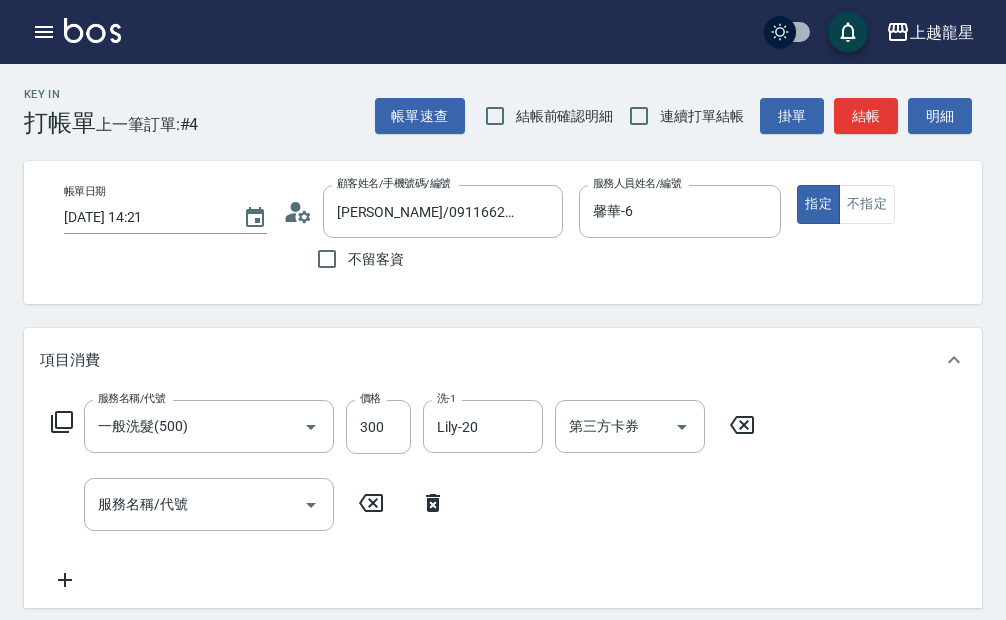 click 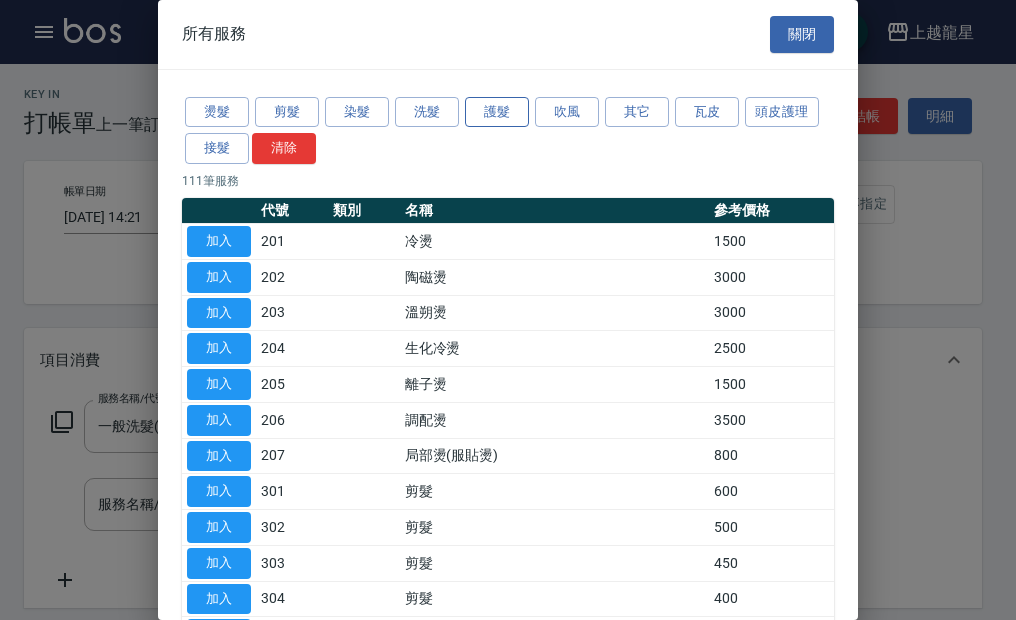 click on "護髮" at bounding box center (497, 112) 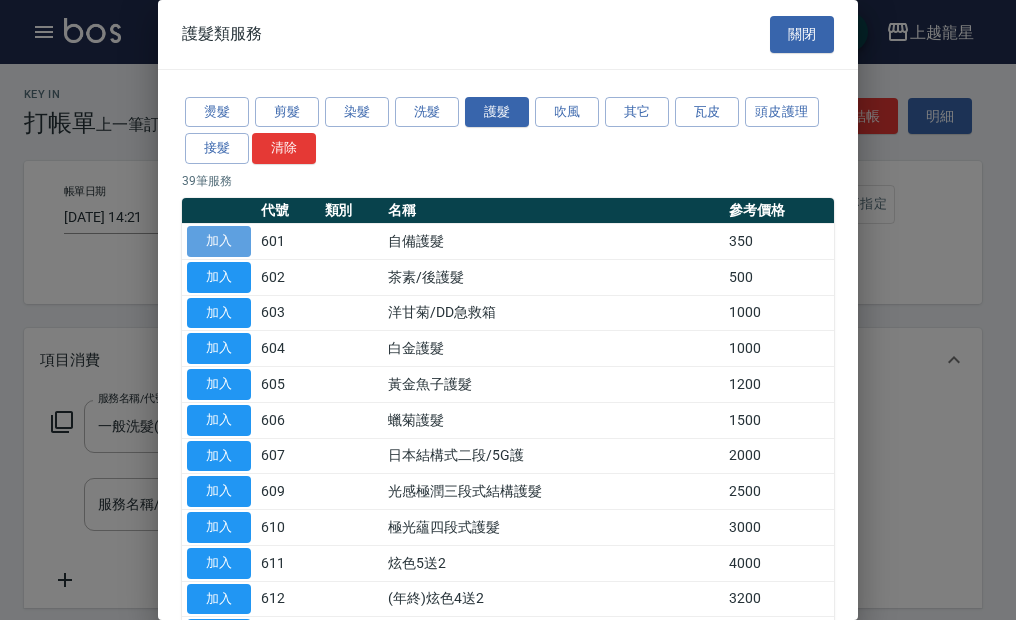 click on "加入" at bounding box center [219, 241] 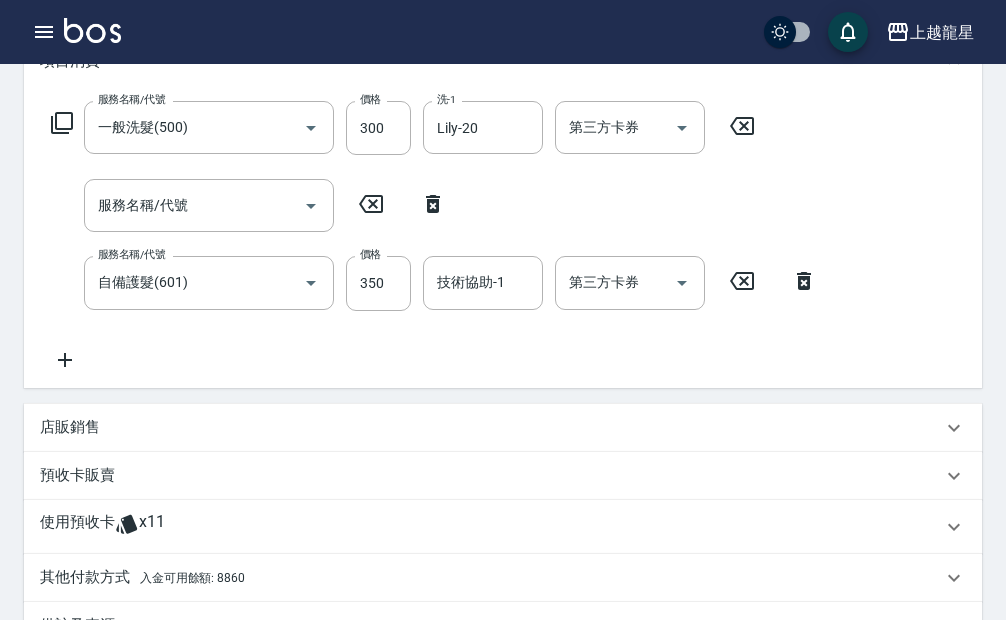 scroll, scrollTop: 300, scrollLeft: 0, axis: vertical 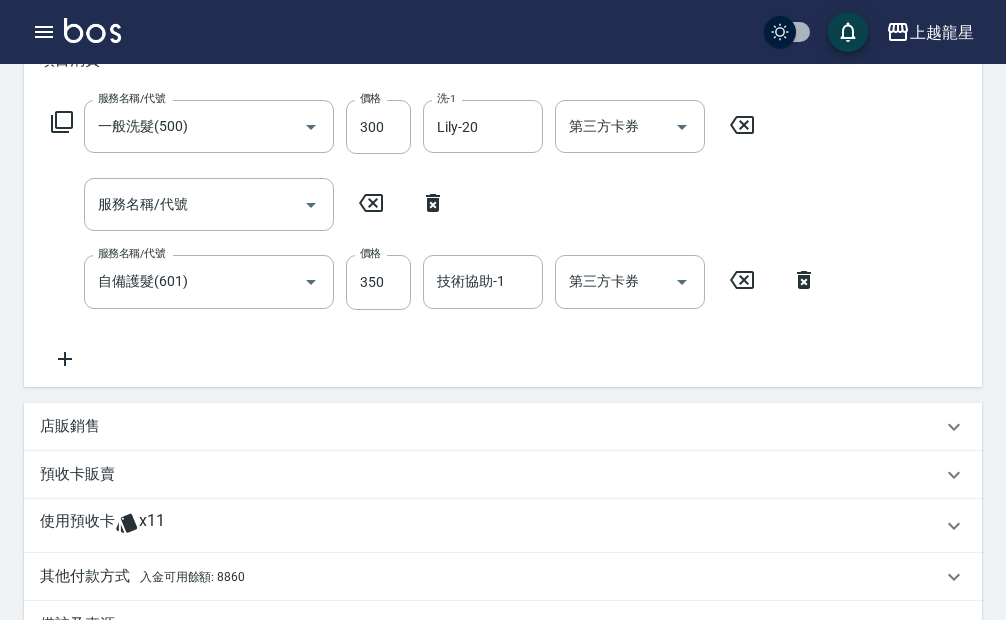 click 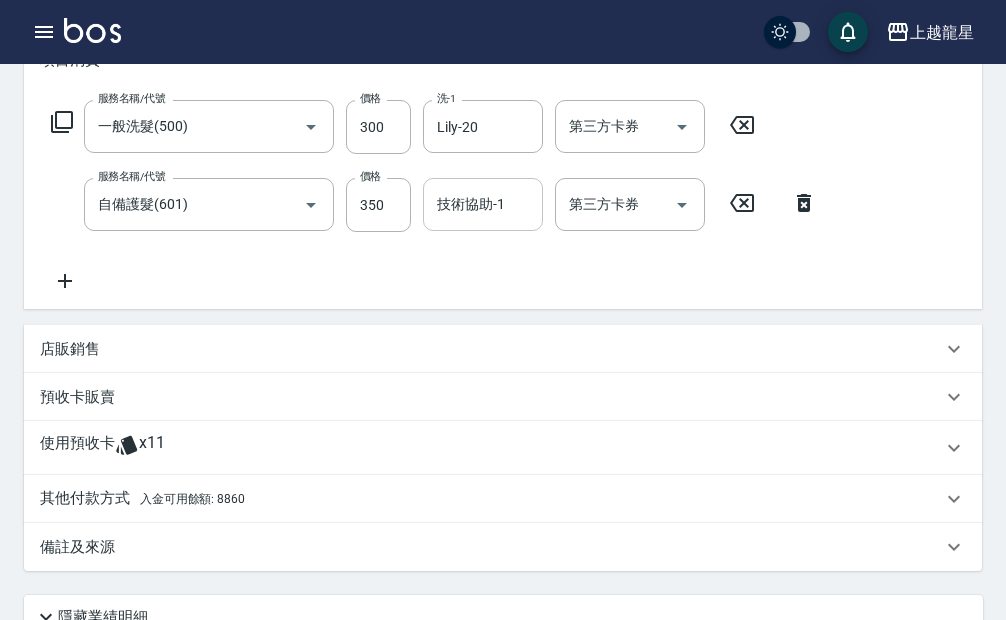 click on "技術協助-1" at bounding box center (483, 204) 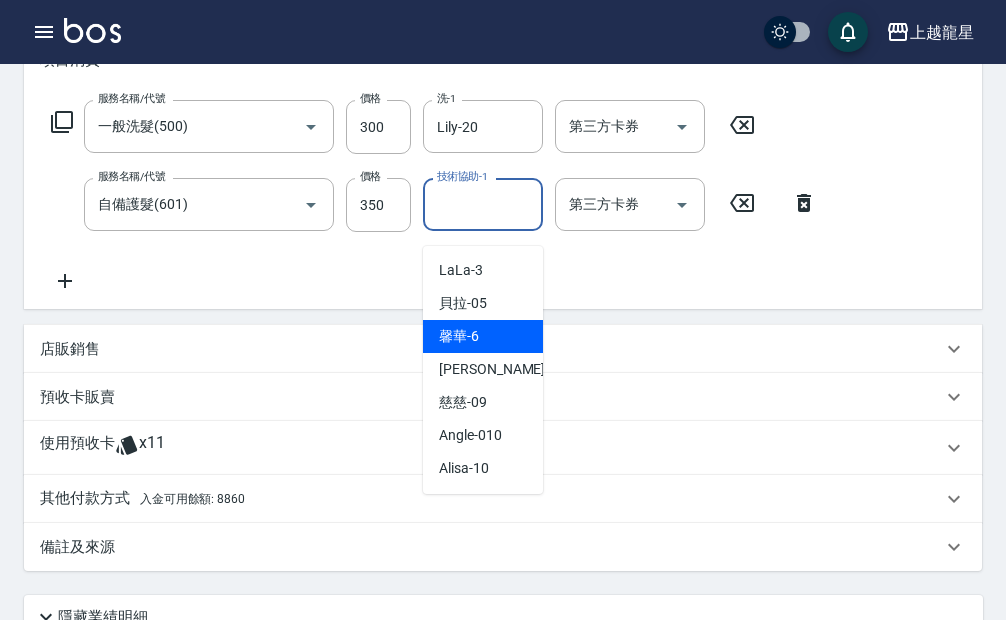 scroll, scrollTop: 300, scrollLeft: 0, axis: vertical 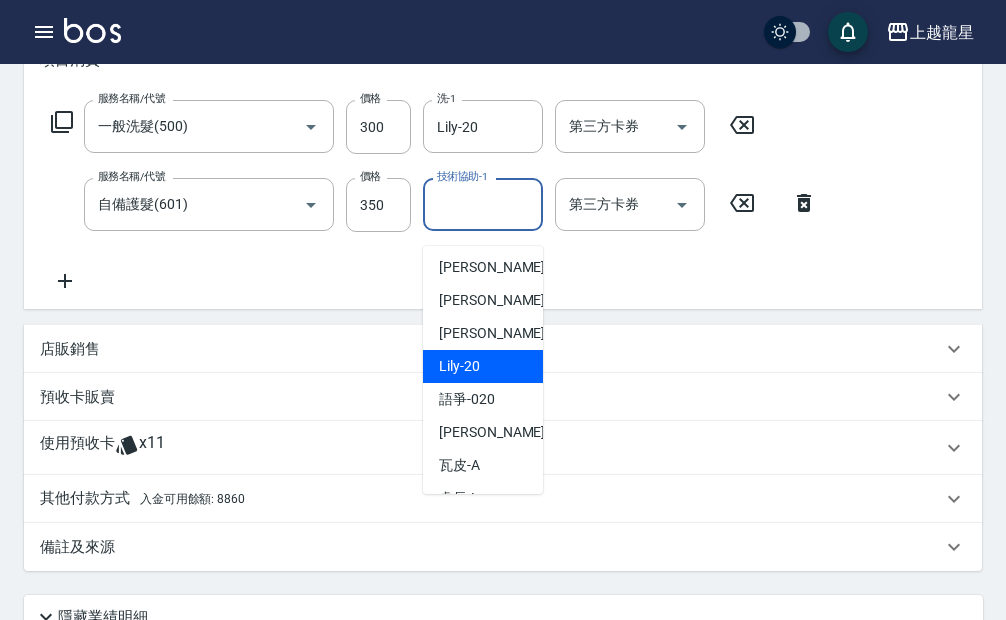 click on "Lily -20" at bounding box center [483, 366] 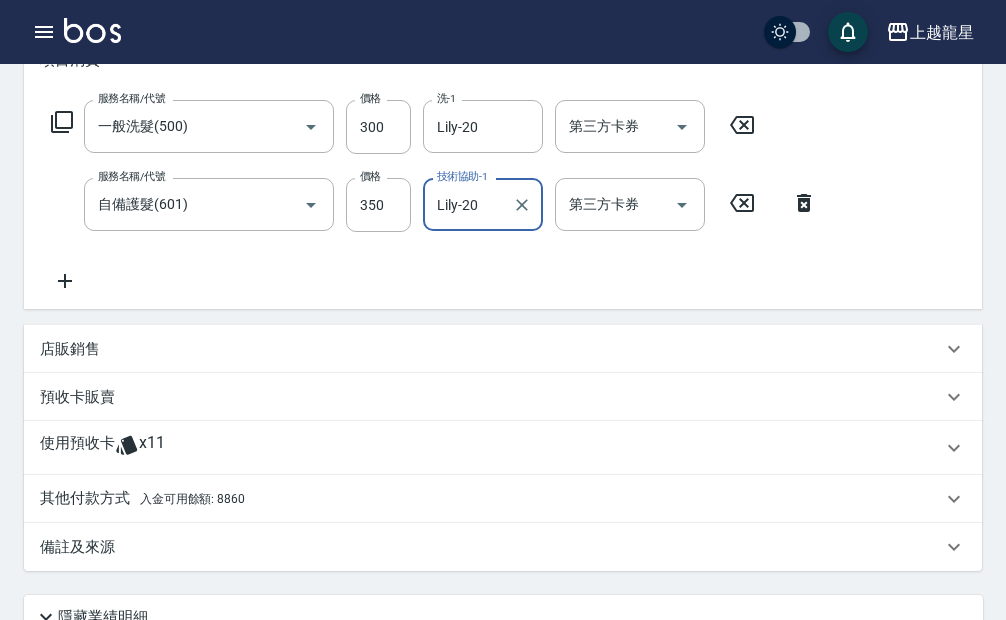 click on "其他付款方式 入金可用餘額: 8860" at bounding box center (491, 499) 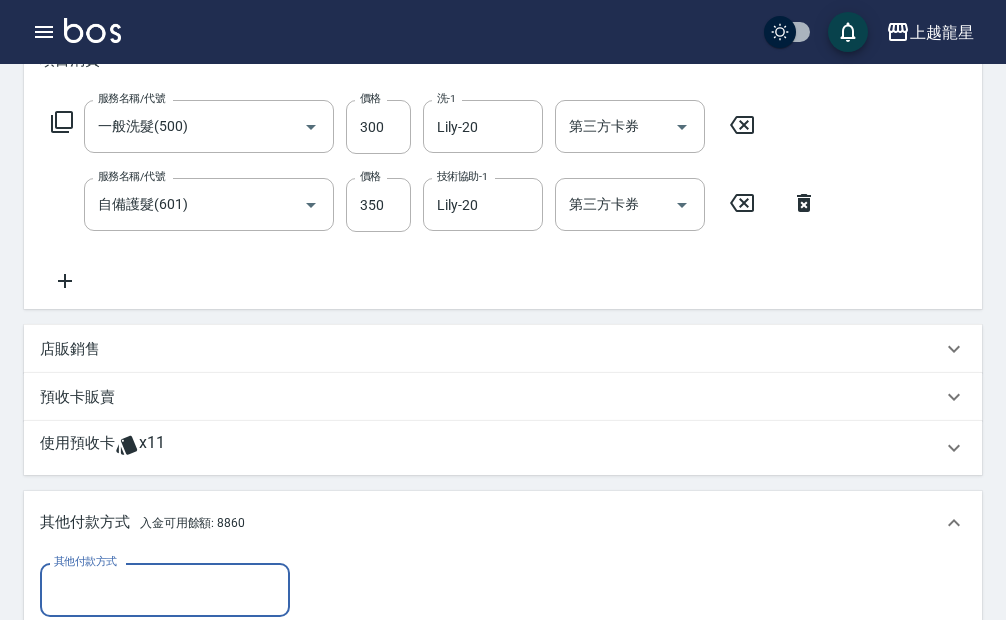 scroll, scrollTop: 0, scrollLeft: 0, axis: both 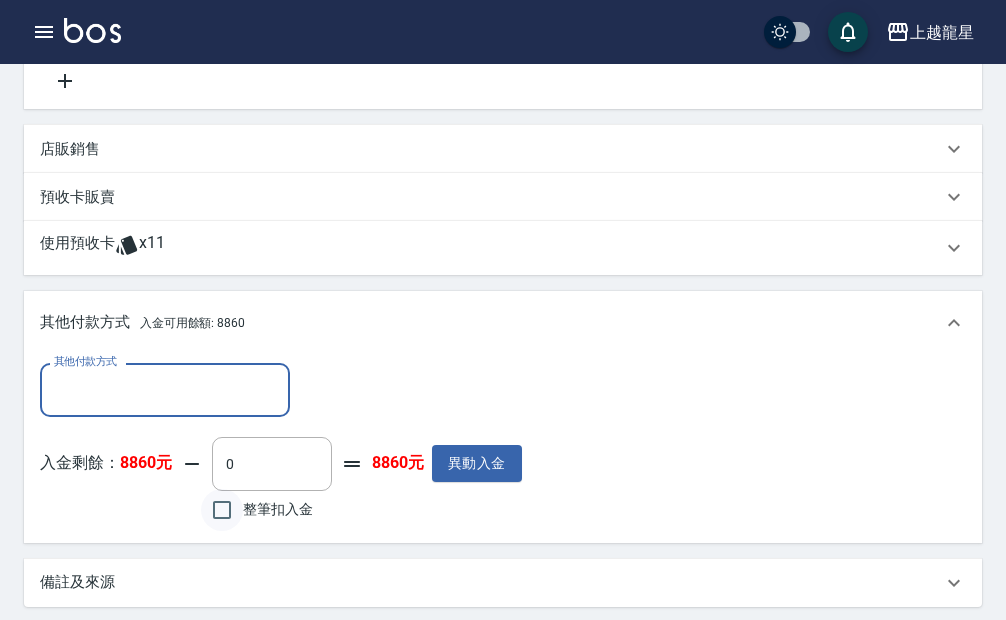 click on "整筆扣入金" at bounding box center (222, 510) 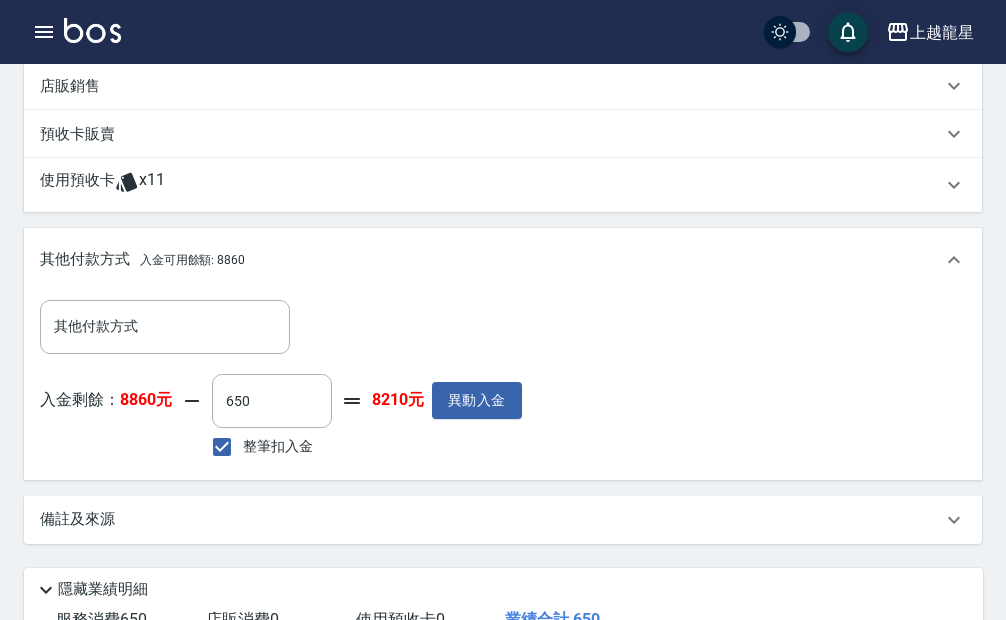 scroll, scrollTop: 300, scrollLeft: 0, axis: vertical 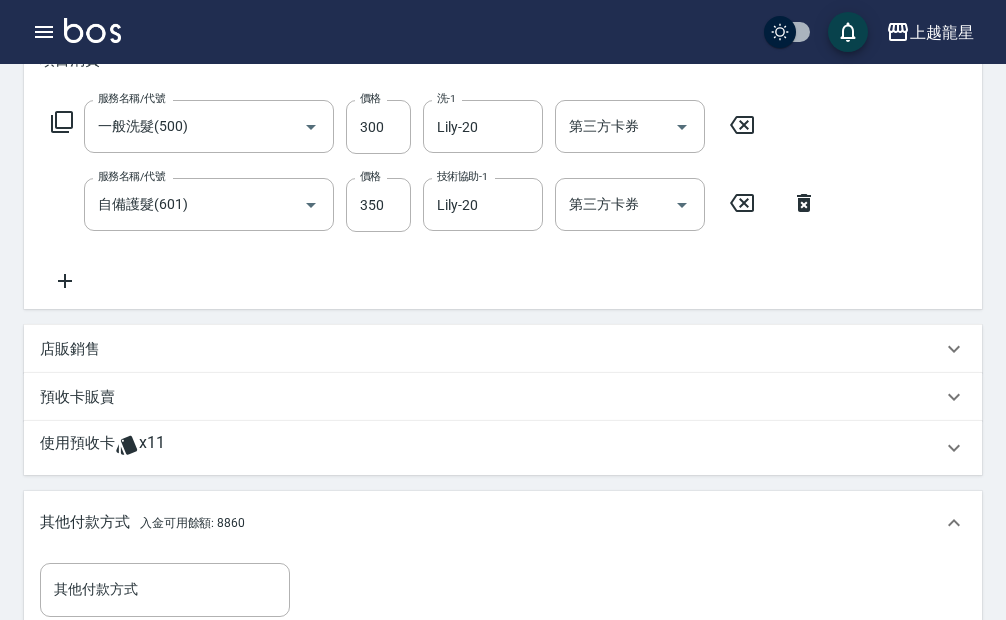 click at bounding box center [92, 30] 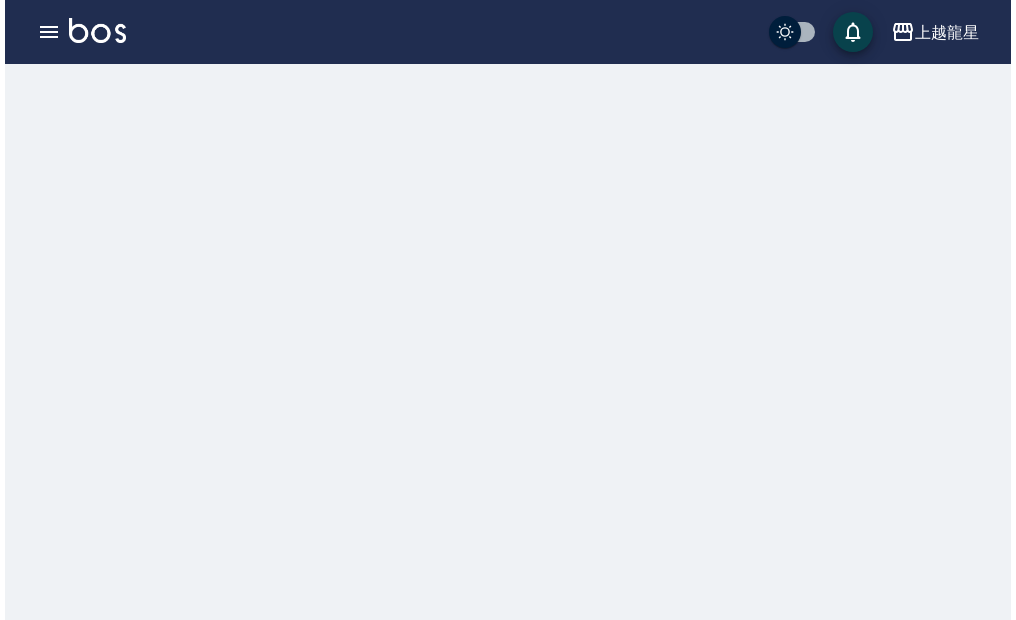 scroll, scrollTop: 0, scrollLeft: 0, axis: both 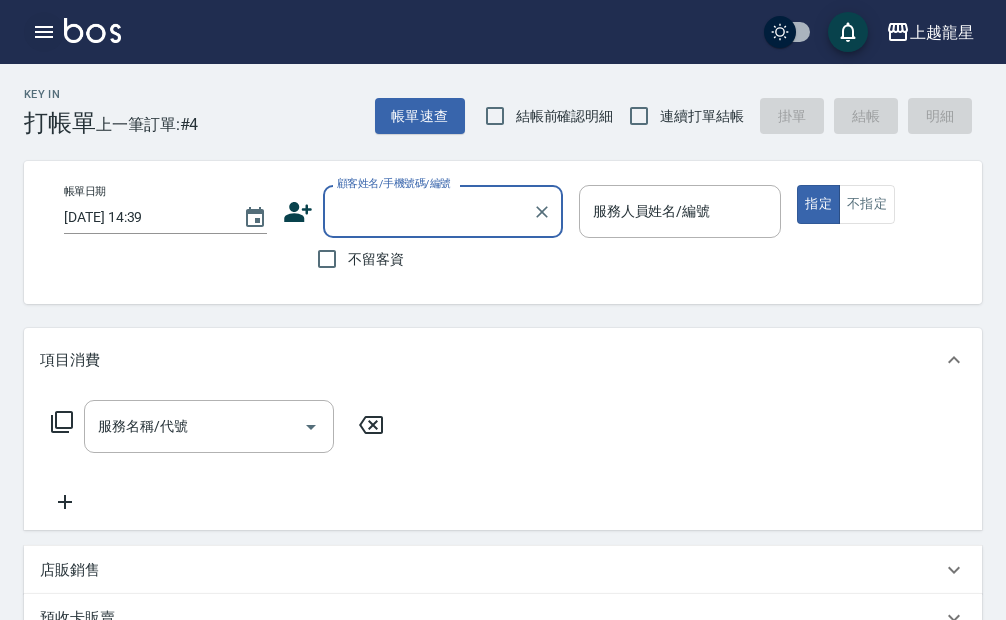 click 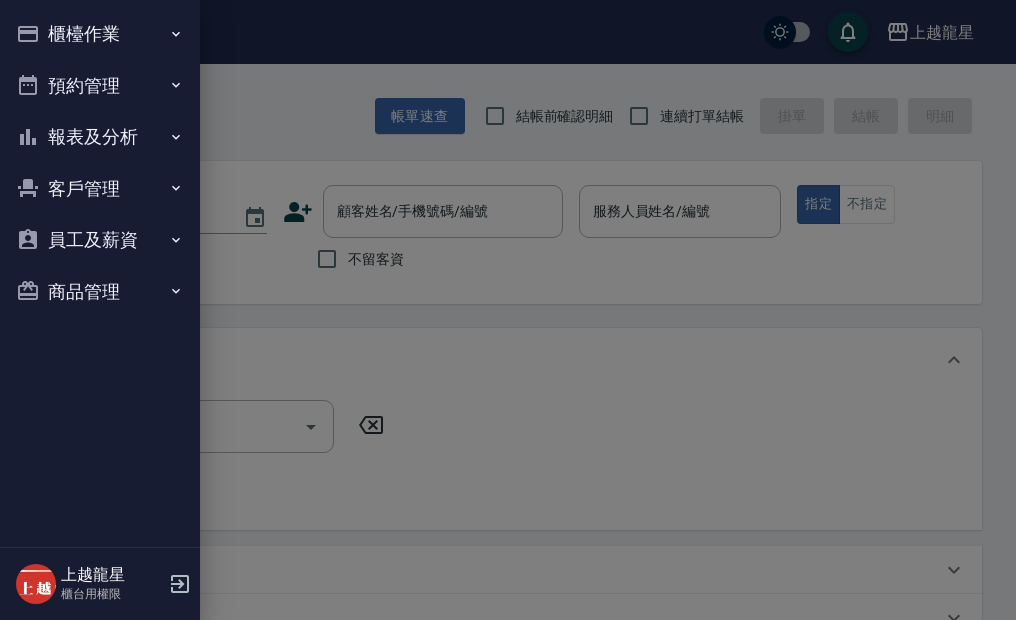 click on "櫃檯作業" at bounding box center [100, 34] 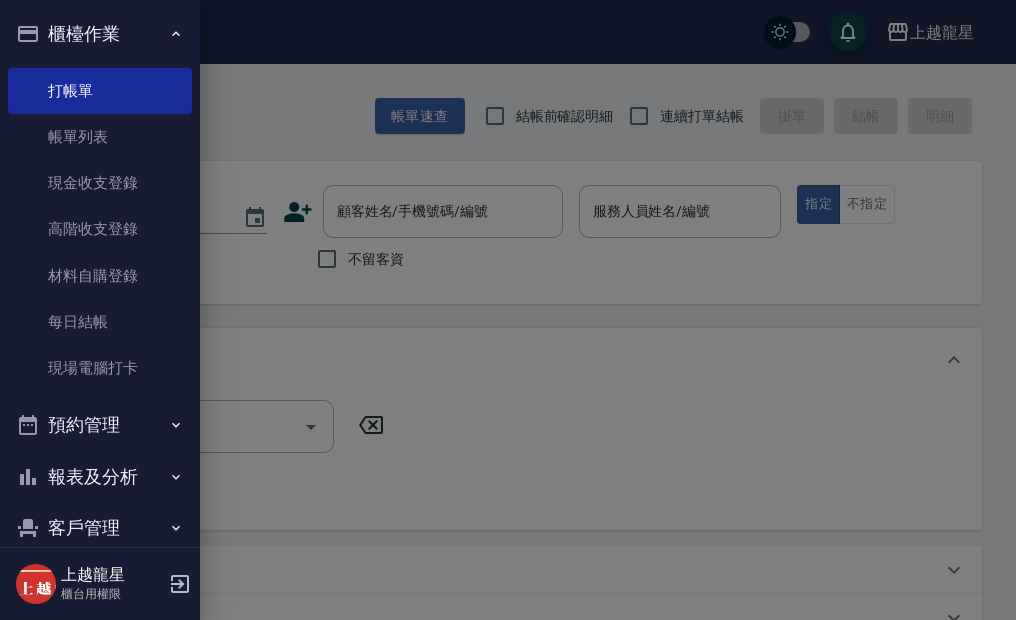 drag, startPoint x: 108, startPoint y: 140, endPoint x: 304, endPoint y: 162, distance: 197.23083 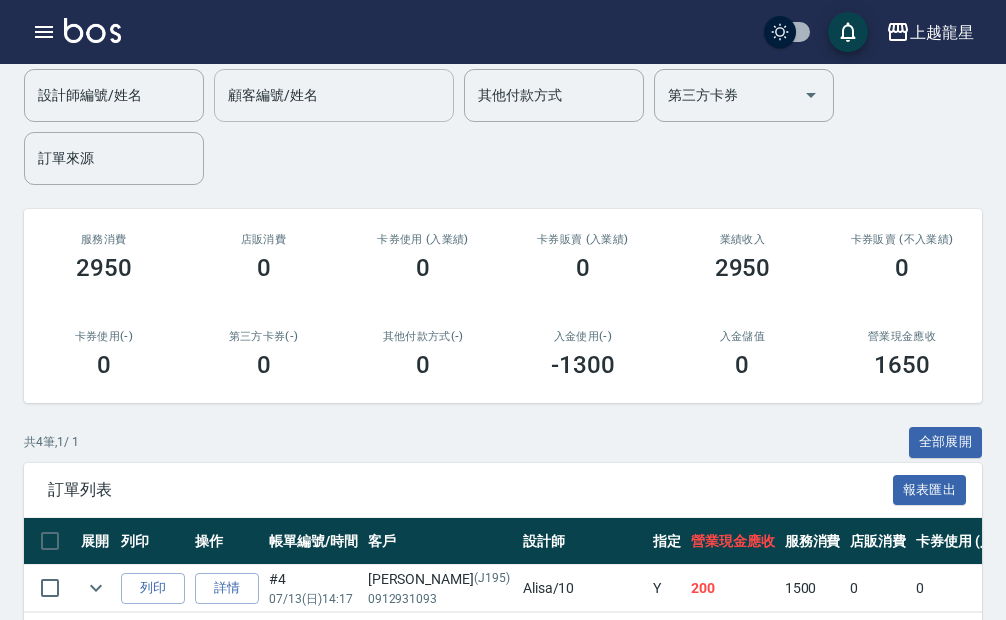 scroll, scrollTop: 393, scrollLeft: 0, axis: vertical 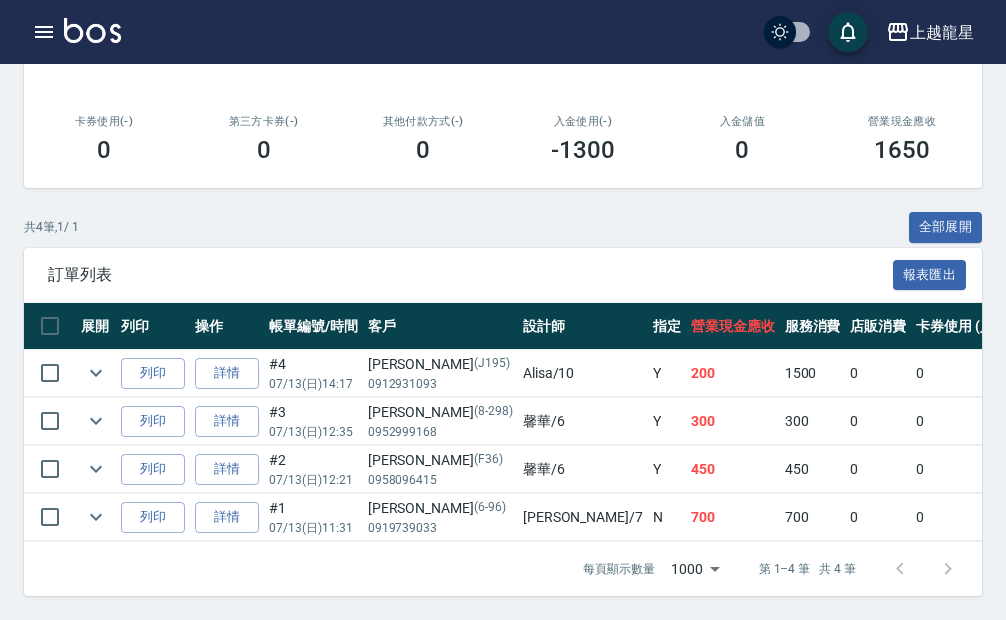 click at bounding box center [92, 32] 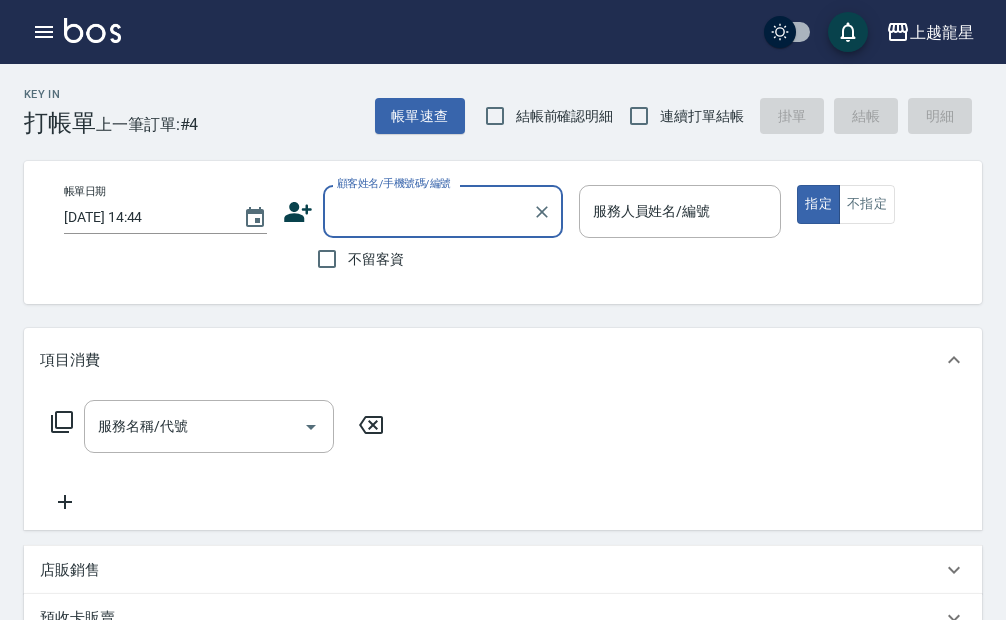 click on "顧客姓名/手機號碼/編號" at bounding box center [428, 211] 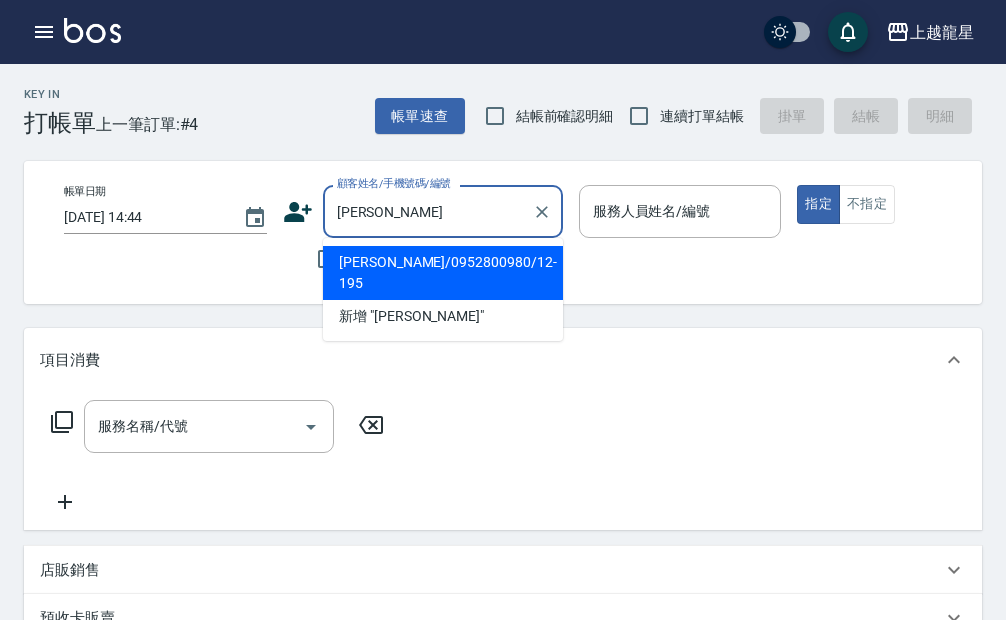 click on "[PERSON_NAME]/0952800980/12-195" at bounding box center [443, 273] 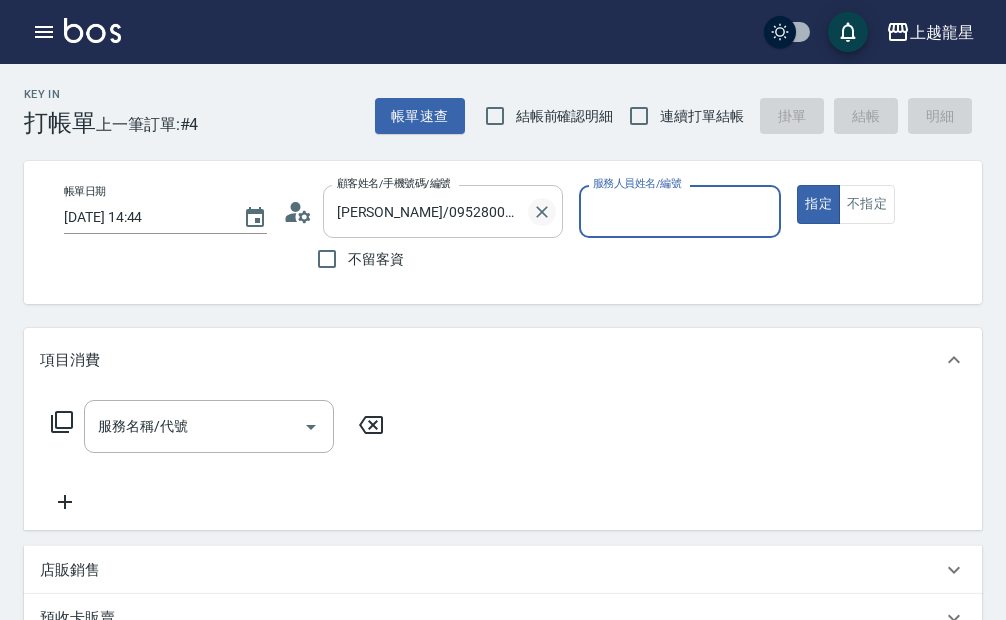 type on "馨華-6" 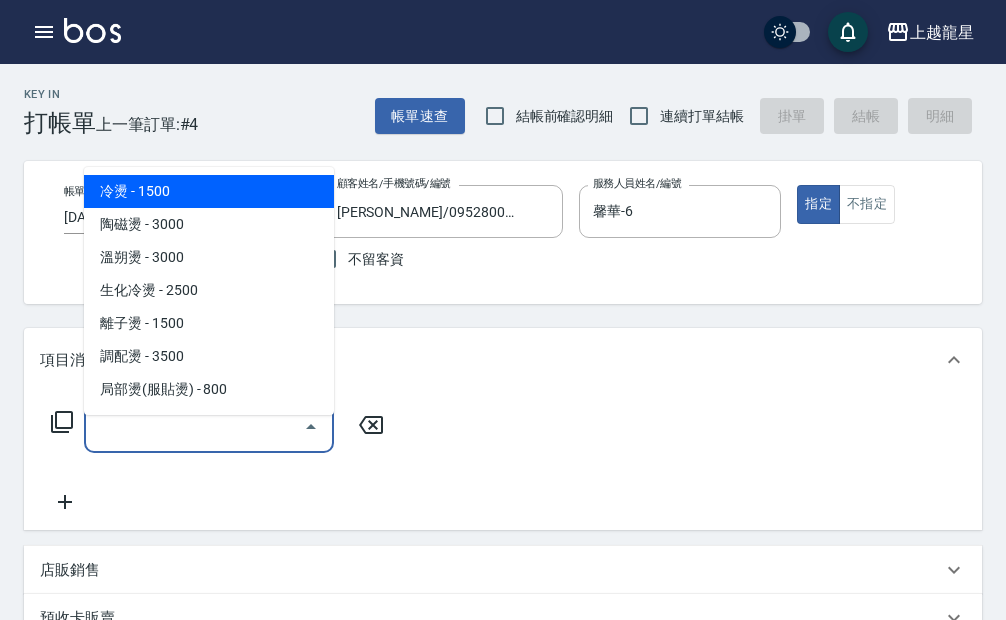 click on "服務名稱/代號" at bounding box center (194, 426) 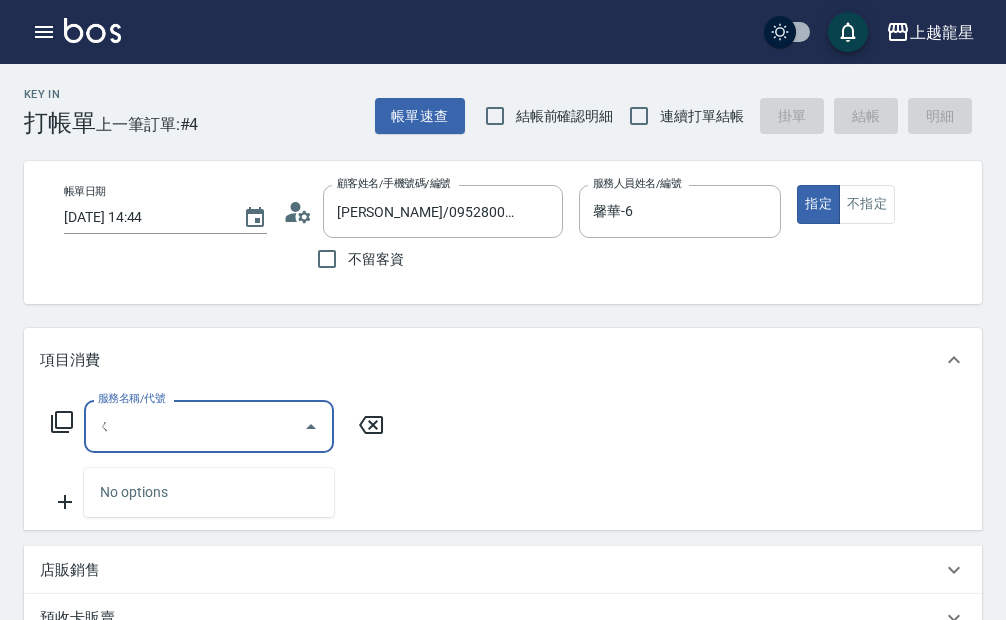 type on "ㄙ" 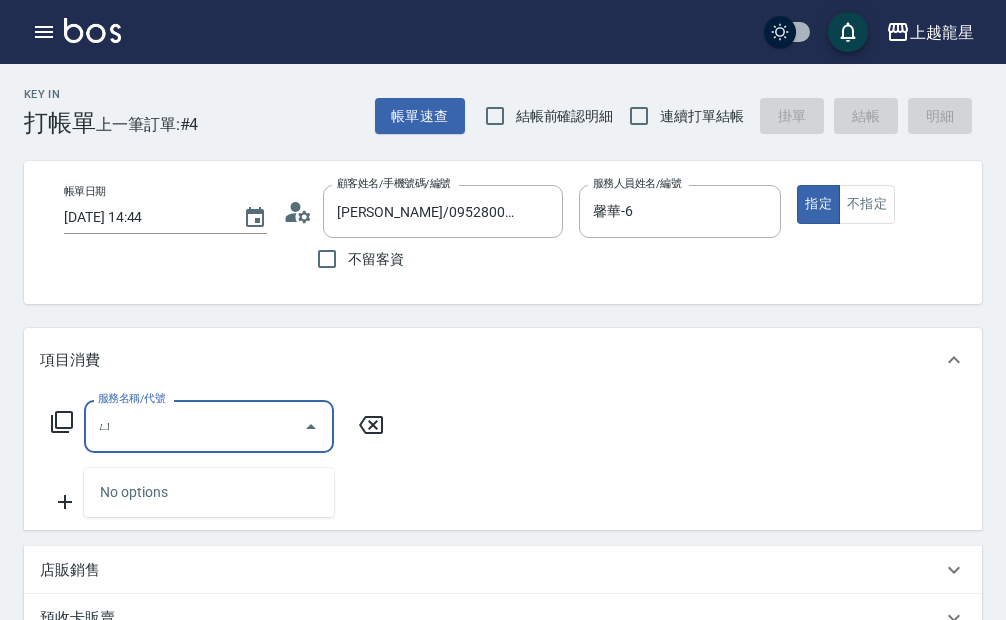 type on "郁" 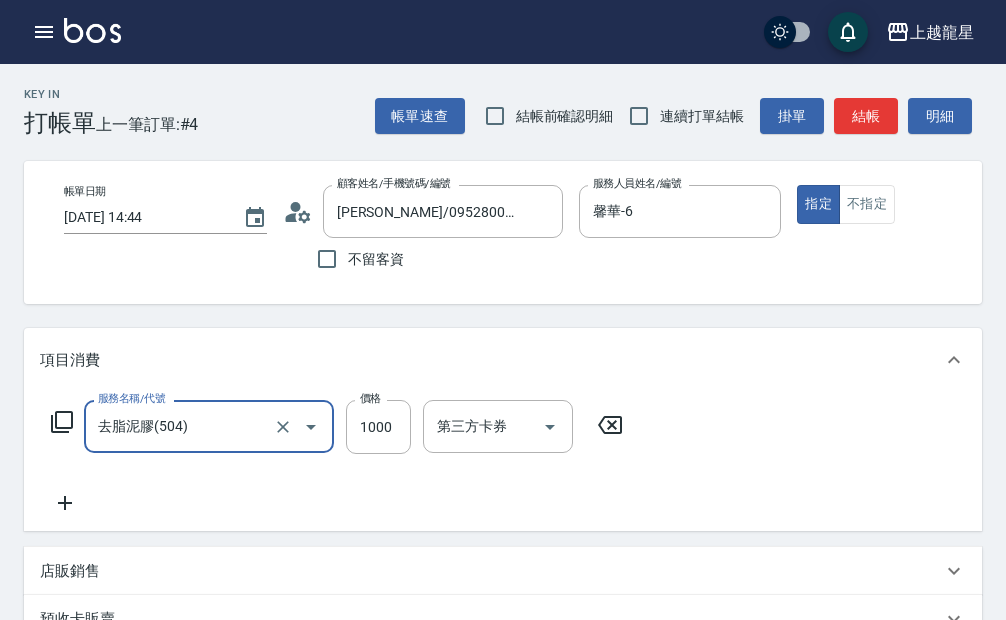 type on "去脂泥膠(504)" 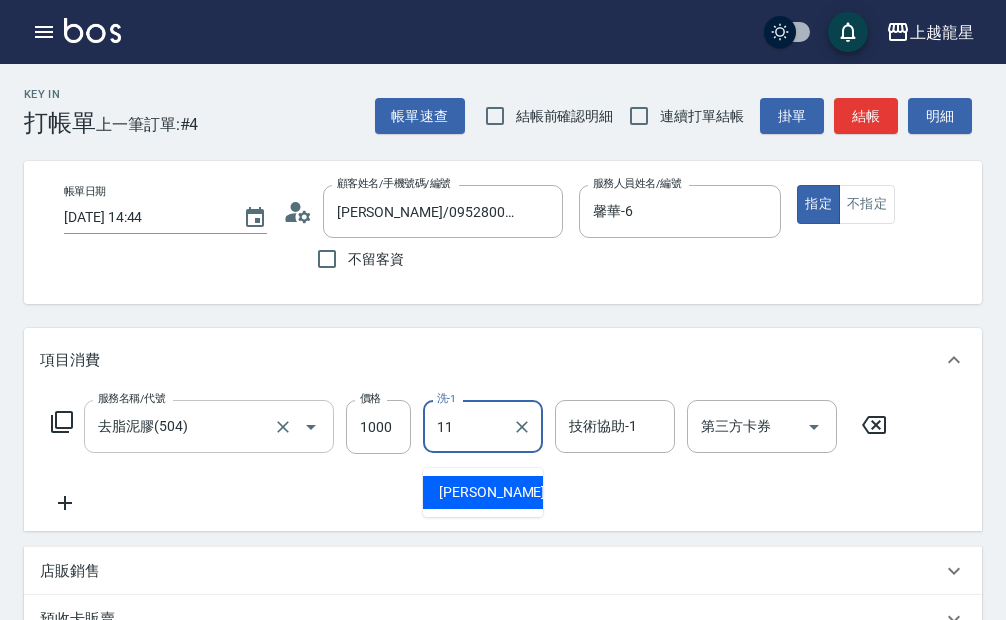 type on "[PERSON_NAME]-11" 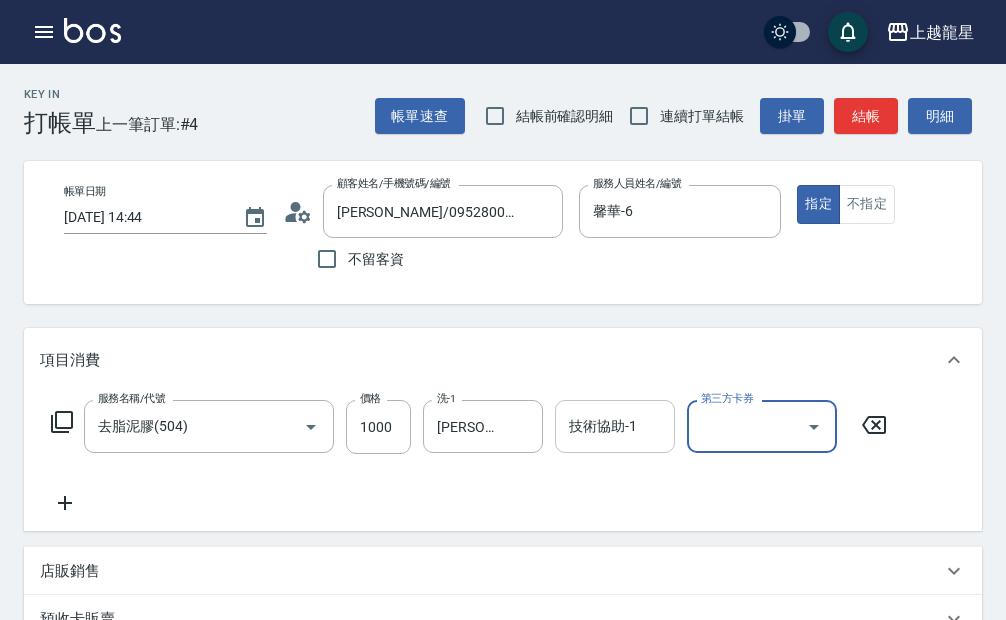 click on "技術協助-1" at bounding box center (615, 426) 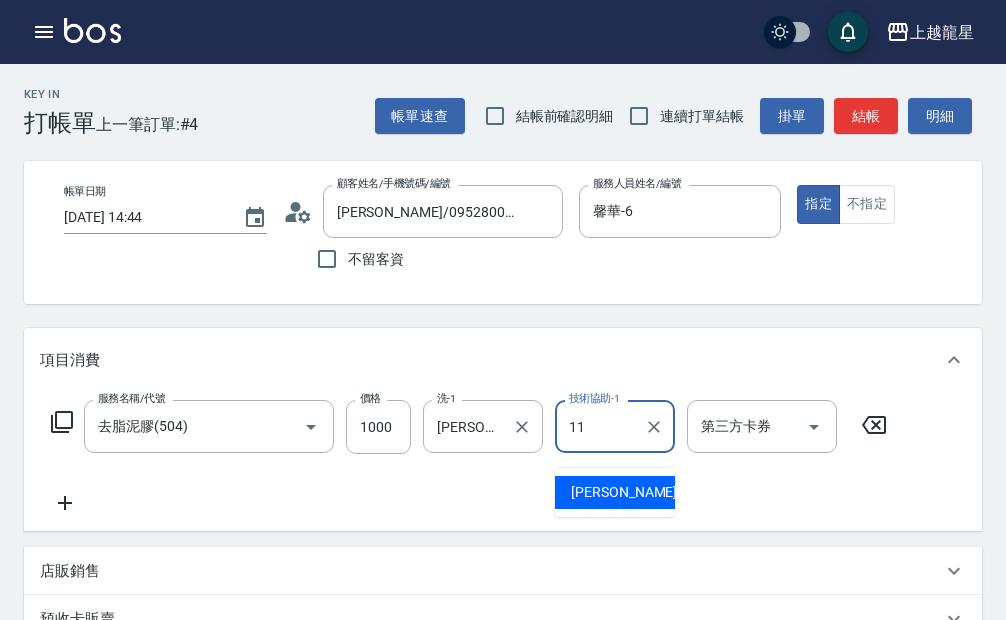 type on "[PERSON_NAME]-11" 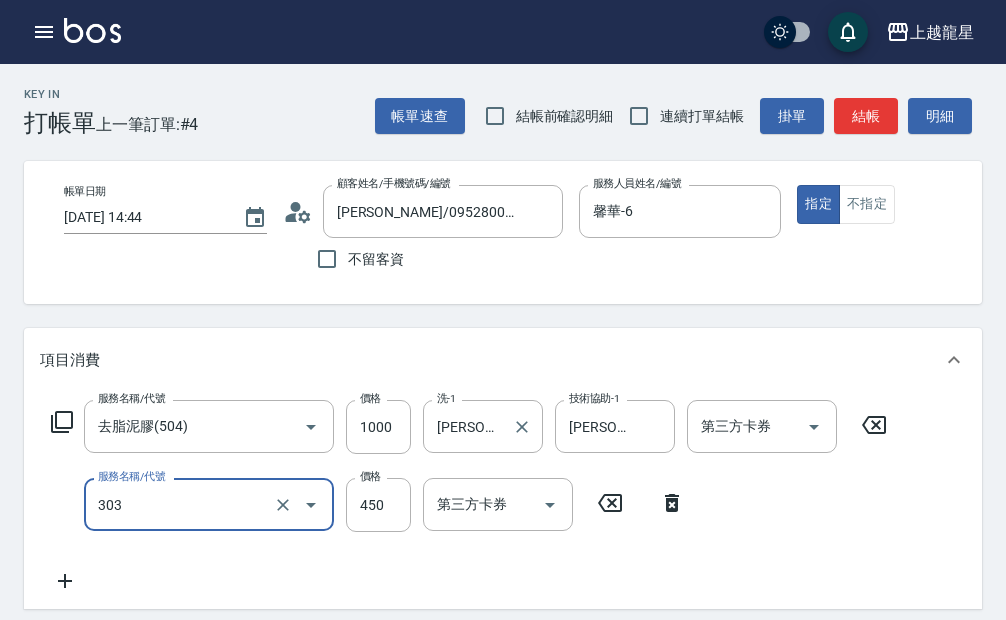 type on "剪髮(303)" 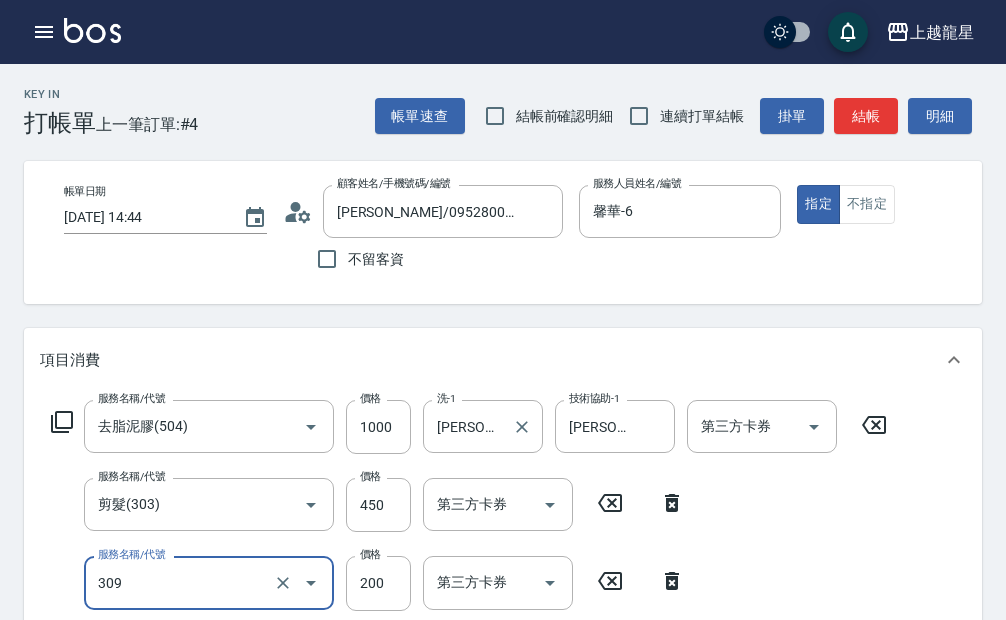 type on "剪髮(國小)(309)" 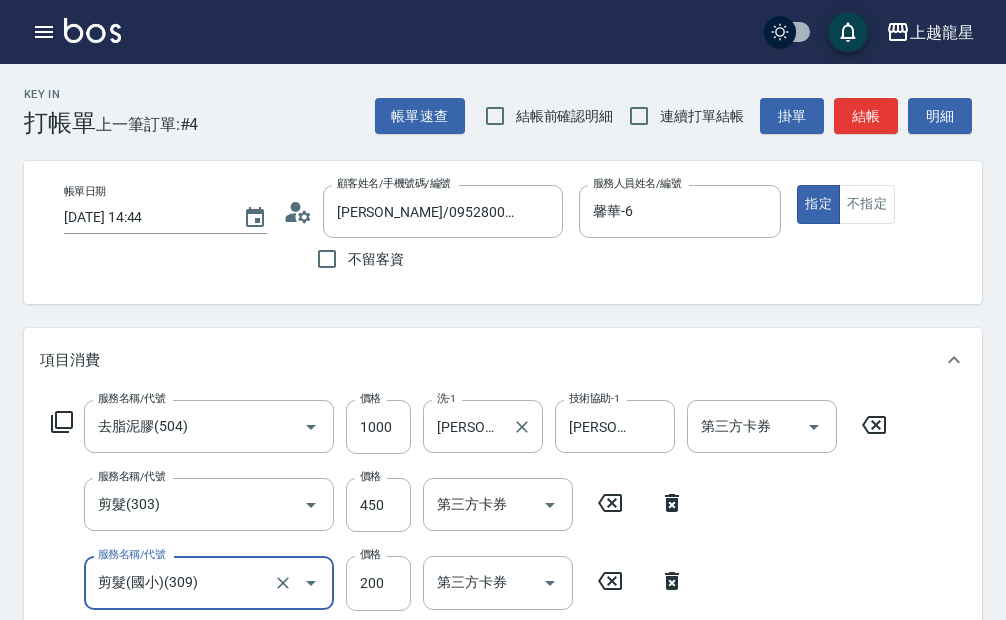 scroll, scrollTop: 6, scrollLeft: 0, axis: vertical 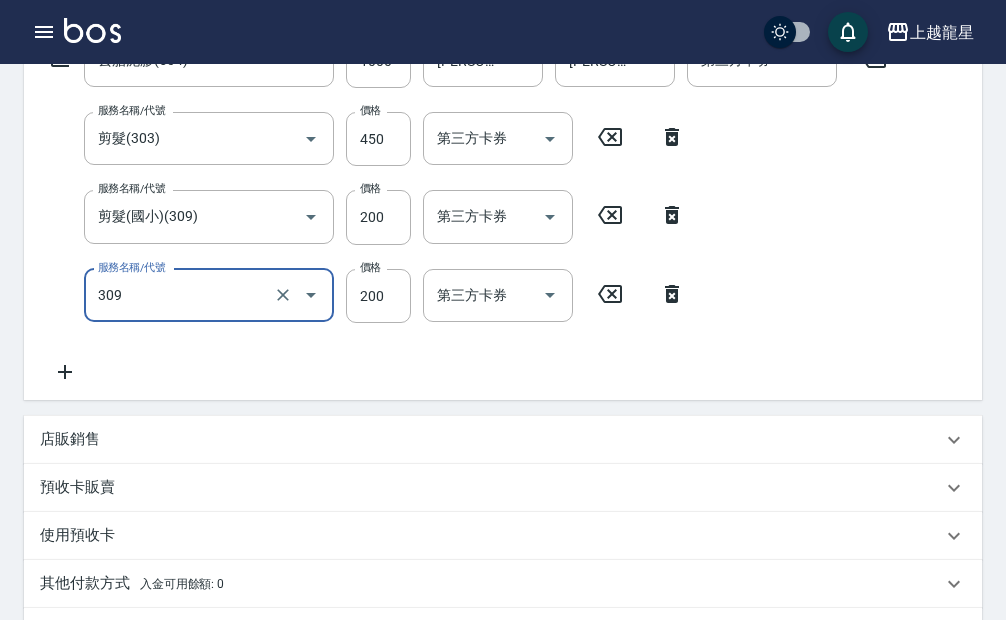 type on "剪髮(國小)(309)" 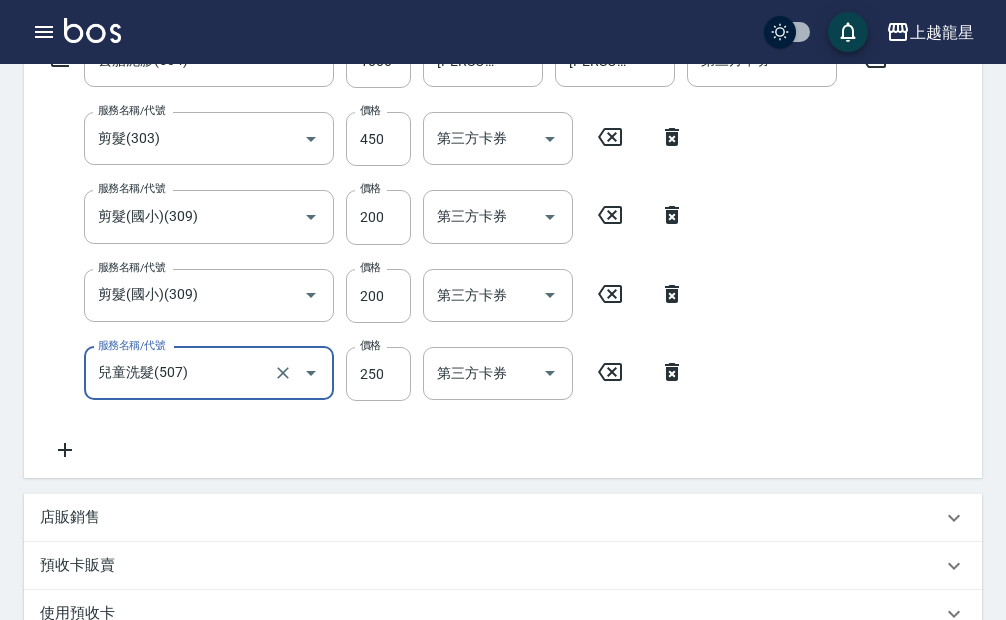 type on "兒童洗髮(507)" 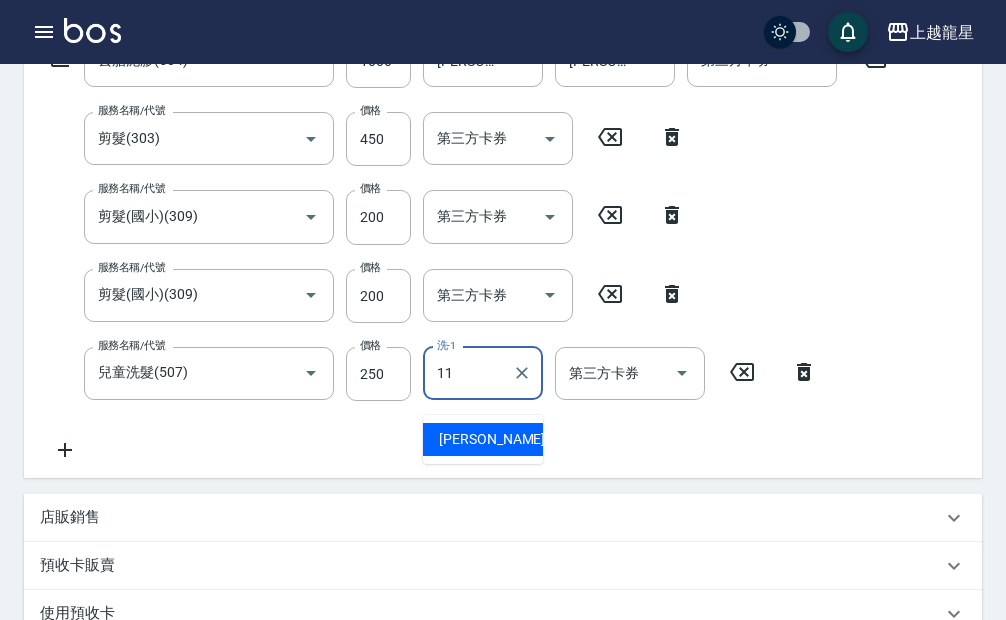 type on "[PERSON_NAME]-11" 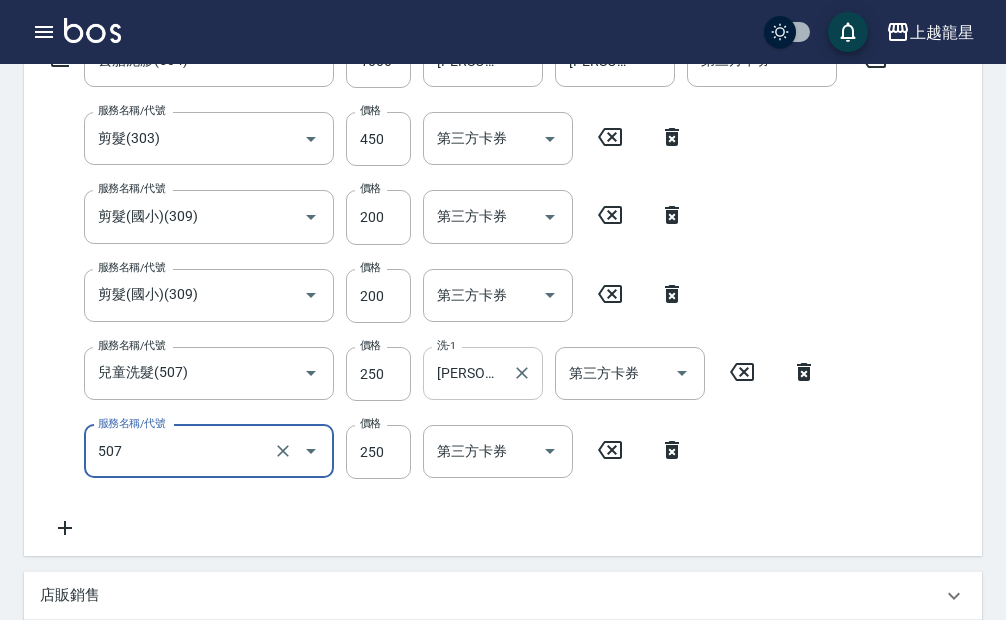 type on "兒童洗髮(507)" 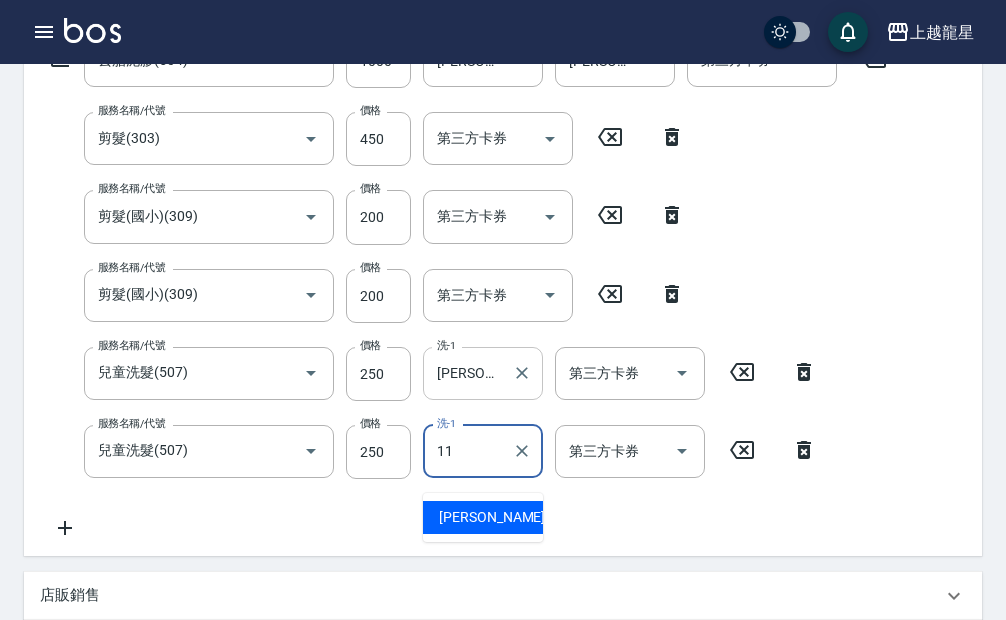 type on "[PERSON_NAME]-11" 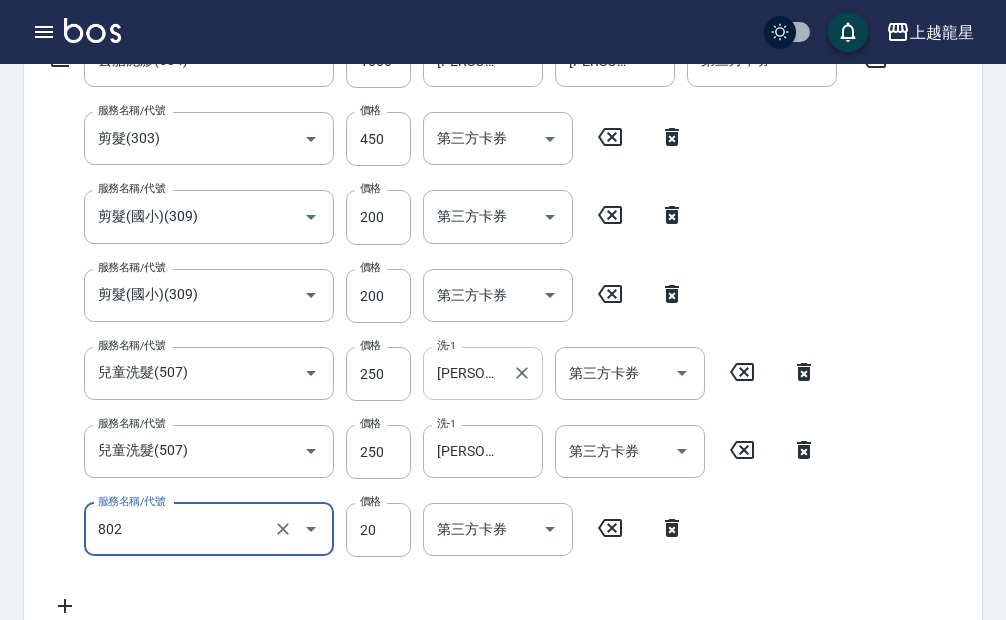 type on "潤絲(802)" 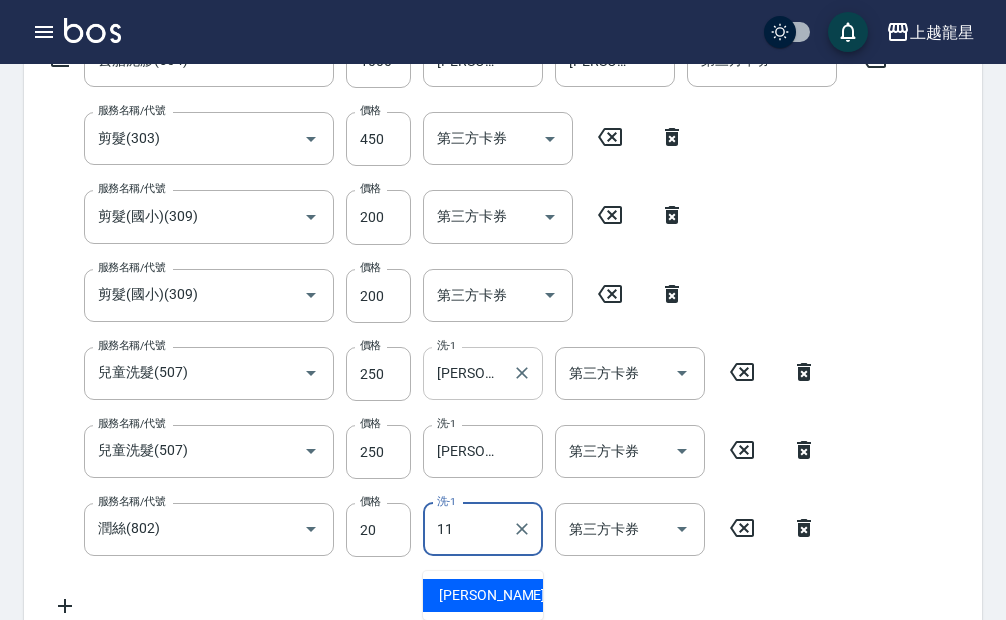 type on "[PERSON_NAME]-11" 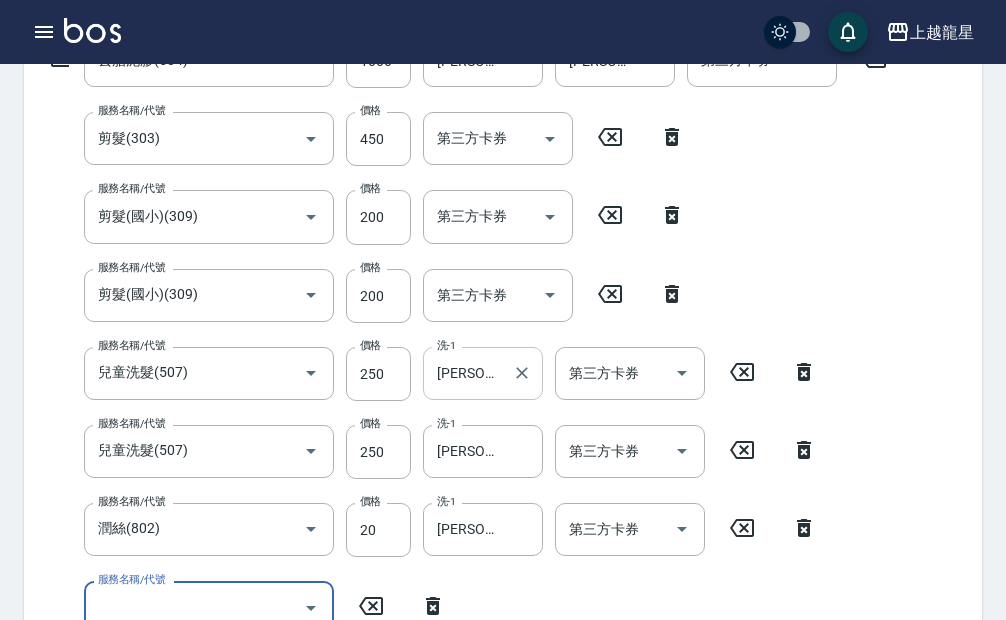 scroll, scrollTop: 386, scrollLeft: 0, axis: vertical 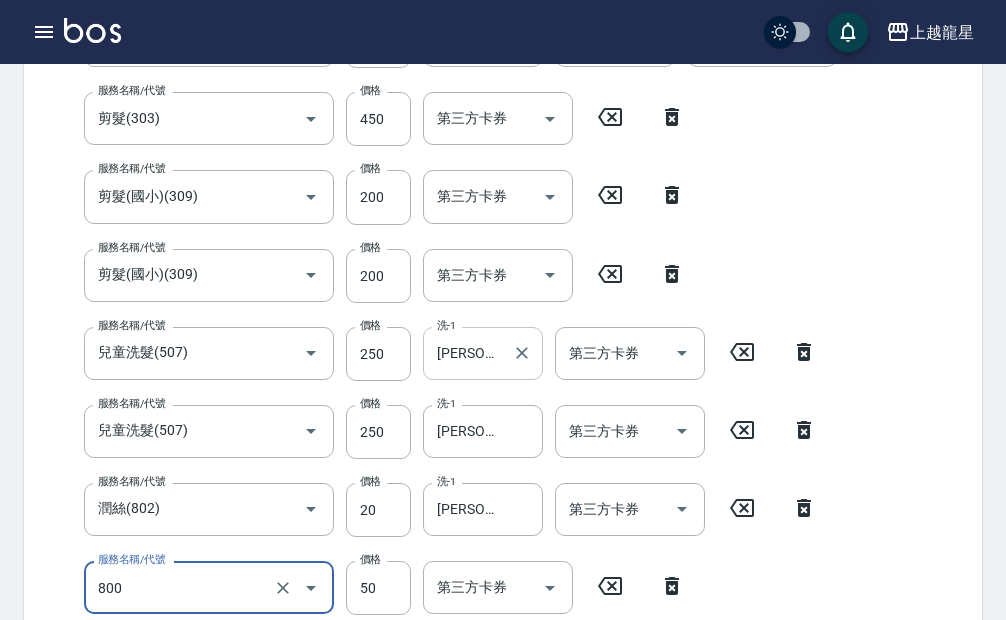type on "快速修護(800)" 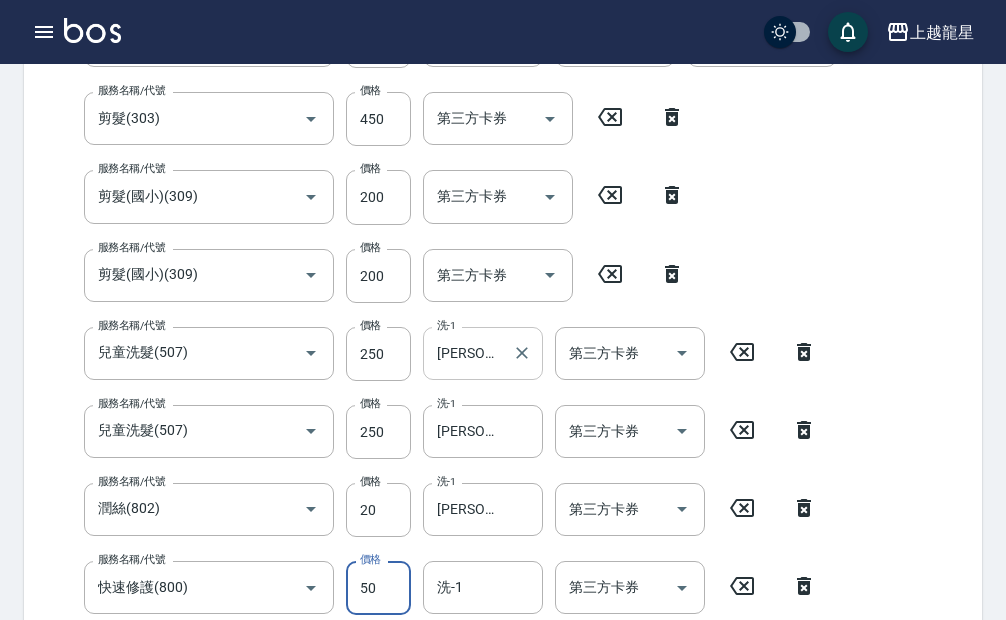 scroll, scrollTop: 396, scrollLeft: 0, axis: vertical 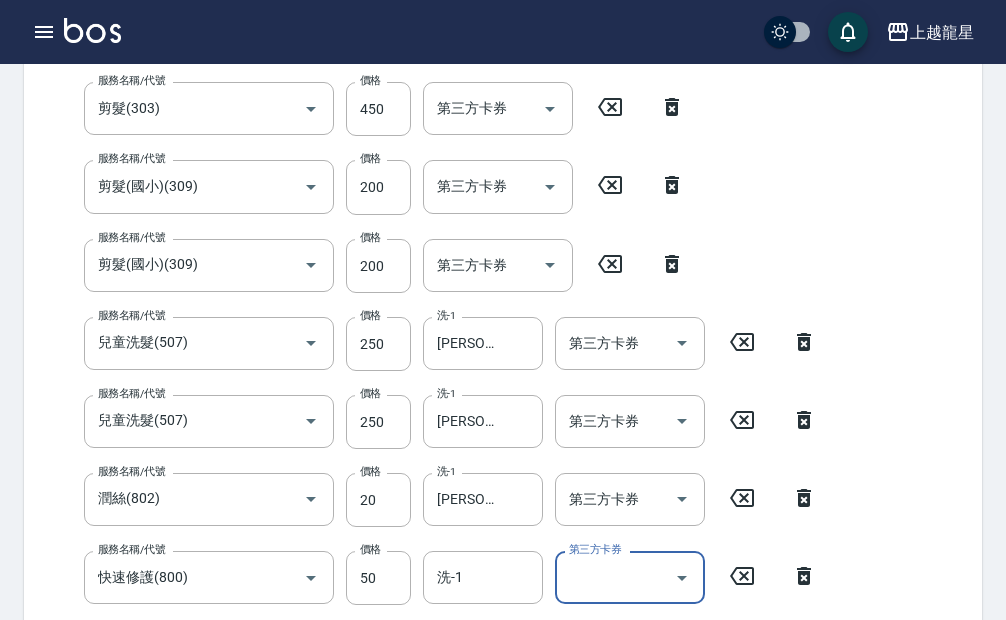 click on "洗-1 洗-1" at bounding box center (483, 577) 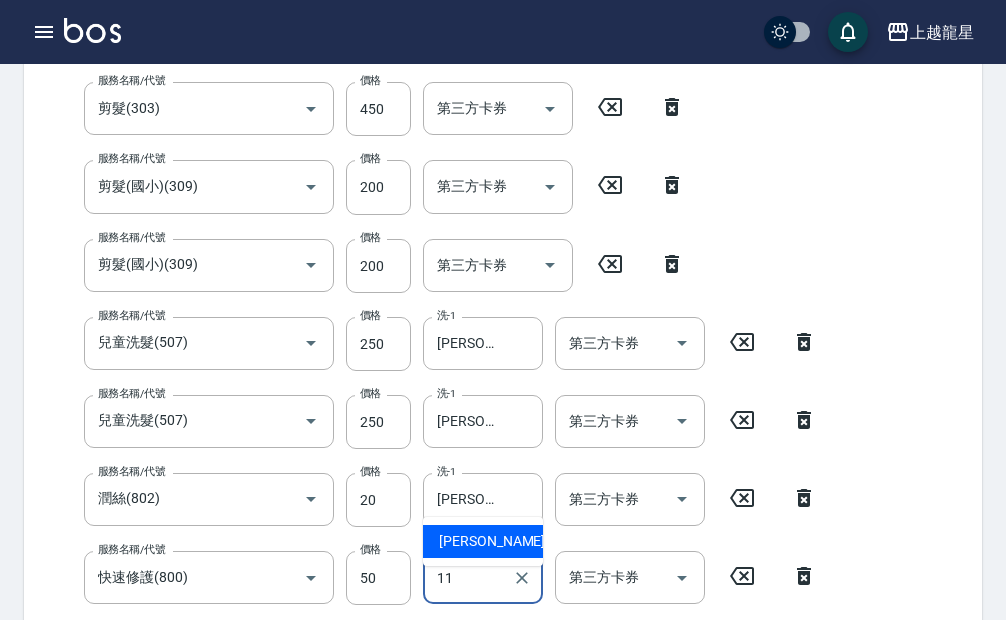 type on "[PERSON_NAME]-11" 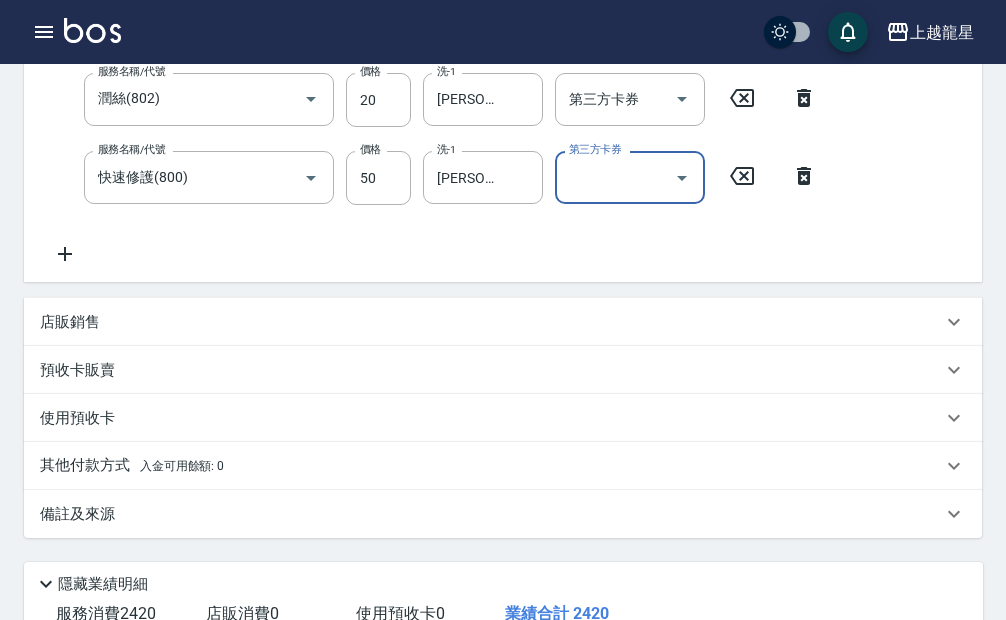 scroll, scrollTop: 1061, scrollLeft: 0, axis: vertical 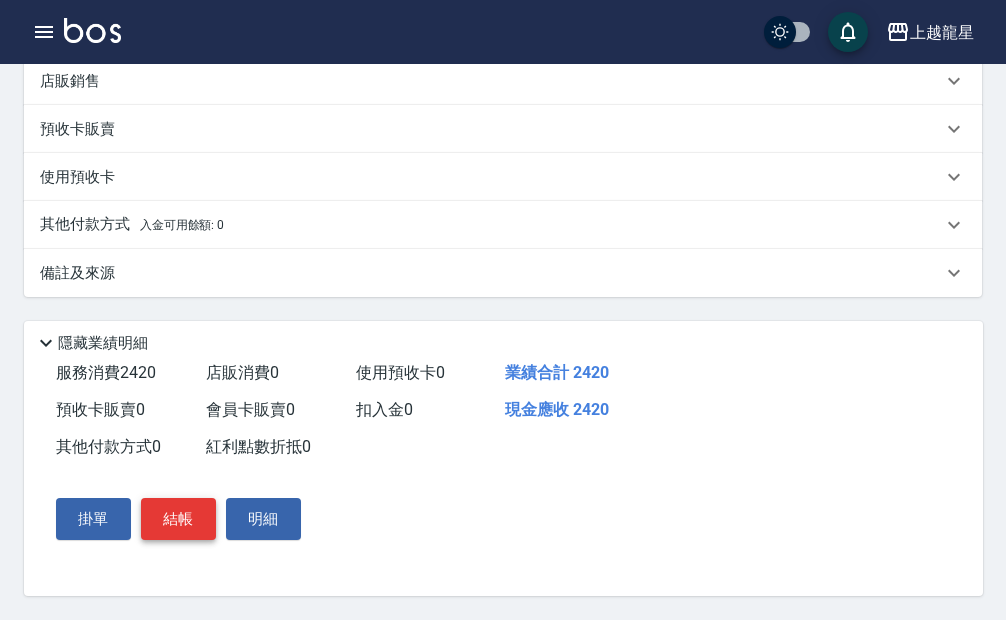 click on "結帳" at bounding box center [178, 519] 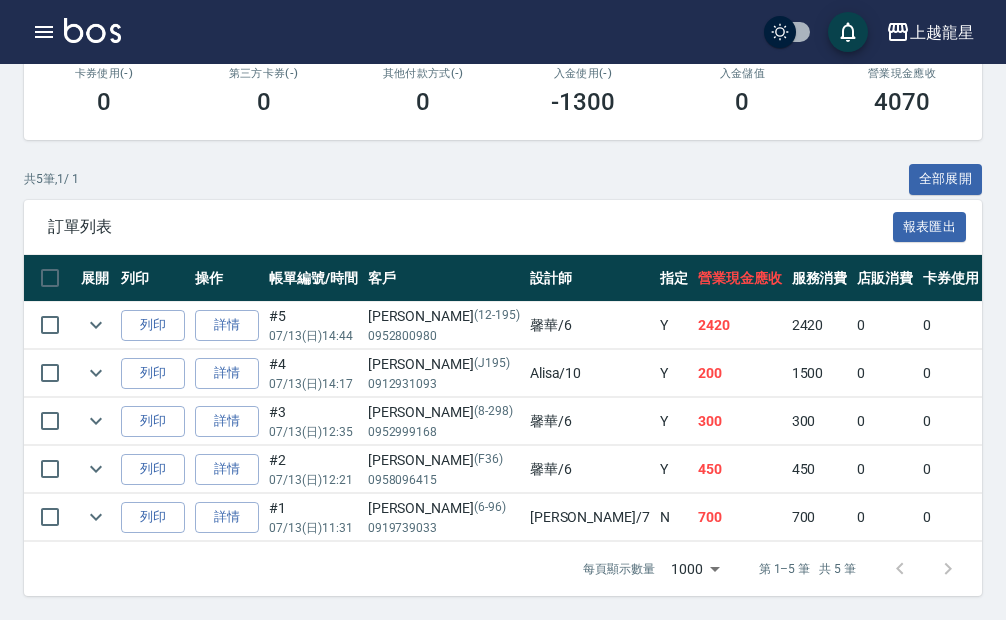 scroll, scrollTop: 441, scrollLeft: 0, axis: vertical 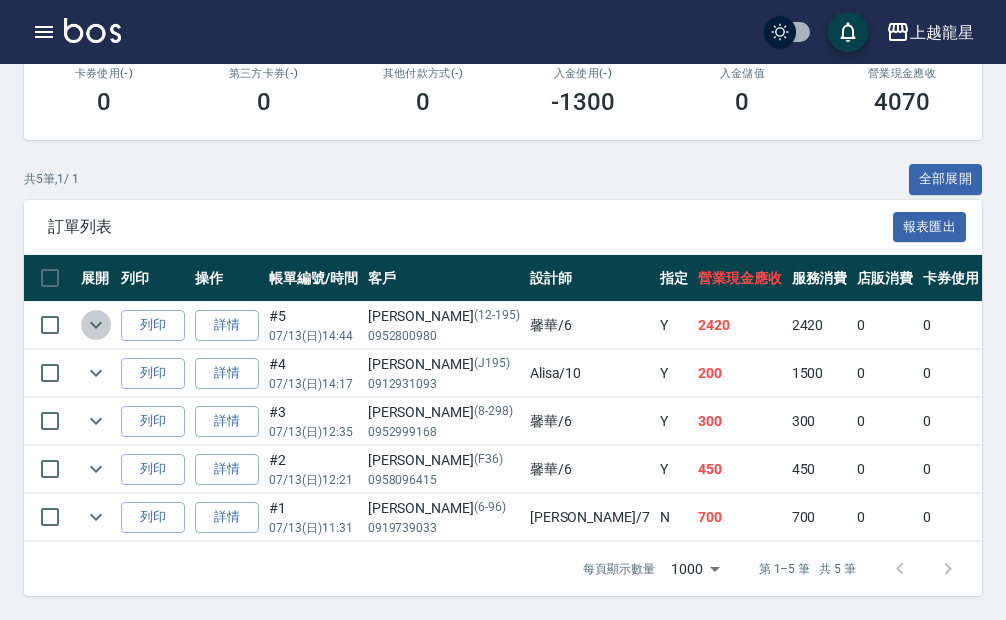 click 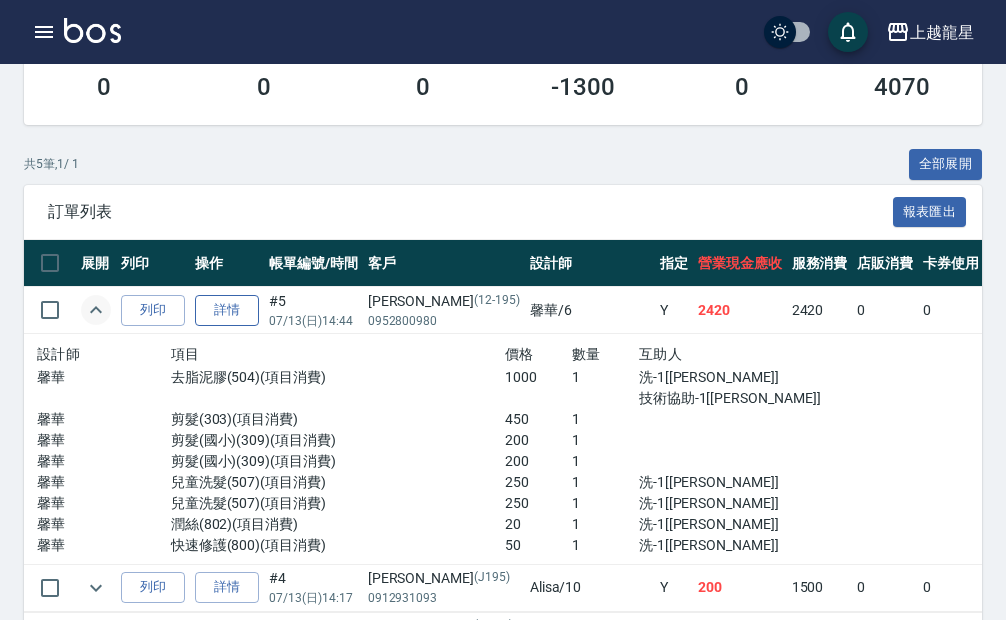 click on "詳情" at bounding box center [227, 310] 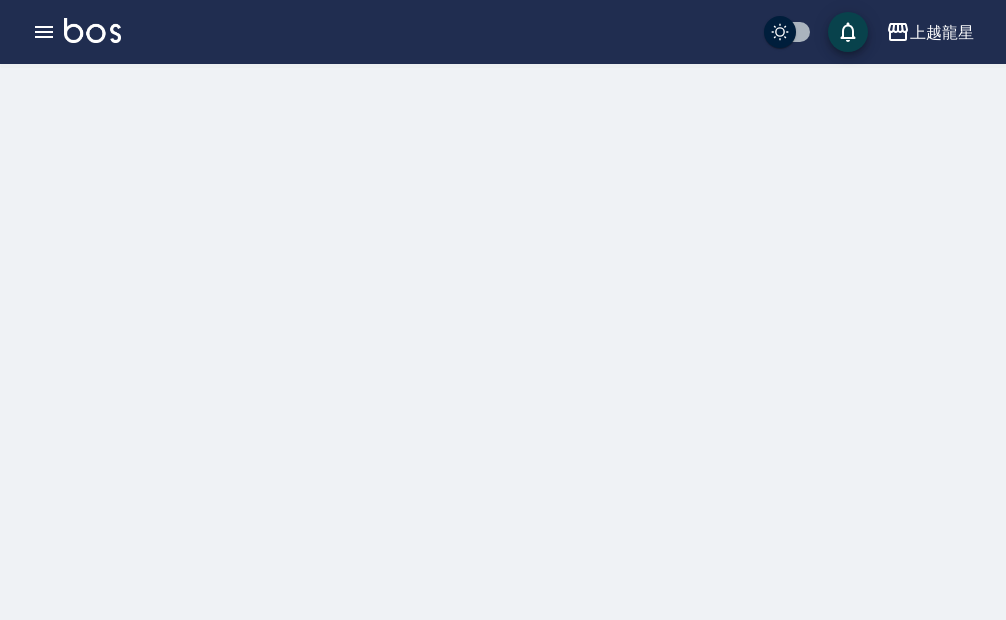 scroll, scrollTop: 0, scrollLeft: 0, axis: both 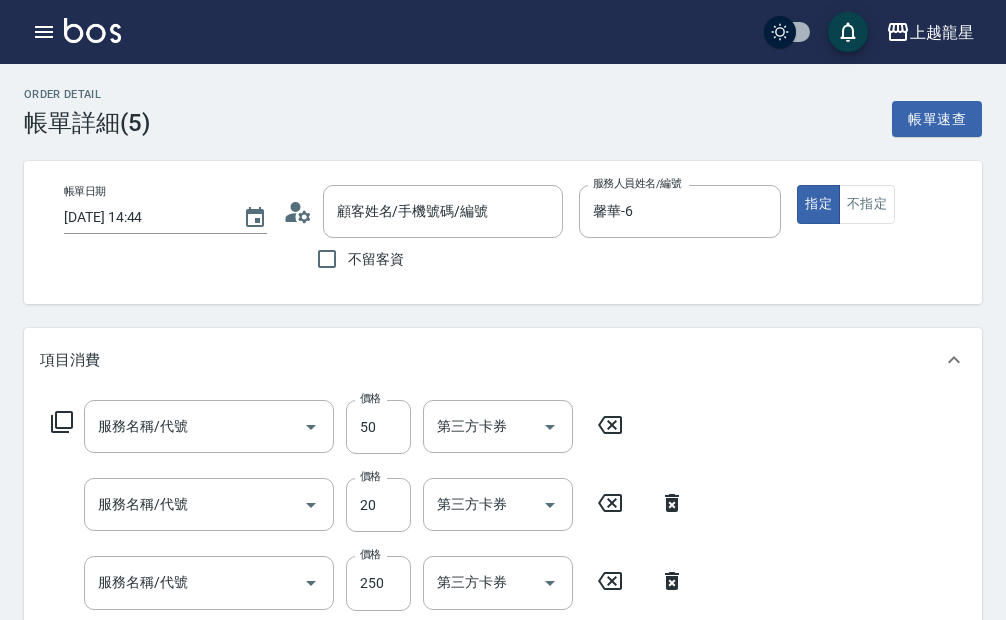 type on "[DATE] 14:44" 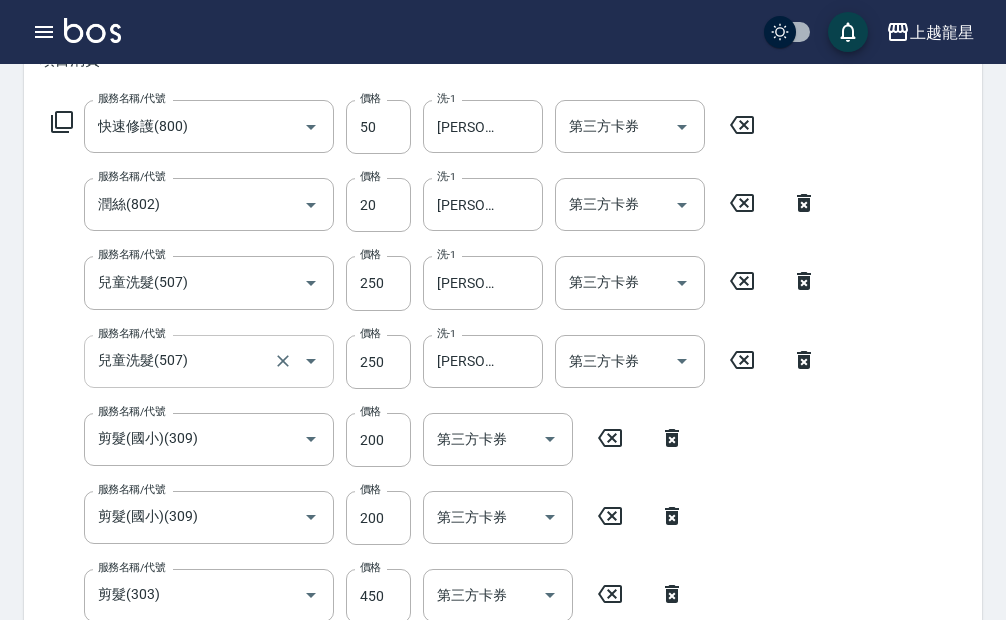 scroll, scrollTop: 400, scrollLeft: 0, axis: vertical 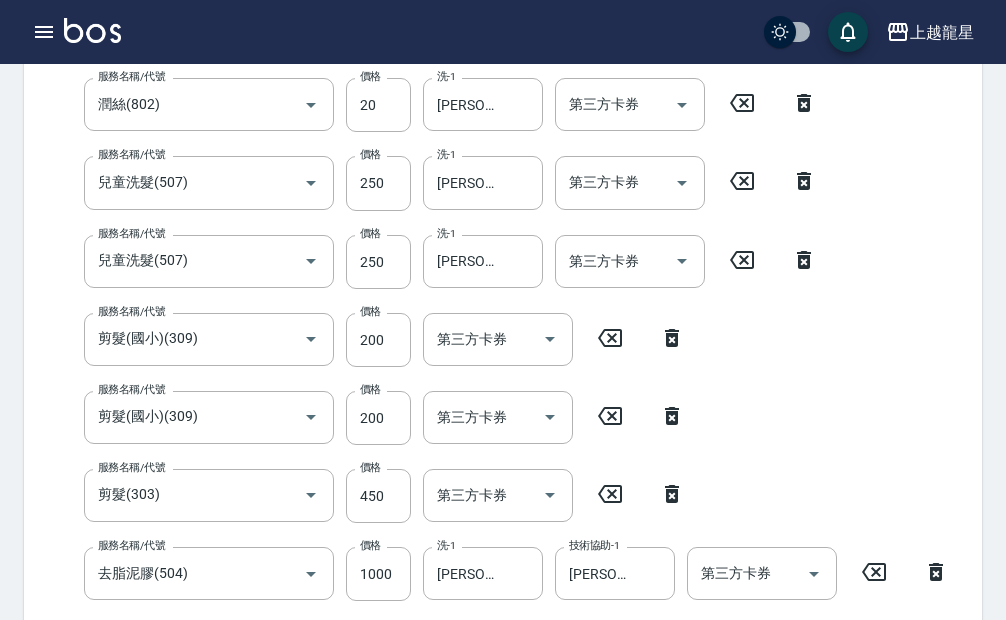 click 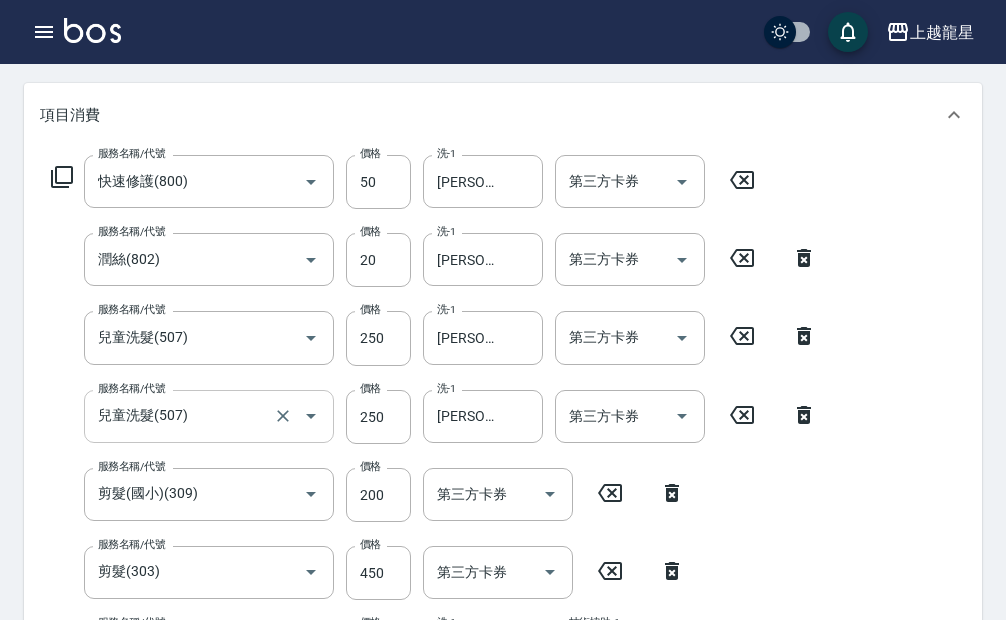 scroll, scrollTop: 100, scrollLeft: 0, axis: vertical 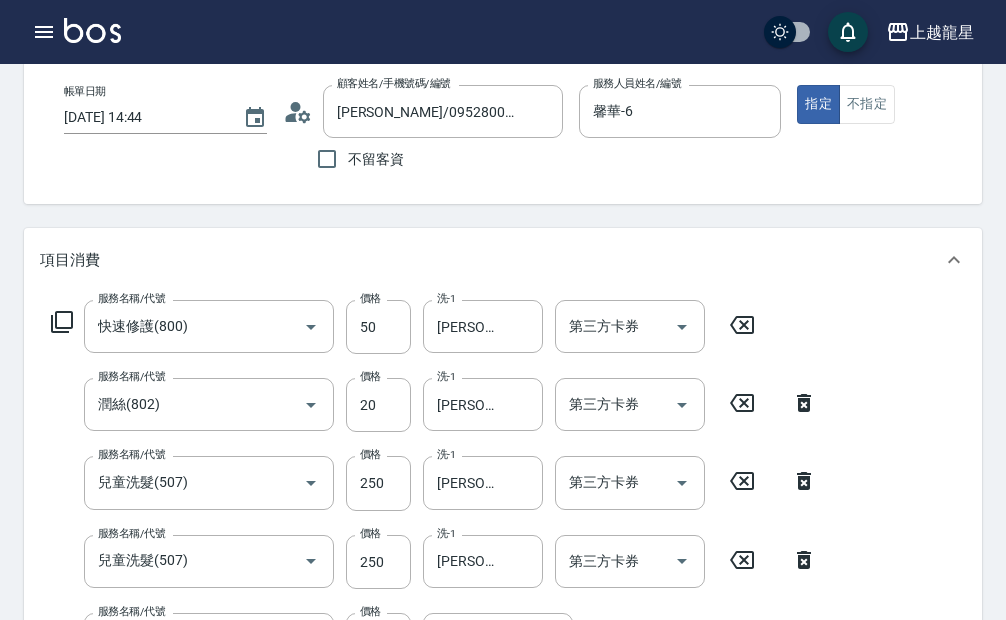 click 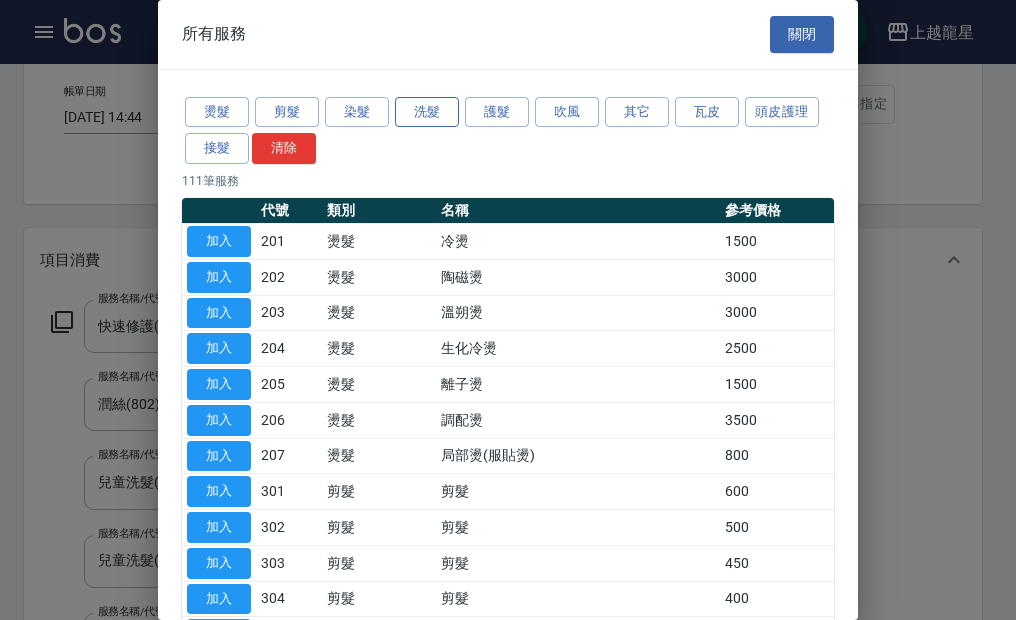 click on "洗髮" at bounding box center (427, 112) 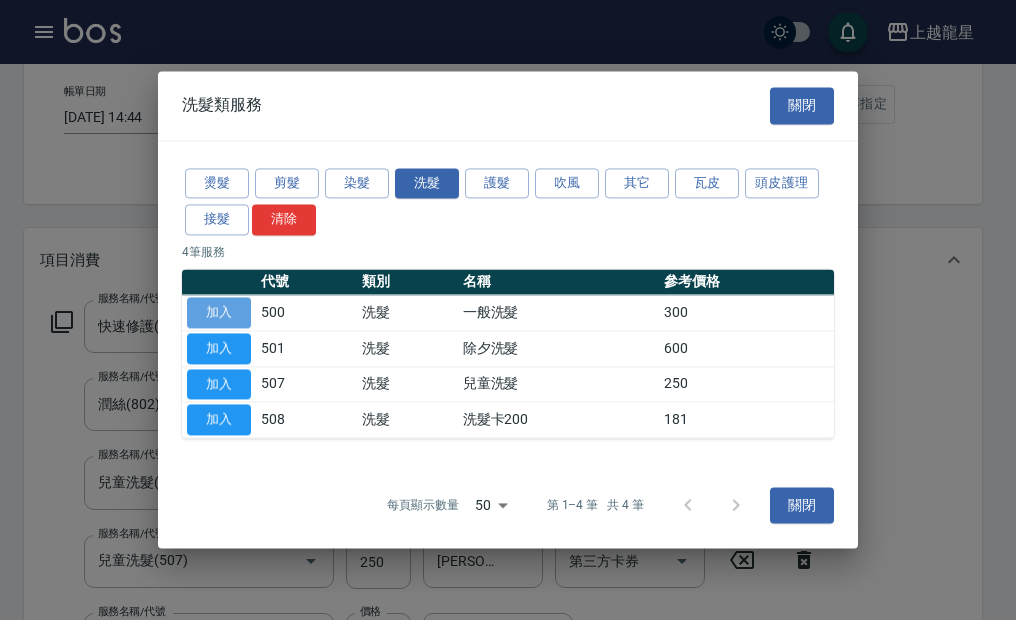 click on "加入" at bounding box center (219, 312) 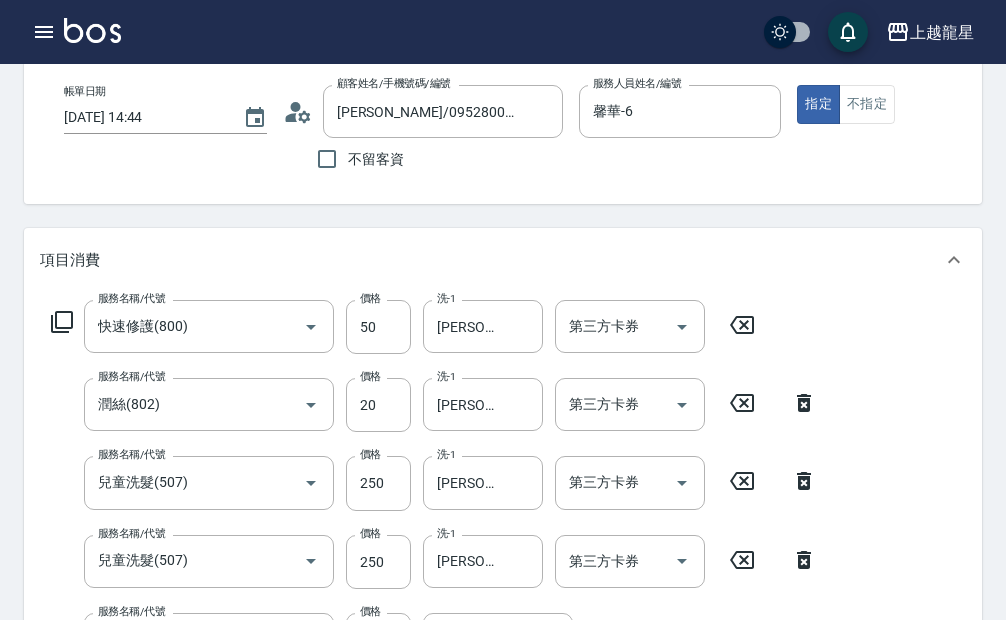 scroll, scrollTop: 500, scrollLeft: 0, axis: vertical 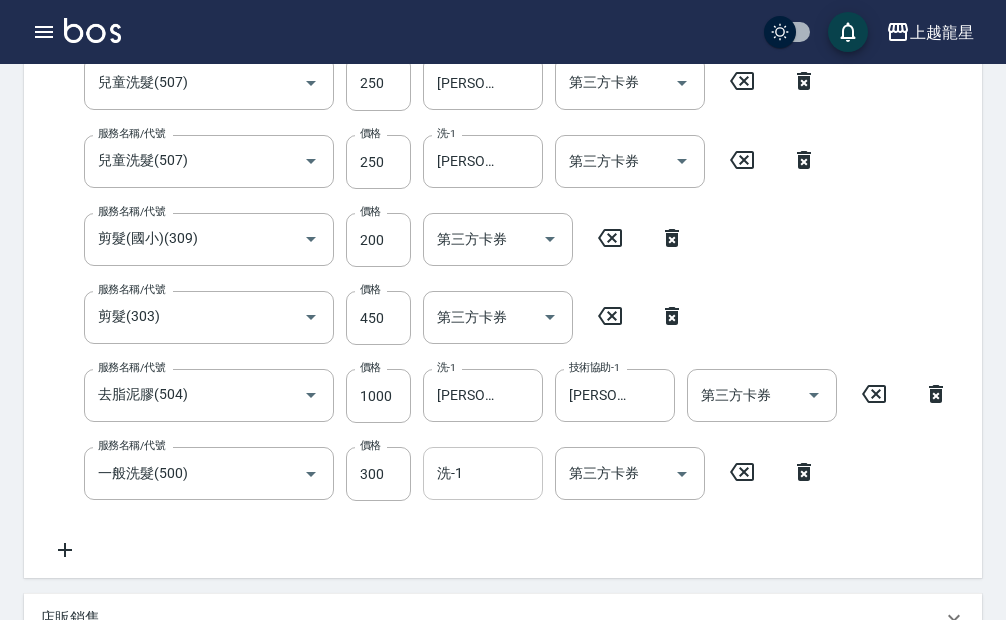 click on "洗-1" at bounding box center (483, 473) 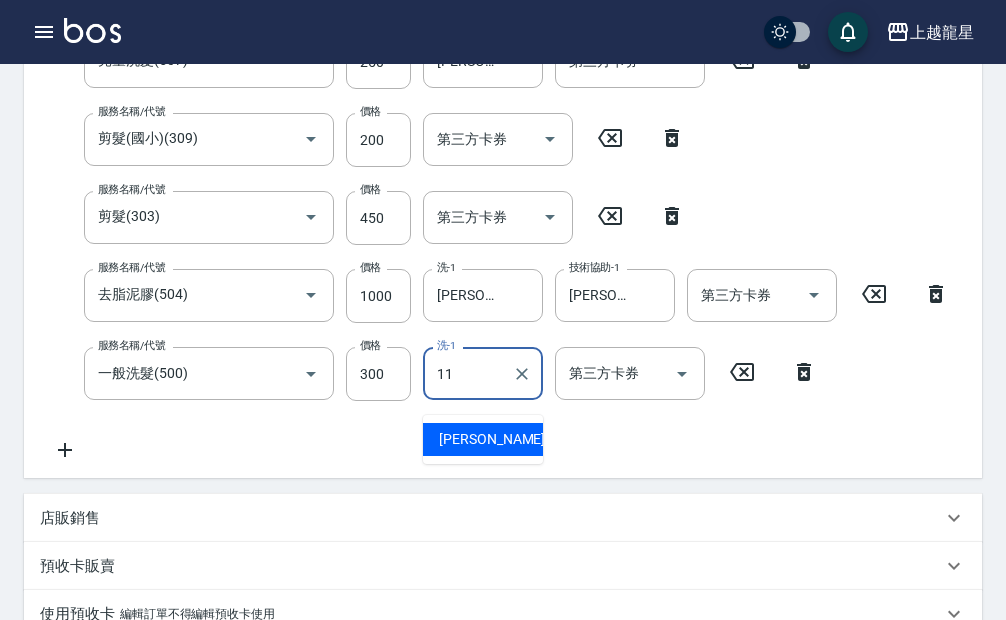 scroll, scrollTop: 993, scrollLeft: 0, axis: vertical 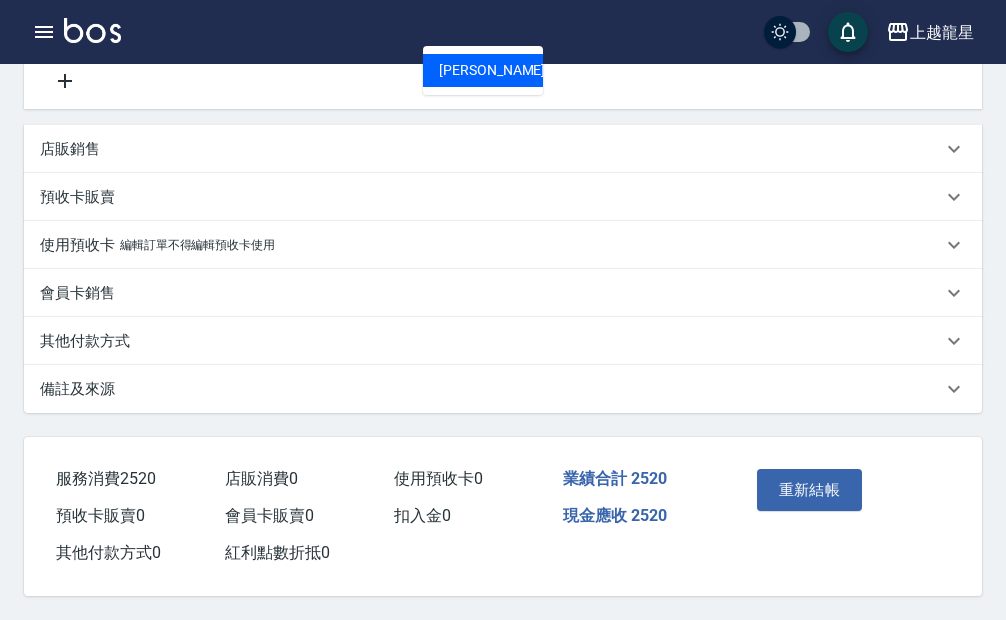 type on "[PERSON_NAME]-11" 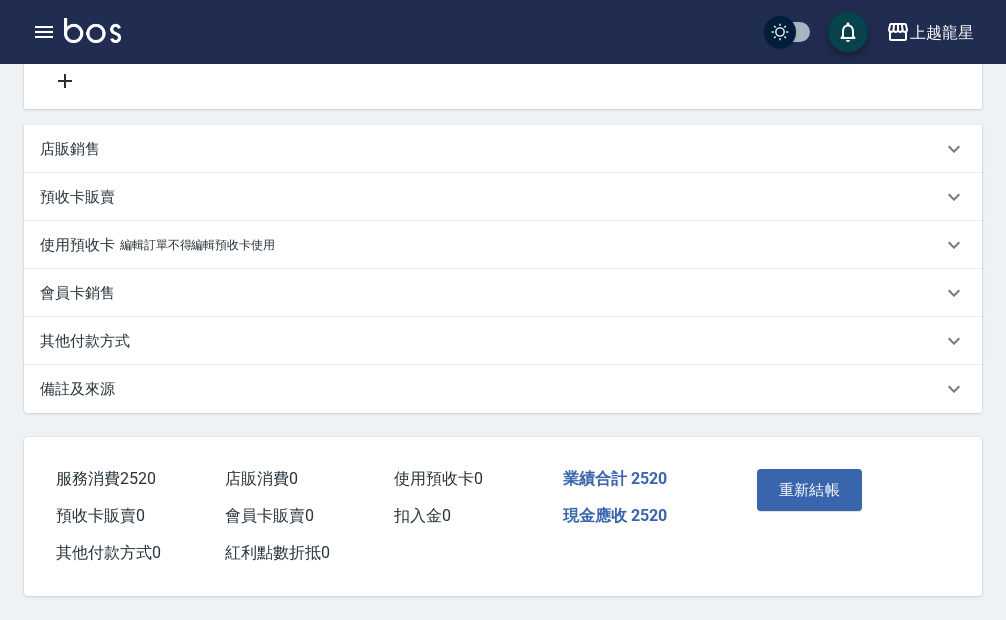 scroll, scrollTop: 971, scrollLeft: 0, axis: vertical 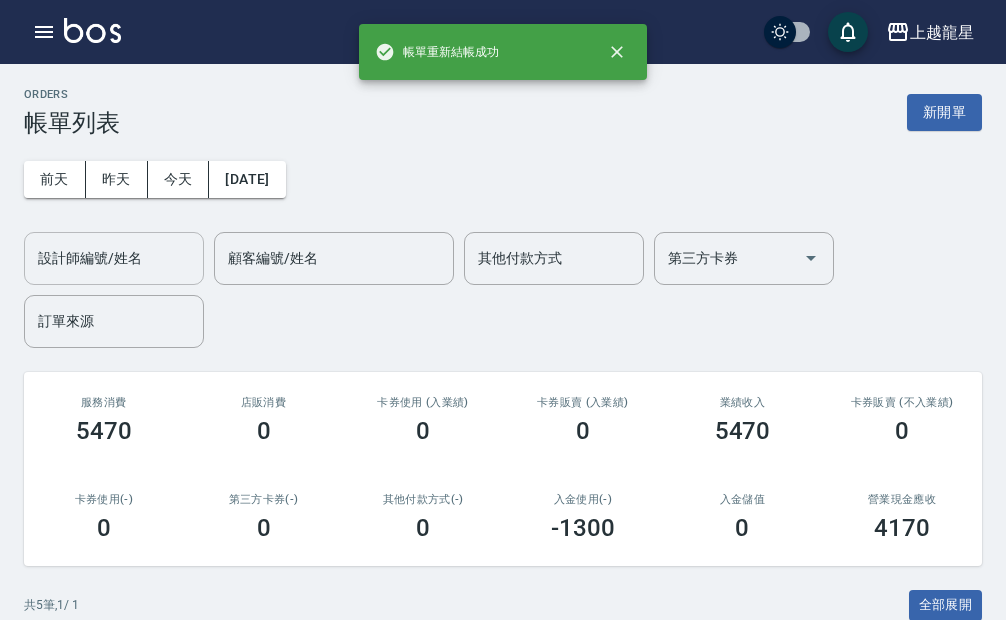 click on "設計師編號/姓名" at bounding box center [114, 258] 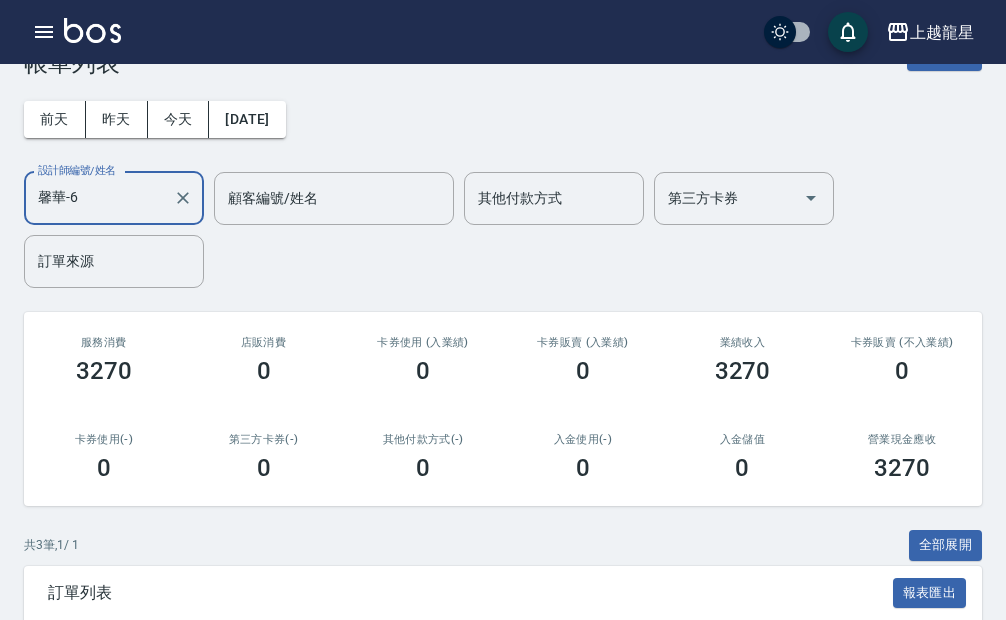 scroll, scrollTop: 0, scrollLeft: 0, axis: both 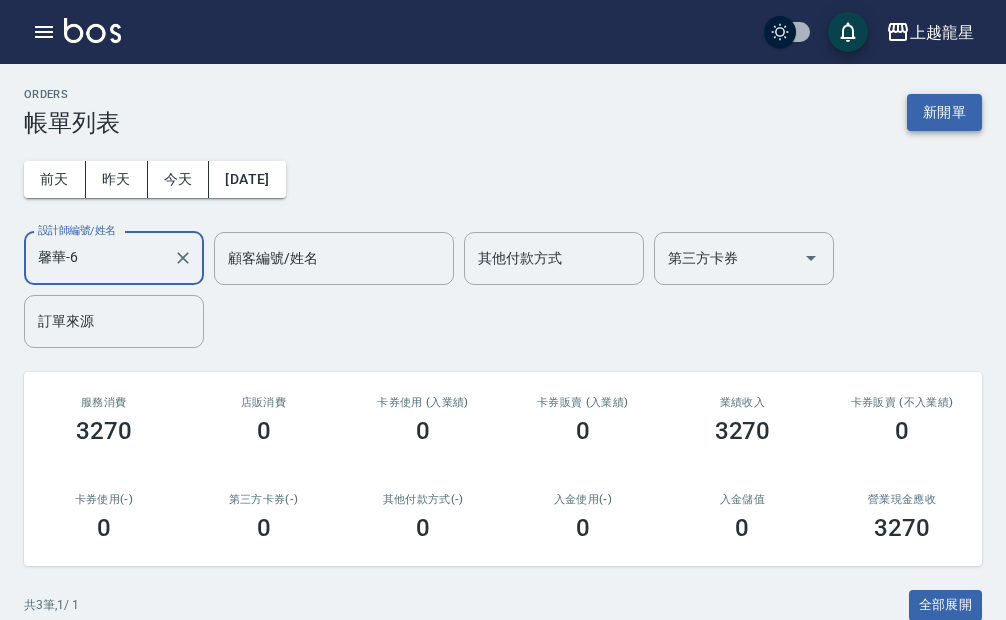 type on "馨華-6" 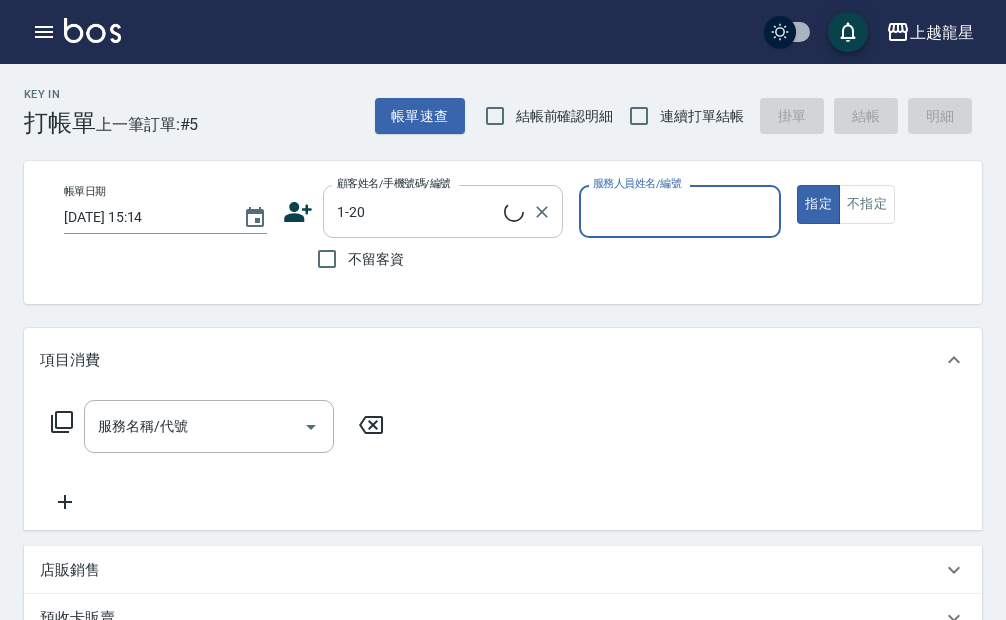 type on "[PERSON_NAME]/0911662588/1-20" 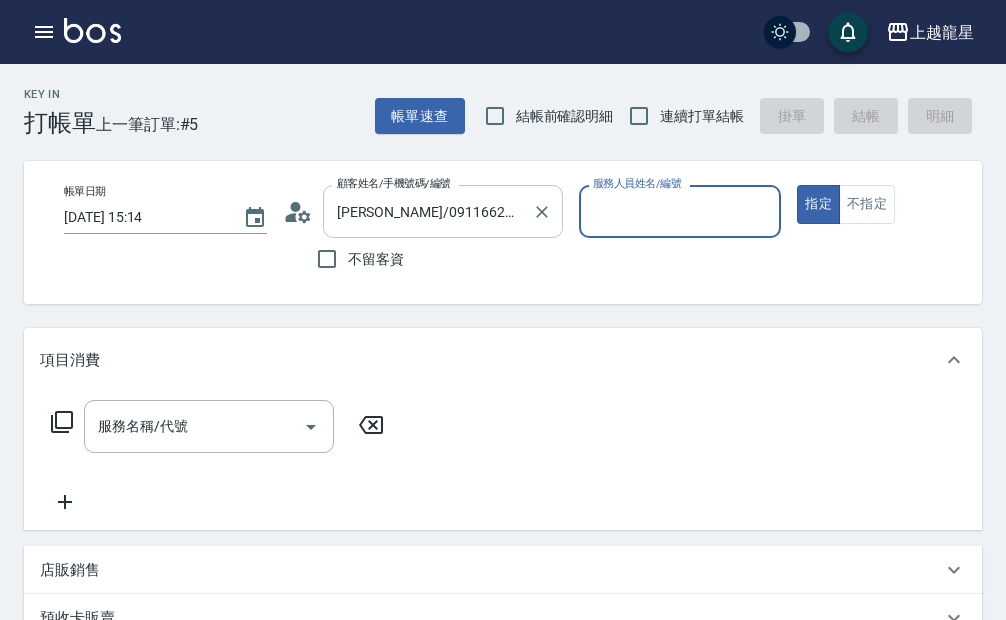 type on "馨華-6" 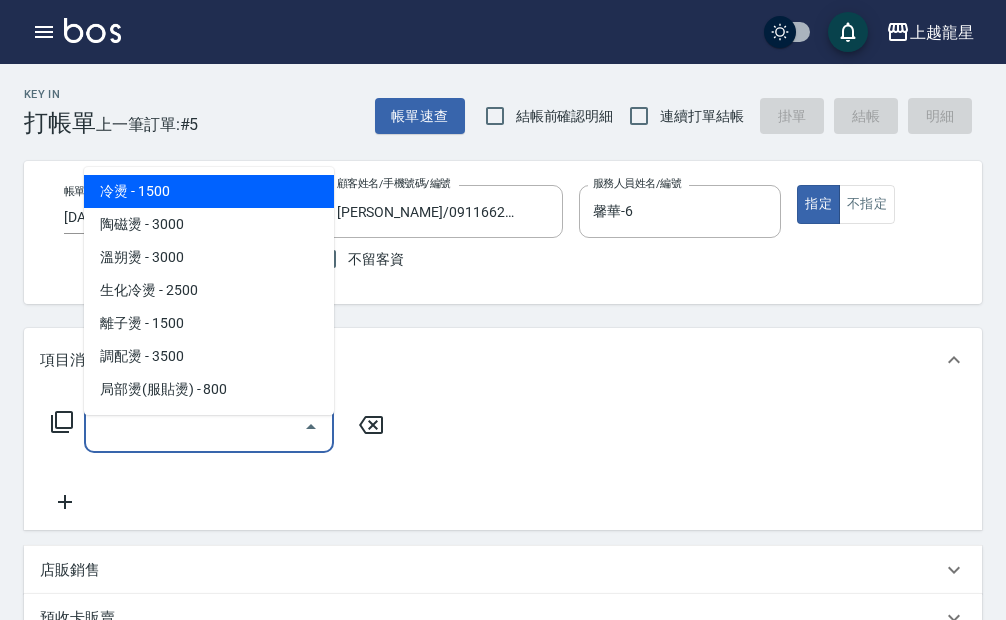 click on "服務名稱/代號" at bounding box center (194, 426) 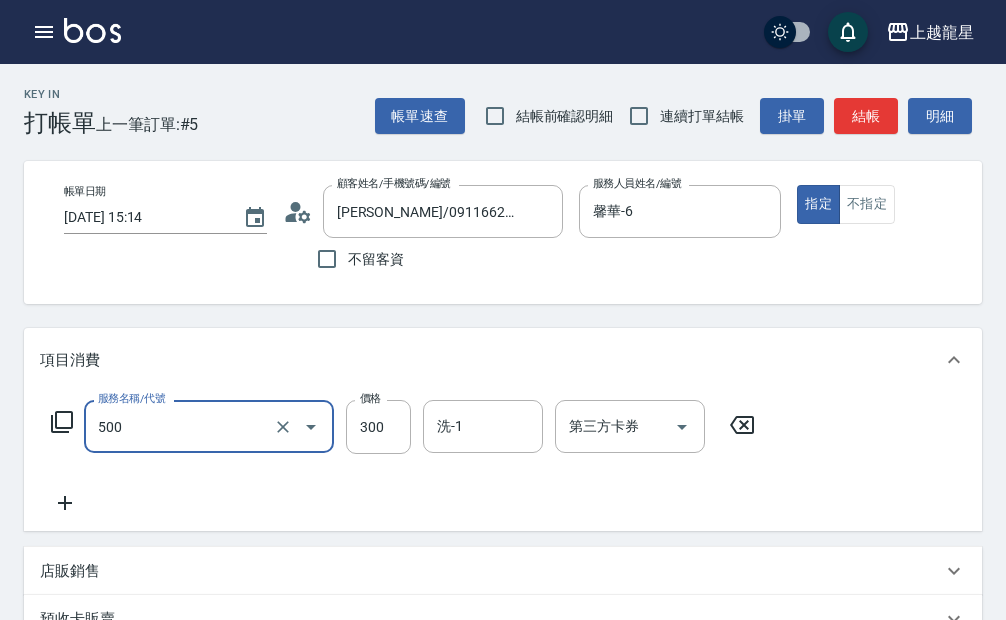 type on "一般洗髮(500)" 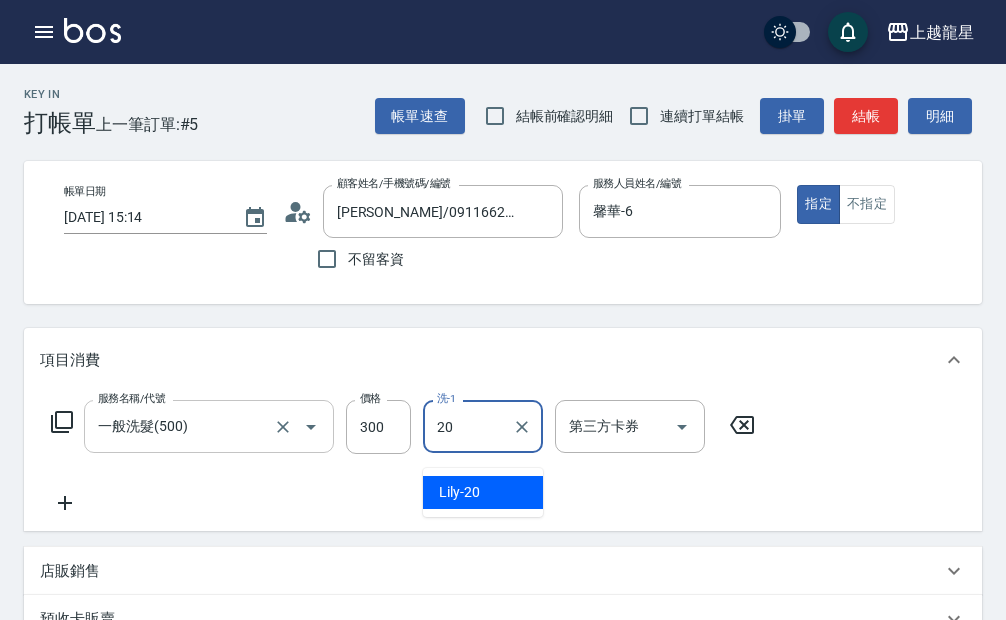 type on "Lily-20" 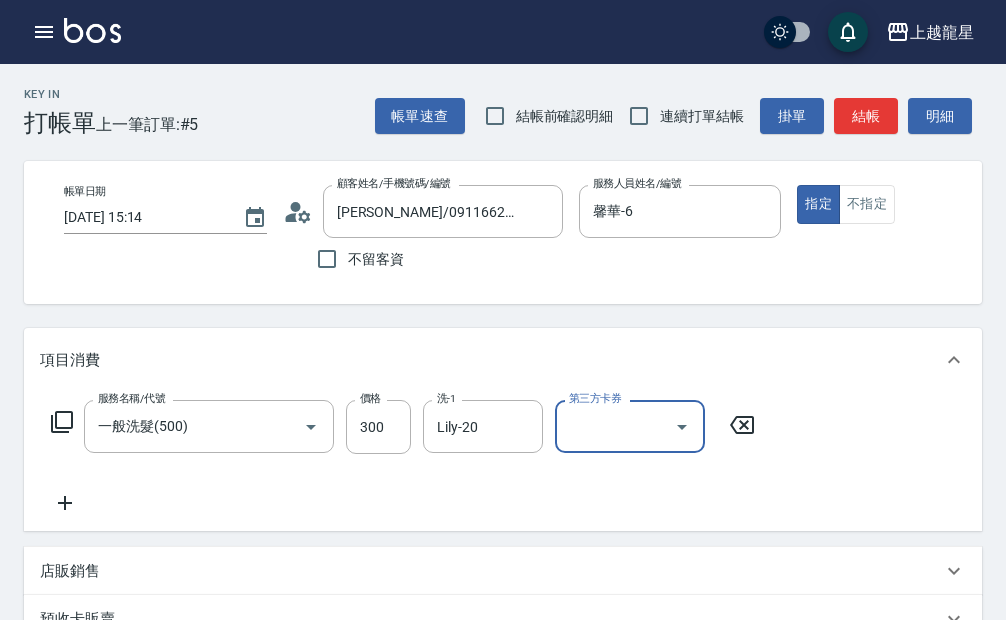 click 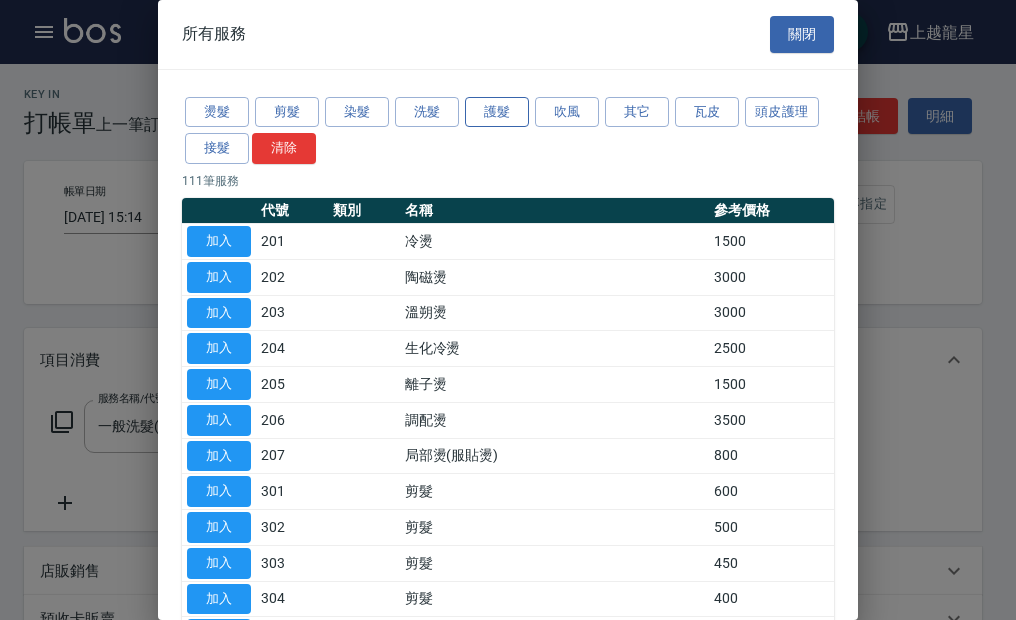 click on "護髮" at bounding box center (497, 112) 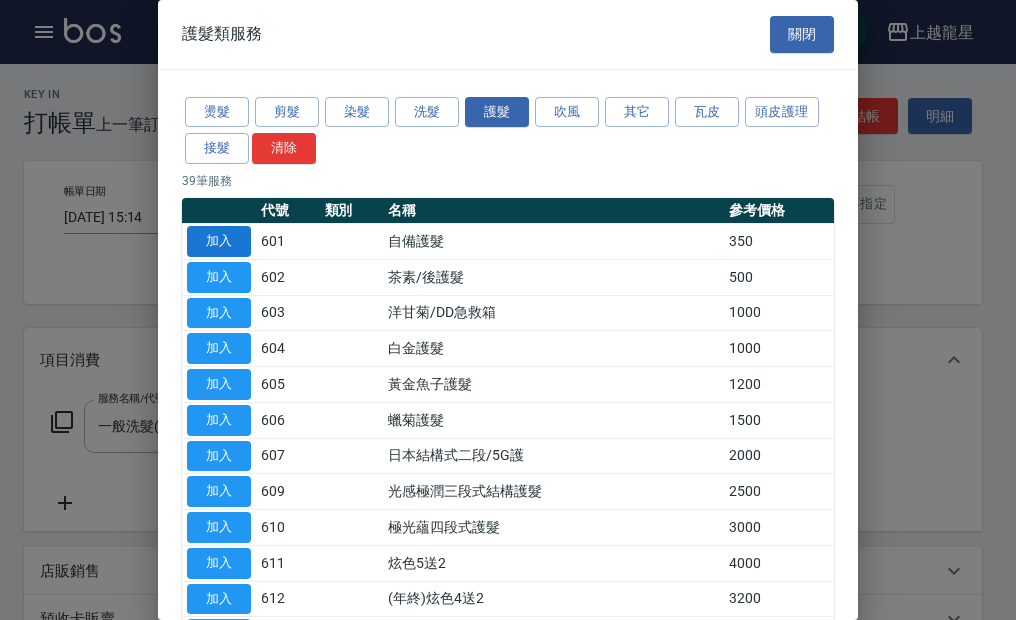 click on "加入" at bounding box center (219, 241) 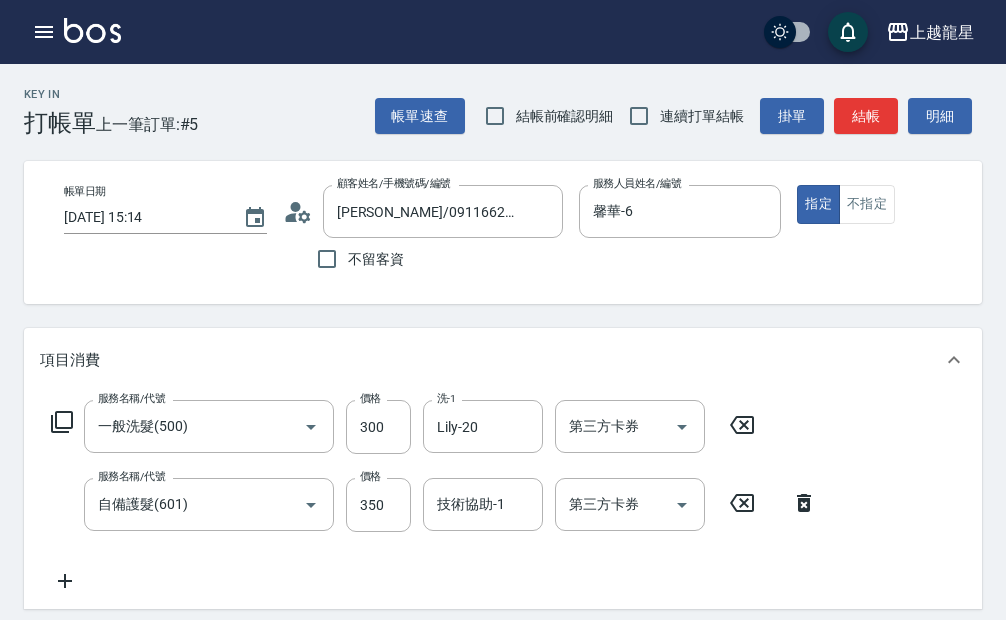 click on "服務名稱/代號 一般洗髮(500) 服務名稱/代號 價格 300 價格 洗-1 Lily-20 洗-1 第三方卡券 第三方卡券 服務名稱/代號 自備護髮(601) 服務名稱/代號 價格 350 價格 技術協助-1 技術協助-1 第三方卡券 第三方卡券" at bounding box center [434, 496] 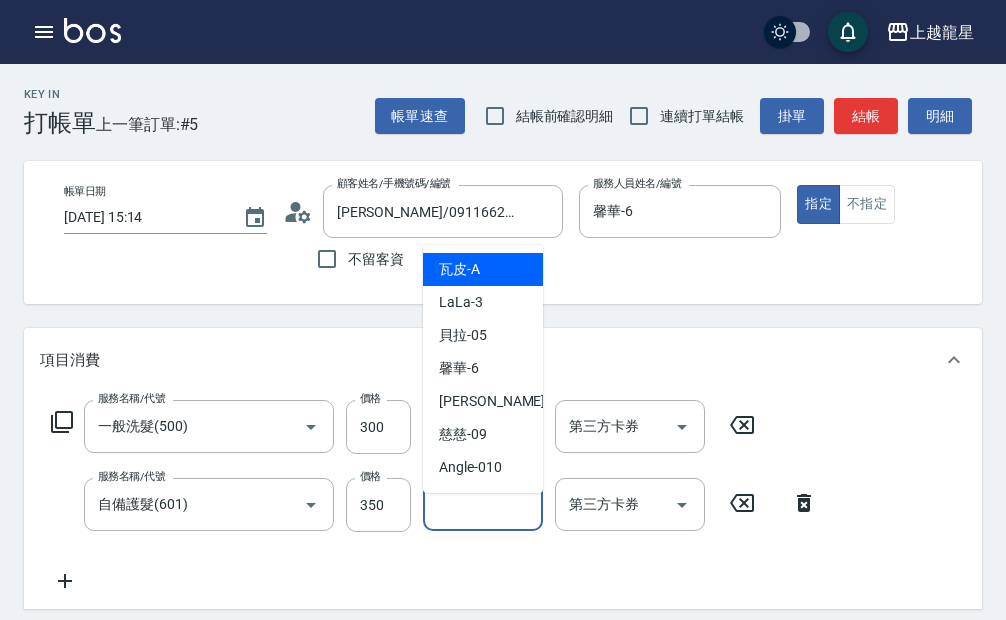 click on "技術協助-1" at bounding box center [483, 504] 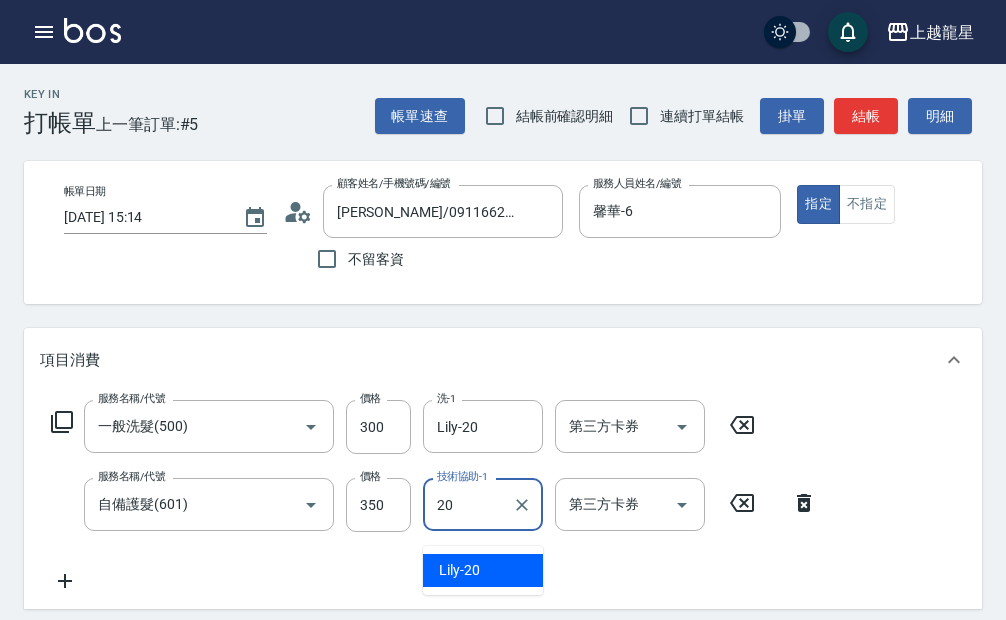 type on "Lily-20" 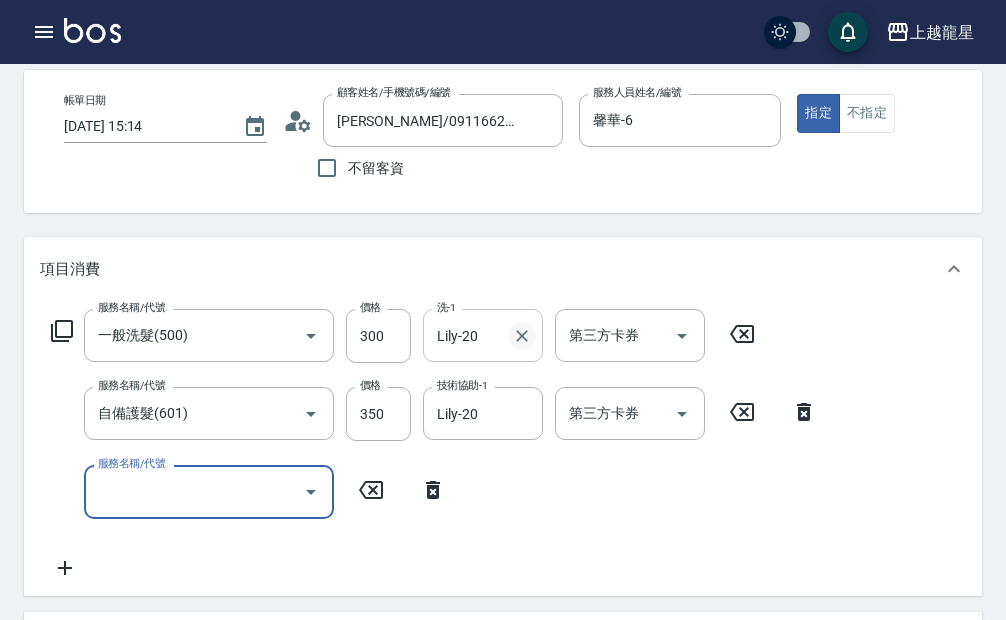 scroll, scrollTop: 200, scrollLeft: 0, axis: vertical 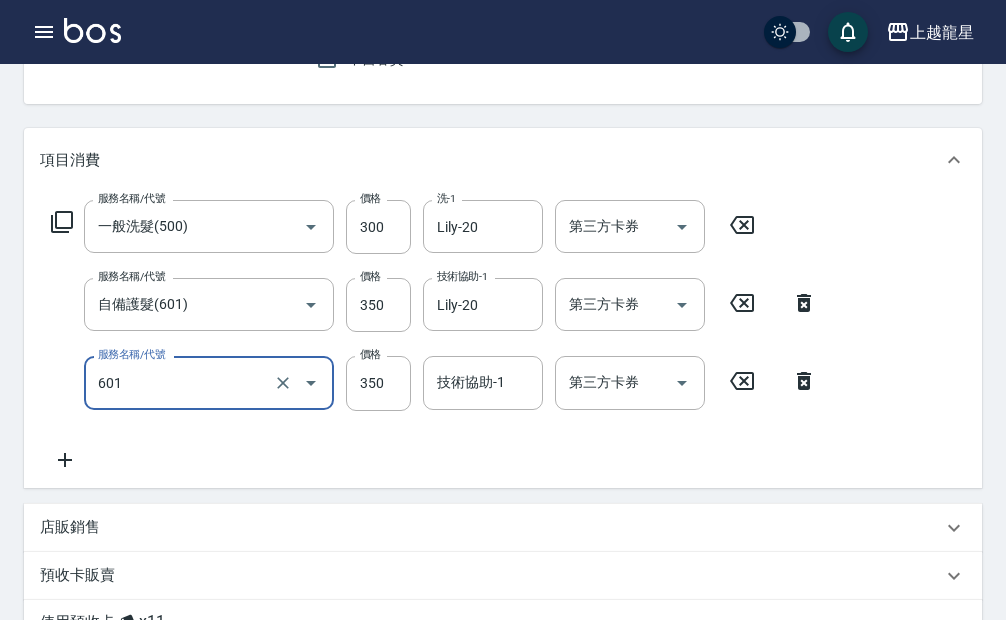 type on "自備護髮(601)" 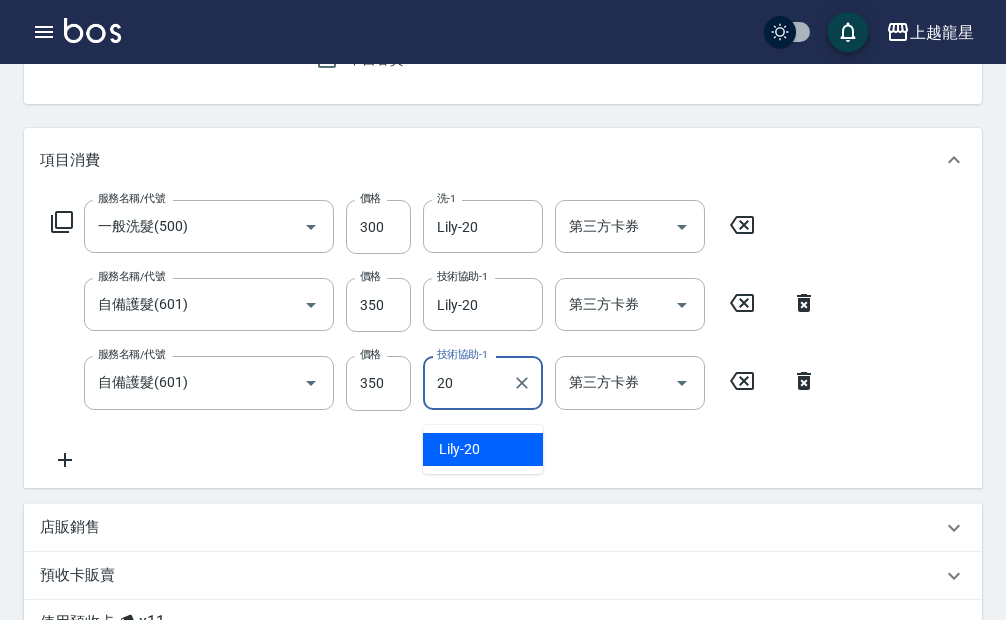 type on "Lily-20" 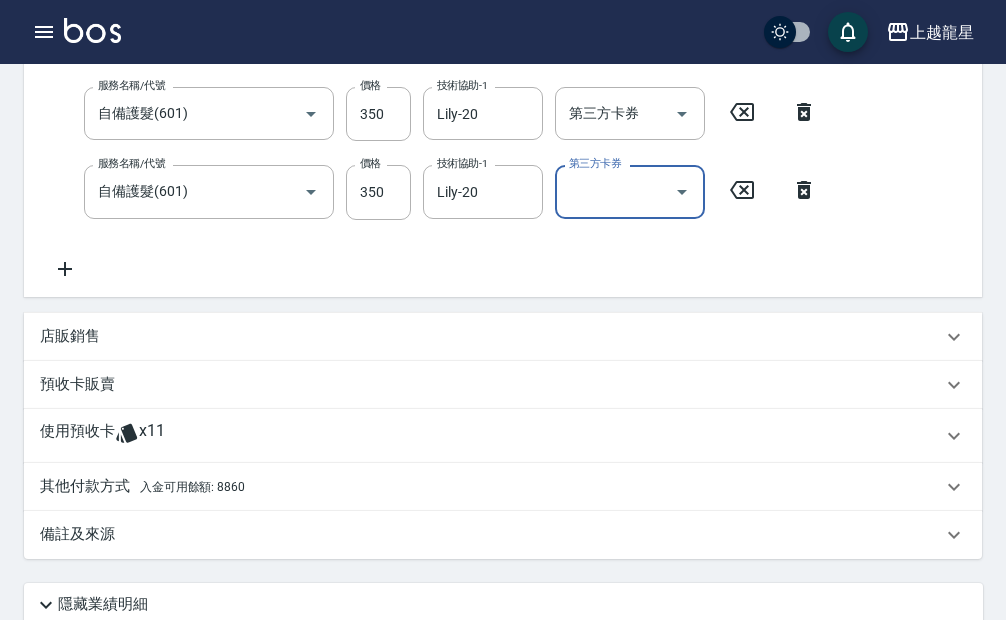 scroll, scrollTop: 400, scrollLeft: 0, axis: vertical 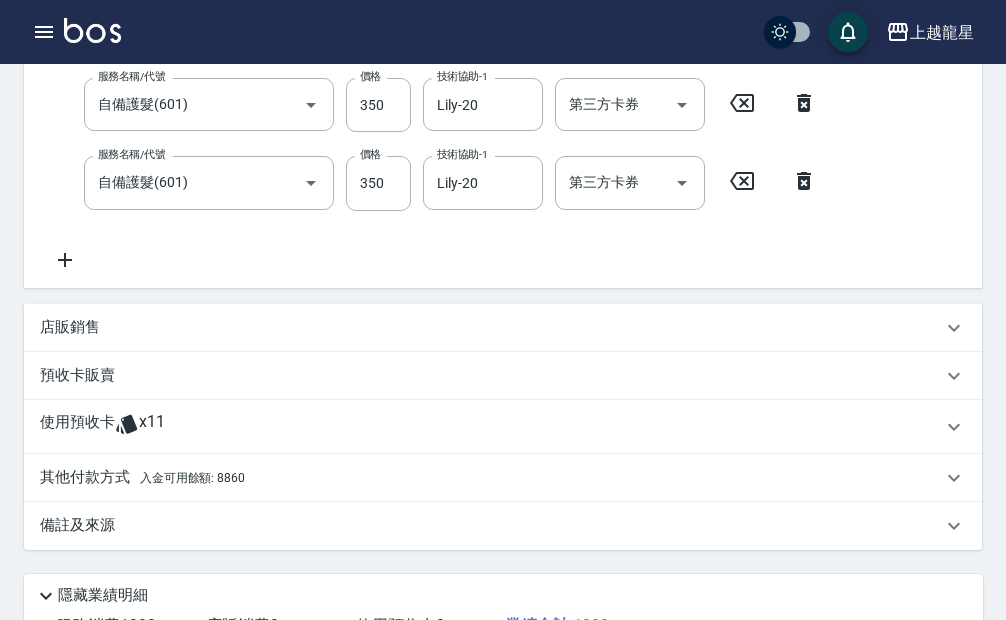 click on "其他付款方式 入金可用餘額: 8860" at bounding box center (142, 478) 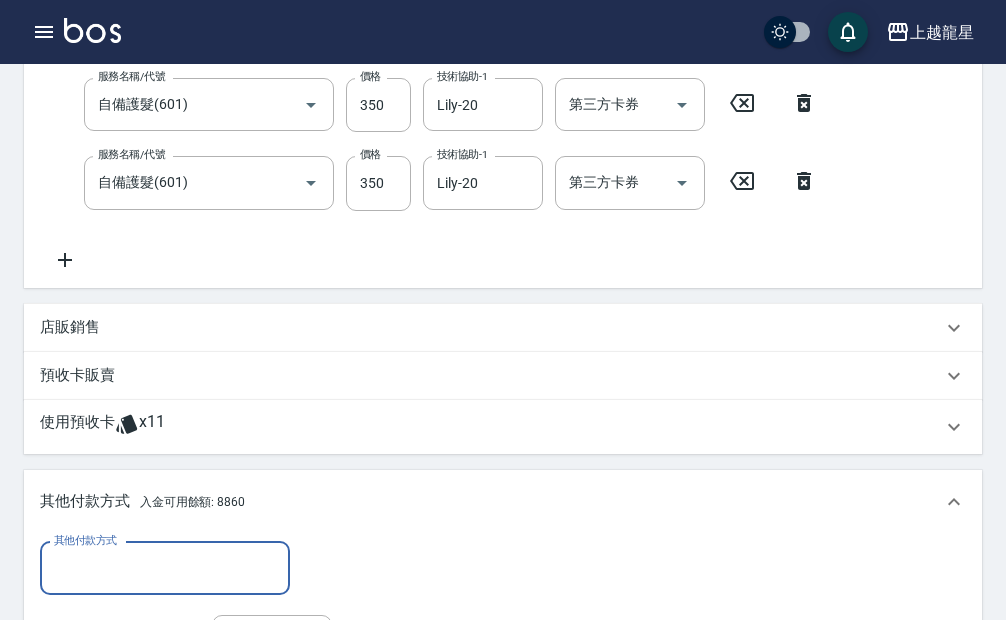scroll, scrollTop: 0, scrollLeft: 0, axis: both 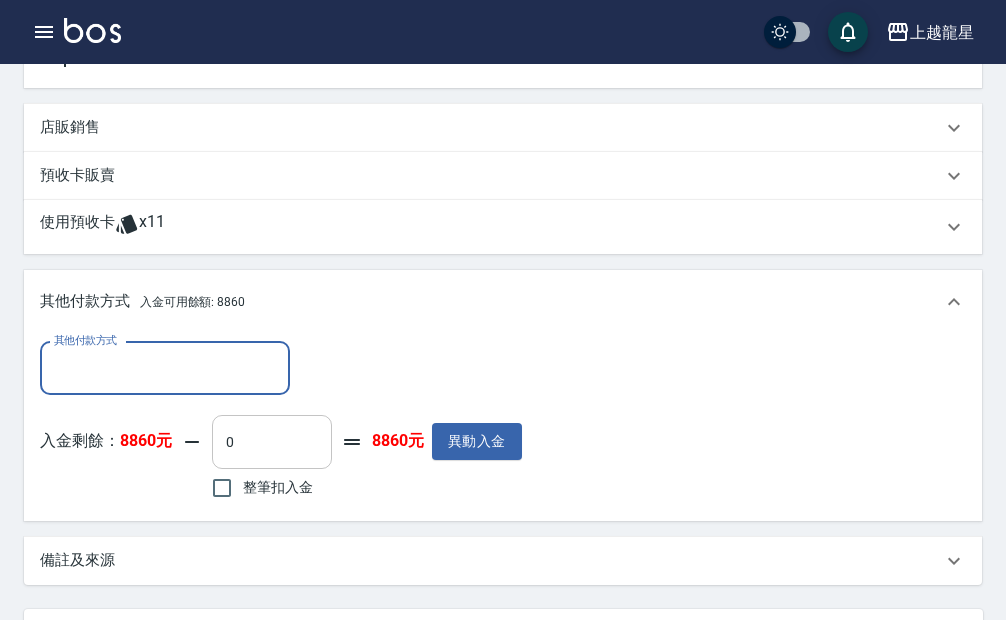 click on "0" at bounding box center (272, 442) 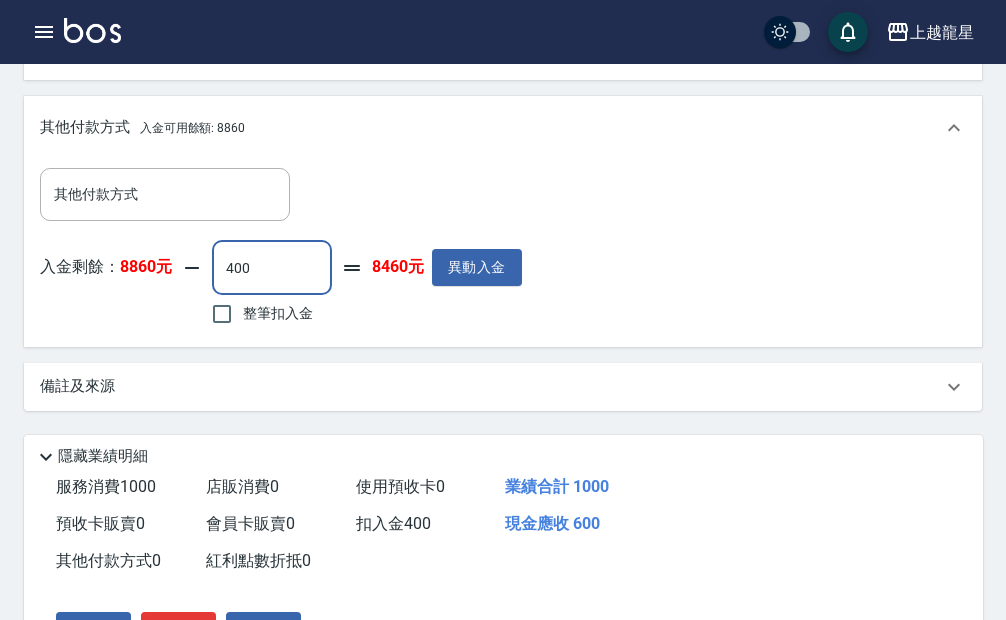scroll, scrollTop: 912, scrollLeft: 0, axis: vertical 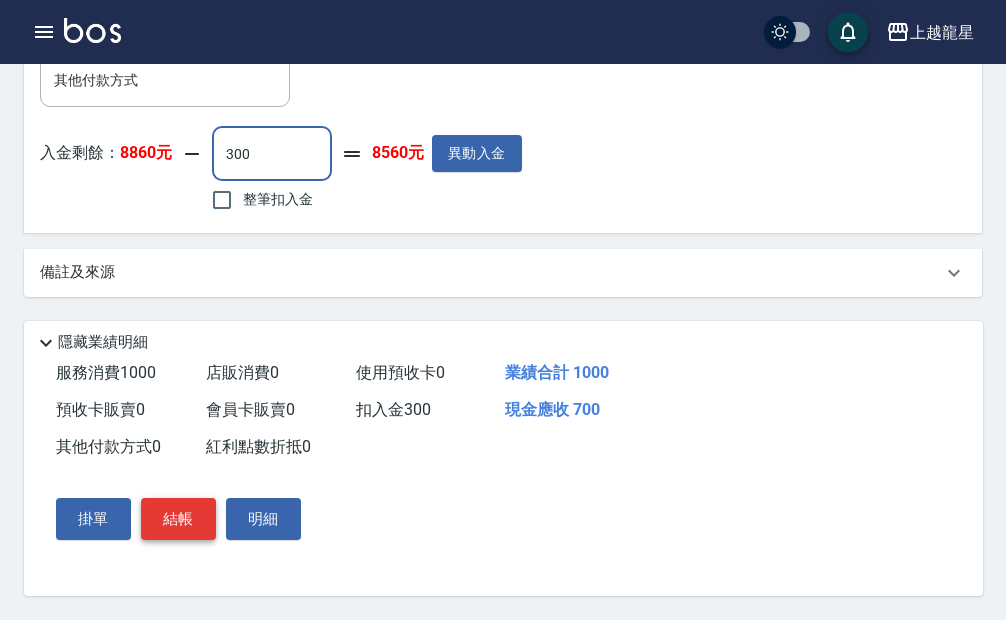 type on "300" 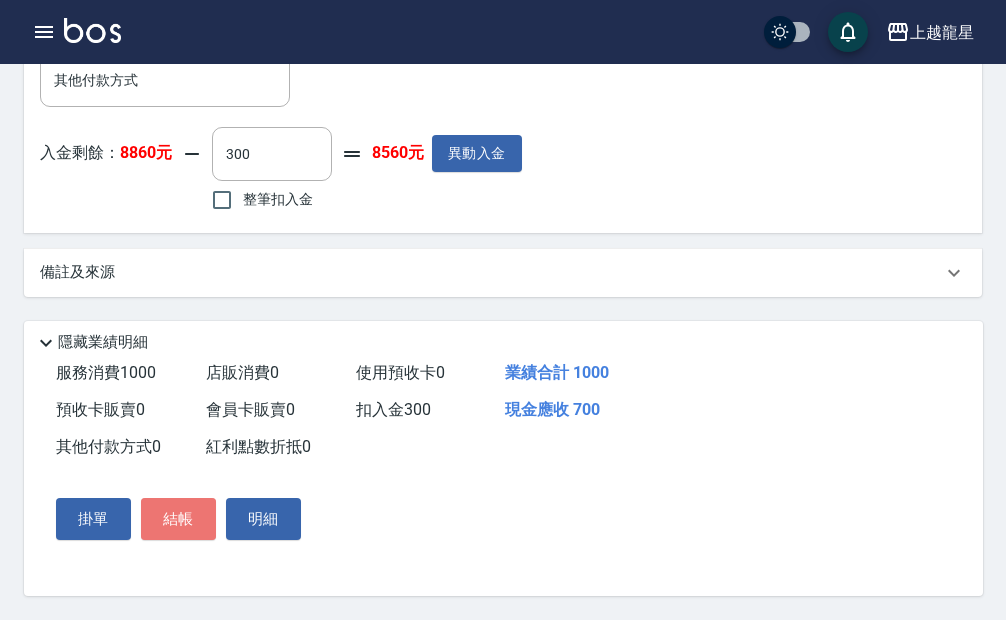 drag, startPoint x: 189, startPoint y: 514, endPoint x: 184, endPoint y: 524, distance: 11.18034 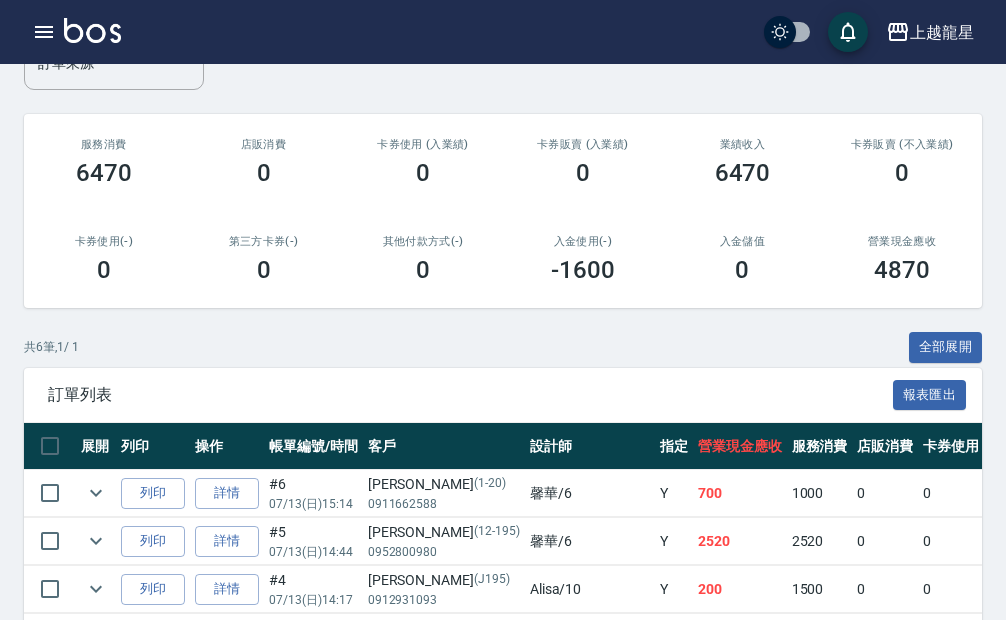 scroll, scrollTop: 400, scrollLeft: 0, axis: vertical 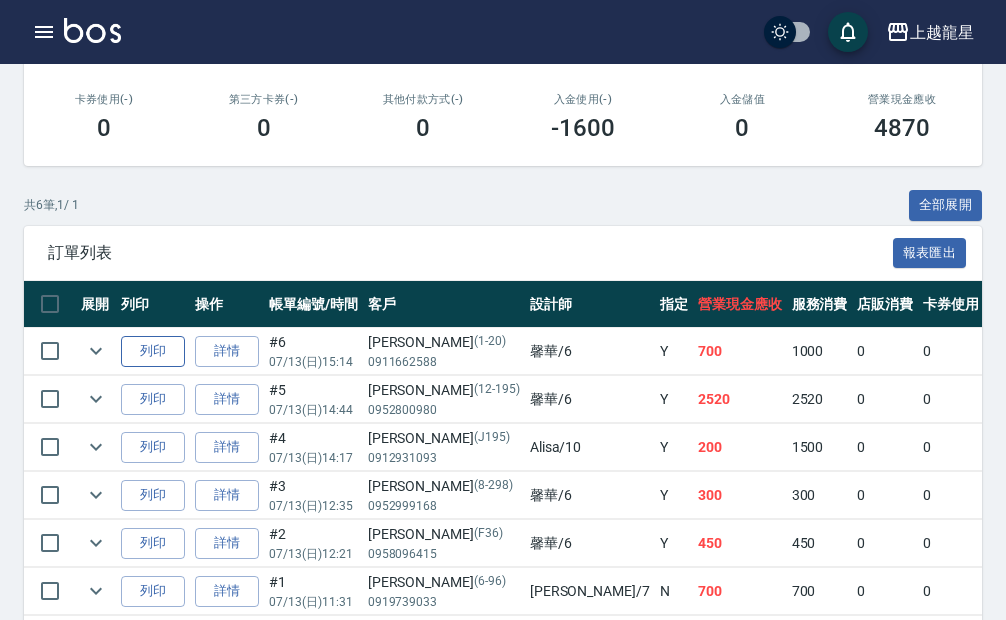 click on "列印" at bounding box center (153, 351) 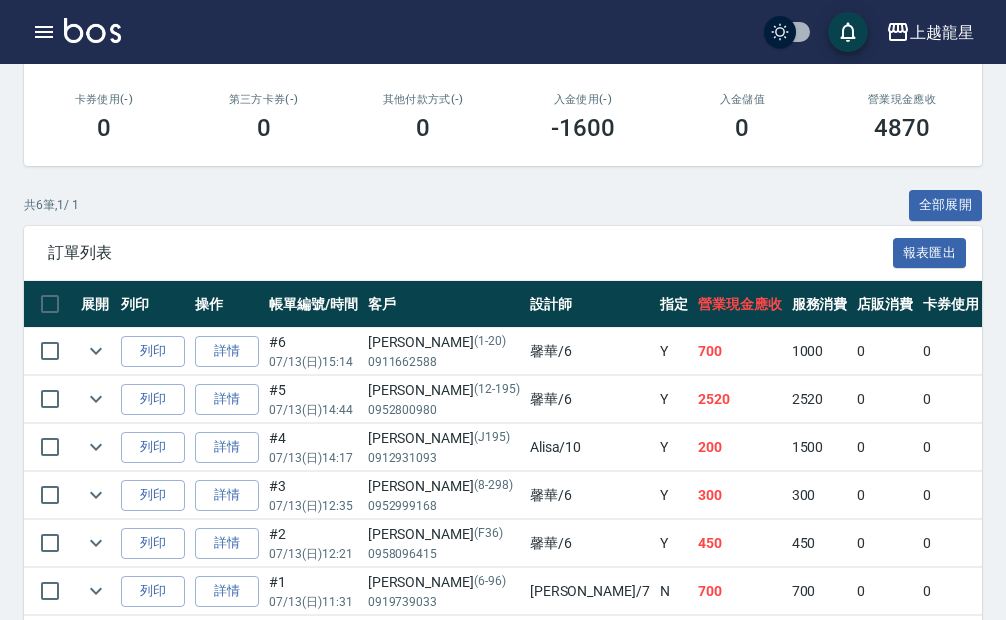 click on "上越龍星 登出" at bounding box center [503, 32] 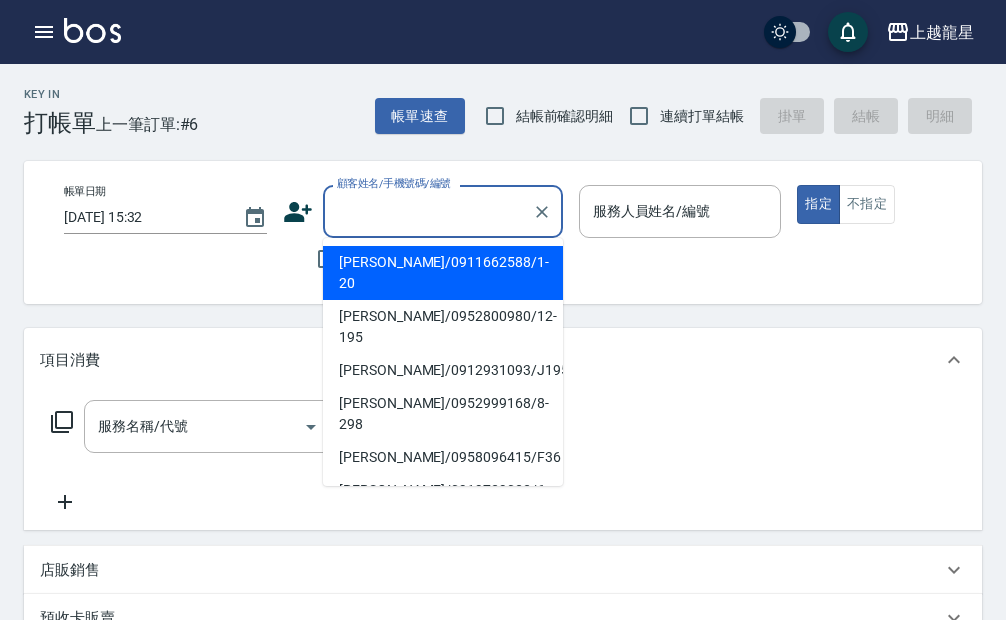 click on "顧客姓名/手機號碼/編號" at bounding box center [428, 211] 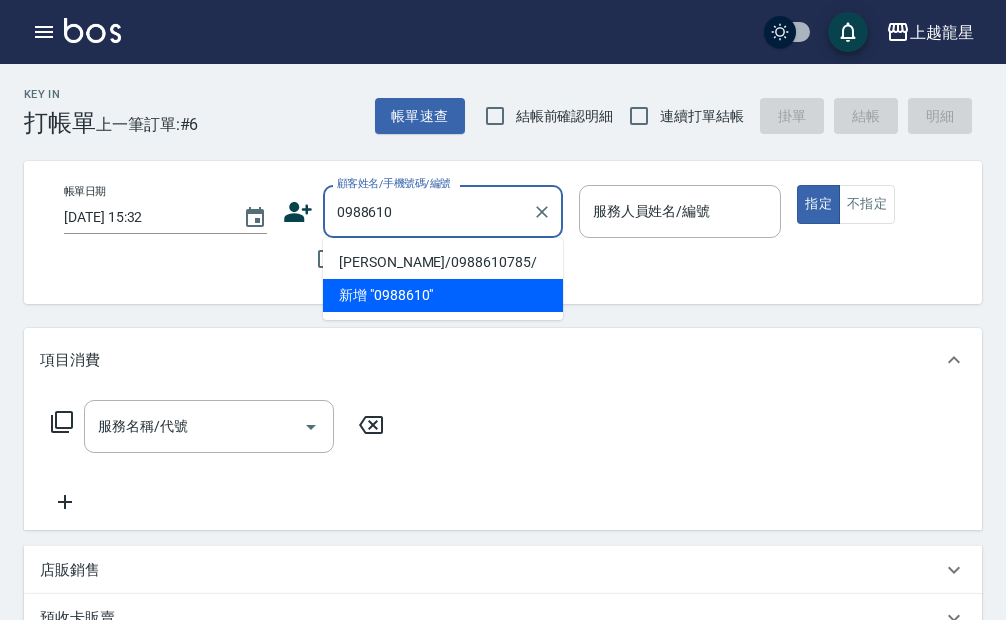 click on "[PERSON_NAME]/0988610785/" at bounding box center [443, 262] 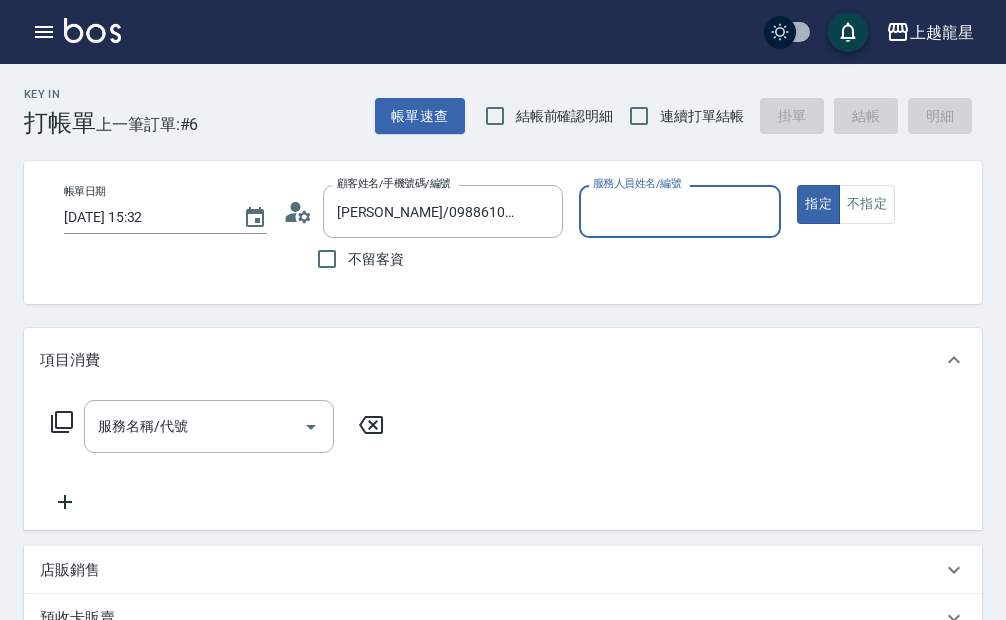 click on "服務人員姓名/編號" at bounding box center [680, 211] 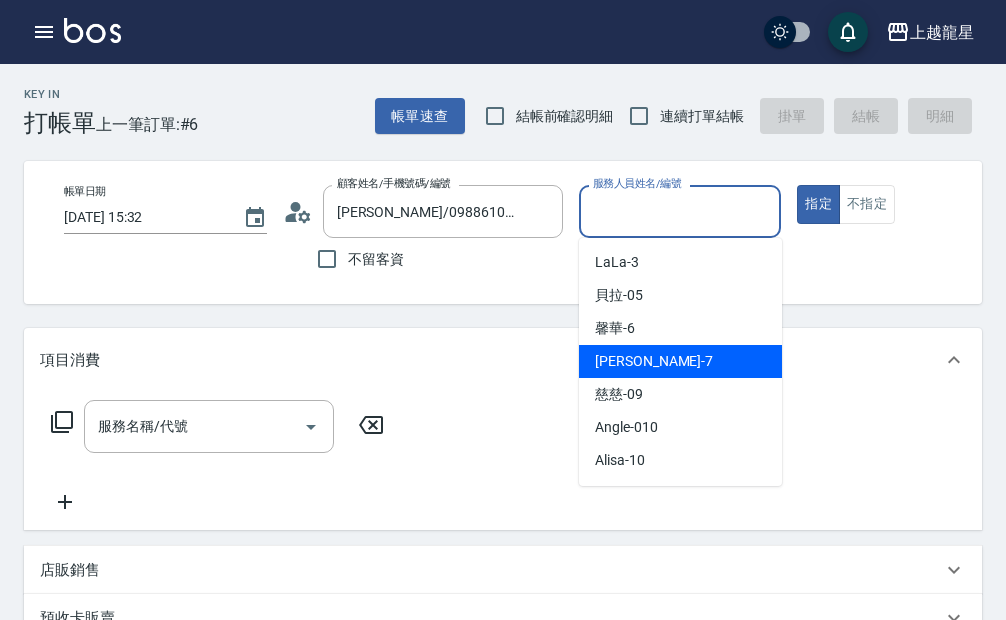 click on "雅君 -7" at bounding box center (654, 361) 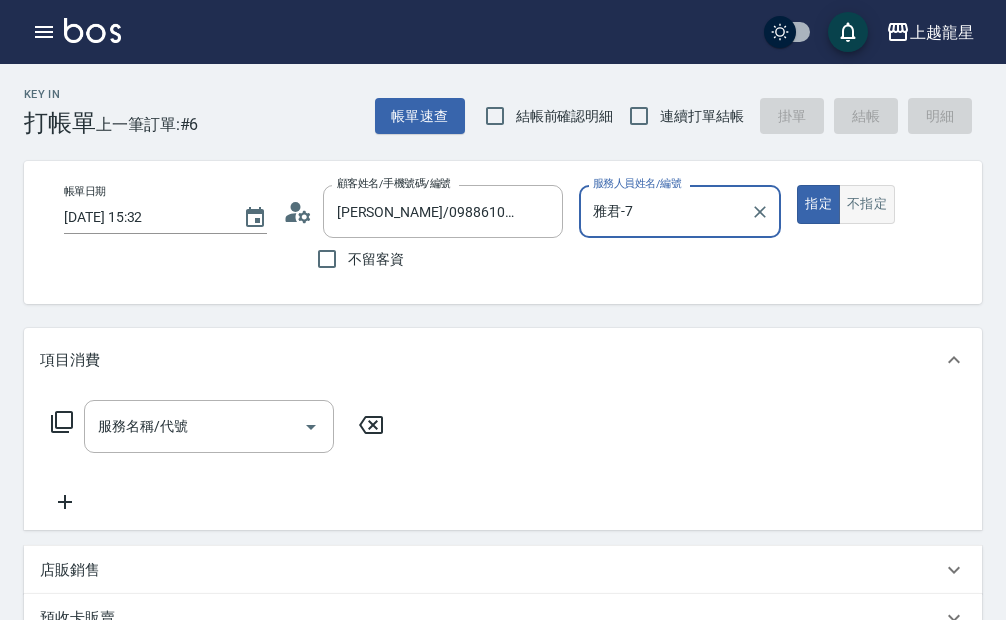 click on "不指定" at bounding box center (867, 204) 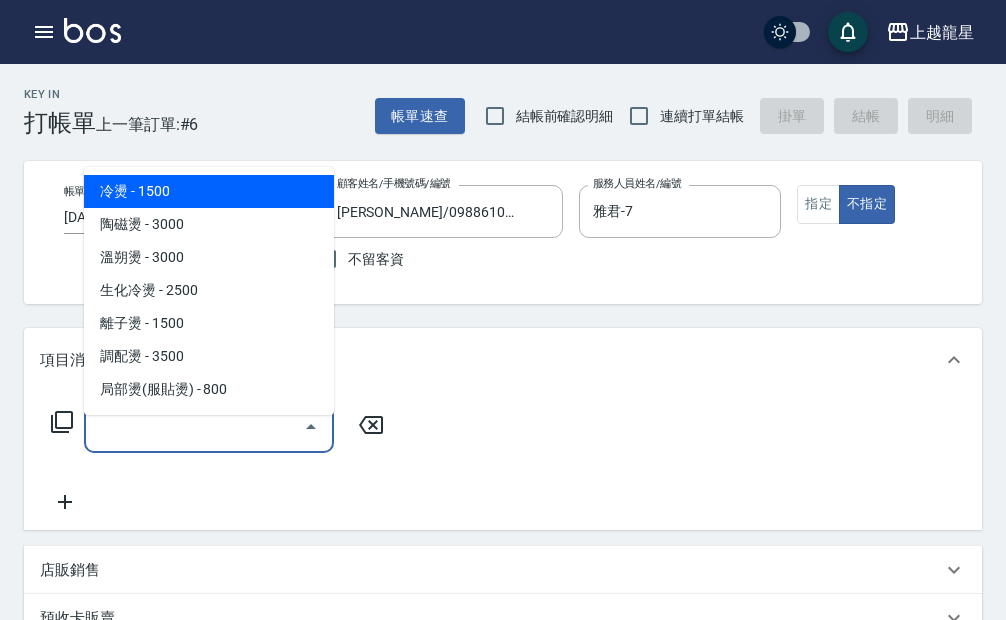 click on "服務名稱/代號" at bounding box center (194, 426) 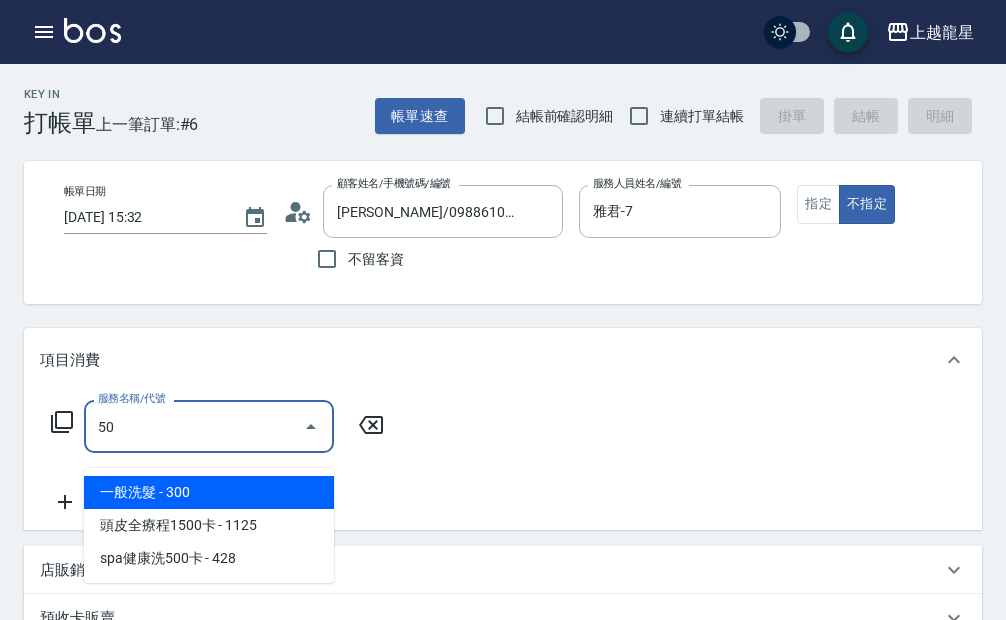 type on "5" 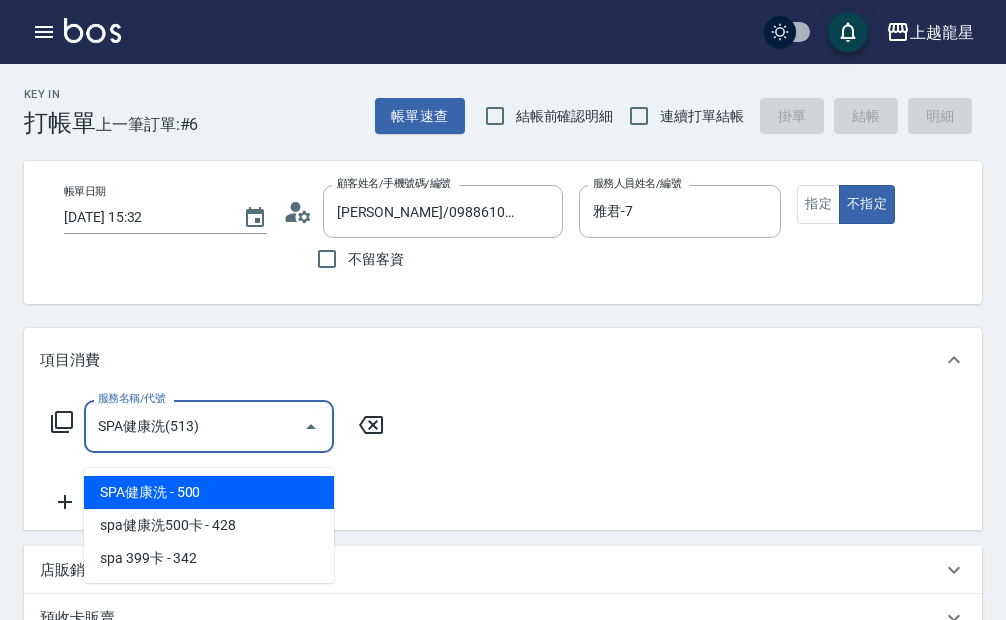 type on "SPA健康洗(513)" 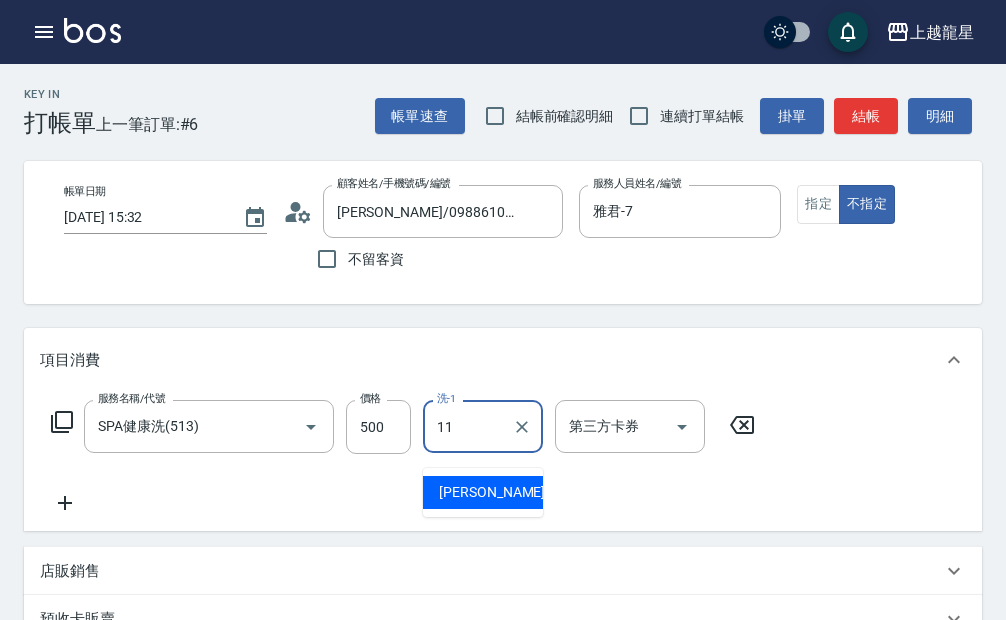 type on "[PERSON_NAME]-11" 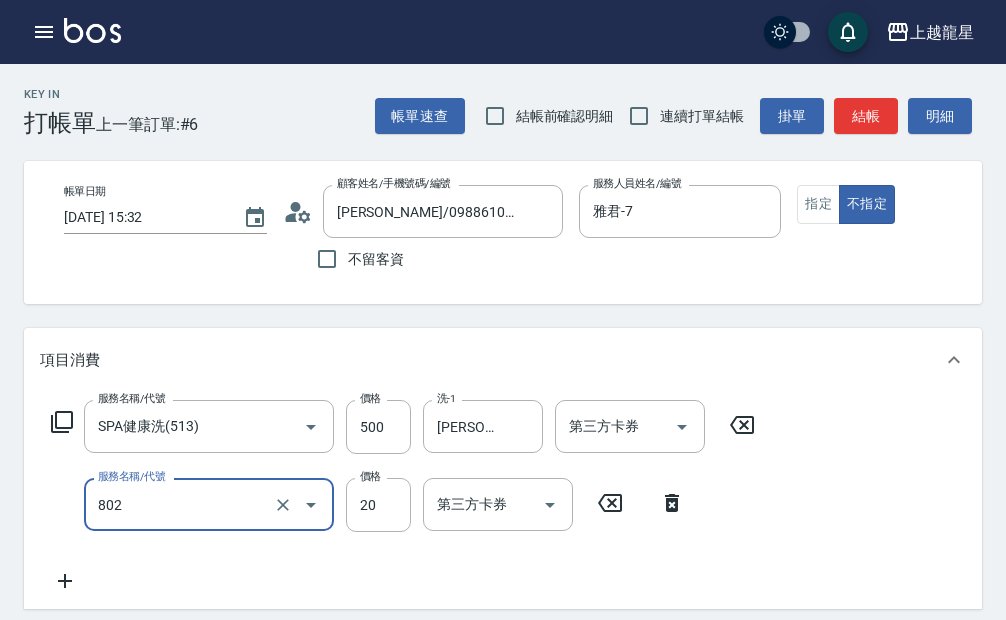 type on "潤絲(802)" 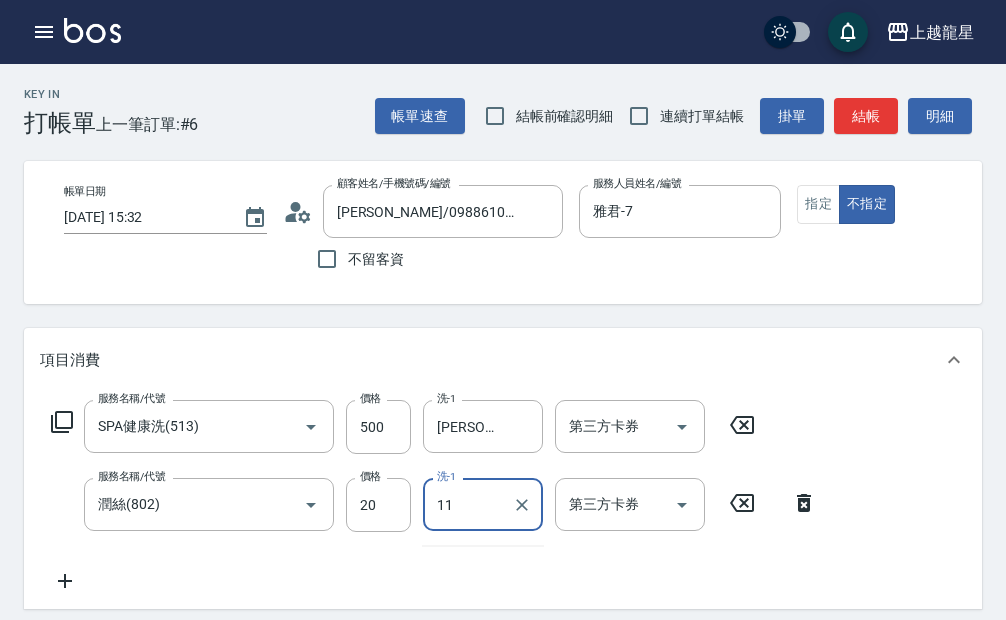 type on "[PERSON_NAME]-11" 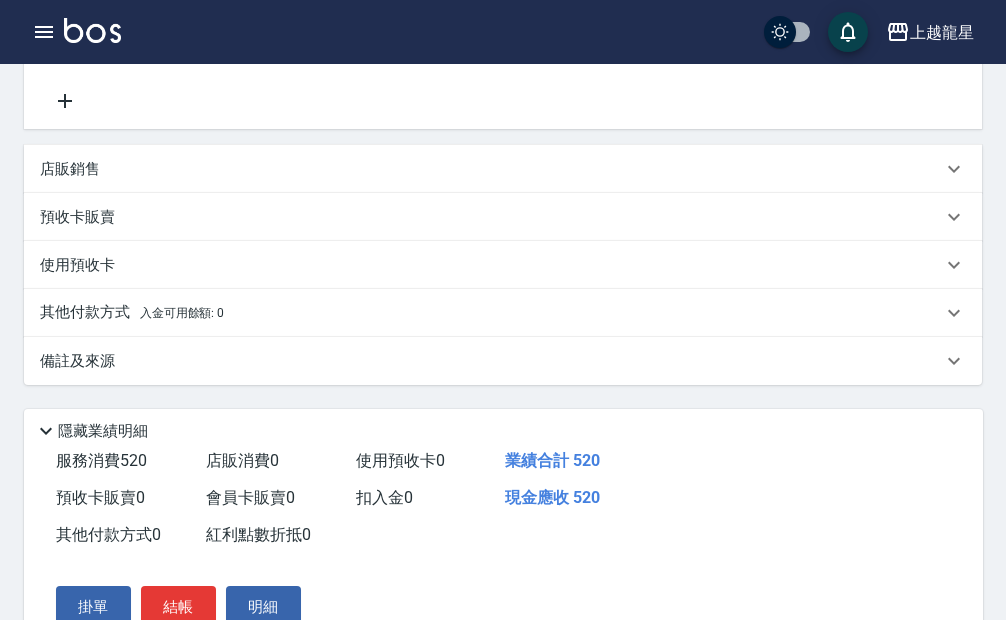 scroll, scrollTop: 593, scrollLeft: 0, axis: vertical 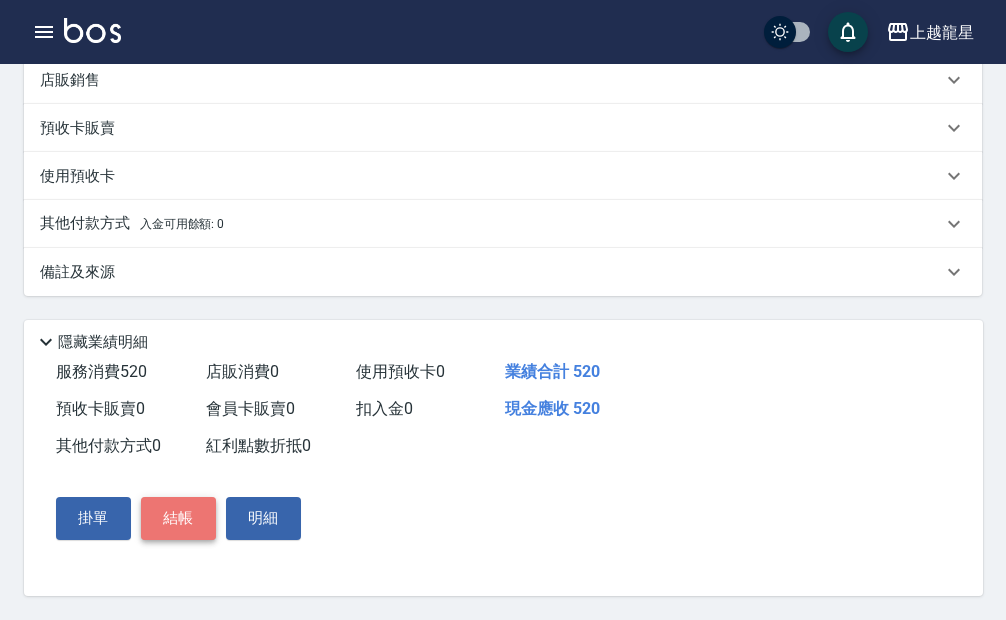 click on "結帳" at bounding box center (178, 518) 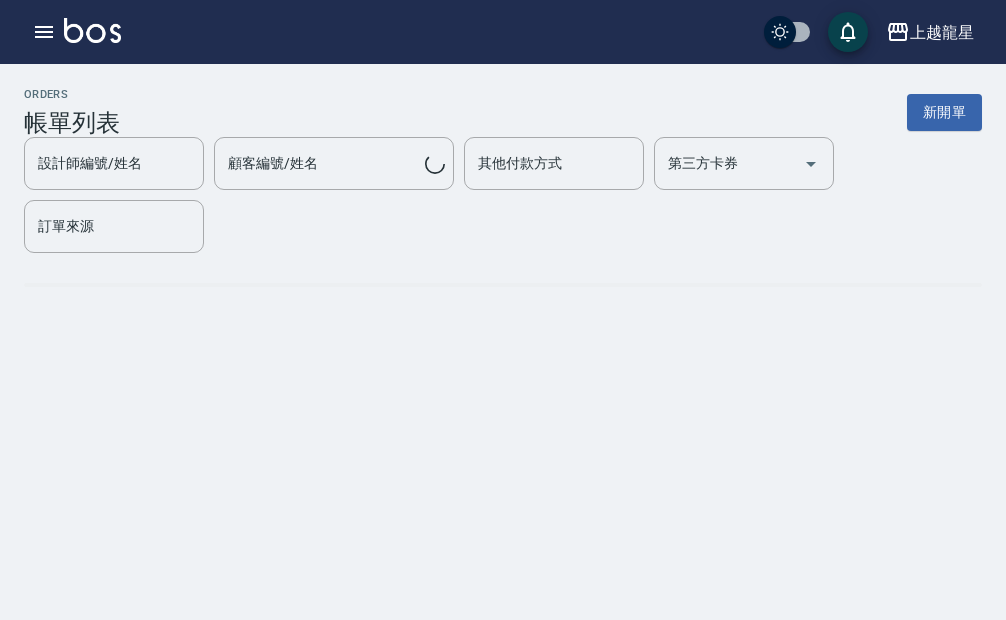scroll, scrollTop: 0, scrollLeft: 0, axis: both 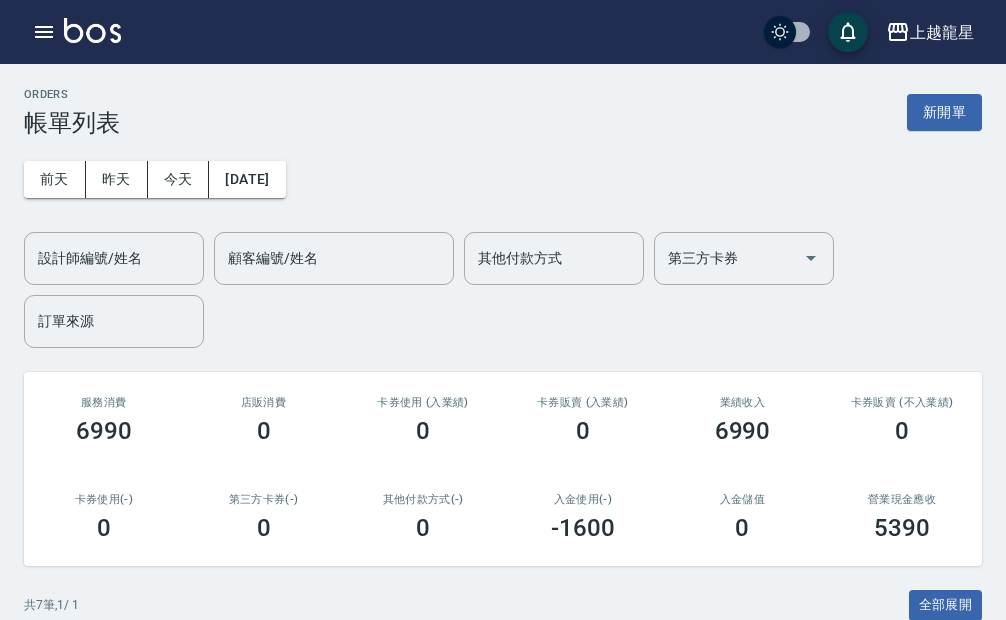 click at bounding box center [92, 30] 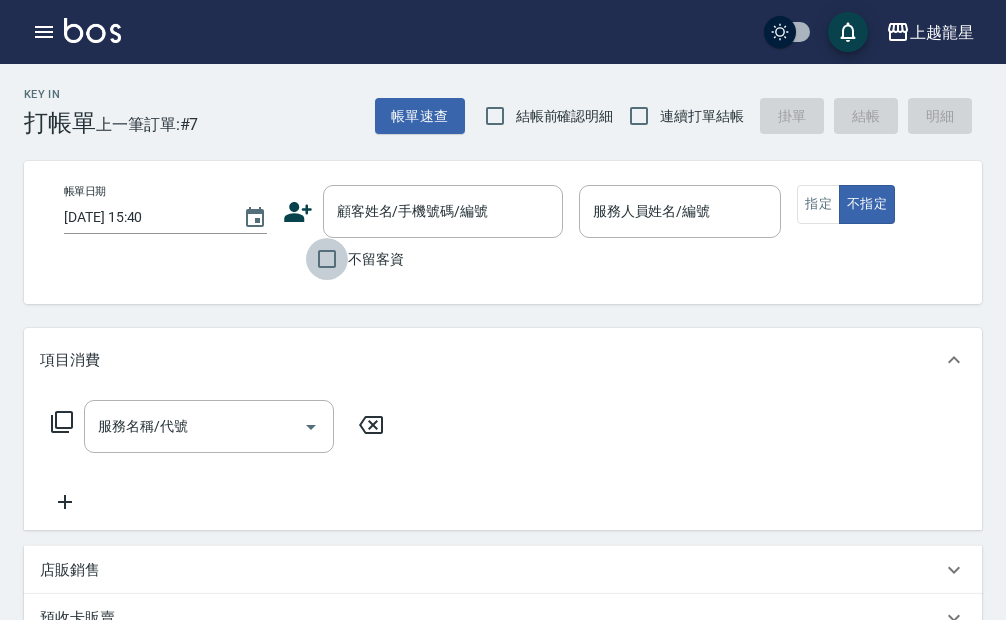 click on "不留客資" at bounding box center (327, 259) 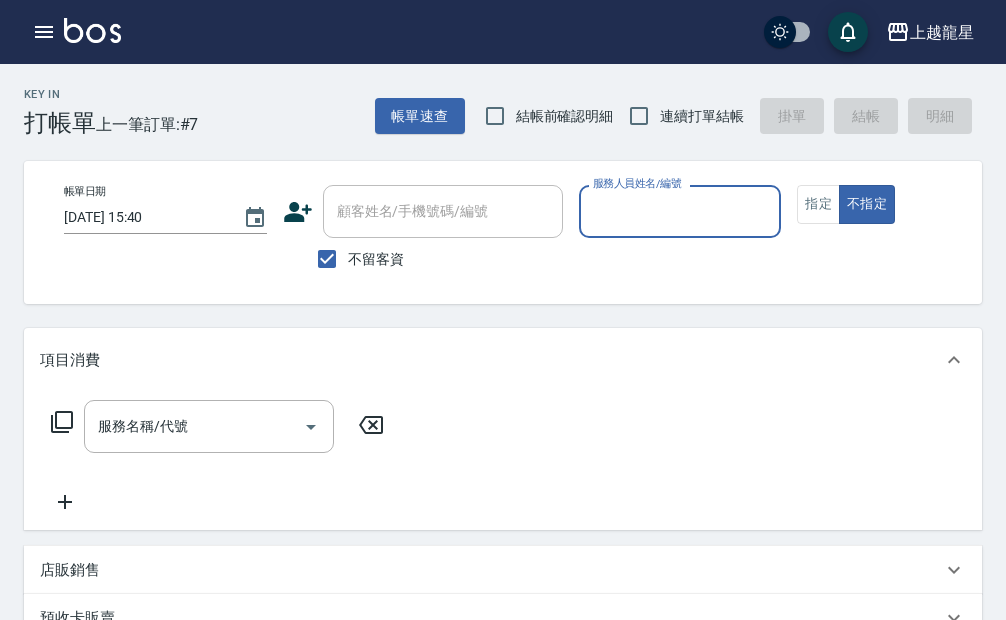 click on "服務人員姓名/編號" at bounding box center [680, 211] 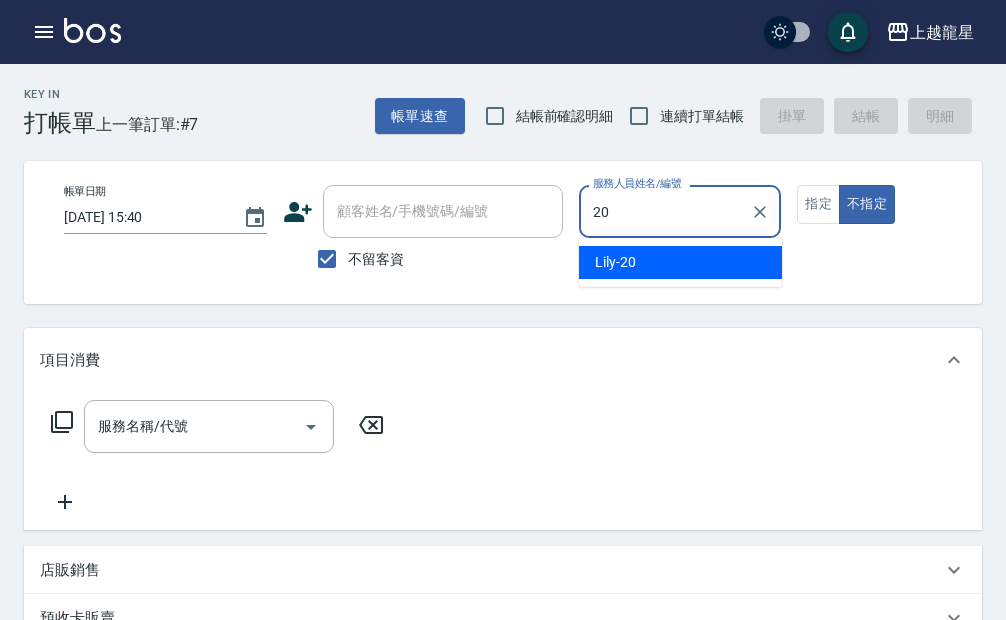 type on "Lily-20" 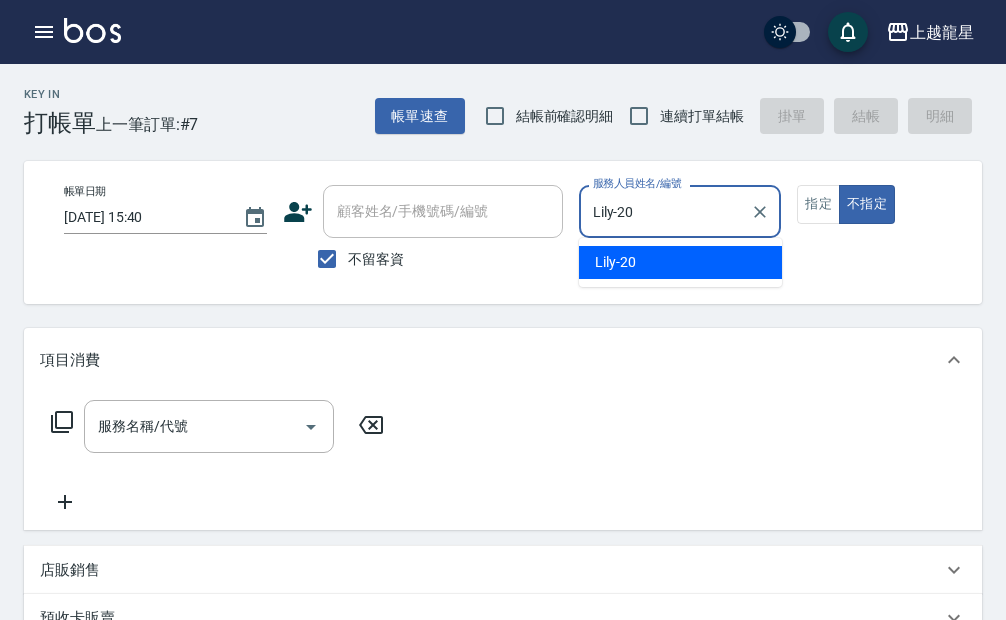 type on "false" 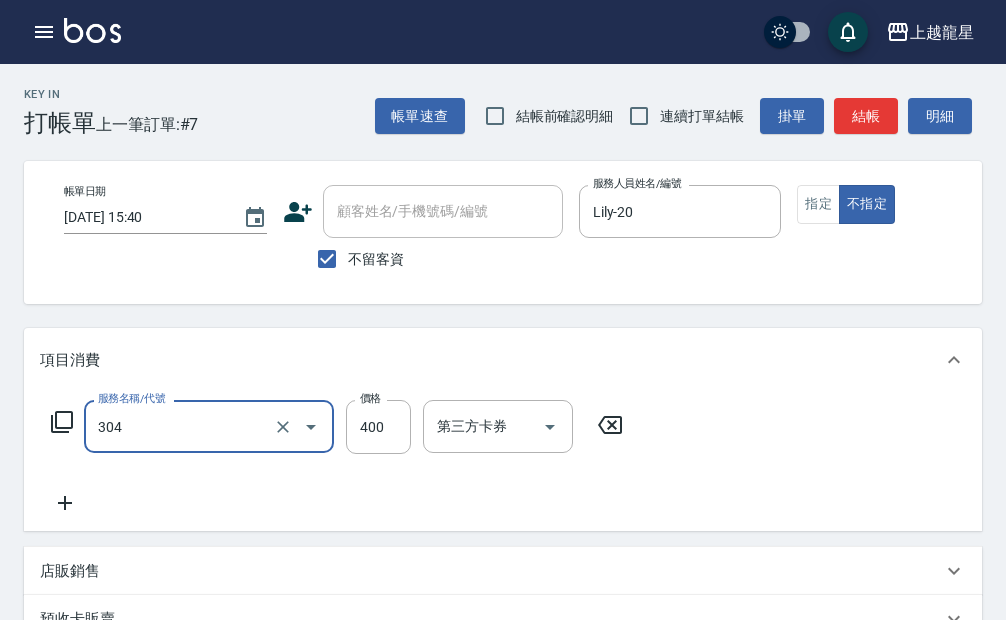 type on "剪髮(304)" 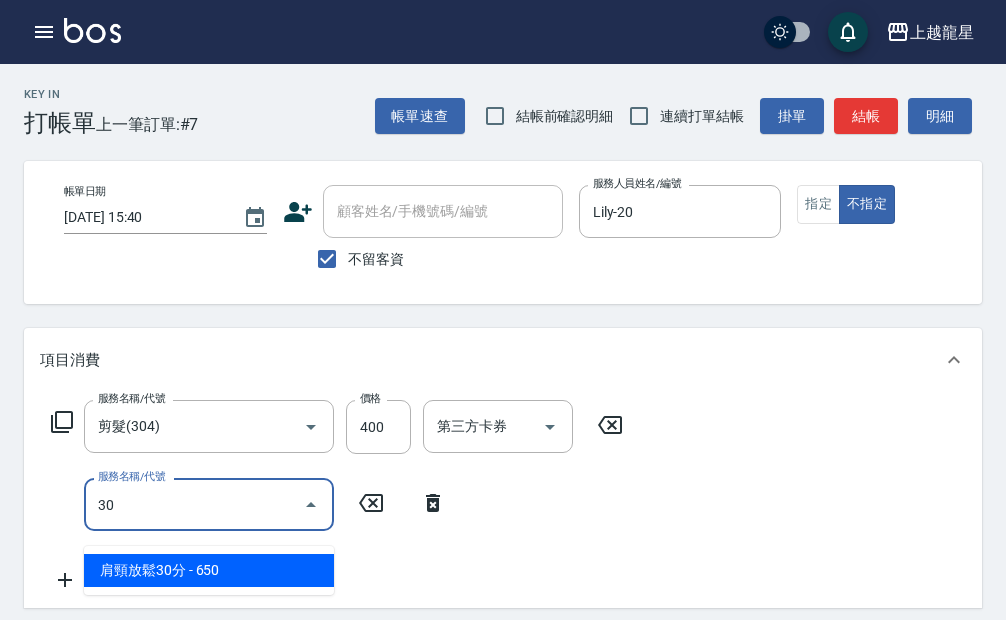 type on "3" 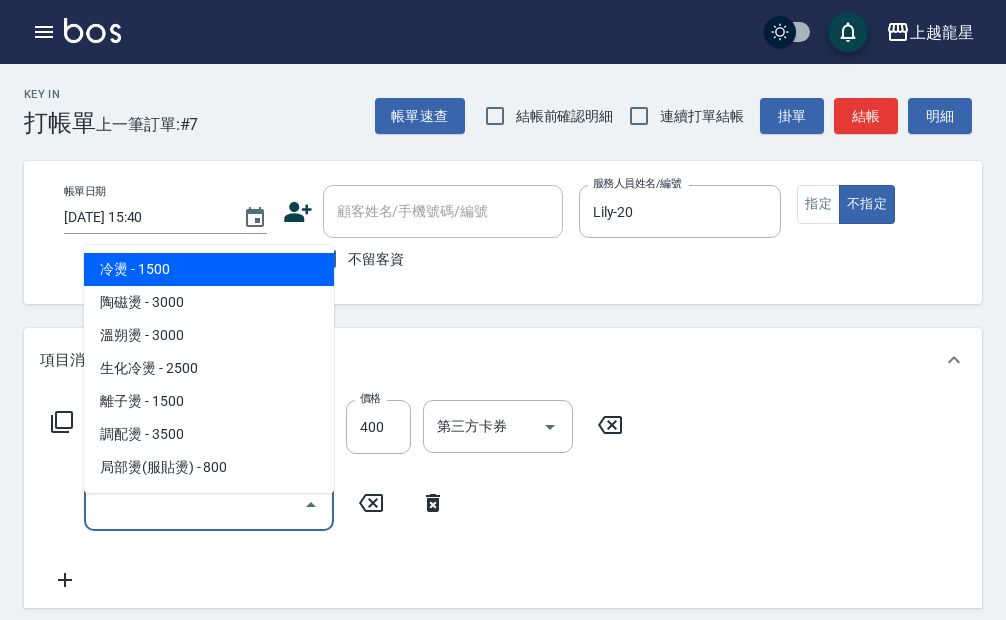 type on "8" 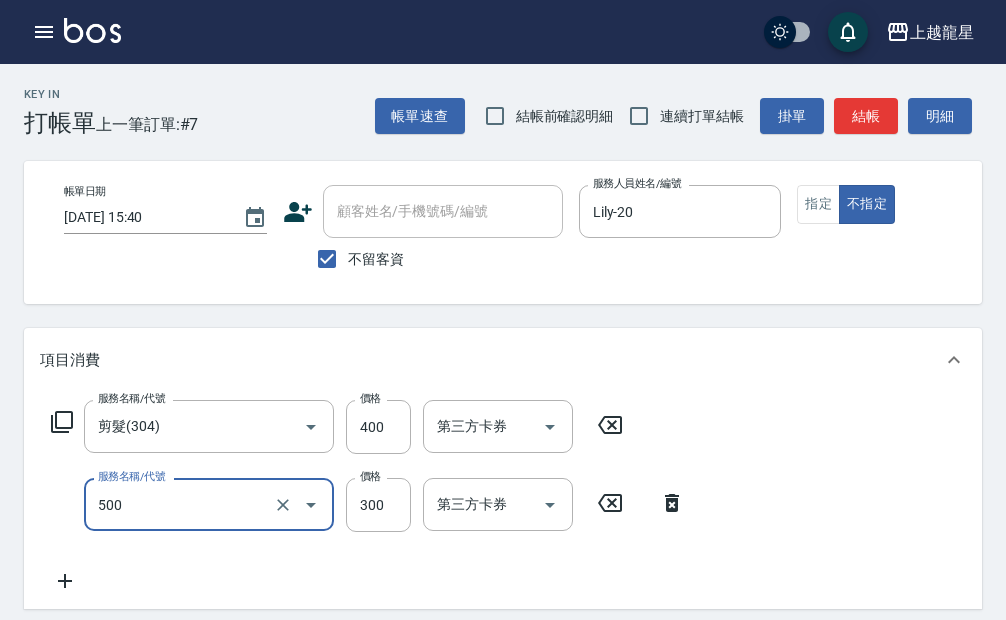 type on "一般洗髮(500)" 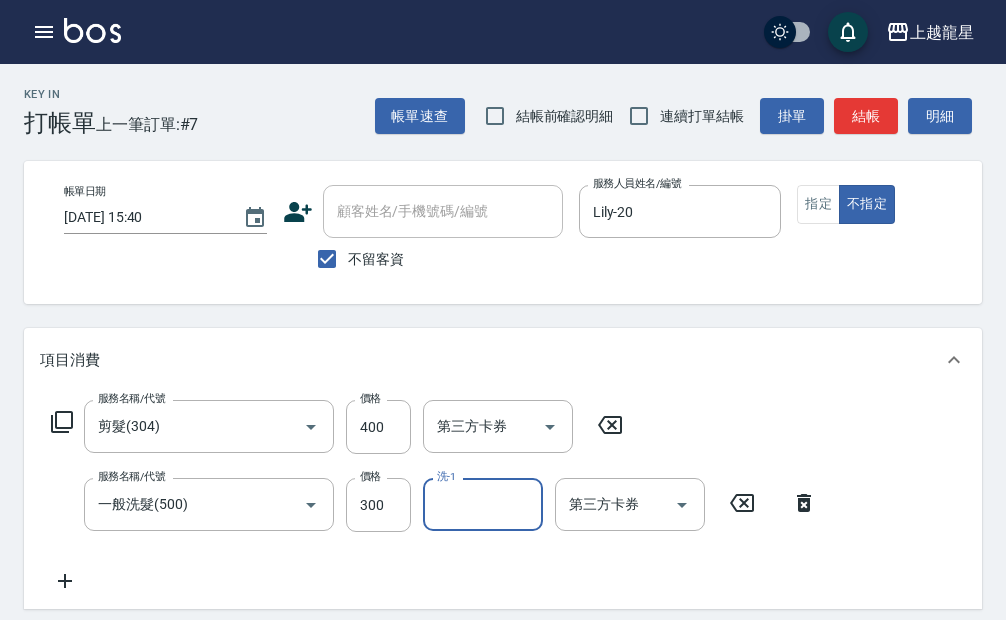 type on "1" 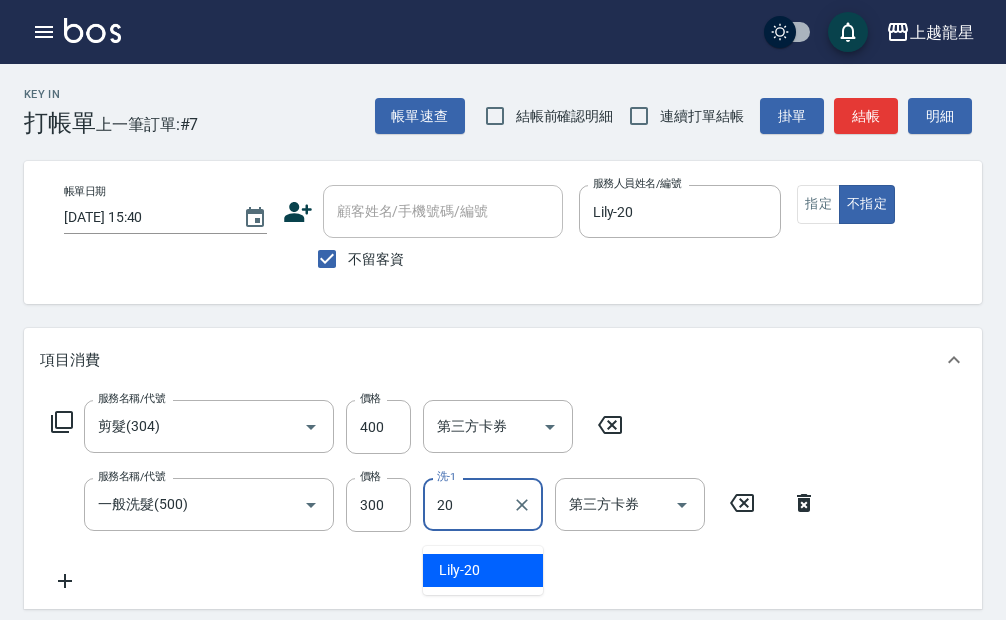 type on "Lily-20" 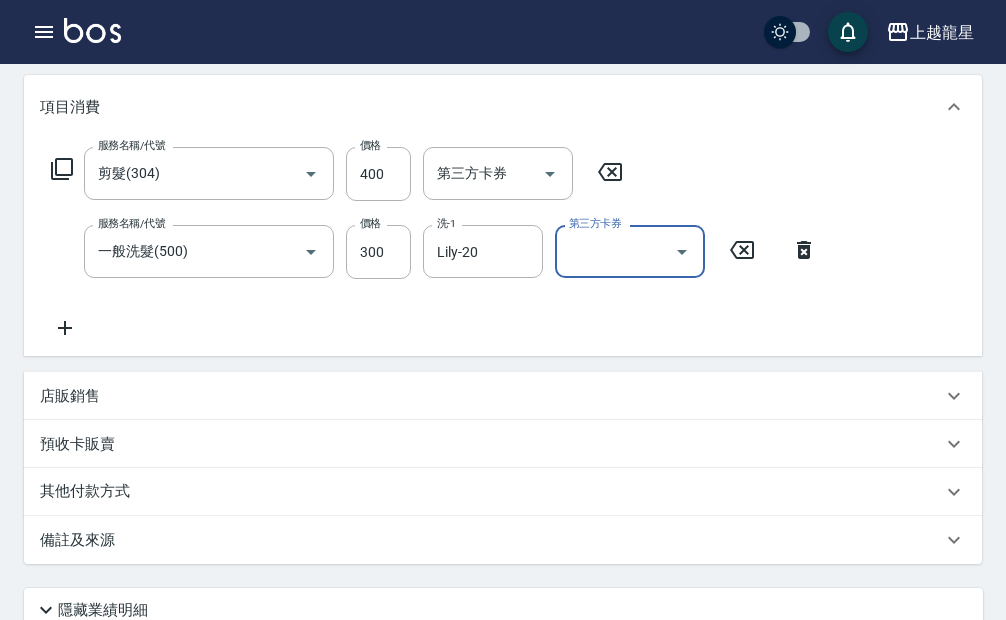 scroll, scrollTop: 545, scrollLeft: 0, axis: vertical 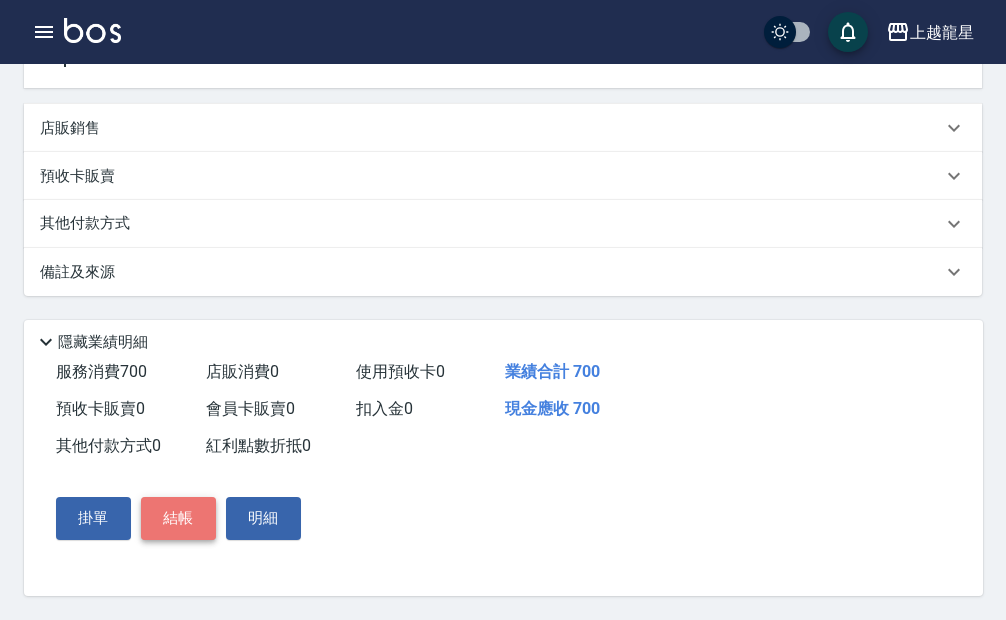 click on "結帳" at bounding box center [178, 518] 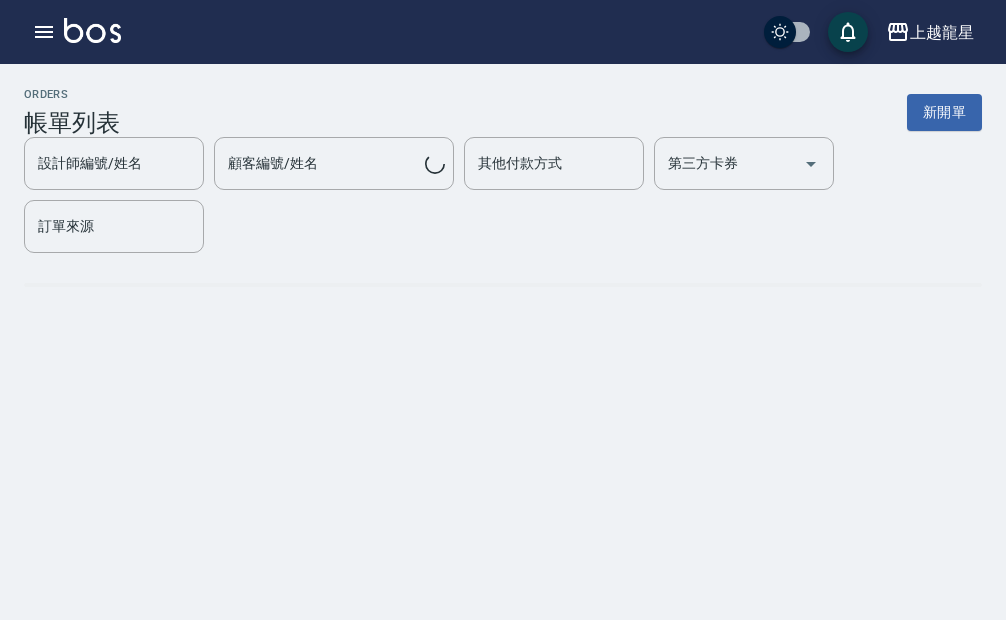 scroll, scrollTop: 0, scrollLeft: 0, axis: both 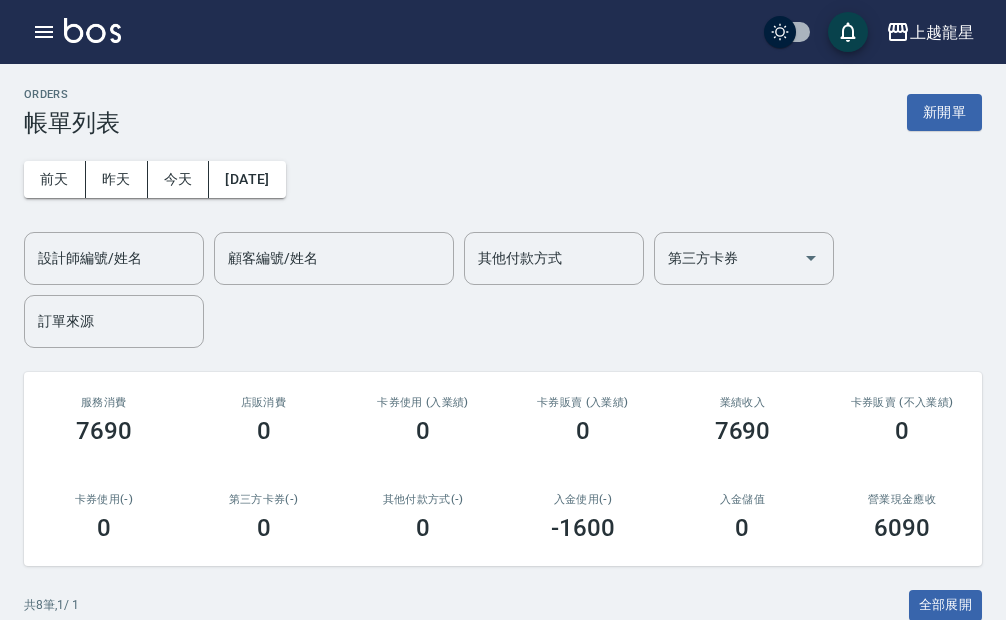 click at bounding box center (92, 30) 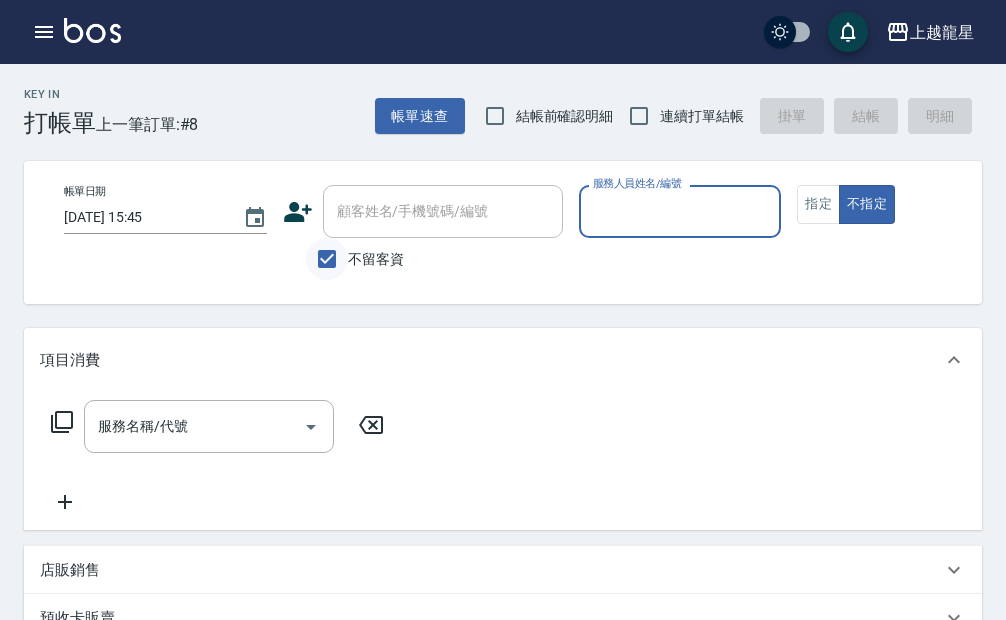 click on "不留客資" at bounding box center [327, 259] 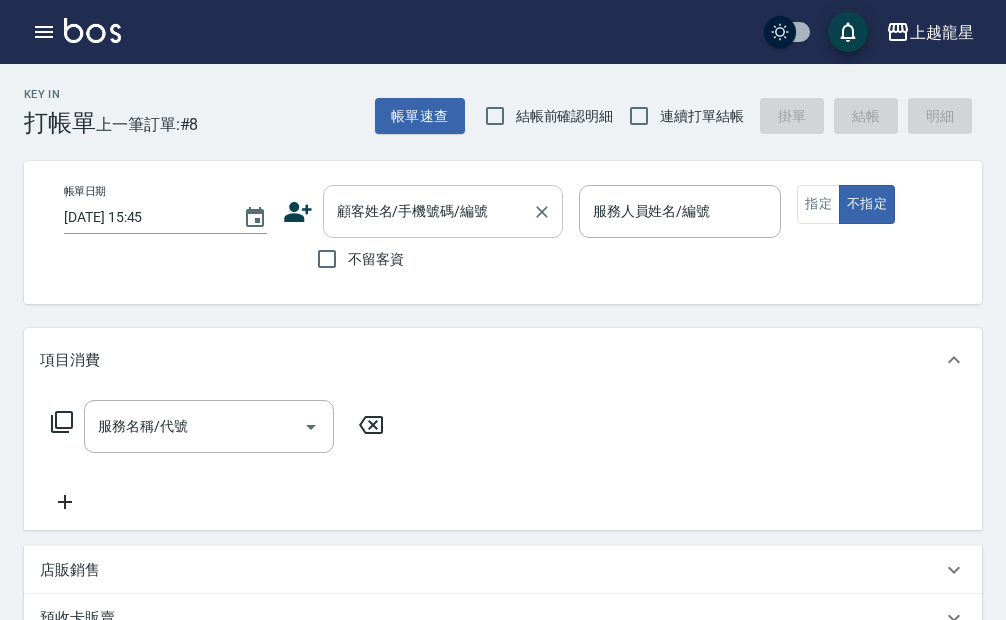 click on "顧客姓名/手機號碼/編號 顧客姓名/手機號碼/編號" at bounding box center [443, 211] 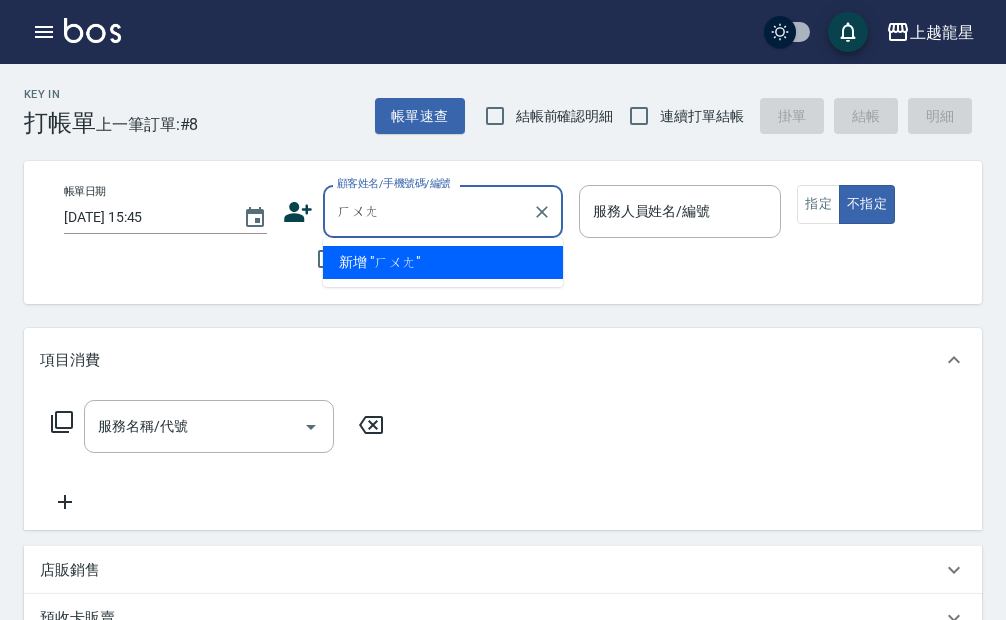 type on "黃" 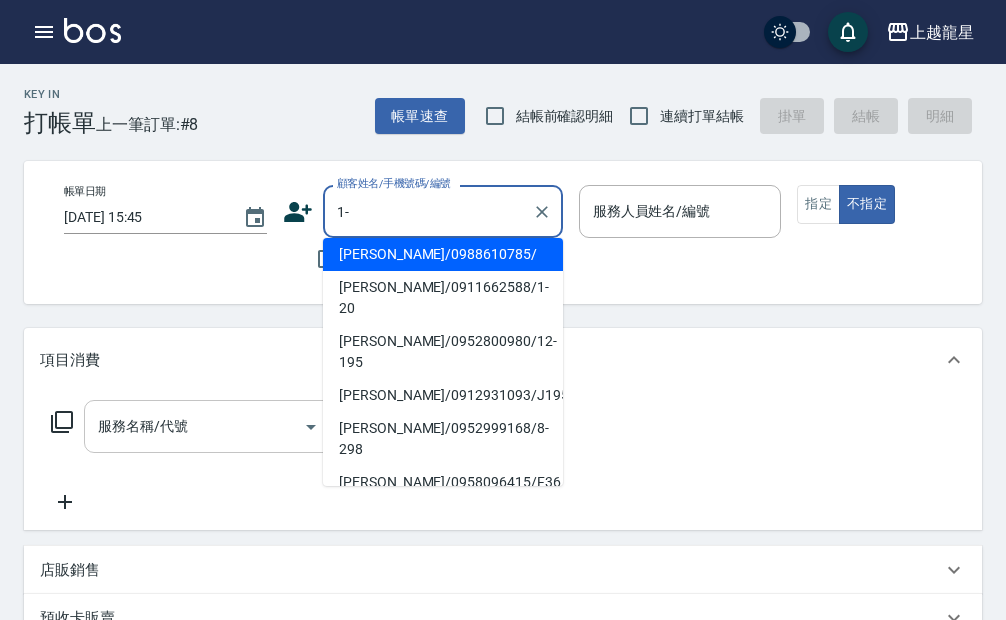 scroll, scrollTop: 0, scrollLeft: 0, axis: both 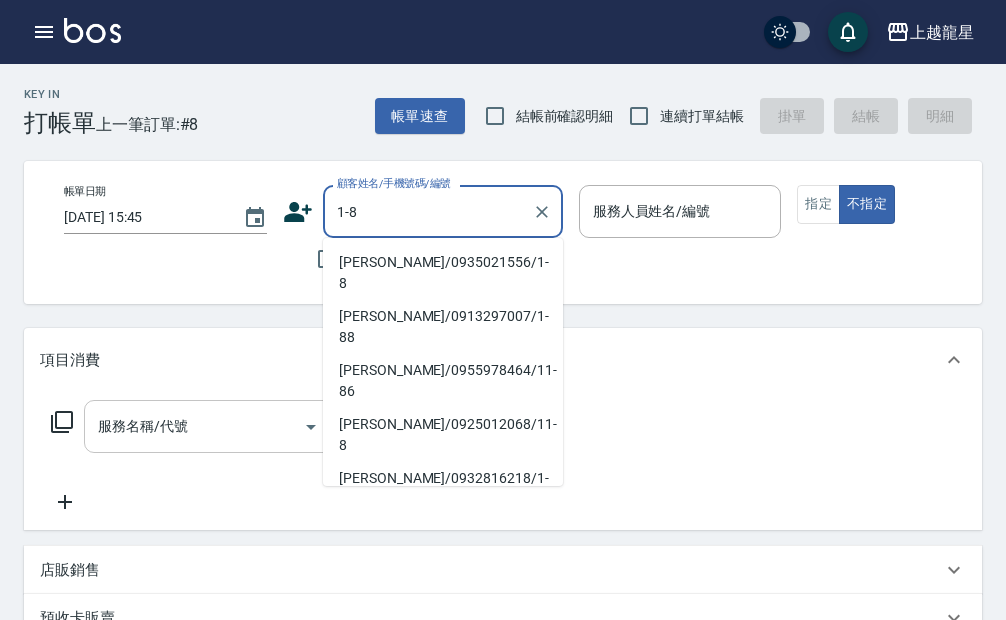 type on "[PERSON_NAME]/0935021556/1-8" 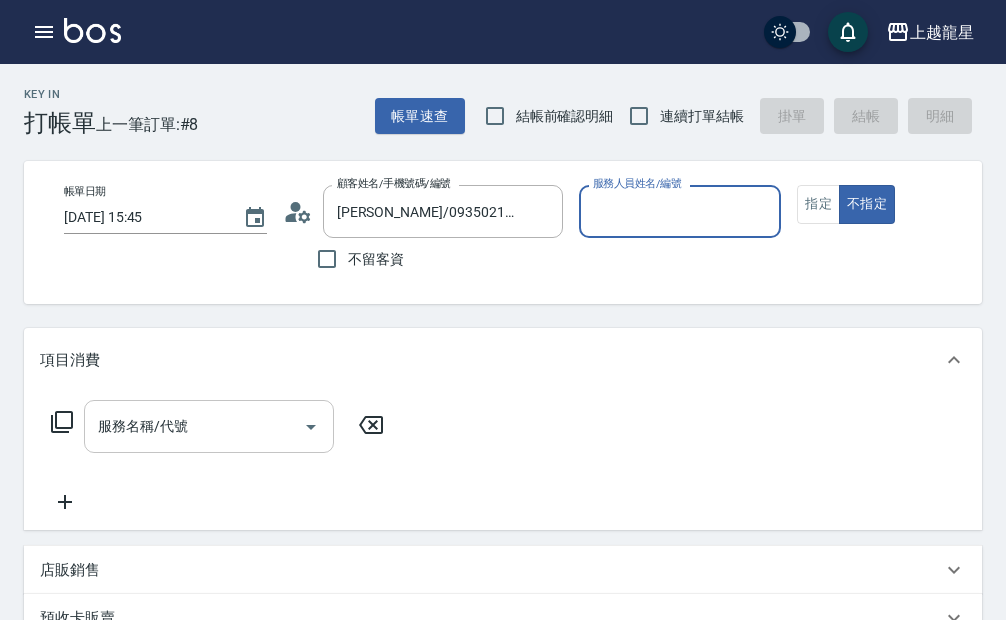 type on "淑雲-25" 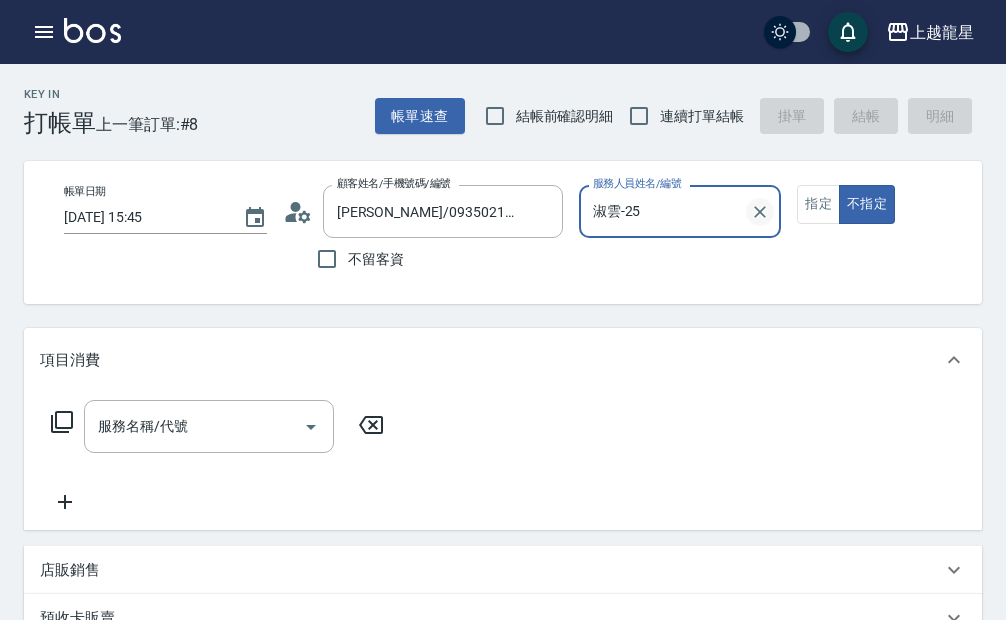 click 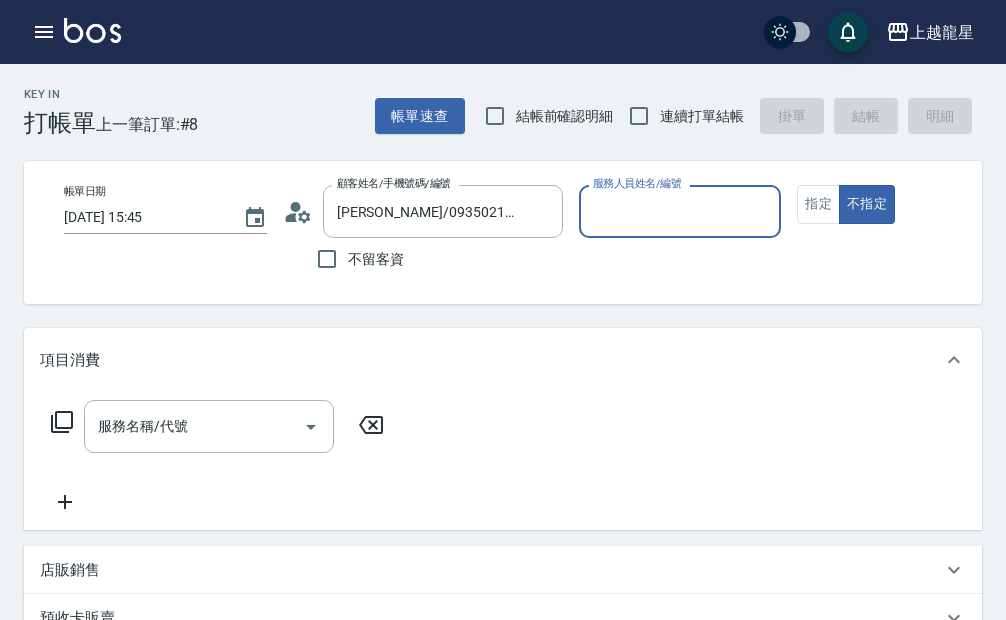 click on "服務人員姓名/編號" at bounding box center (680, 211) 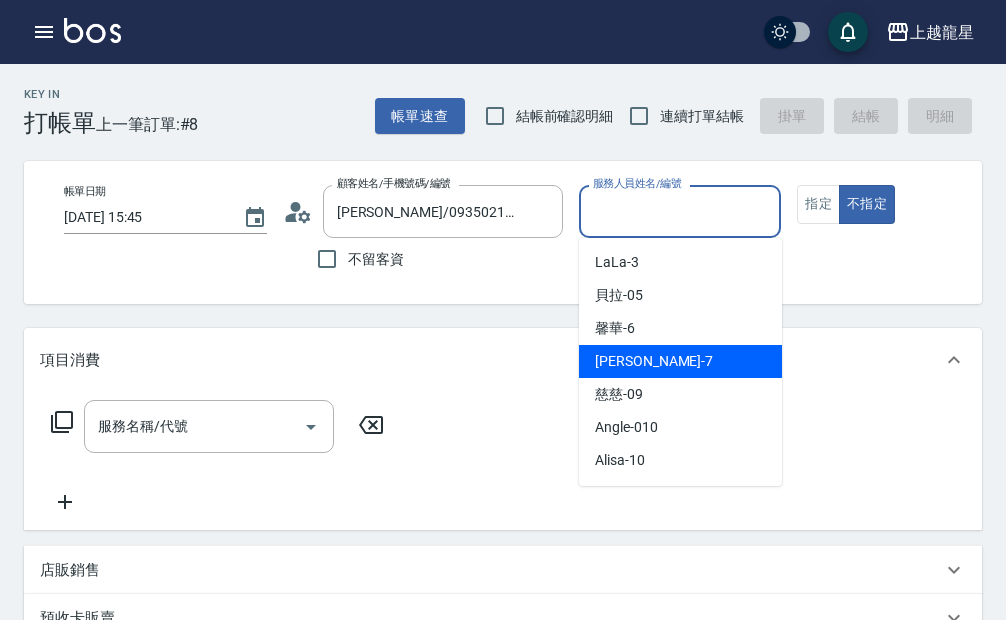 click on "雅君 -7" at bounding box center [680, 361] 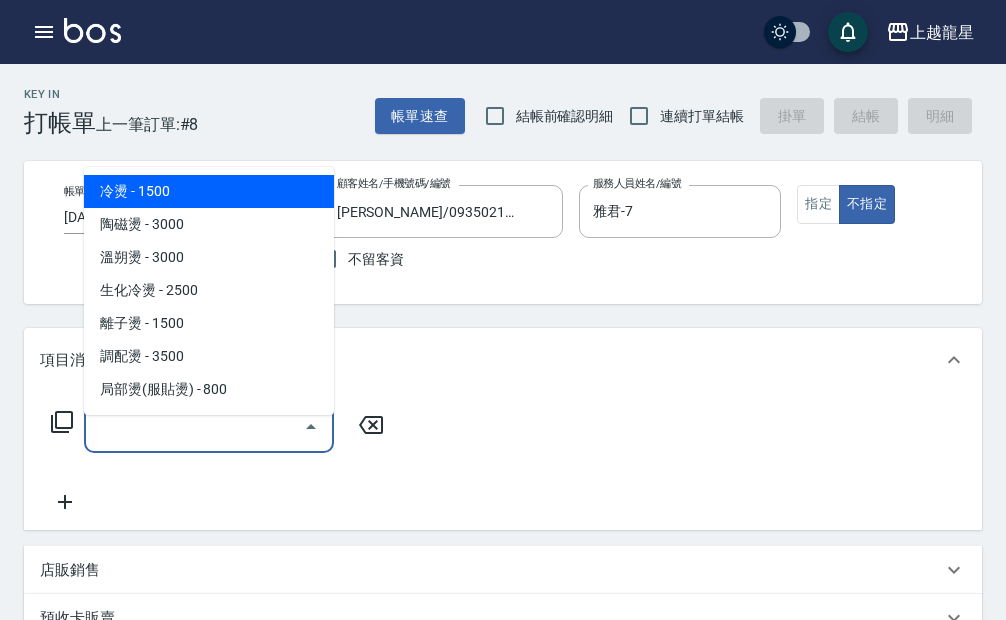 click on "服務名稱/代號" at bounding box center [194, 426] 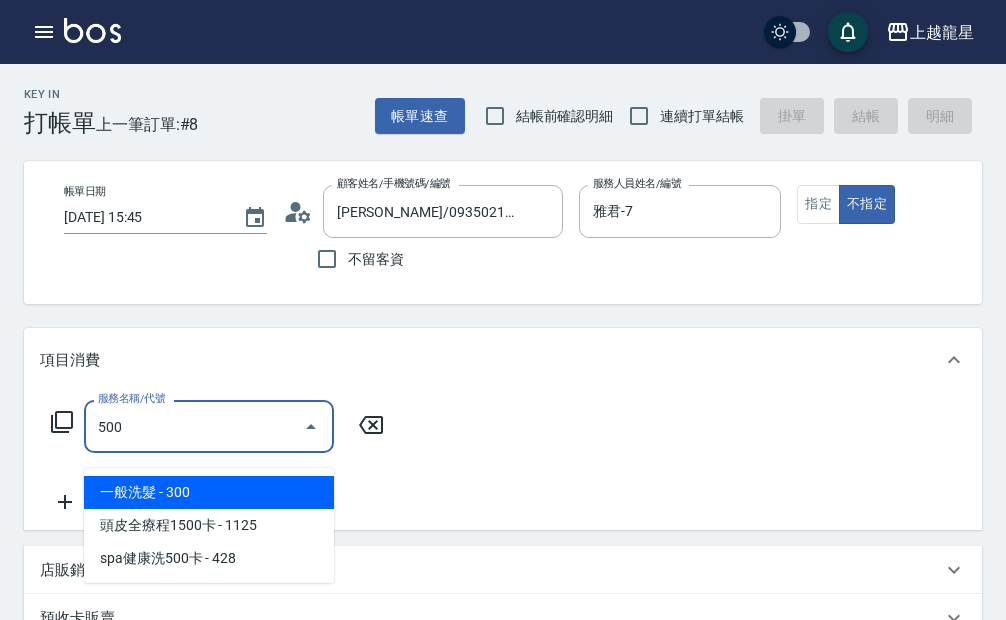 type on "一般洗髮(500)" 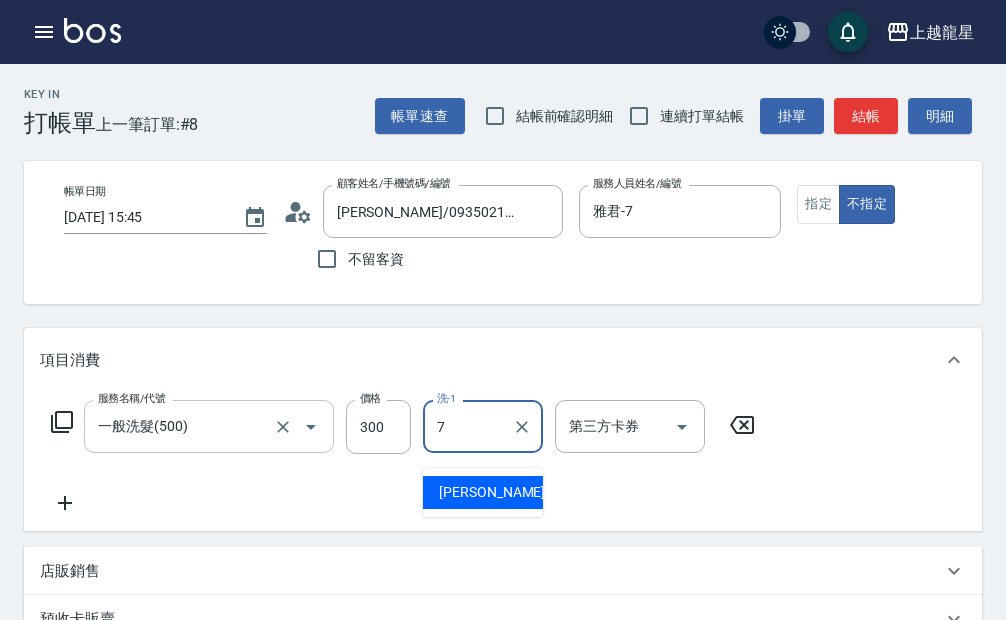 type on "雅君-7" 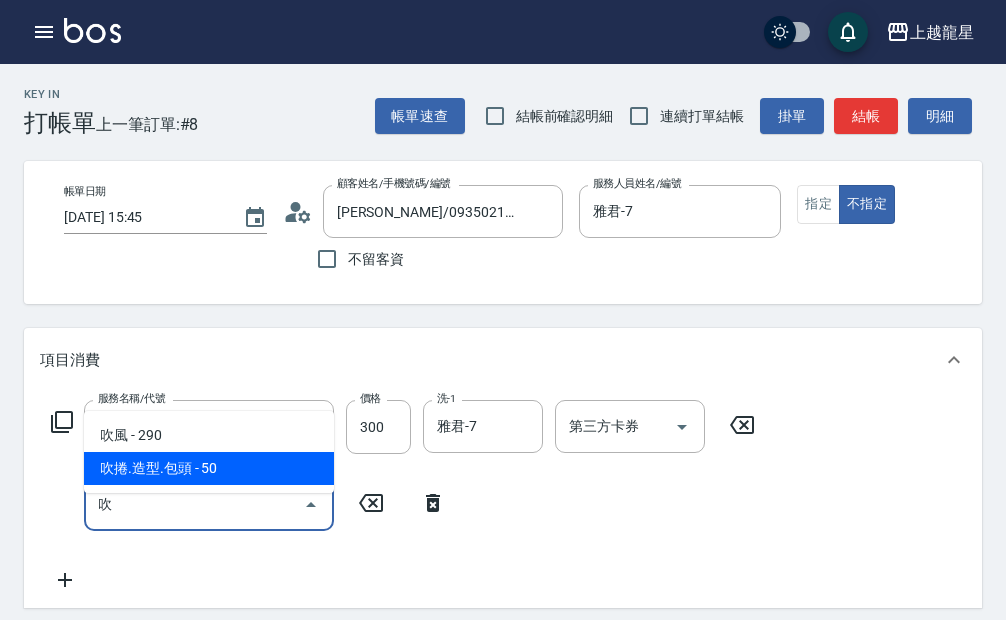 click on "吹捲.造型.包頭 - 50" at bounding box center [209, 468] 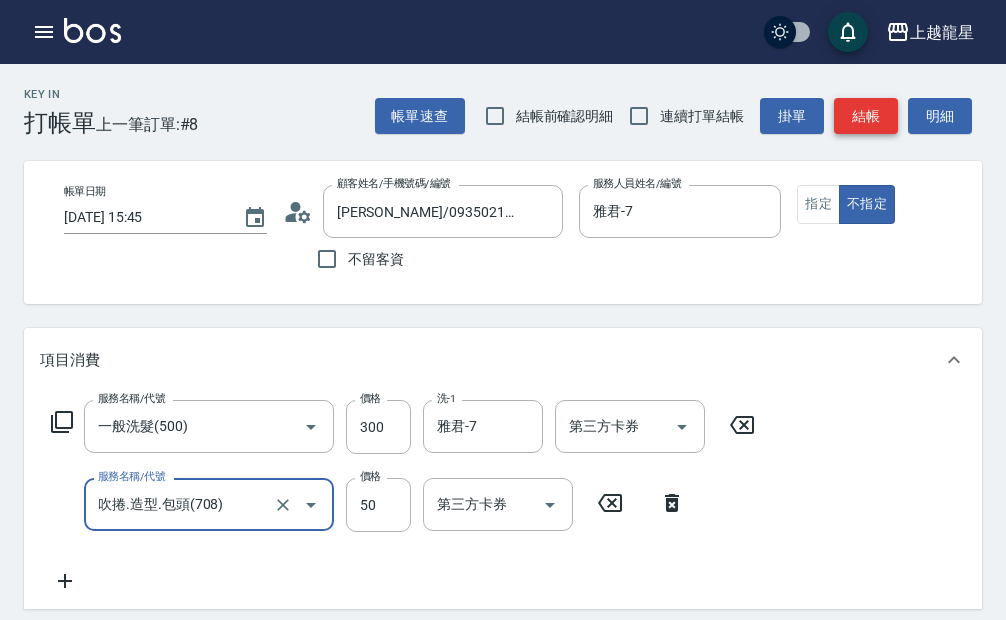 type on "吹捲.造型.包頭(708)" 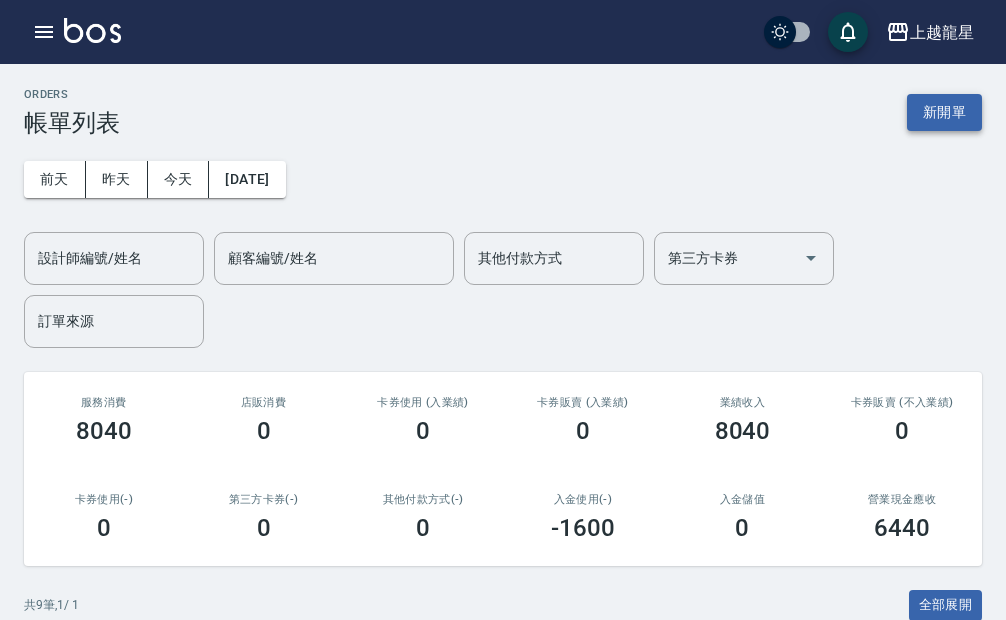 click on "新開單" at bounding box center (944, 112) 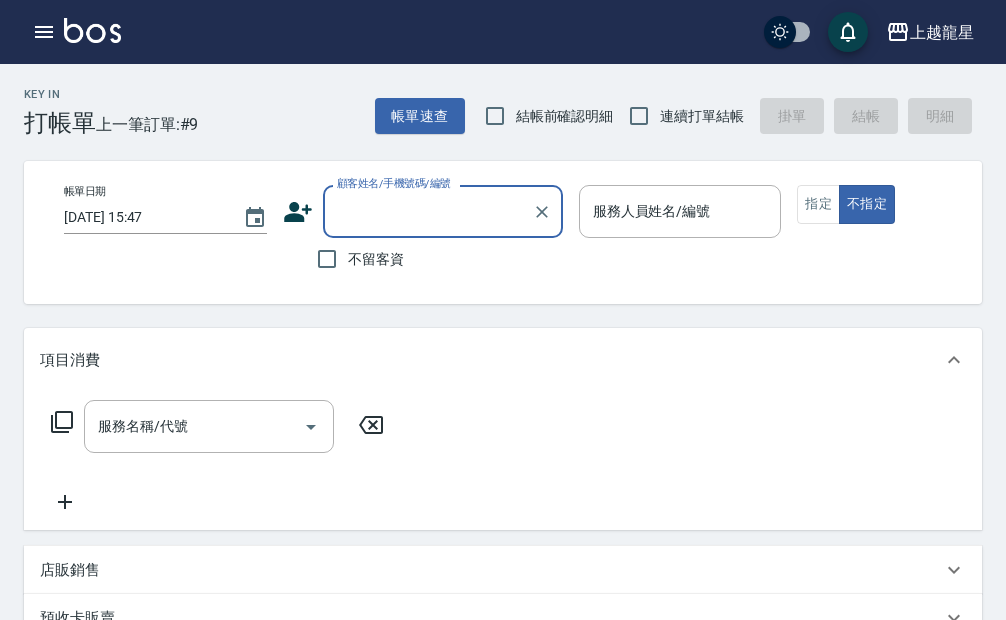 click on "顧客姓名/手機號碼/編號" at bounding box center [428, 211] 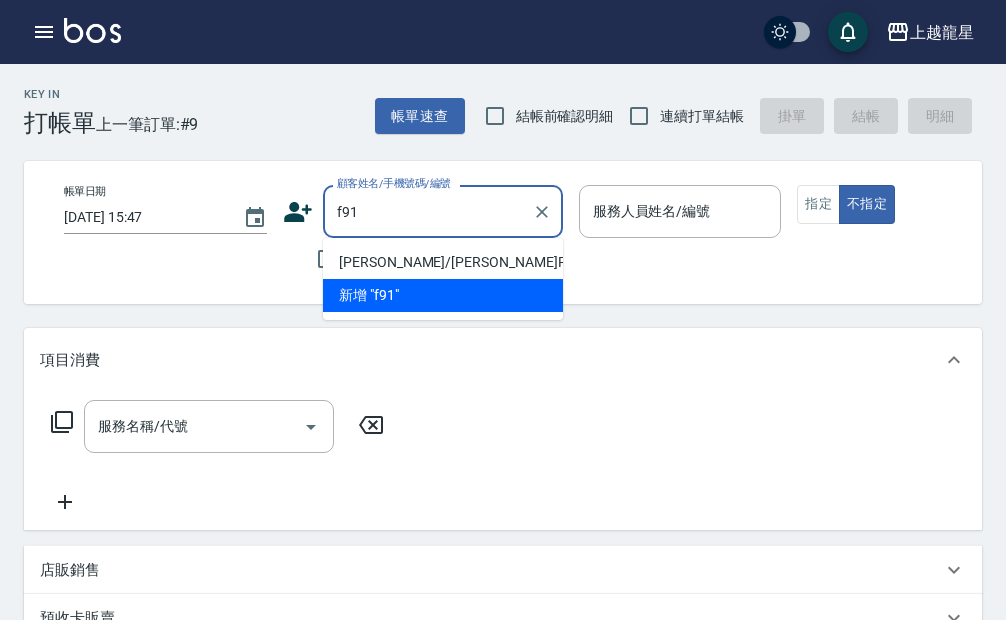 click on "[PERSON_NAME]/[PERSON_NAME]F91/F91" at bounding box center (443, 262) 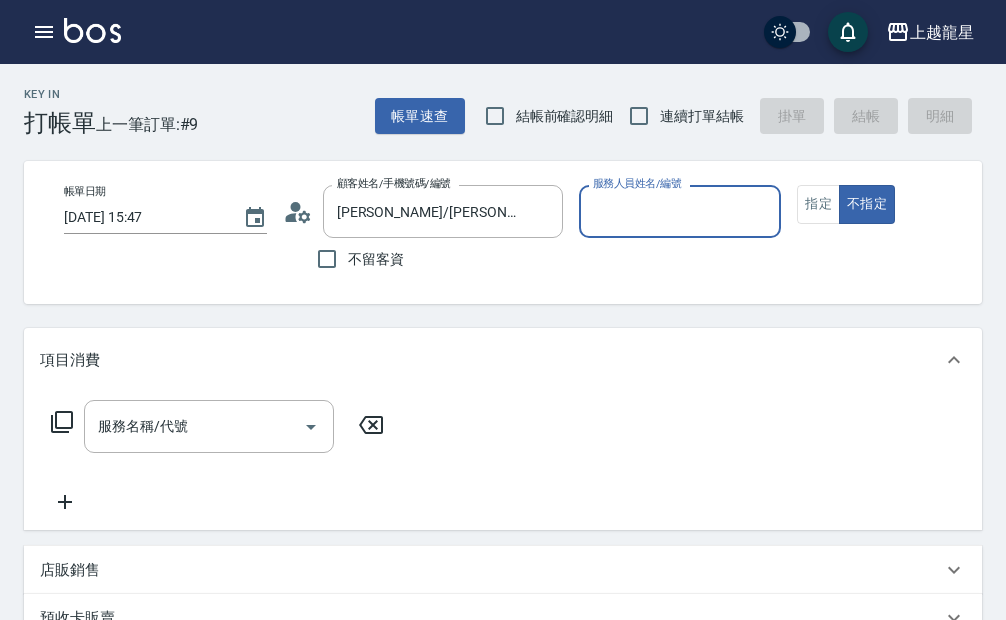 type on "馨華-6" 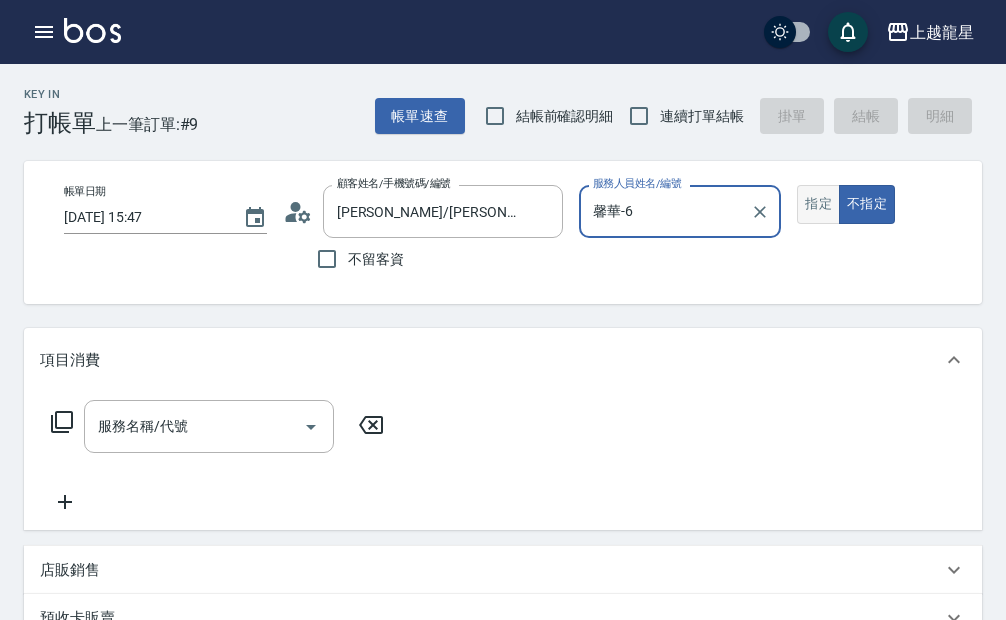 click on "指定" at bounding box center (818, 204) 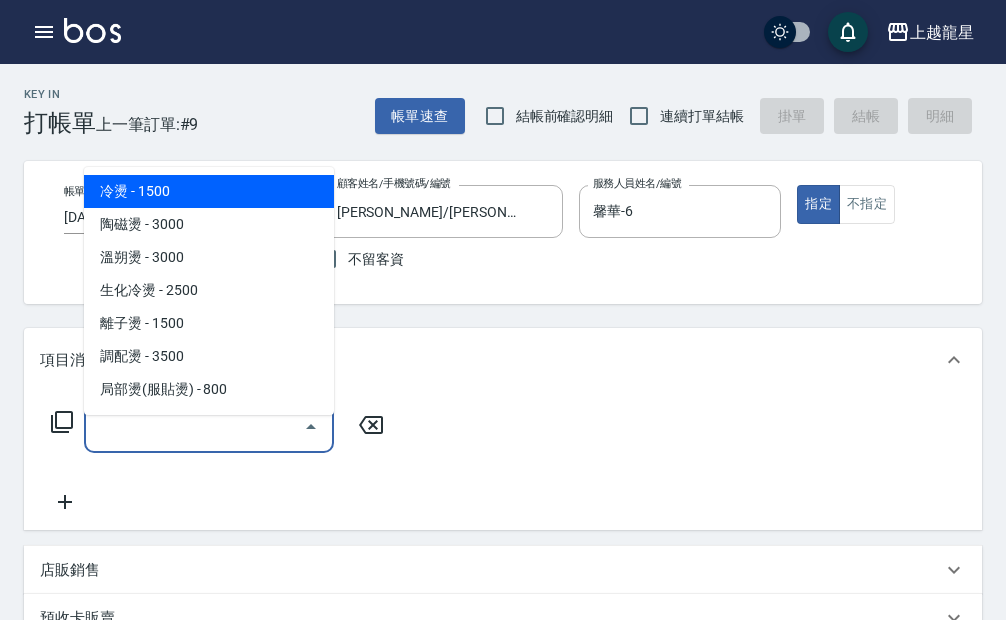 click on "服務名稱/代號" at bounding box center [194, 426] 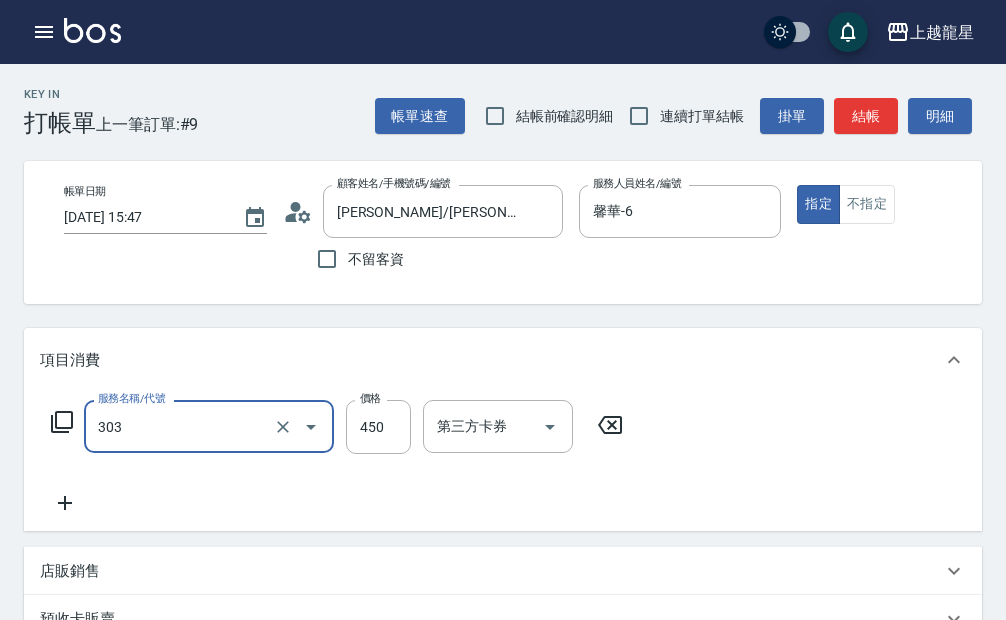 type on "剪髮(303)" 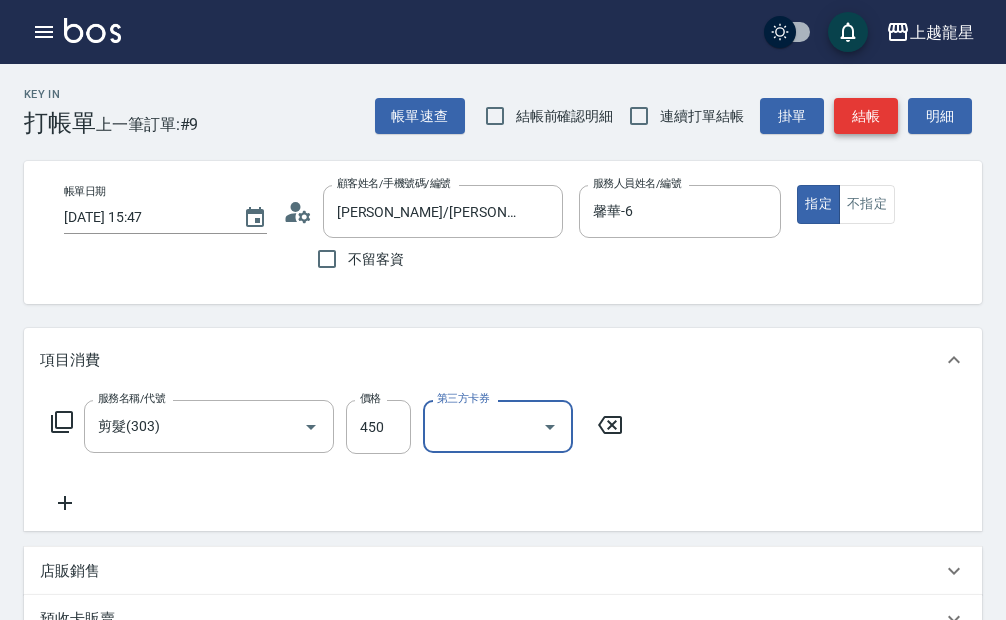 click on "結帳" at bounding box center [866, 116] 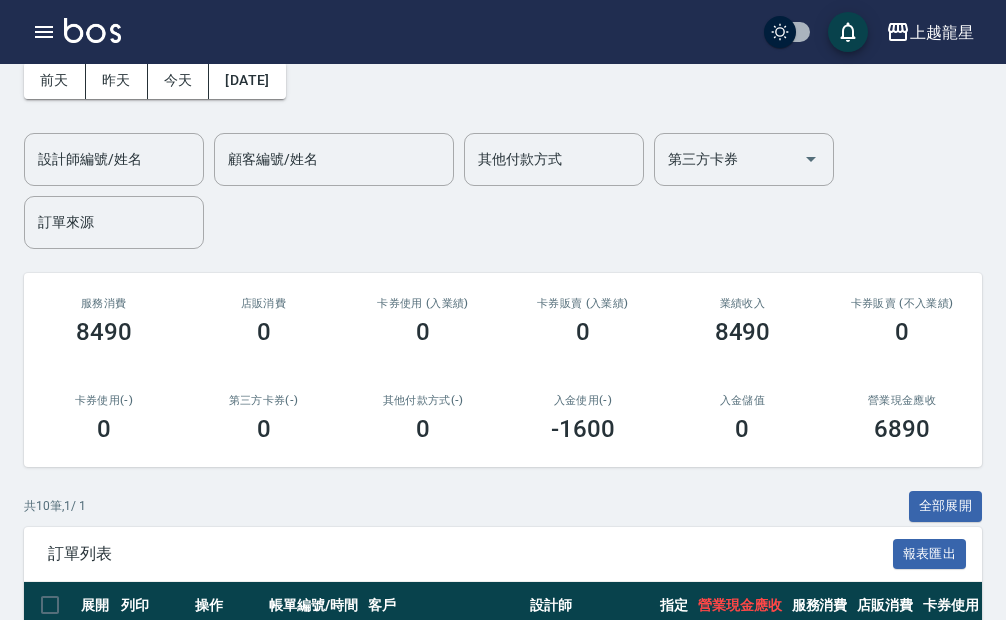 scroll, scrollTop: 0, scrollLeft: 0, axis: both 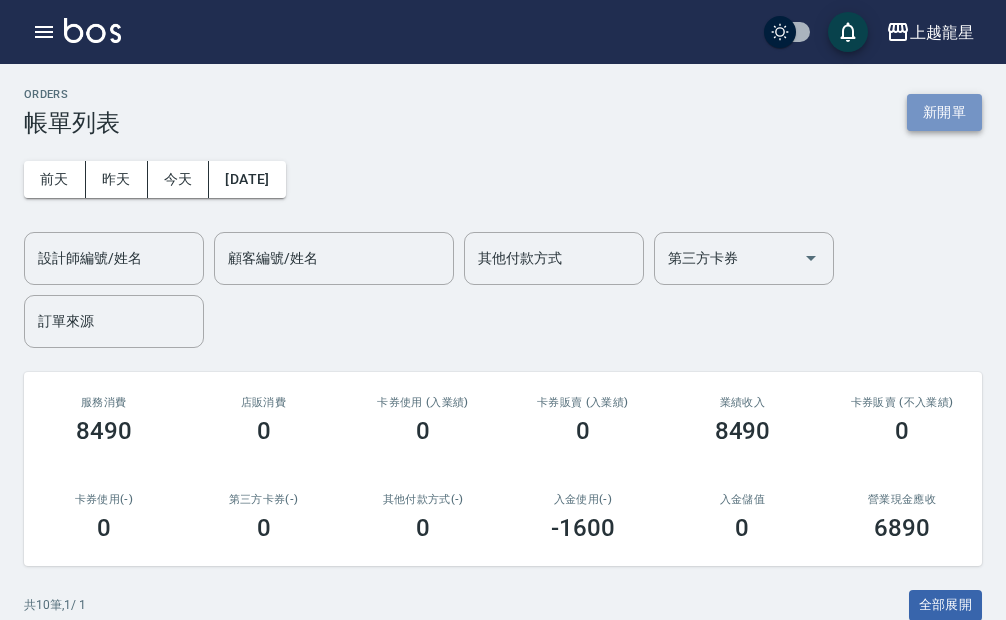 click on "新開單" at bounding box center [944, 112] 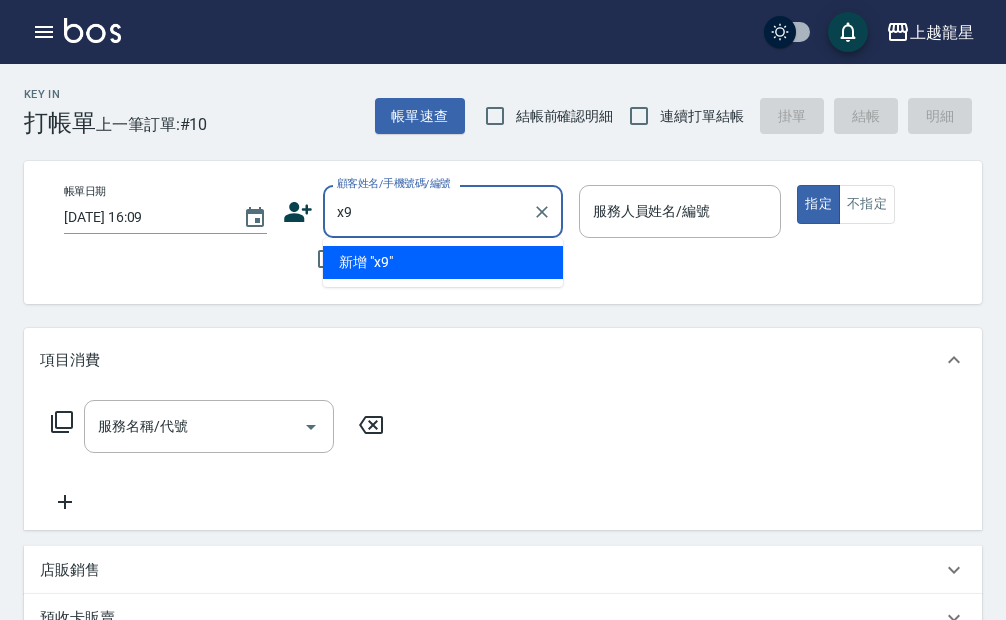 type on "x" 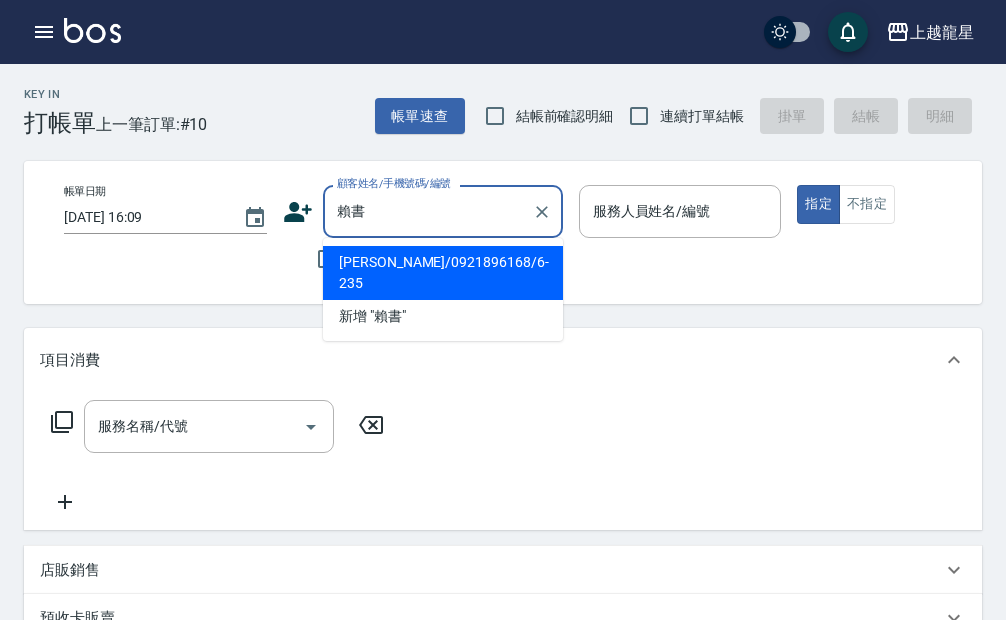 click on "[PERSON_NAME]/0921896168/6-235" at bounding box center (443, 273) 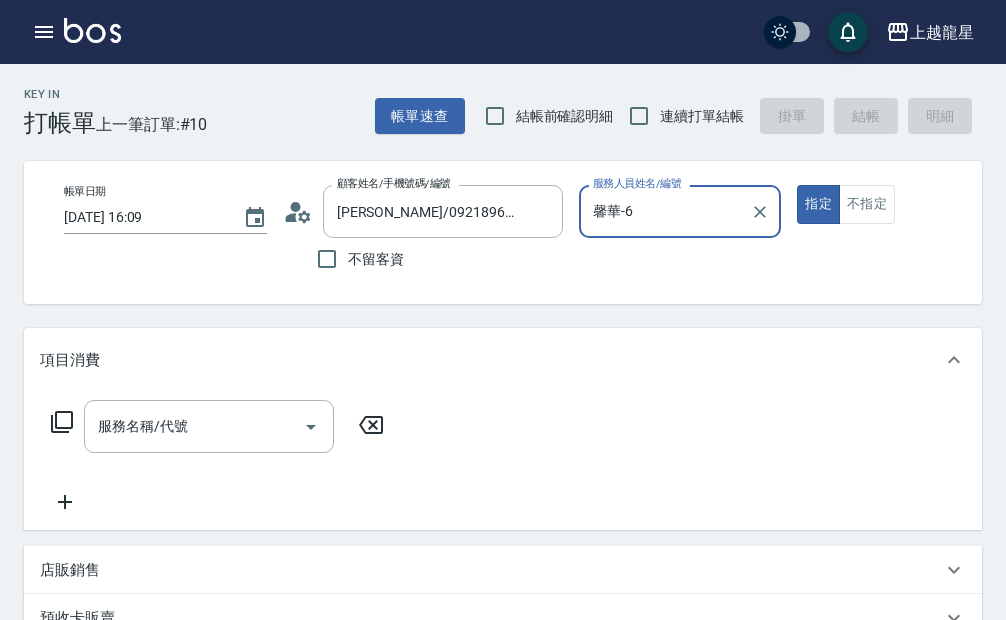 type on "馨華-6" 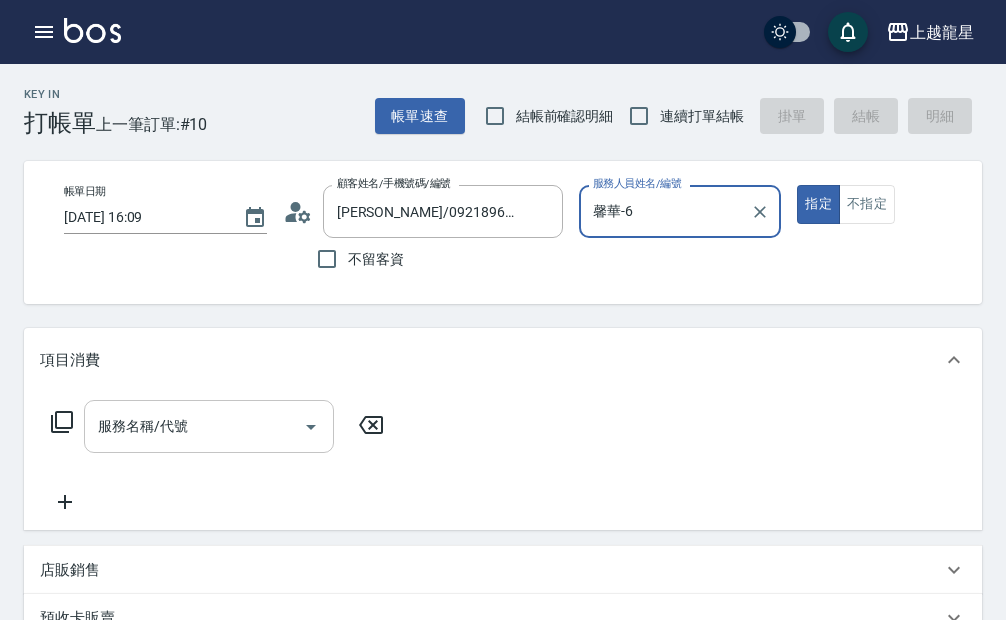 click on "服務名稱/代號" at bounding box center (194, 426) 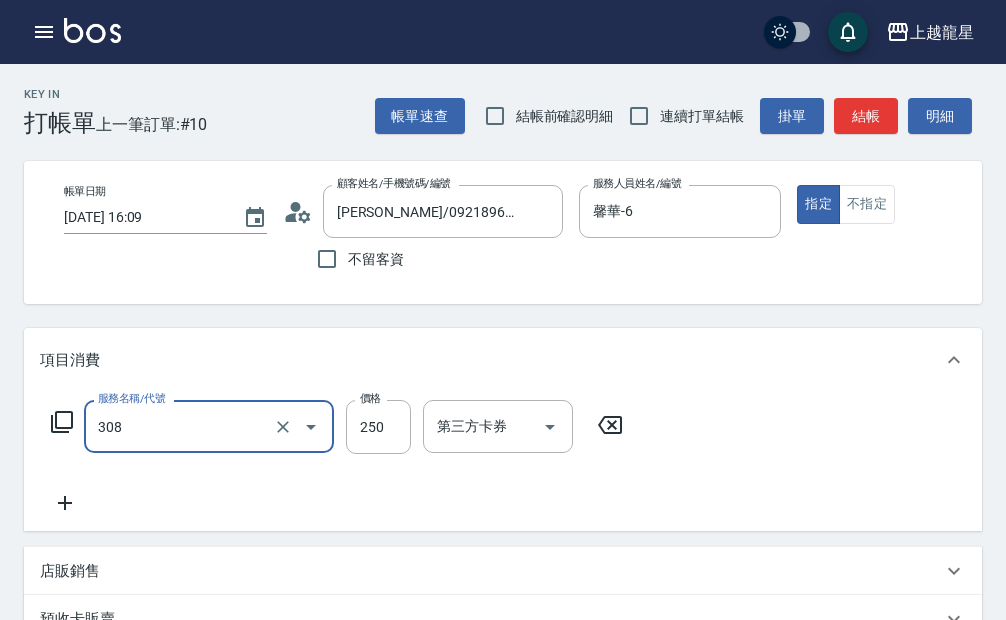 type on "剪髮(國中)(308)" 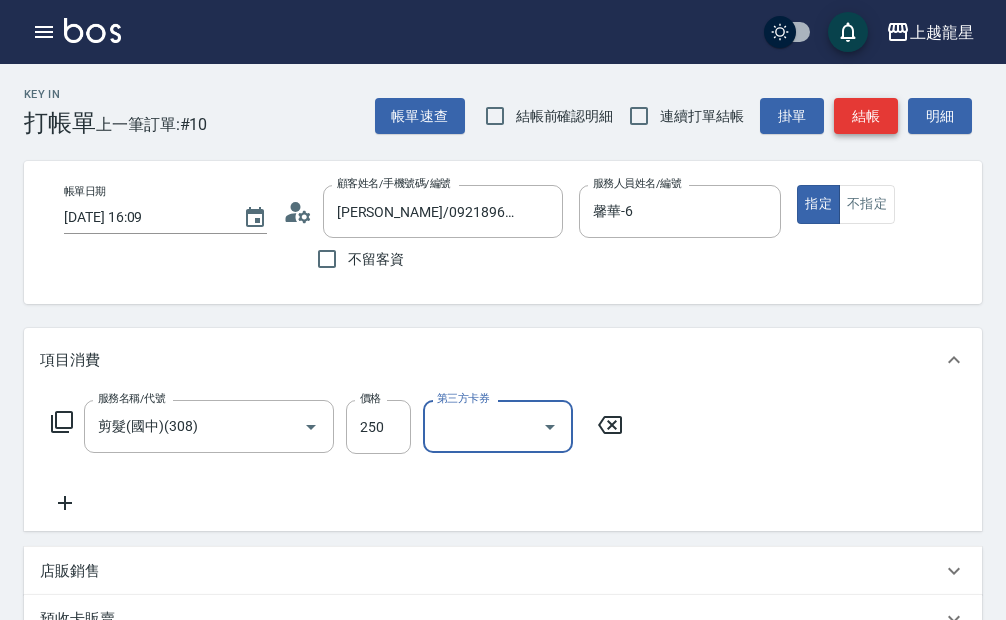click on "結帳" at bounding box center [866, 116] 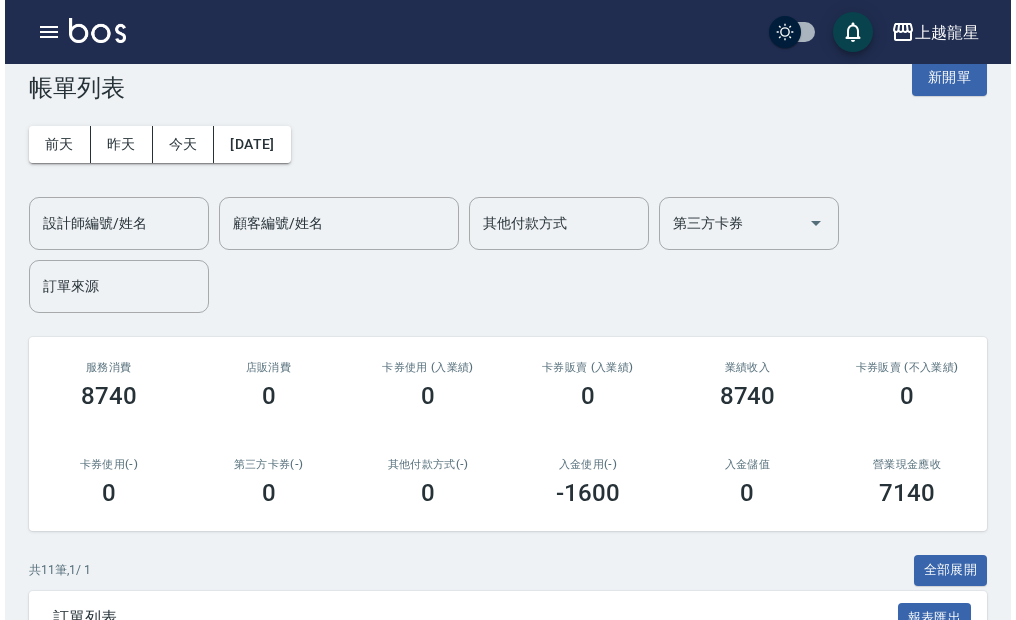 scroll, scrollTop: 0, scrollLeft: 0, axis: both 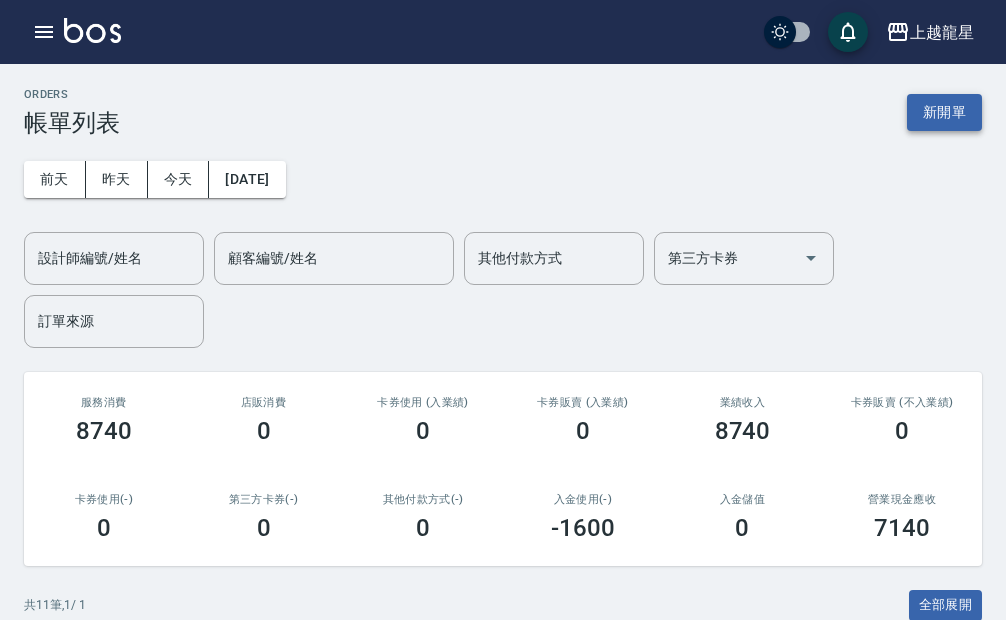 drag, startPoint x: 915, startPoint y: 90, endPoint x: 923, endPoint y: 110, distance: 21.540659 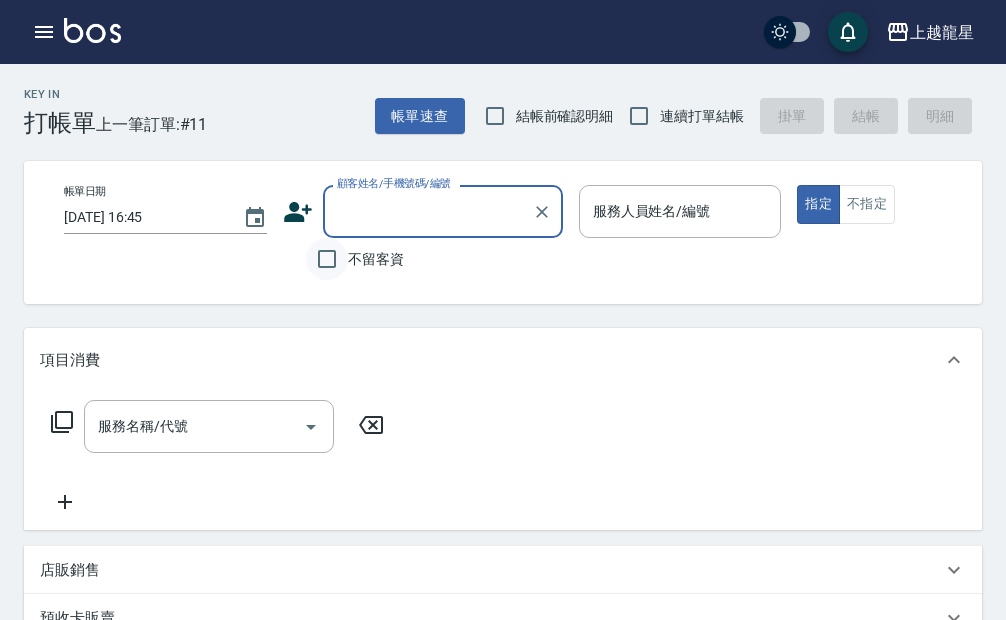 click on "不留客資" at bounding box center [327, 259] 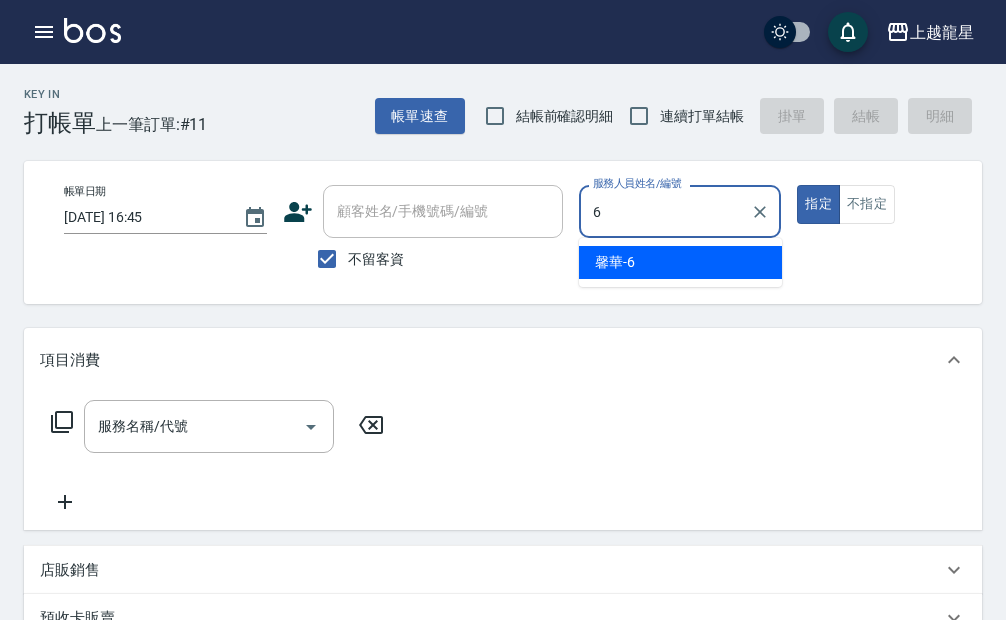 type on "馨華-6" 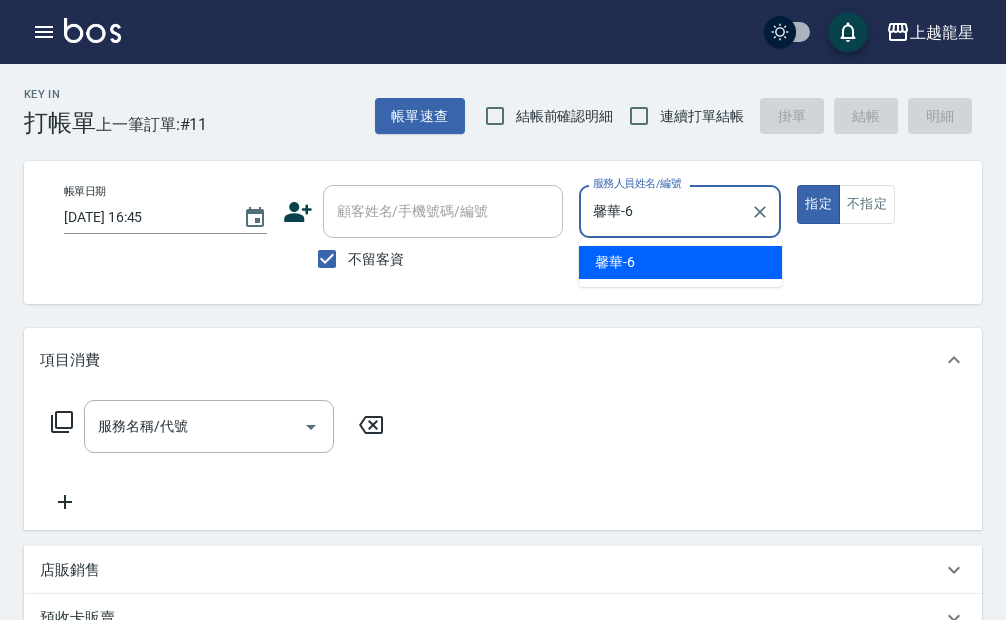 type on "true" 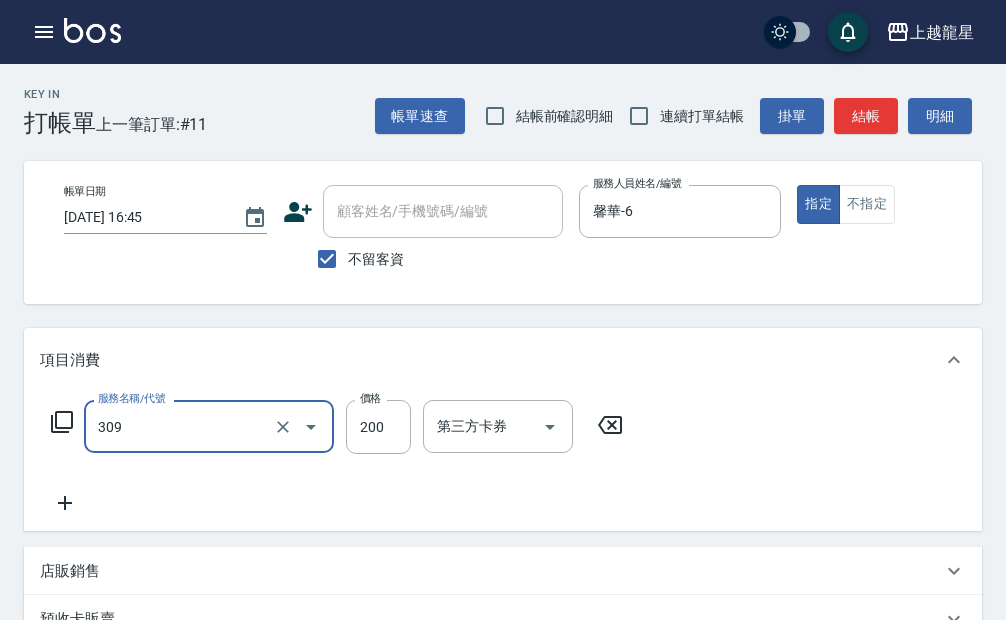 type on "剪髮(國小)(309)" 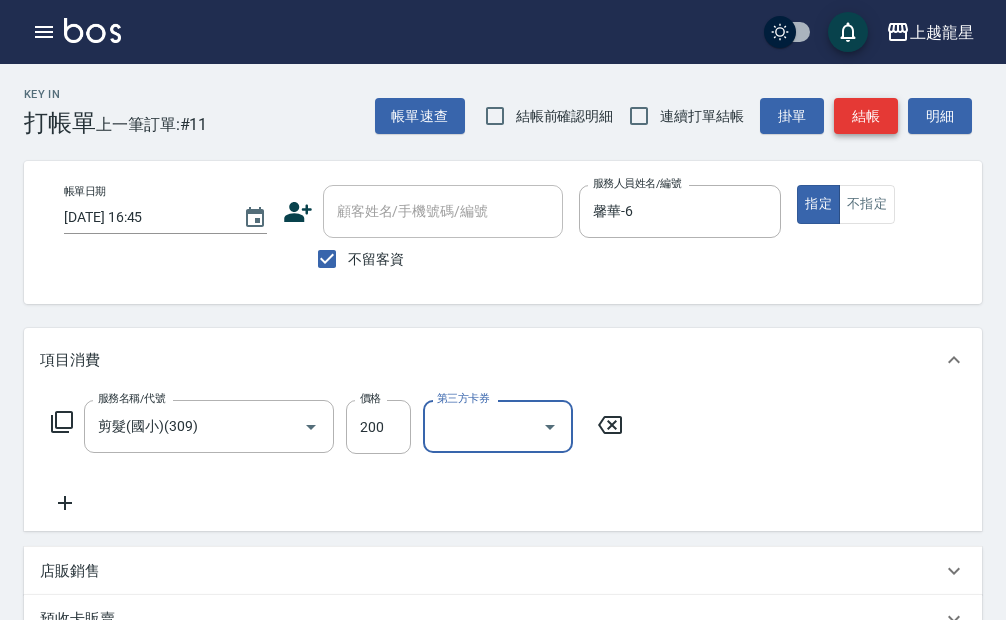 click on "結帳" at bounding box center [866, 116] 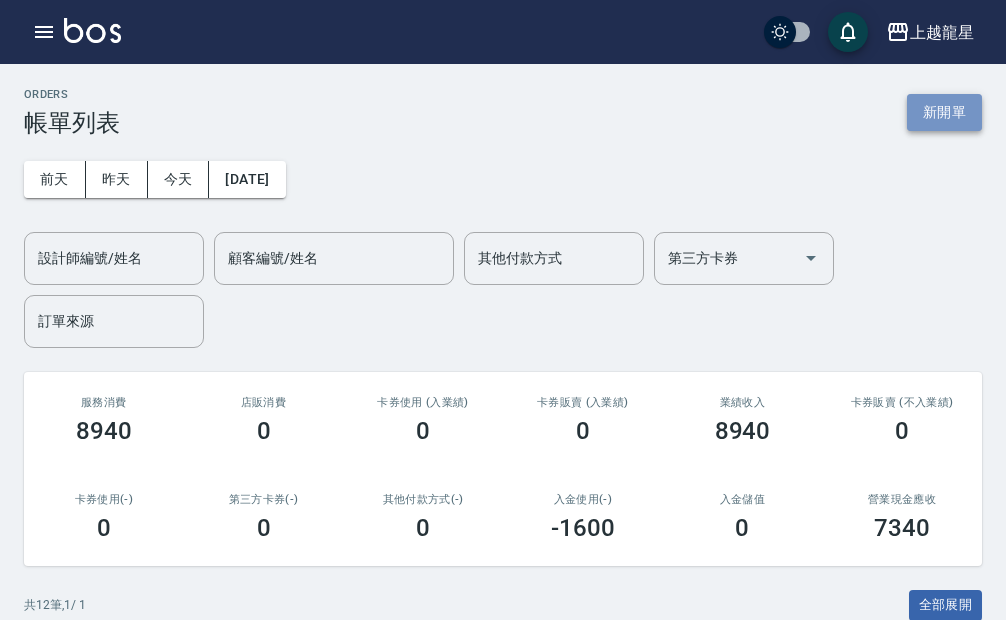 click on "新開單" at bounding box center (944, 112) 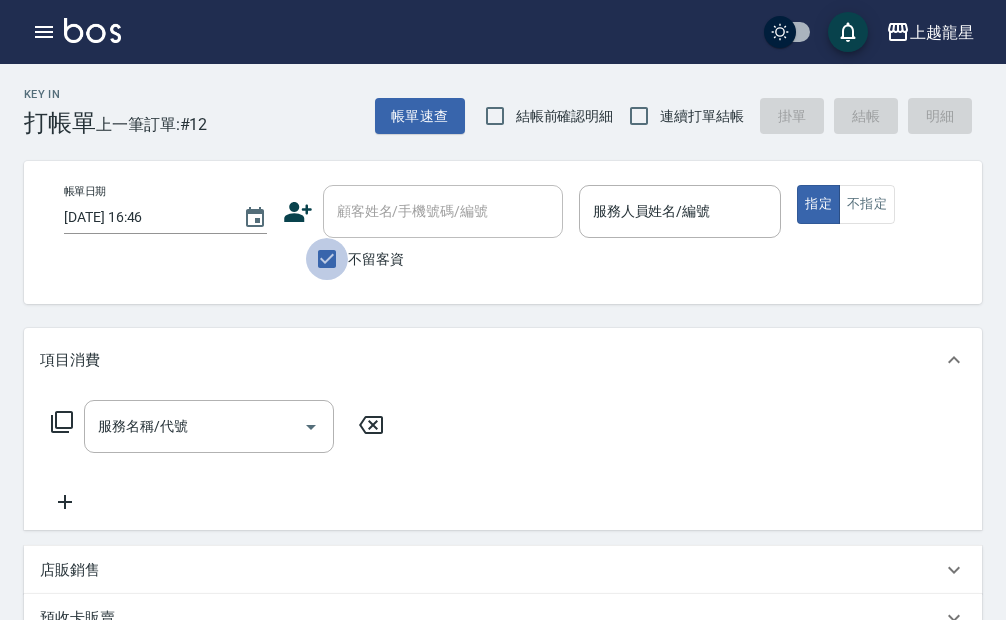 click on "不留客資" at bounding box center (327, 259) 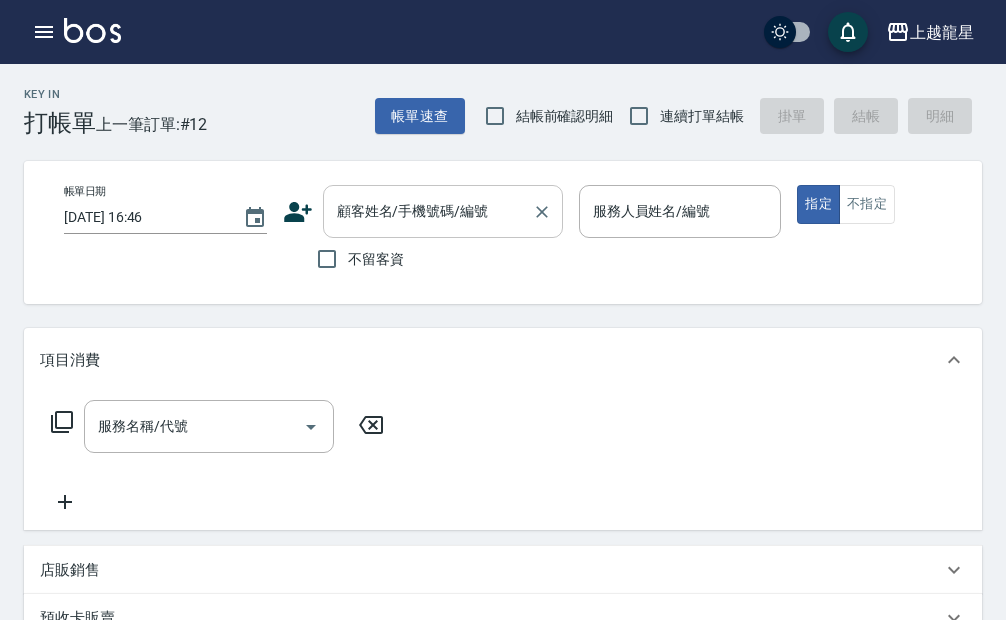 click on "顧客姓名/手機號碼/編號 顧客姓名/手機號碼/編號" at bounding box center (443, 211) 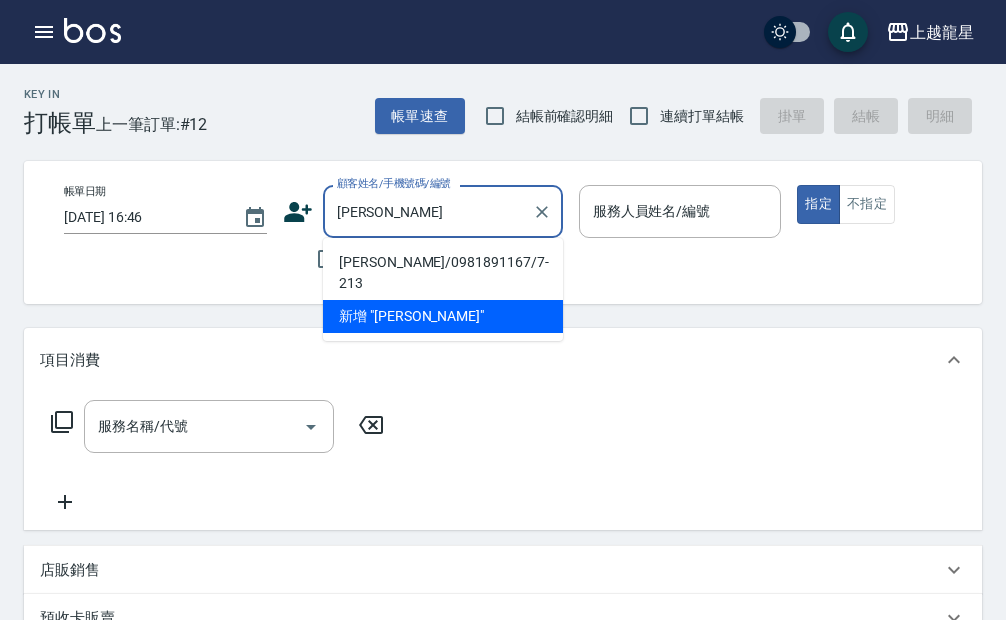 click on "[PERSON_NAME]/0981891167/7-213" at bounding box center [443, 273] 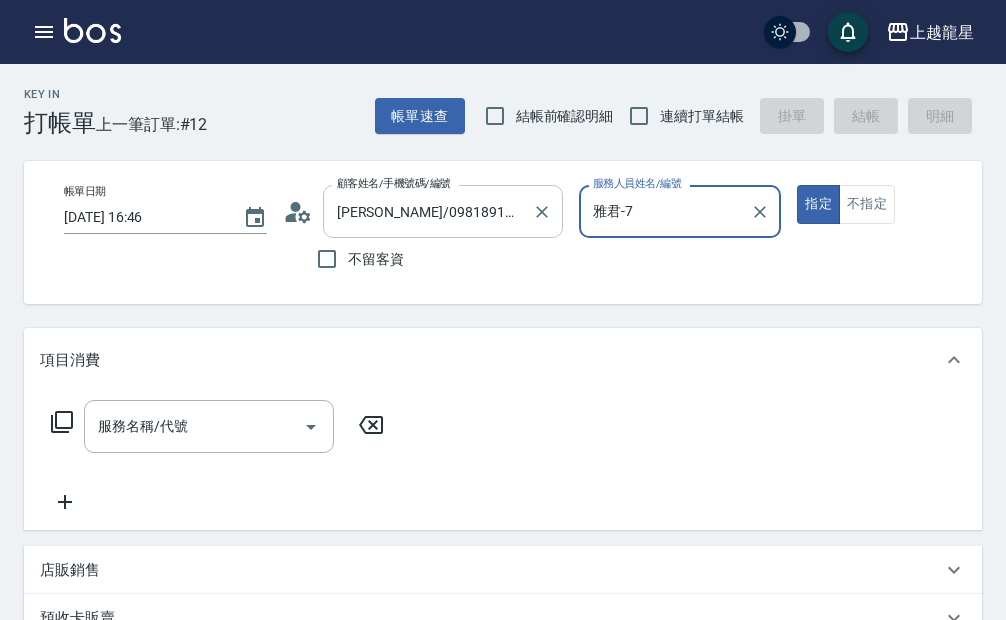 type on "雅君-7" 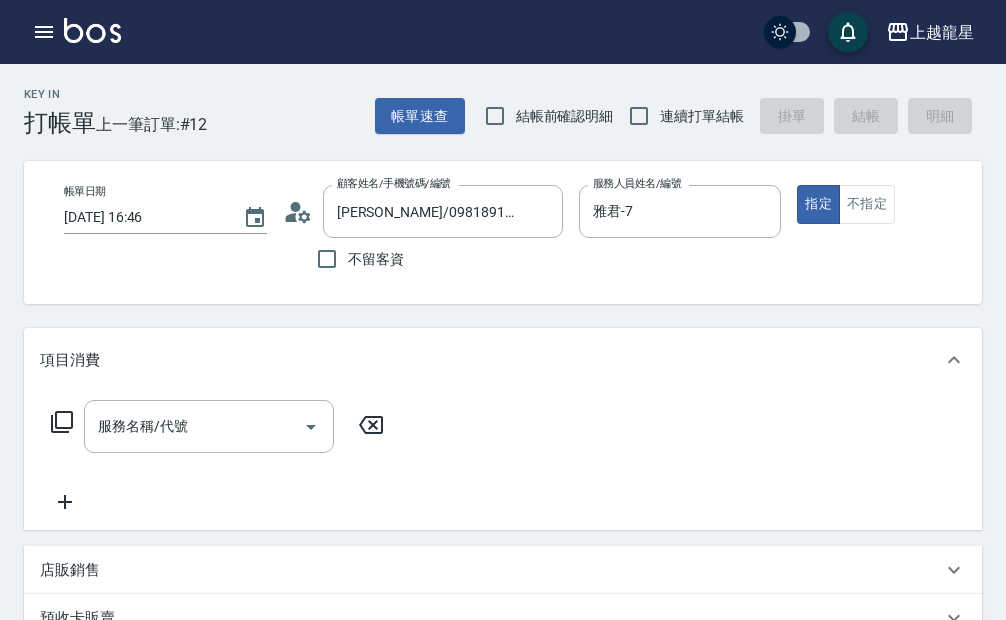click 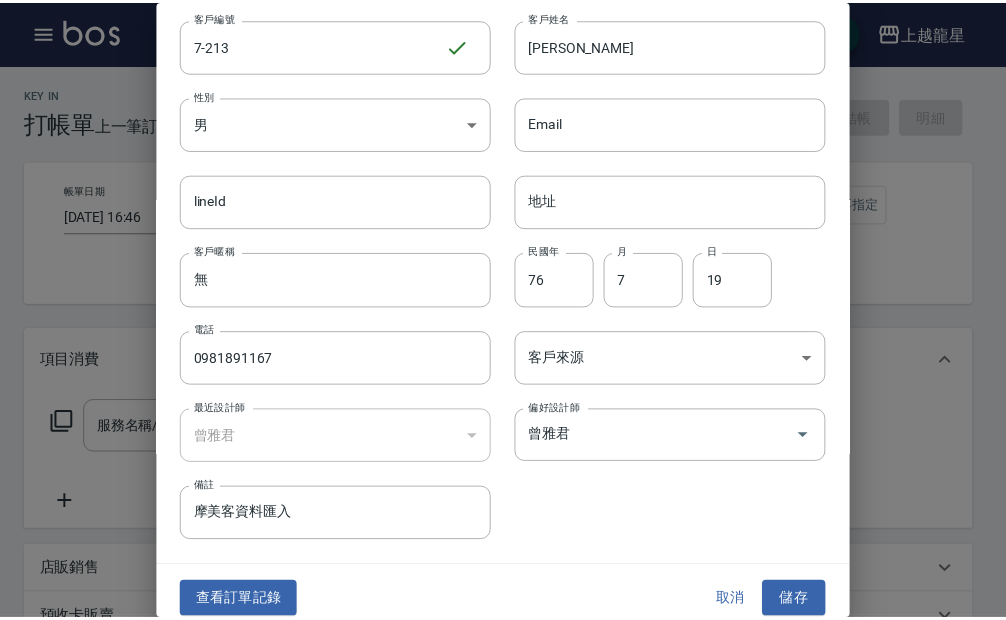 scroll, scrollTop: 73, scrollLeft: 0, axis: vertical 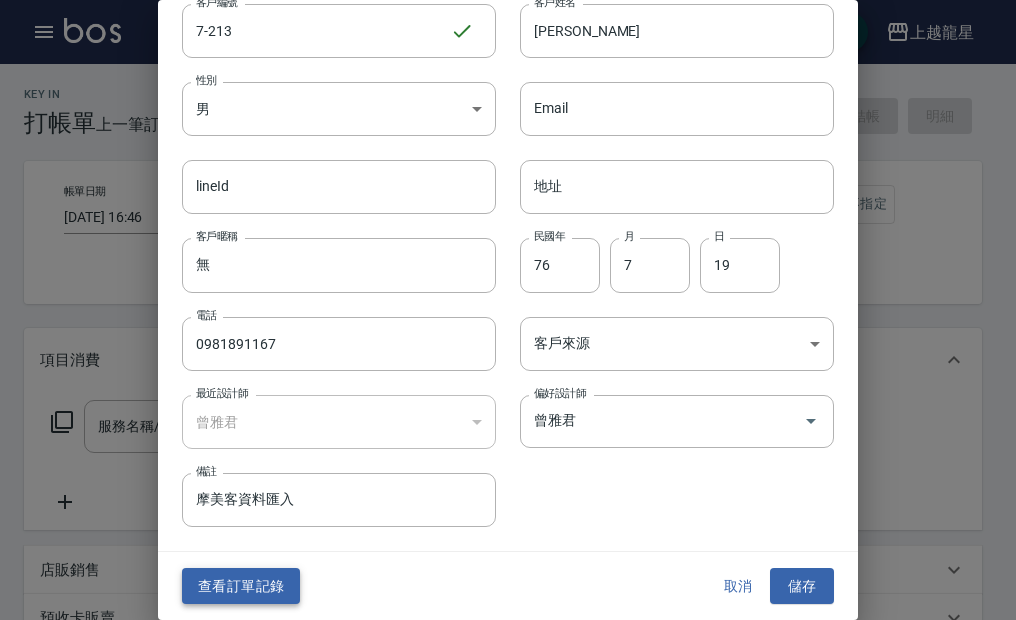 click on "查看訂單記錄" at bounding box center (241, 586) 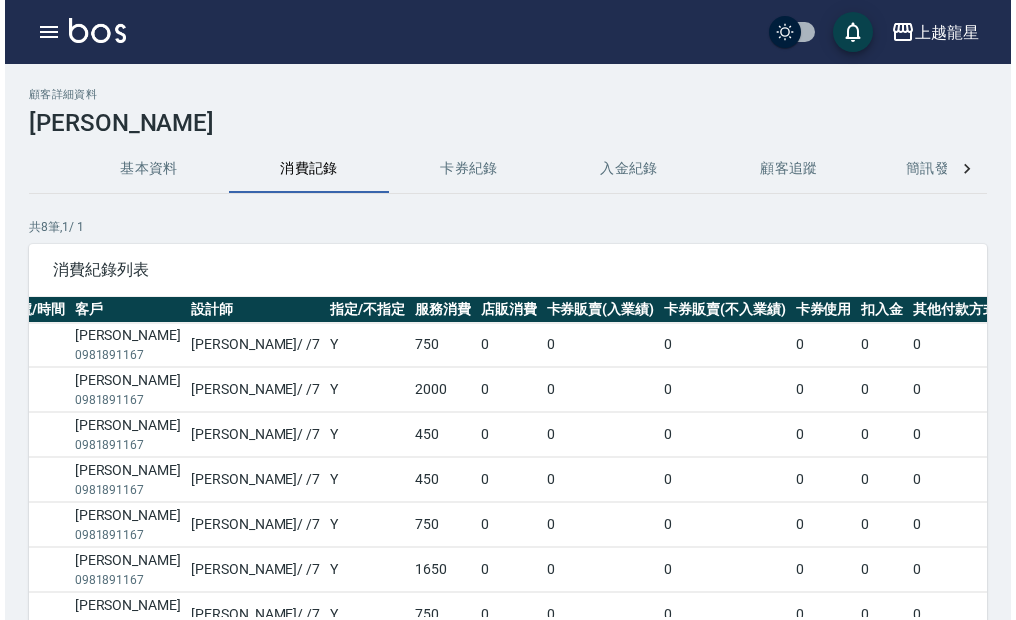 scroll, scrollTop: 0, scrollLeft: 275, axis: horizontal 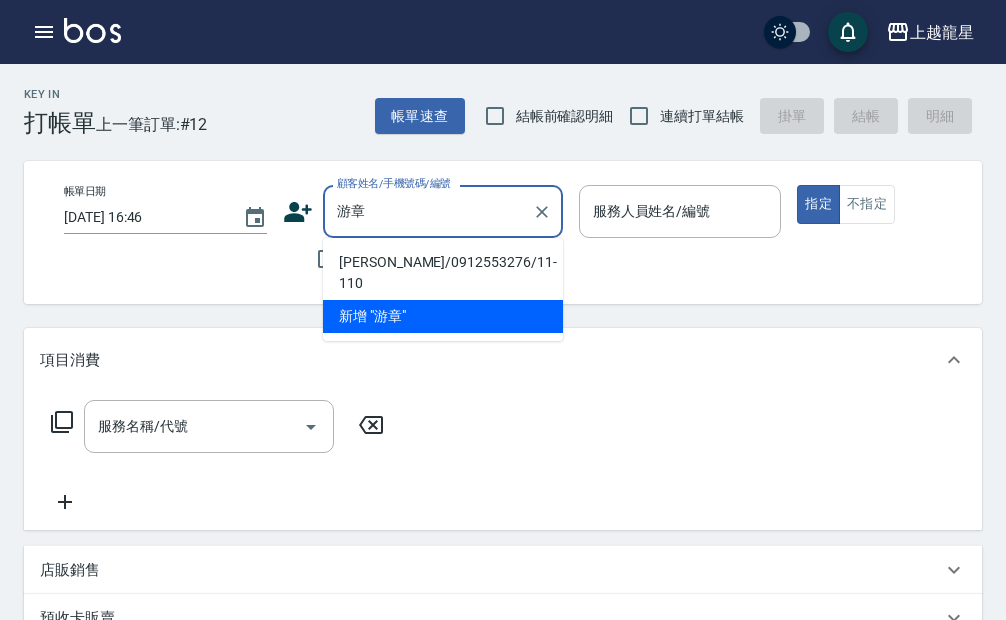 click on "[PERSON_NAME]/0912553276/11-110" at bounding box center [443, 273] 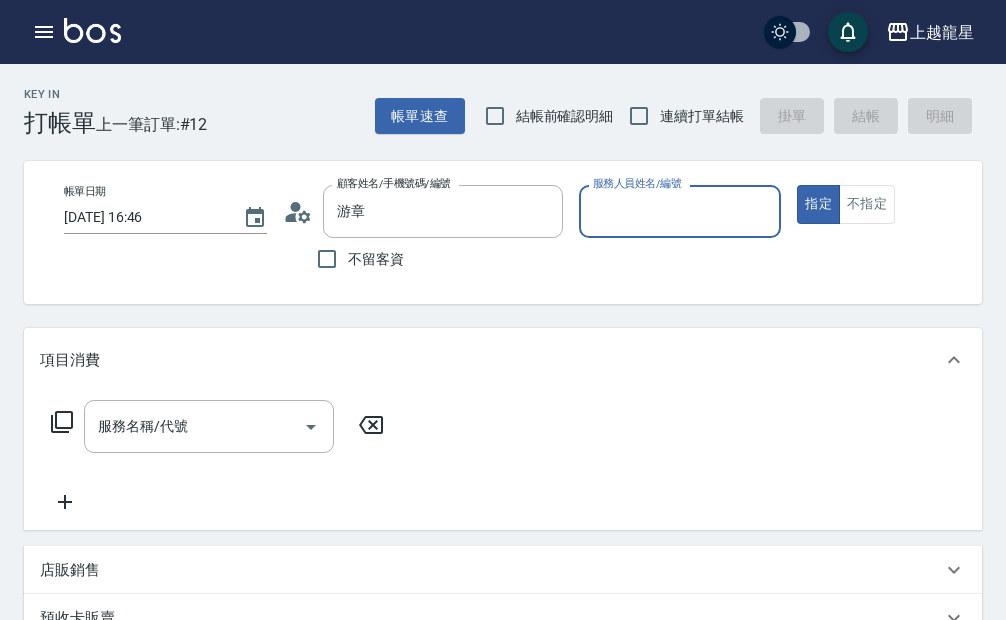 type on "[PERSON_NAME]/0912553276/11-110" 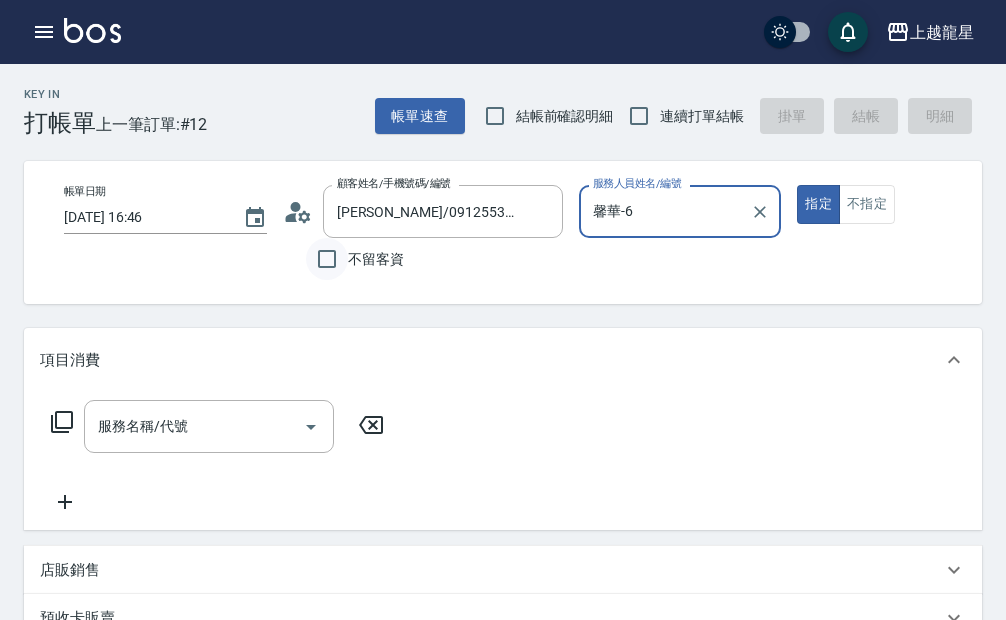 type on "馨華-6" 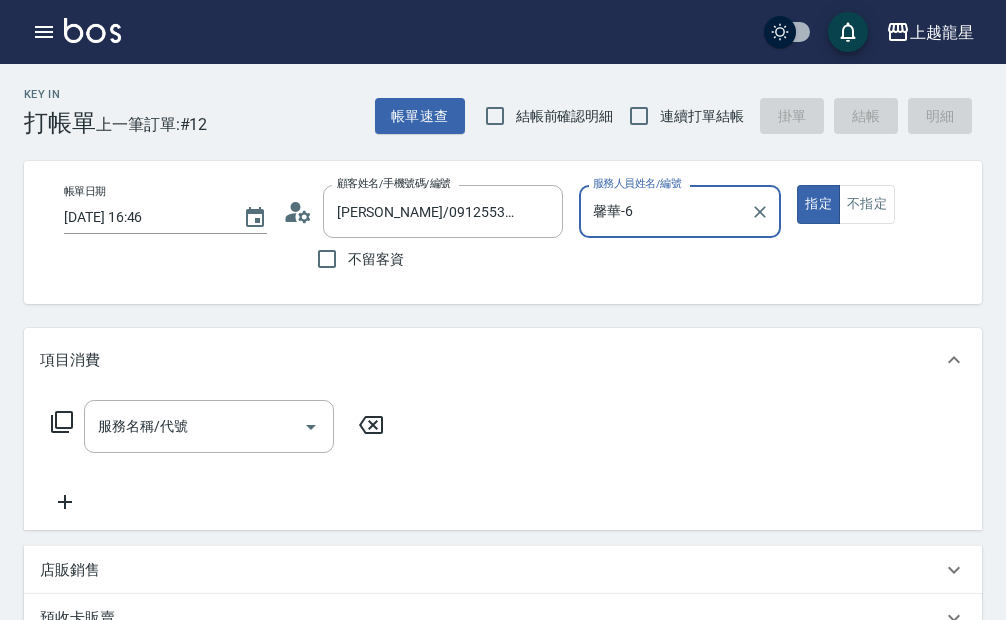 click 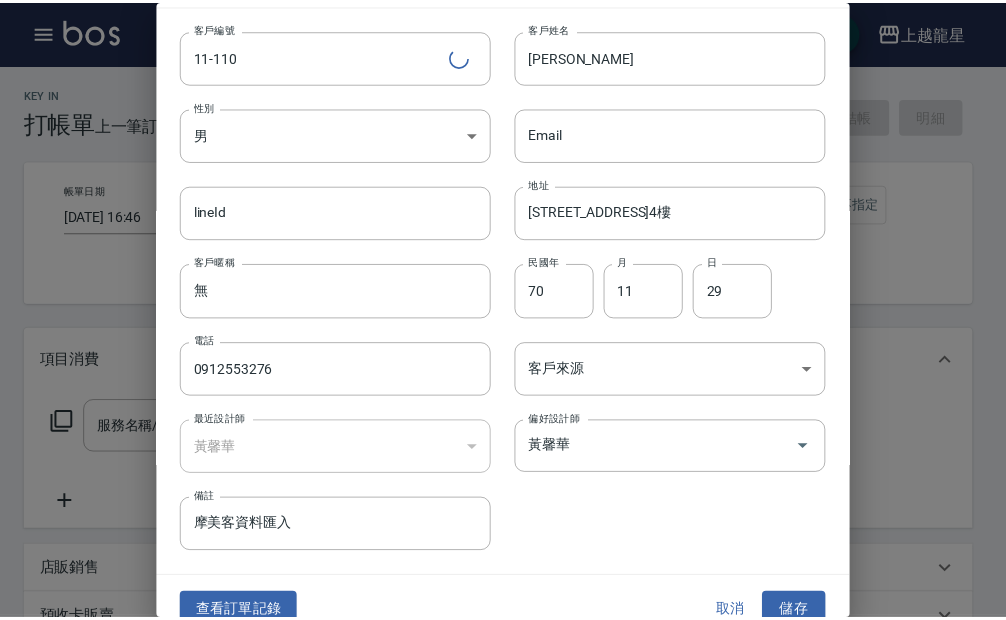 scroll, scrollTop: 73, scrollLeft: 0, axis: vertical 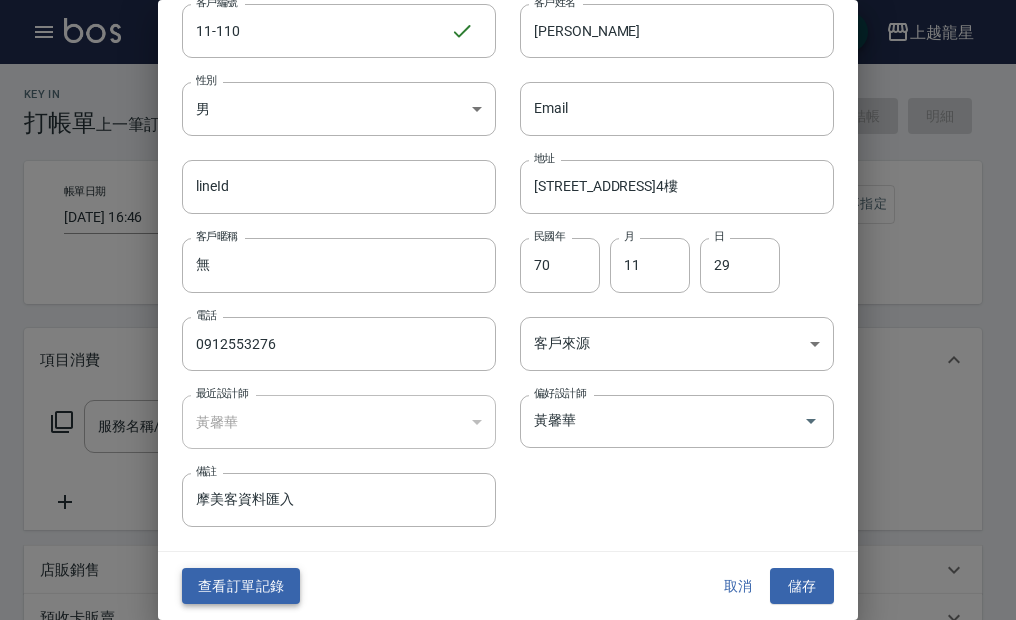 click on "查看訂單記錄" at bounding box center [241, 586] 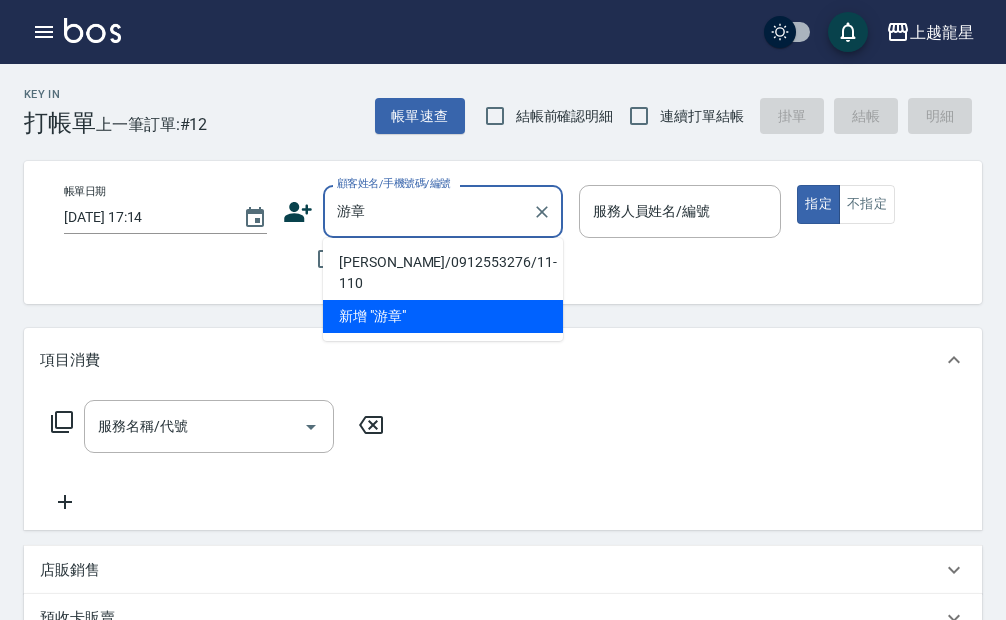 click on "[PERSON_NAME]/0912553276/11-110" at bounding box center [443, 273] 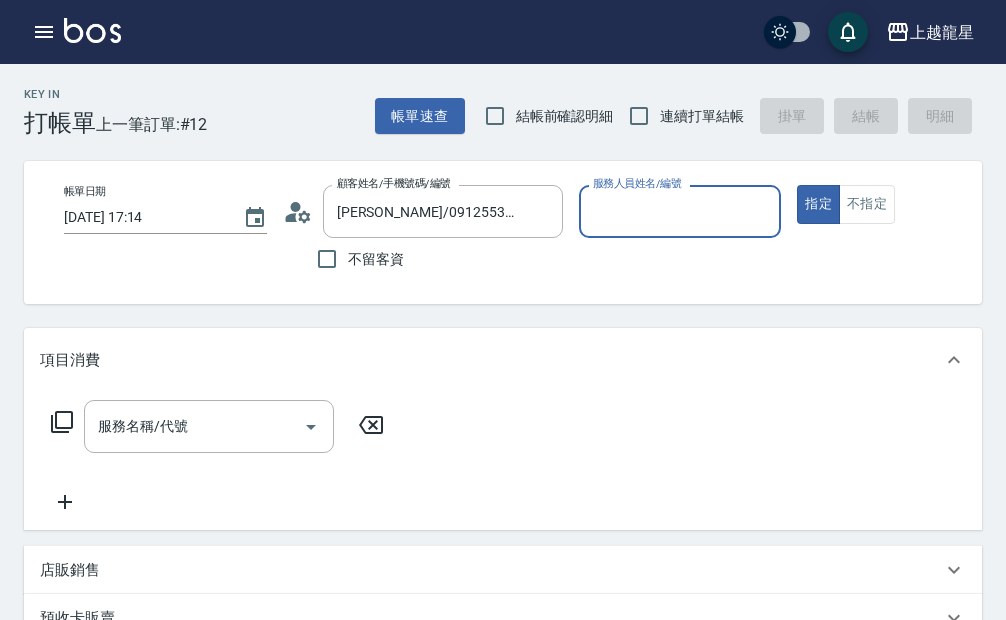 type on "馨華-6" 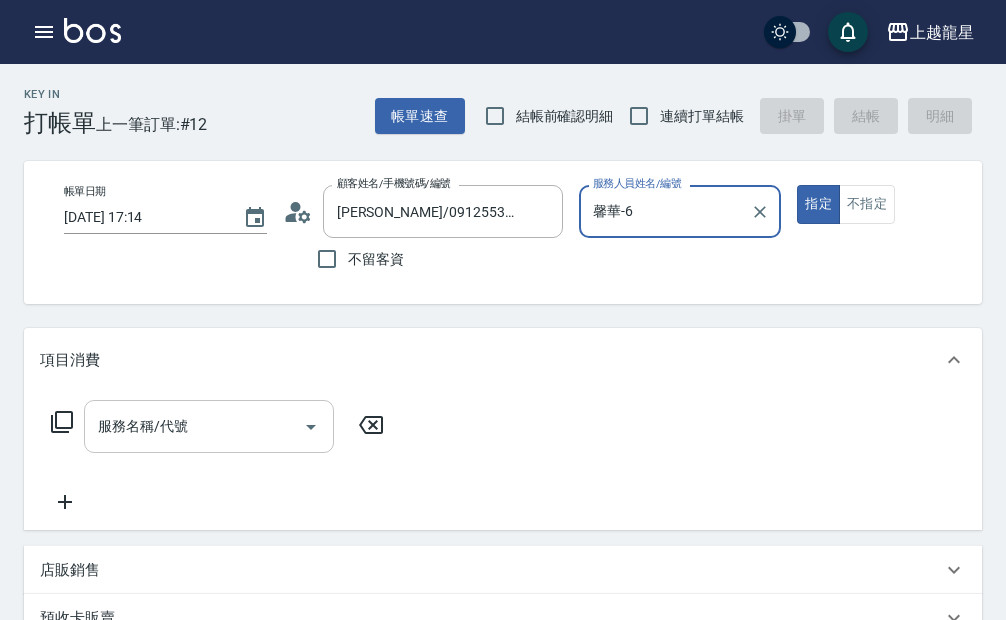 click on "服務名稱/代號" at bounding box center [194, 426] 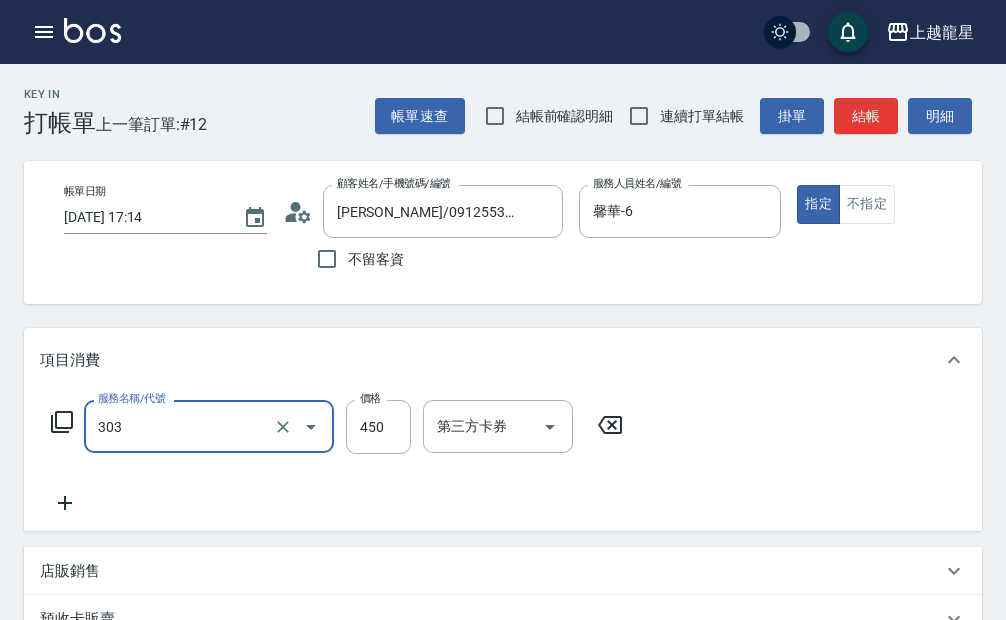 type on "剪髮(303)" 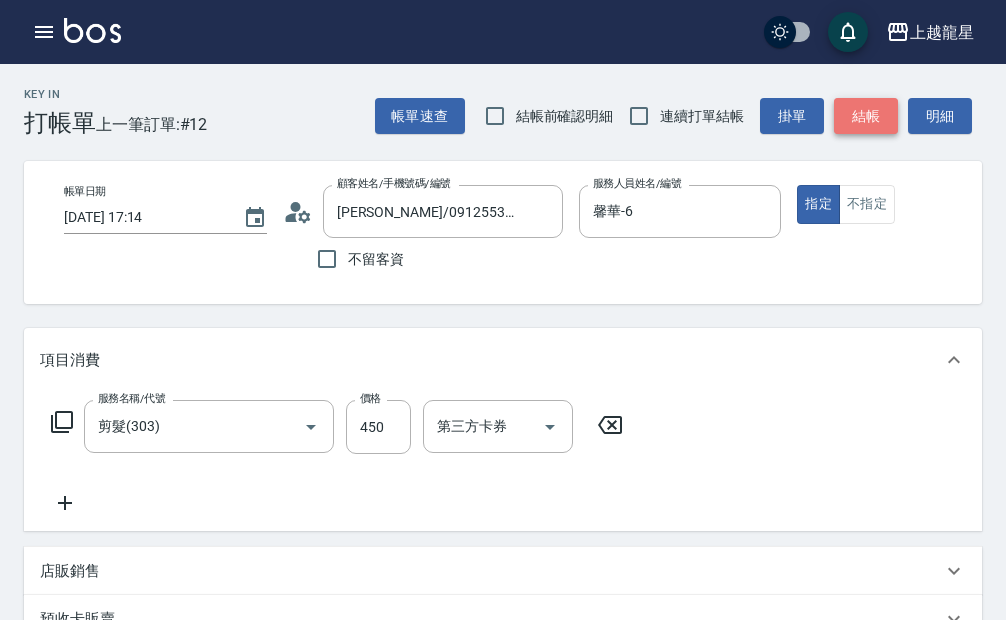 click on "結帳" at bounding box center [866, 116] 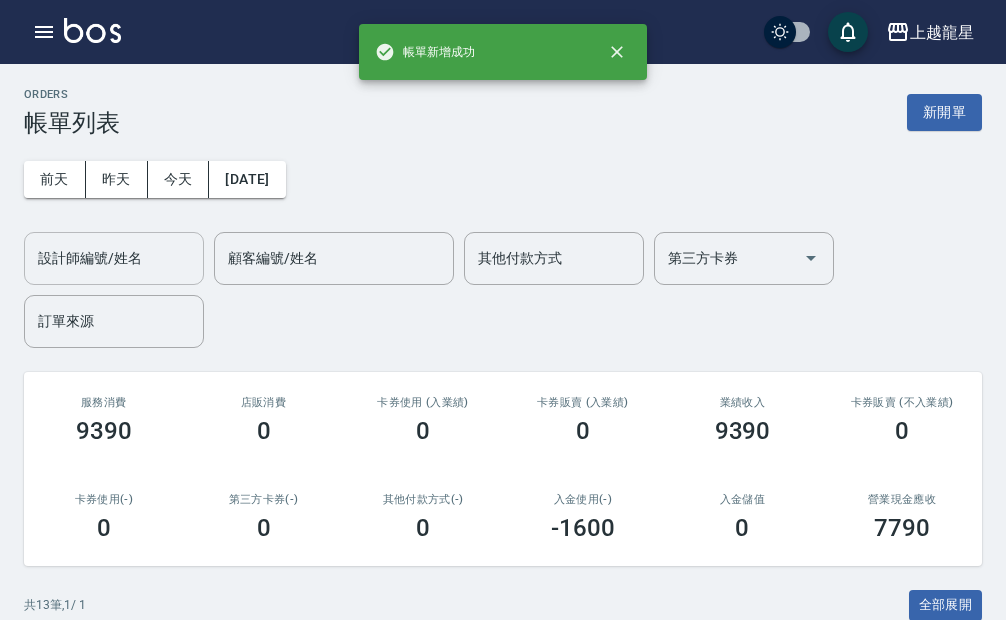 click on "設計師編號/姓名" at bounding box center (114, 258) 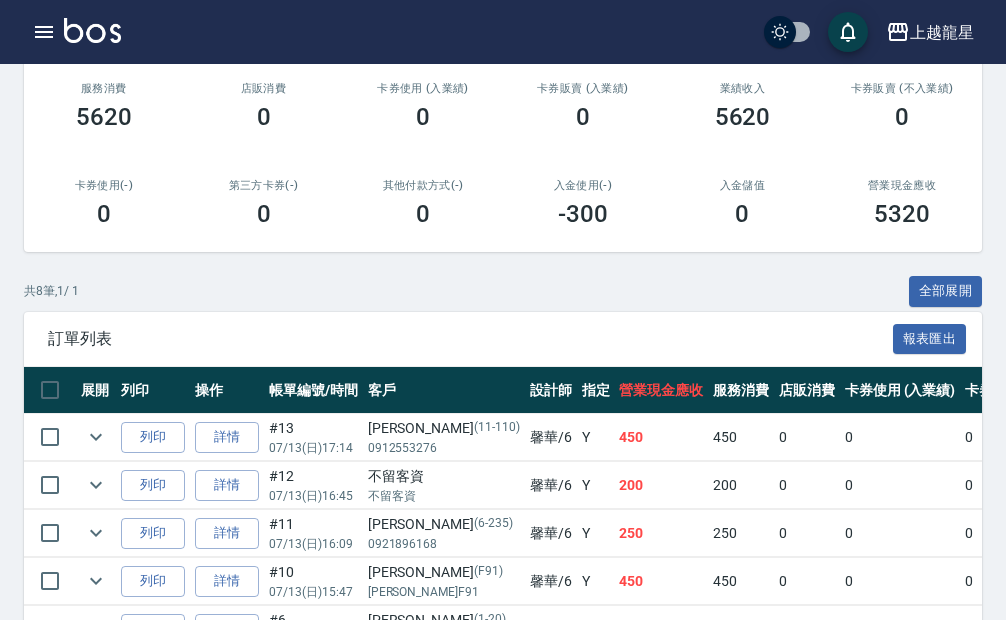 scroll, scrollTop: 0, scrollLeft: 0, axis: both 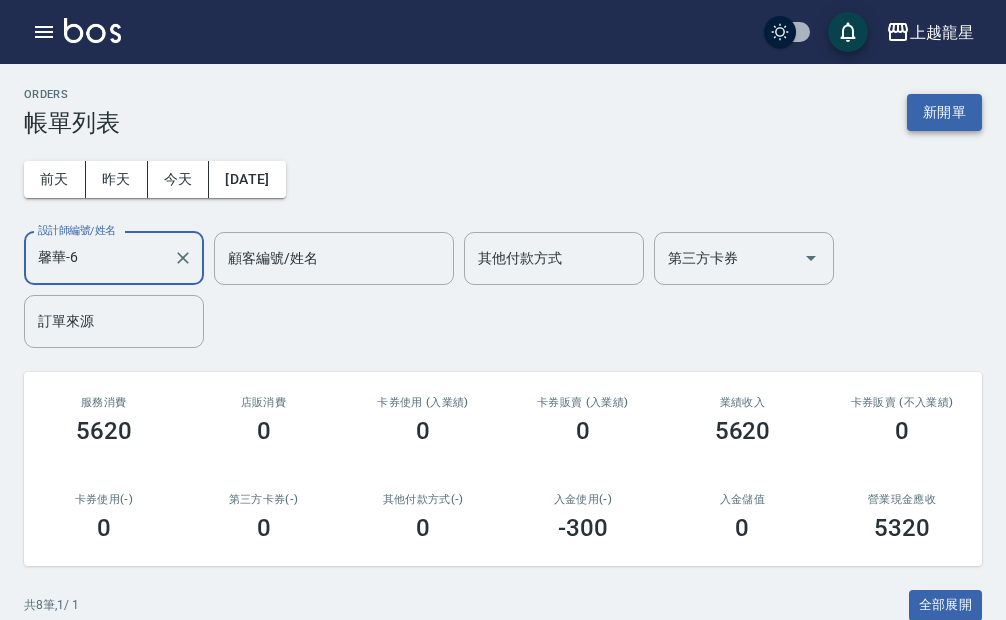 type on "馨華-6" 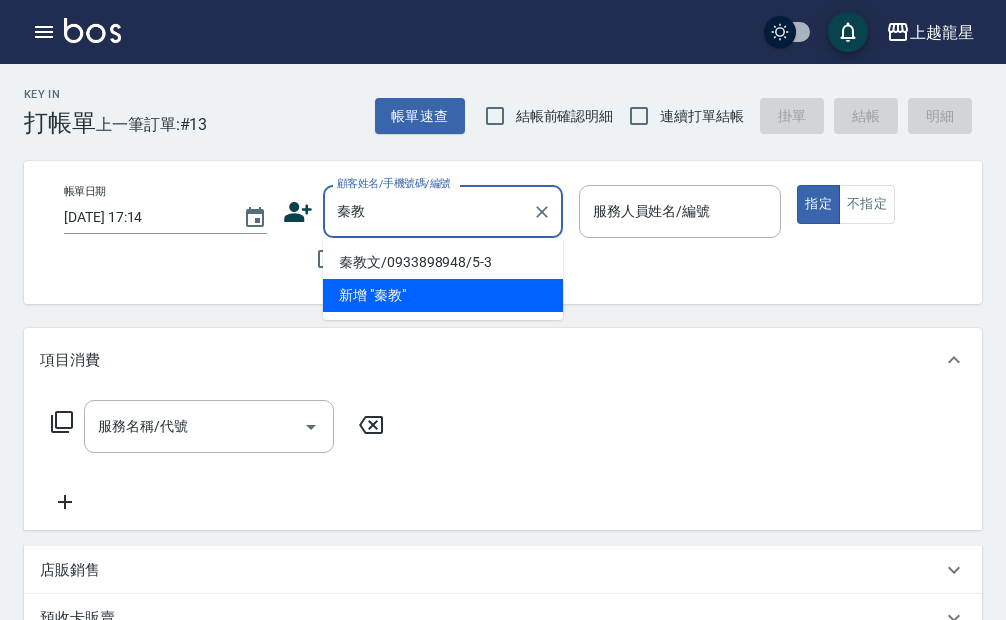 click on "秦教文/0933898948/5-3" at bounding box center [443, 262] 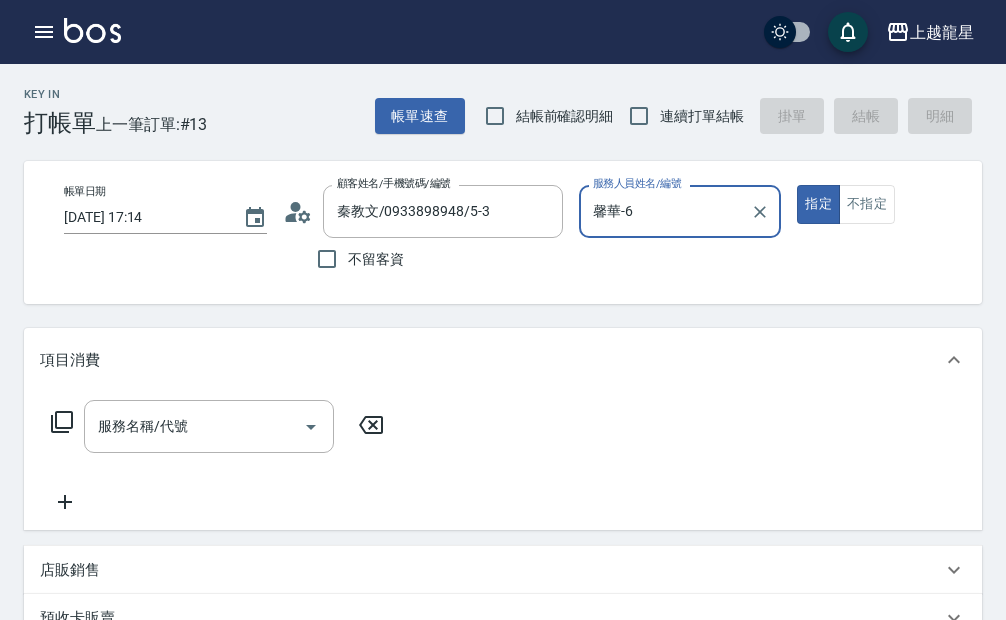 type on "馨華-6" 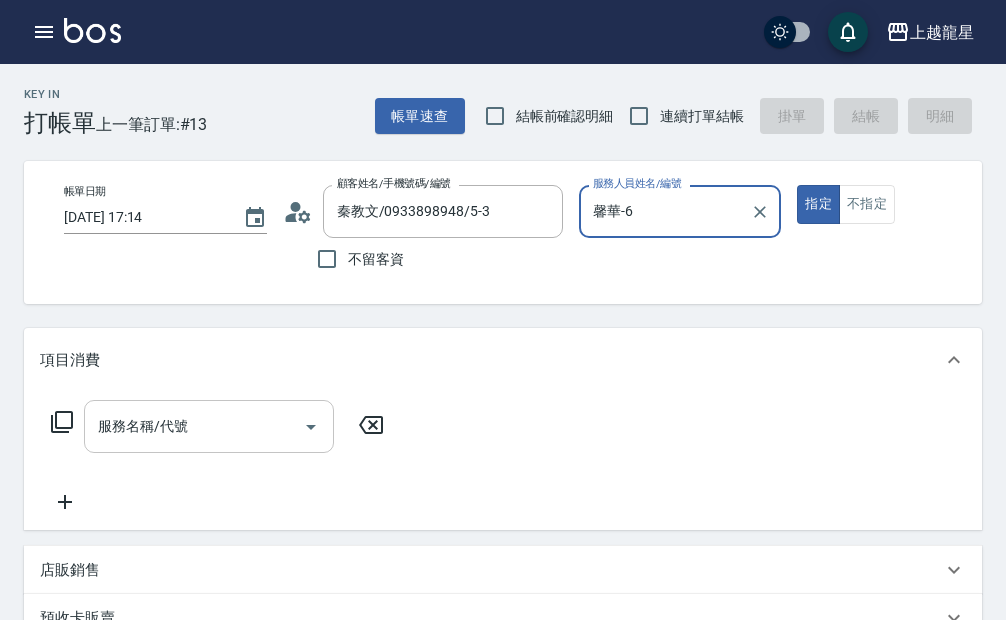 click on "服務名稱/代號" at bounding box center (194, 426) 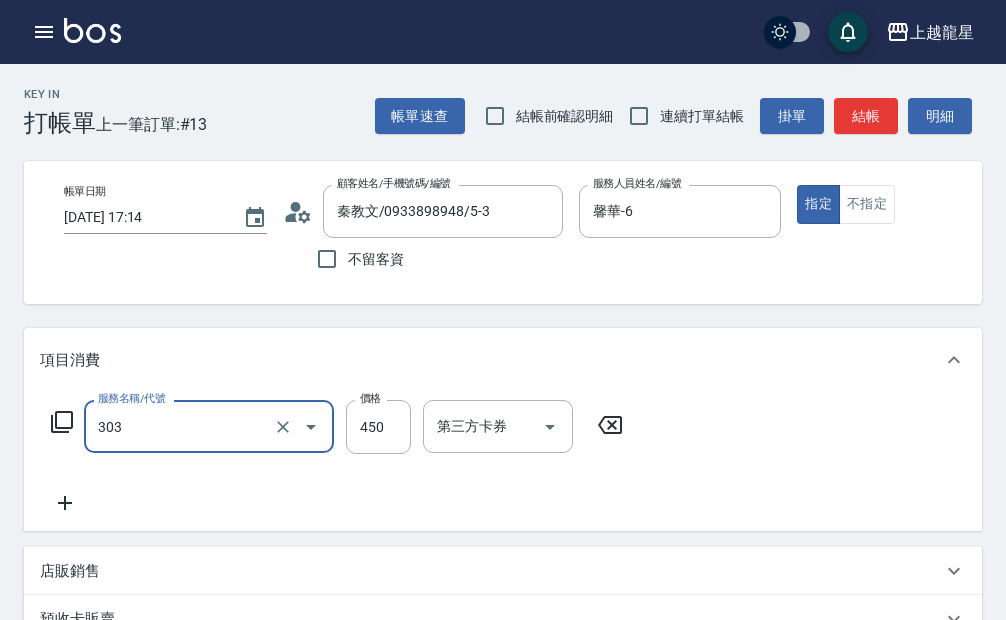 type on "剪髮(303)" 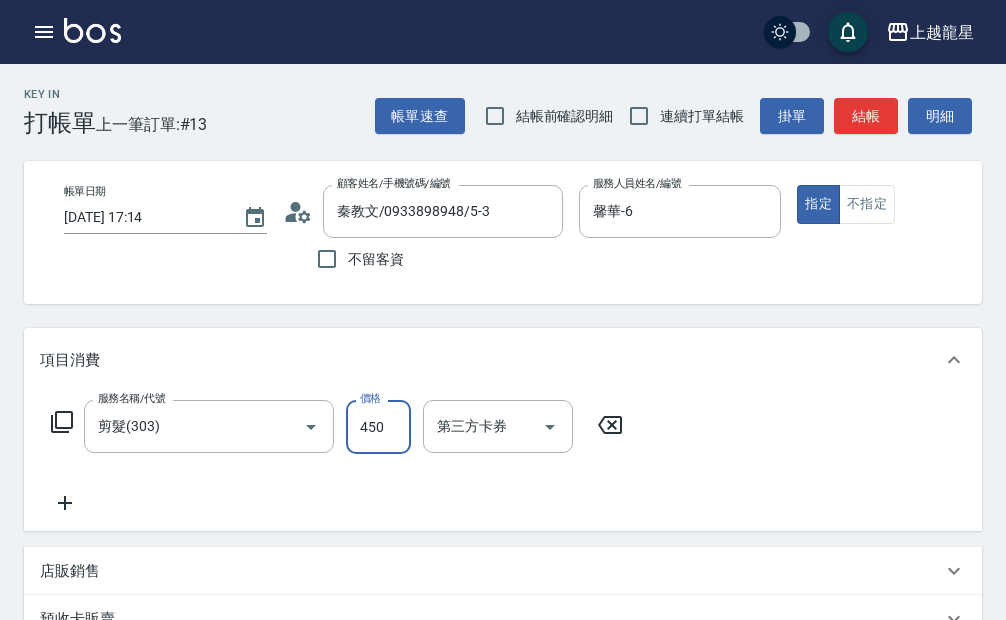 click 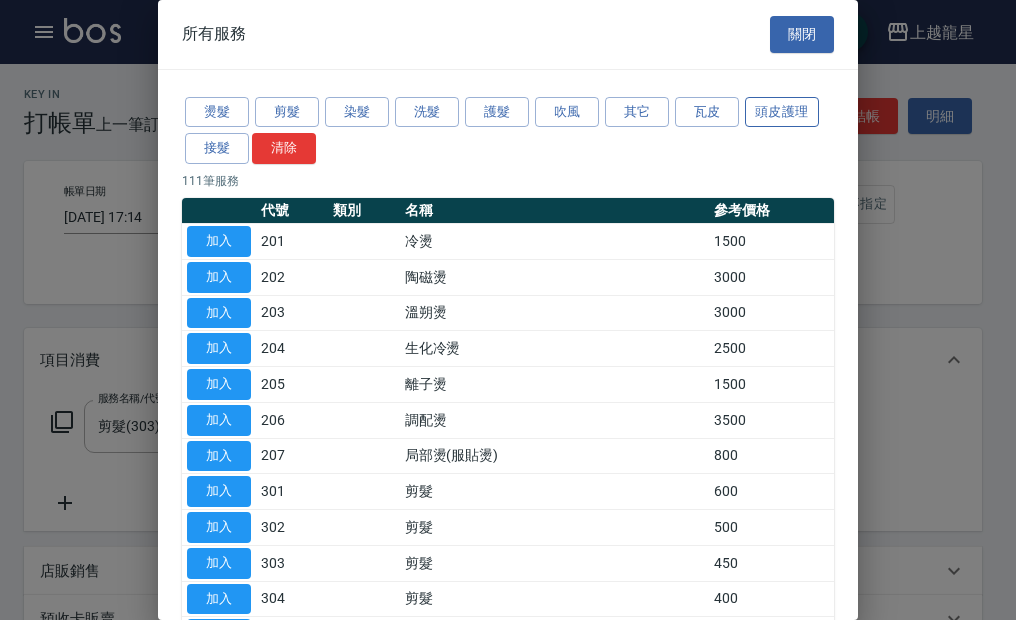 click on "頭皮護理" at bounding box center (782, 112) 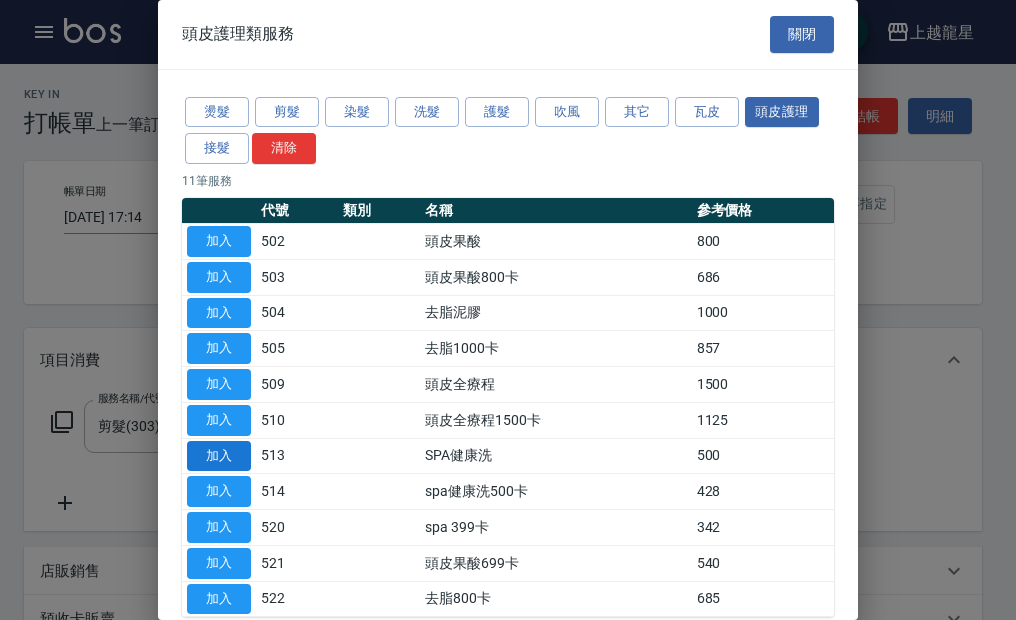 click on "加入" at bounding box center [219, 456] 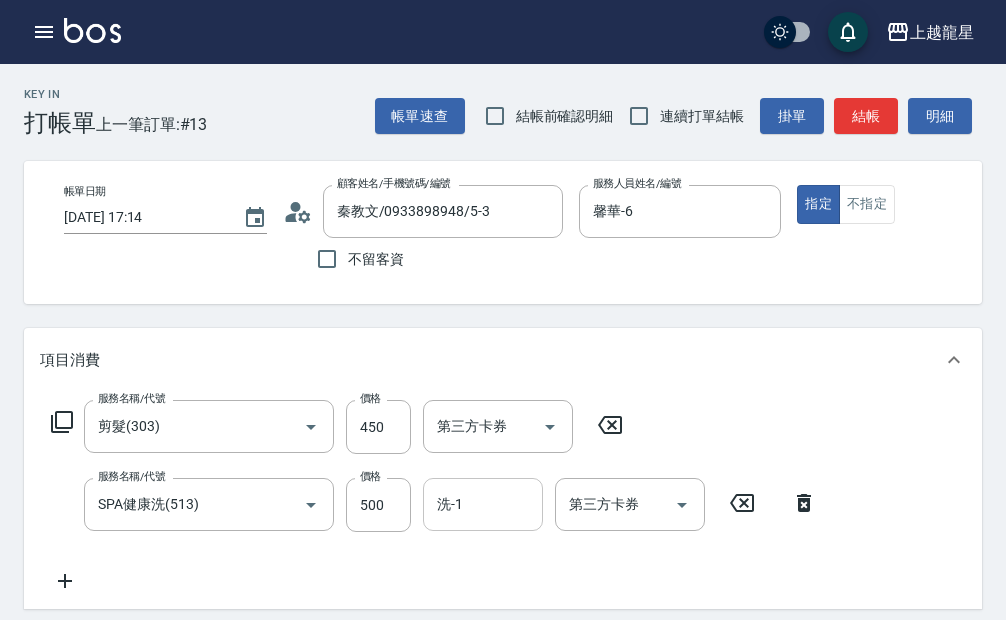 click on "洗-1" at bounding box center (483, 504) 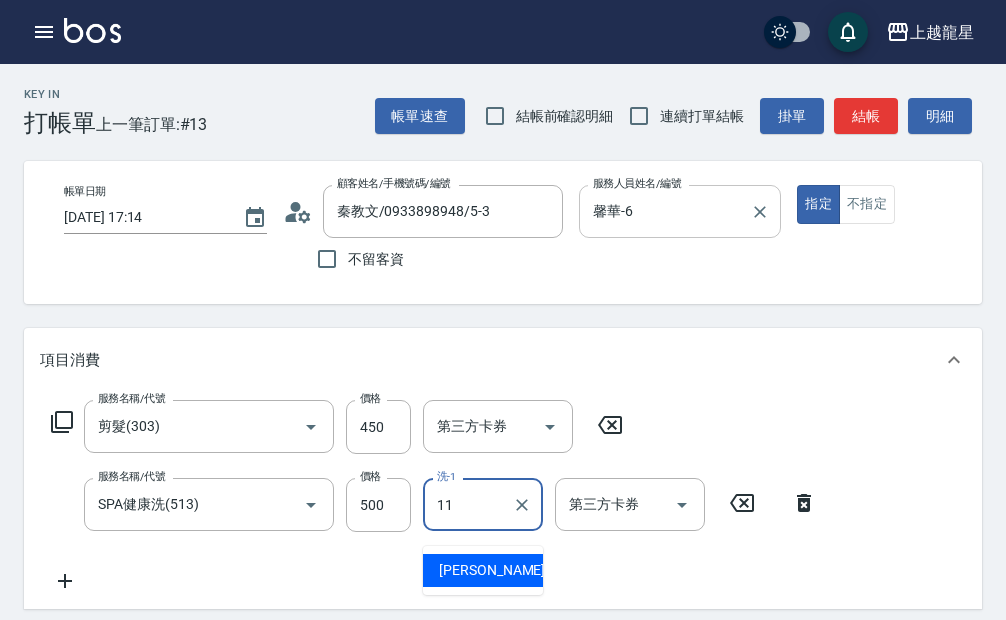 type on "[PERSON_NAME]-11" 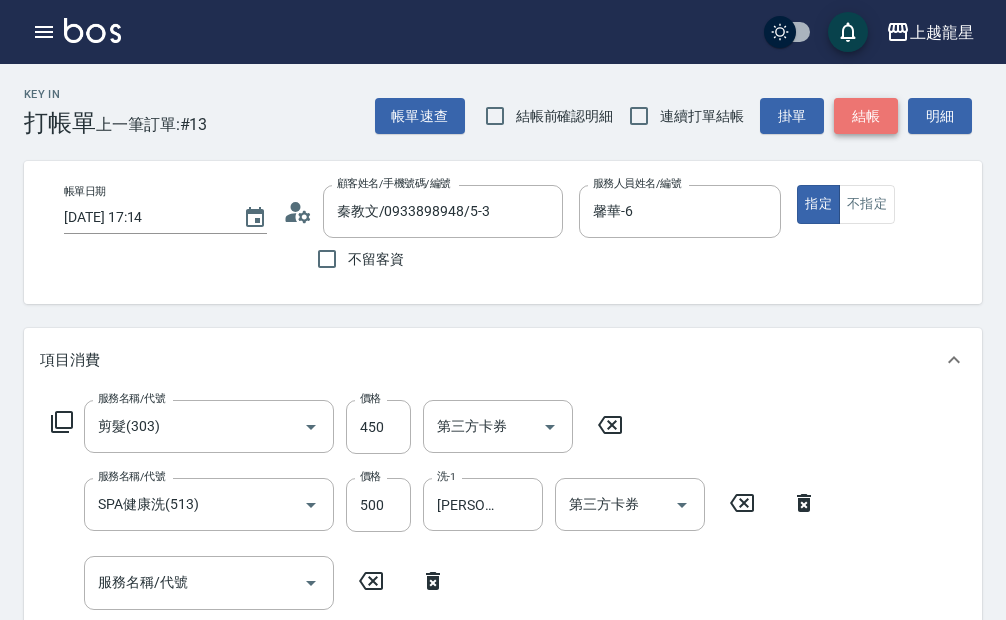 click on "結帳" at bounding box center (866, 116) 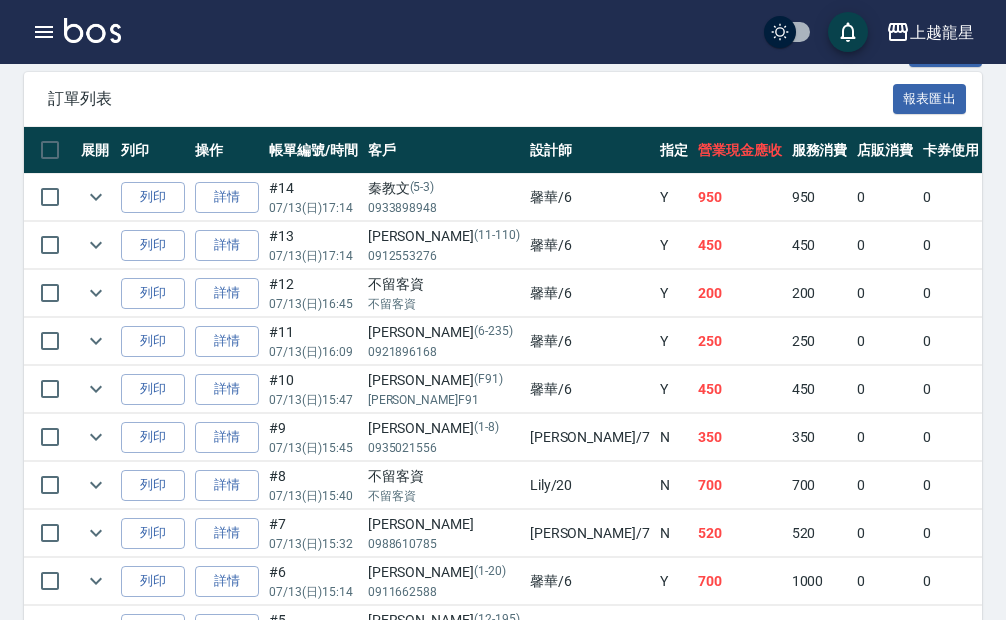 scroll, scrollTop: 600, scrollLeft: 0, axis: vertical 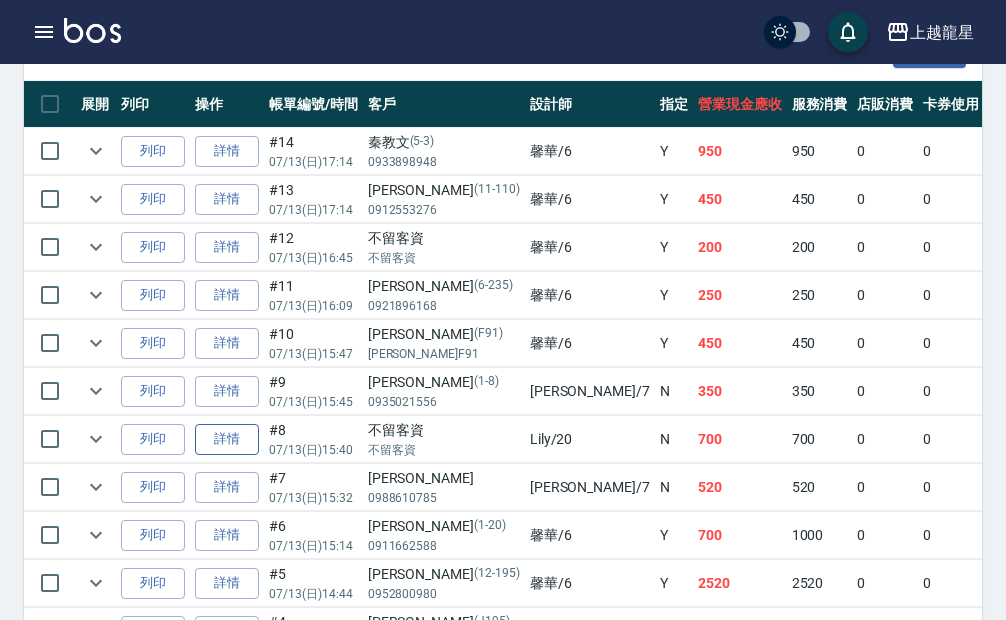 click on "詳情" at bounding box center [227, 439] 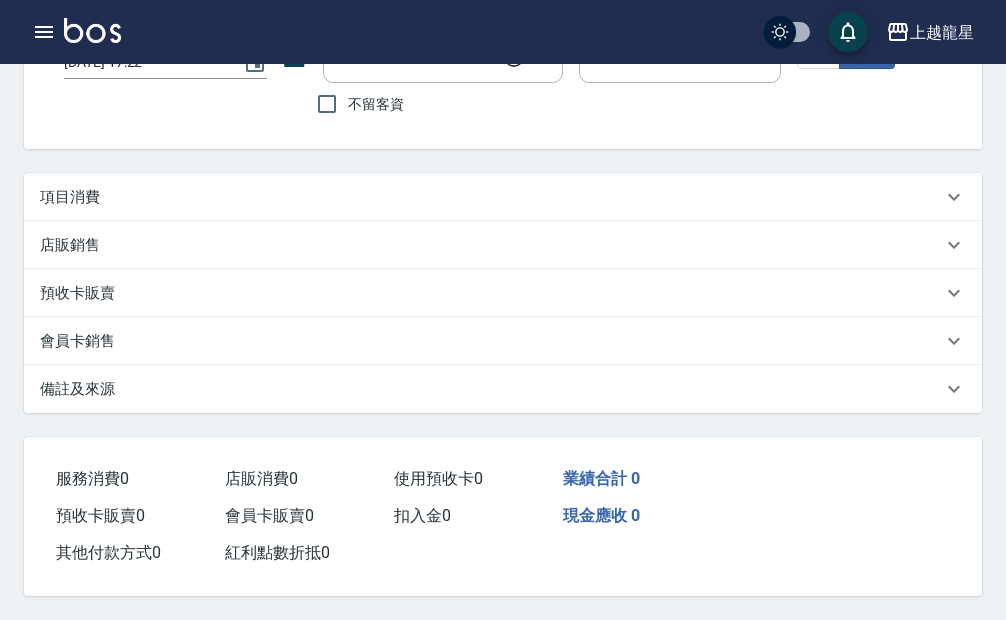 scroll, scrollTop: 0, scrollLeft: 0, axis: both 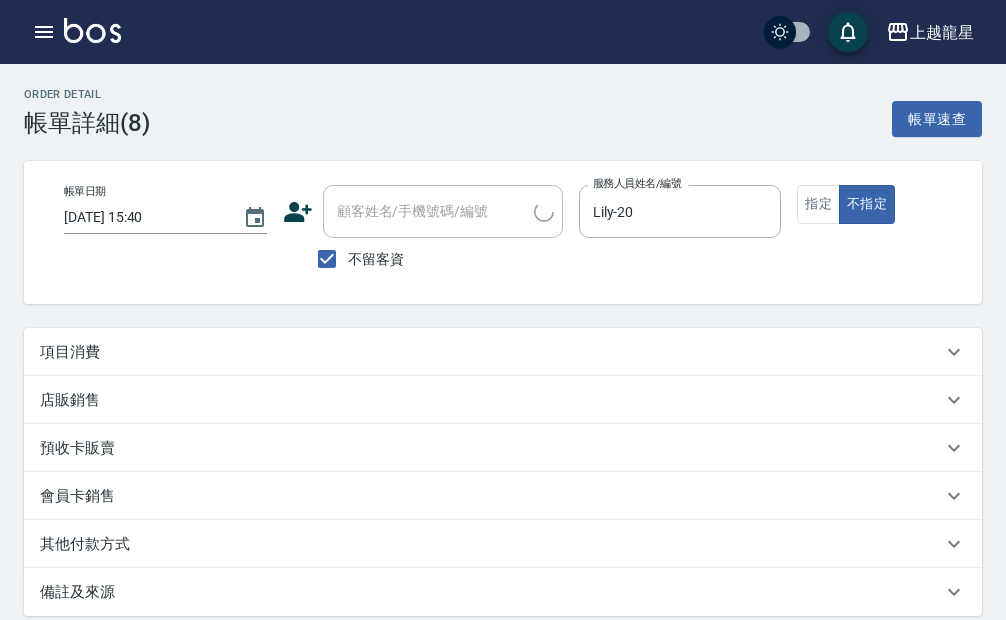 type on "[DATE] 15:40" 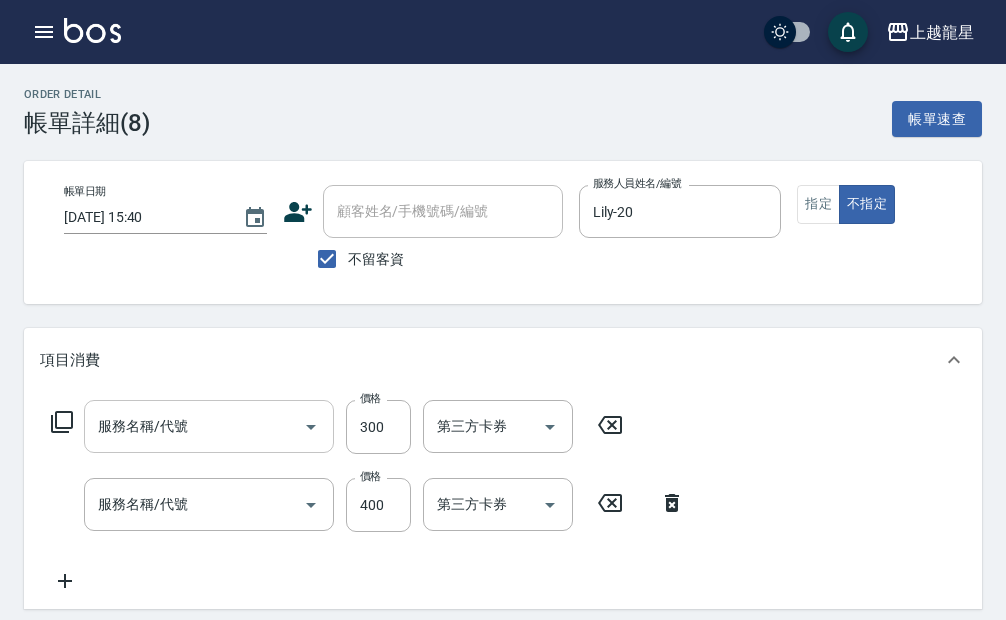type on "一般洗髮(500)" 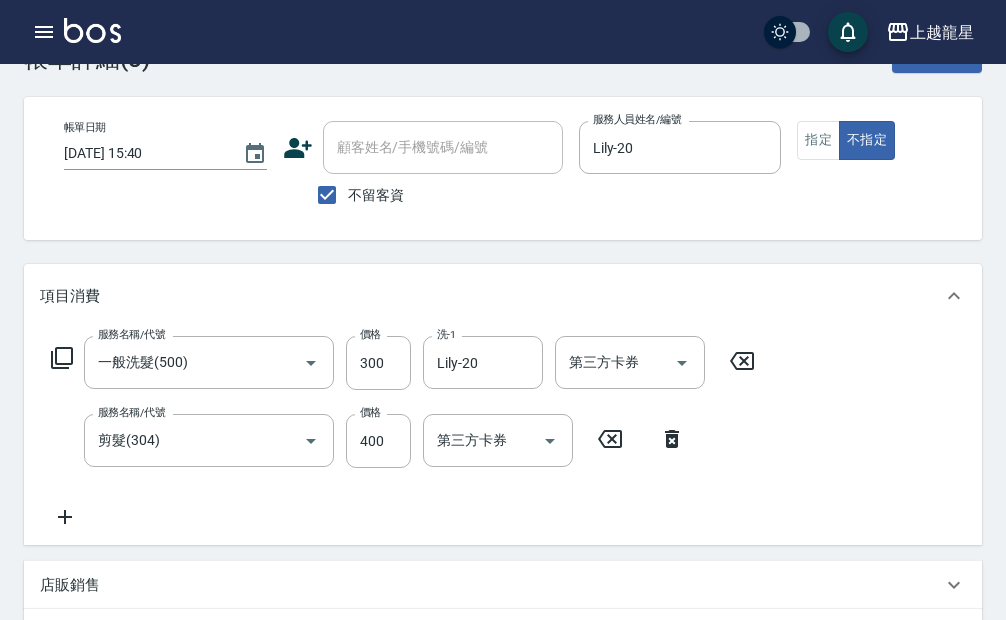 scroll, scrollTop: 200, scrollLeft: 0, axis: vertical 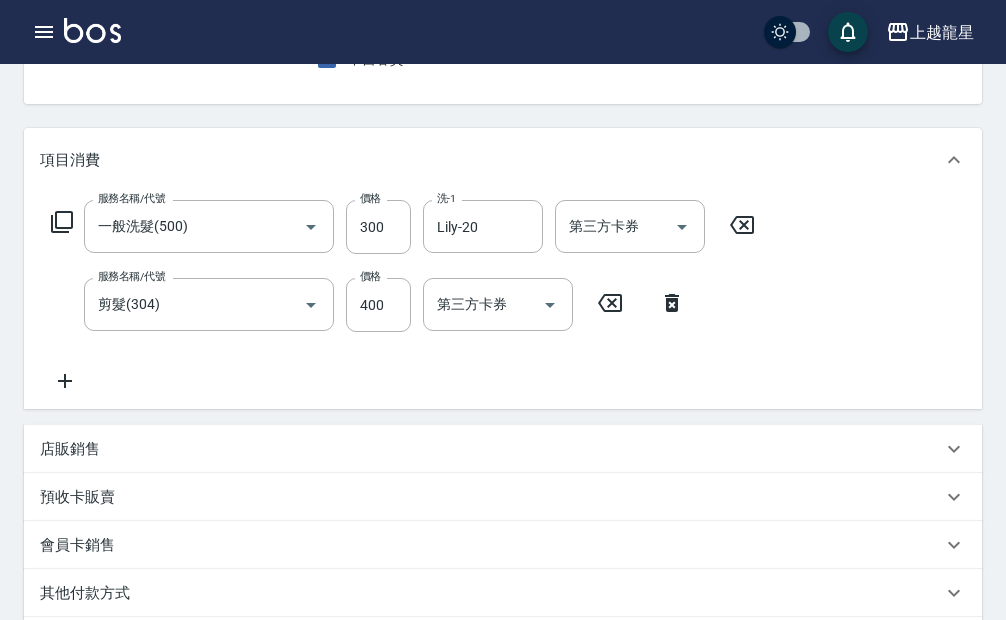 click 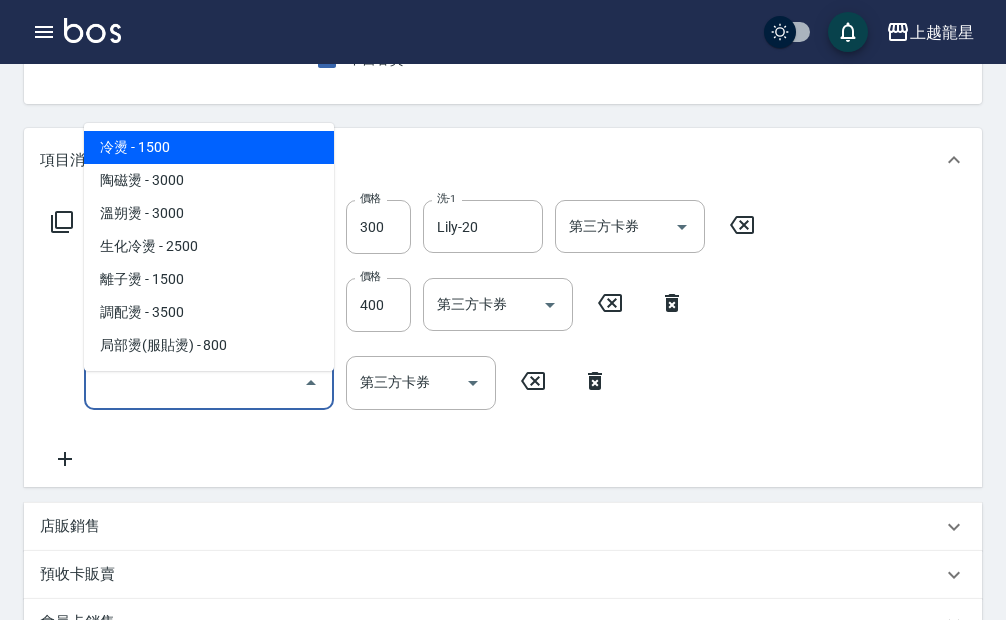 click on "服務名稱/代號" at bounding box center (194, 382) 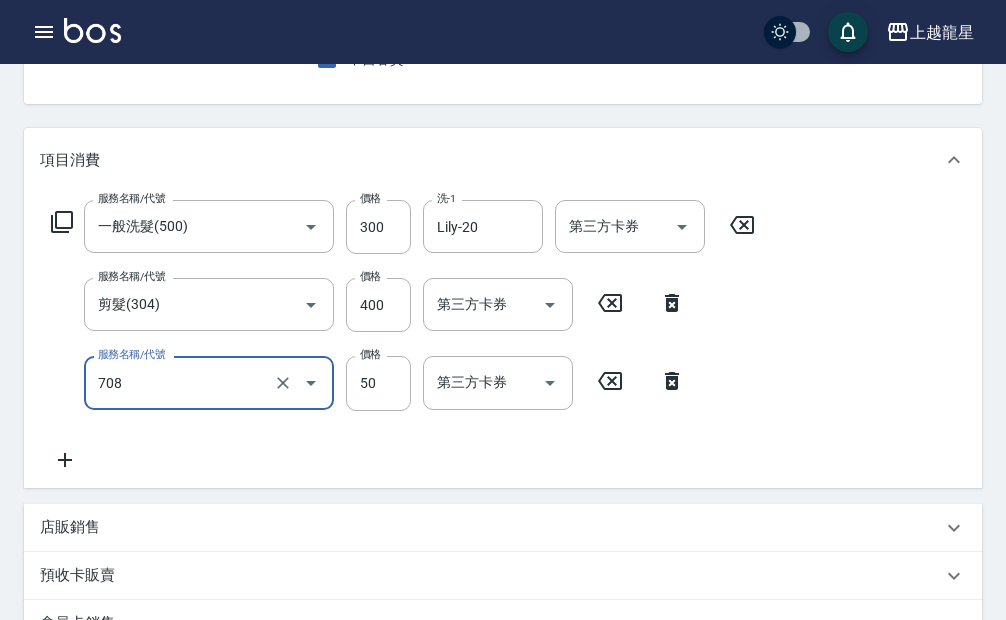 type on "吹捲.造型.包頭(708)" 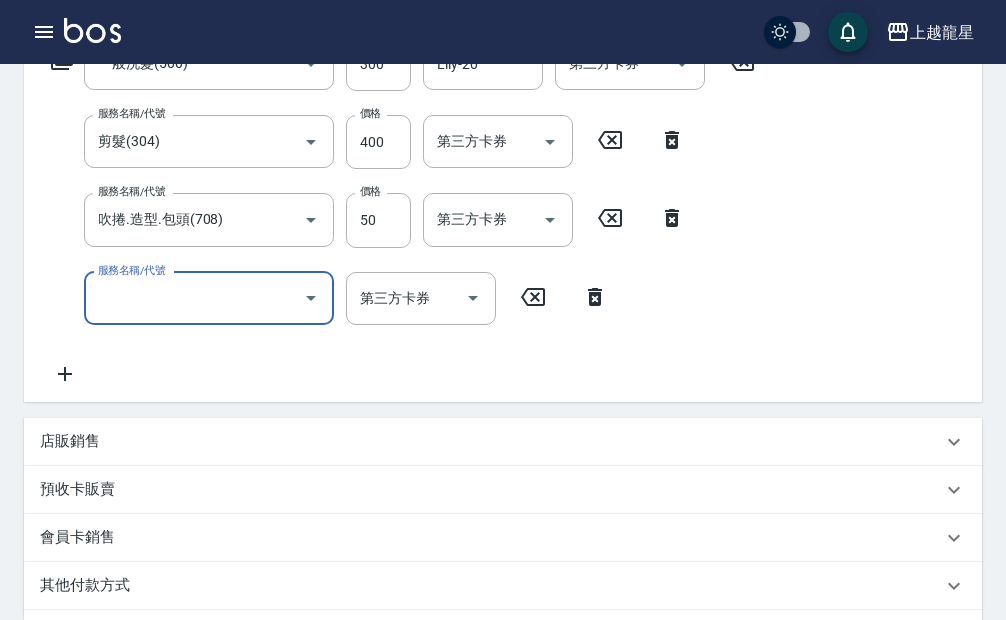 scroll, scrollTop: 632, scrollLeft: 0, axis: vertical 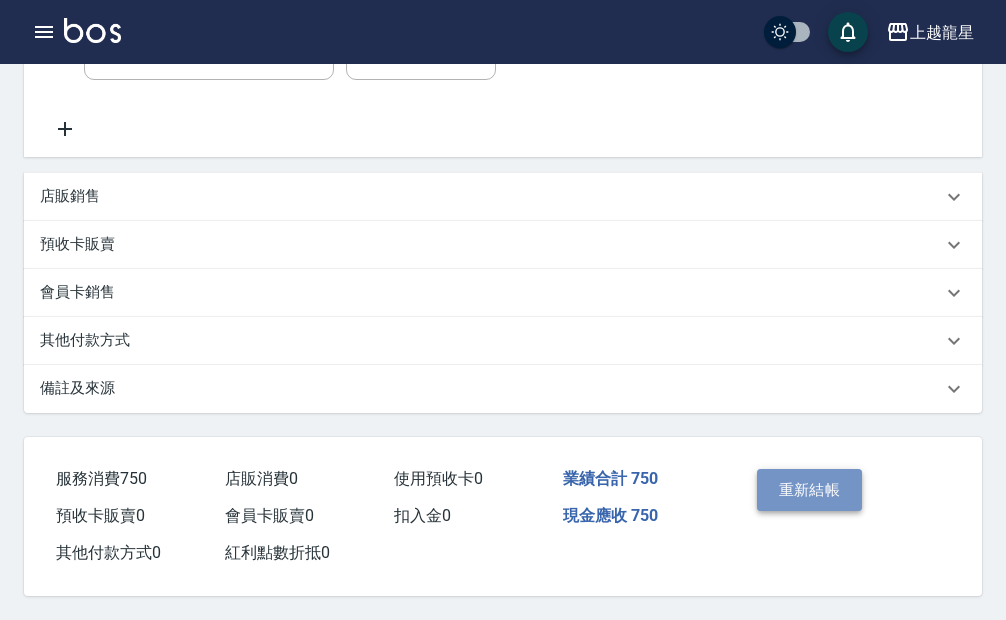 click on "重新結帳" at bounding box center [810, 490] 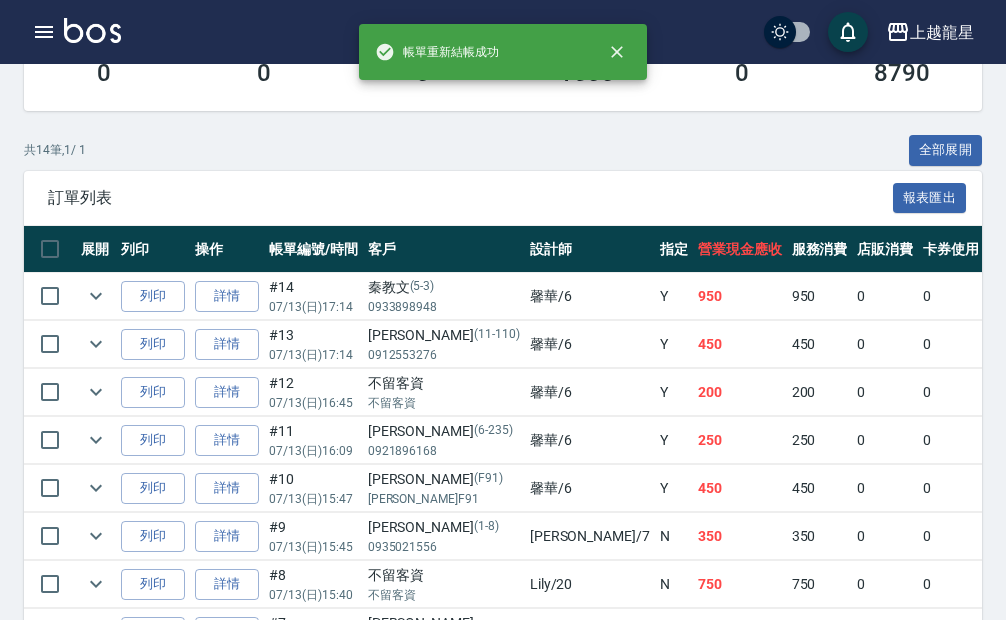 scroll, scrollTop: 500, scrollLeft: 0, axis: vertical 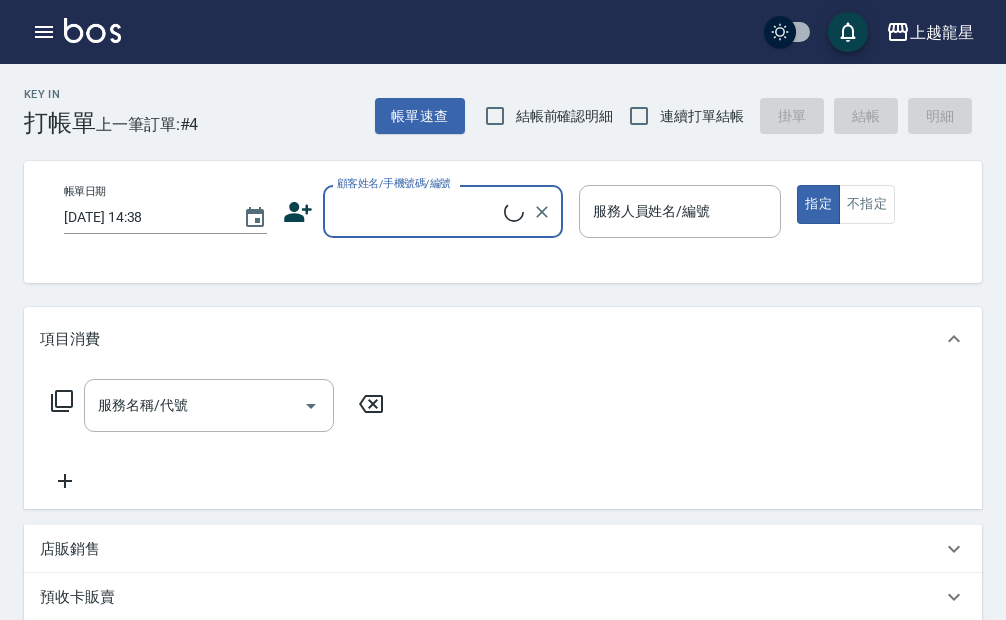 click on "顧客姓名/手機號碼/編號" at bounding box center (418, 211) 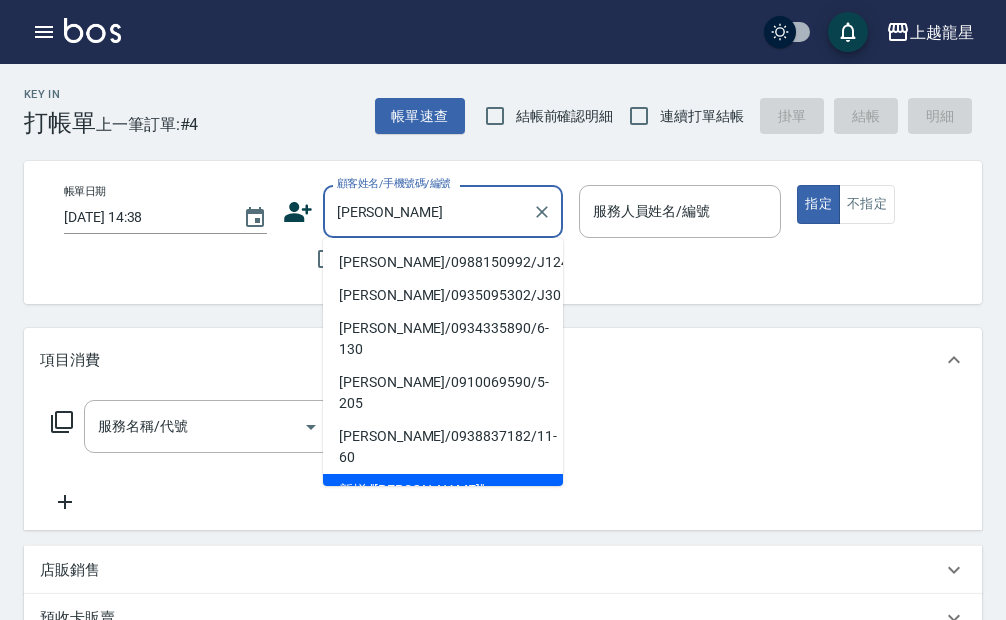 type on "[PERSON_NAME]" 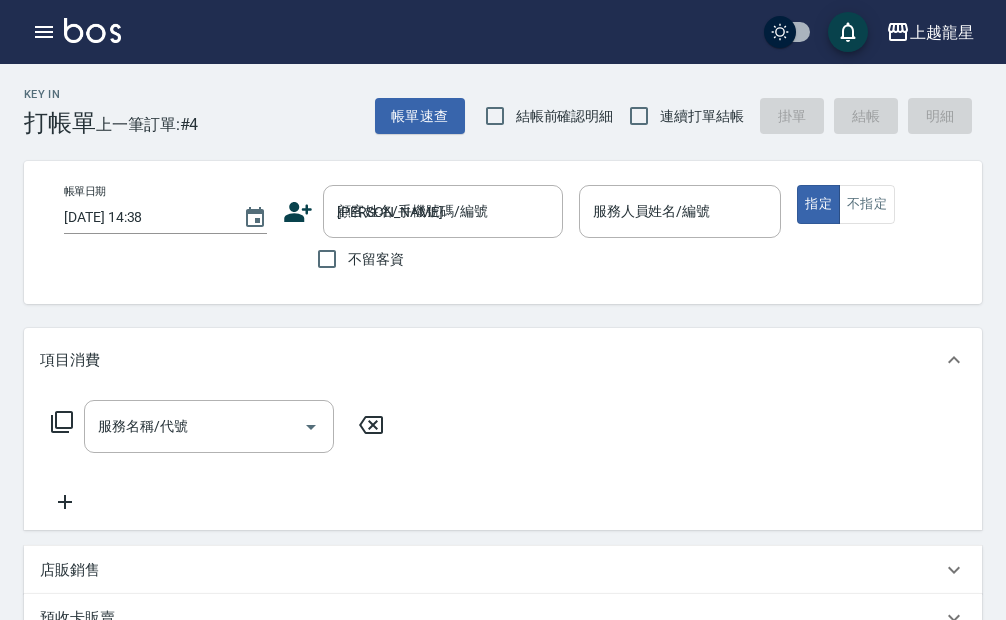 type 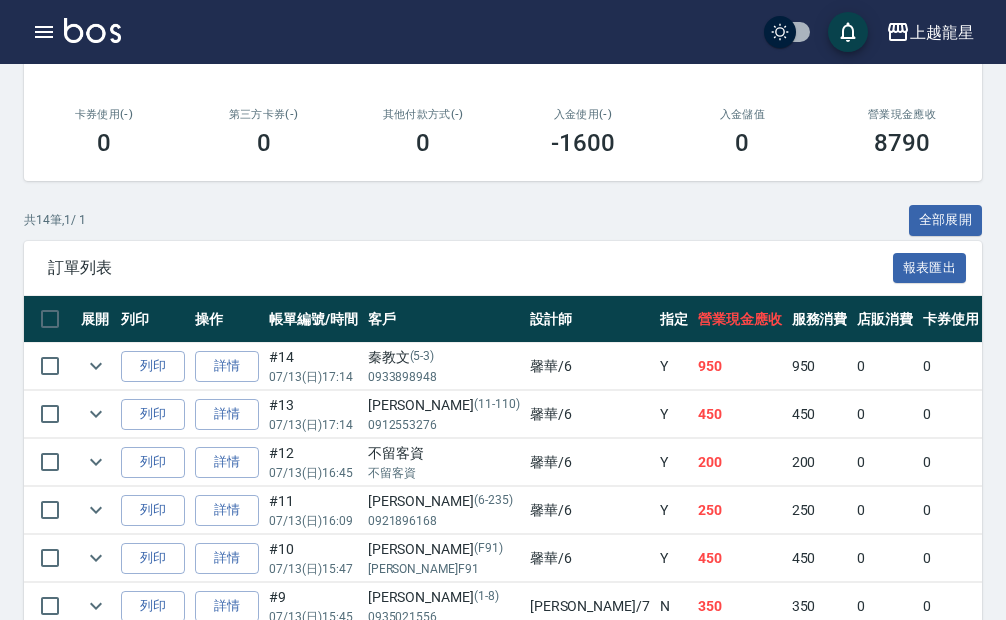 scroll, scrollTop: 100, scrollLeft: 0, axis: vertical 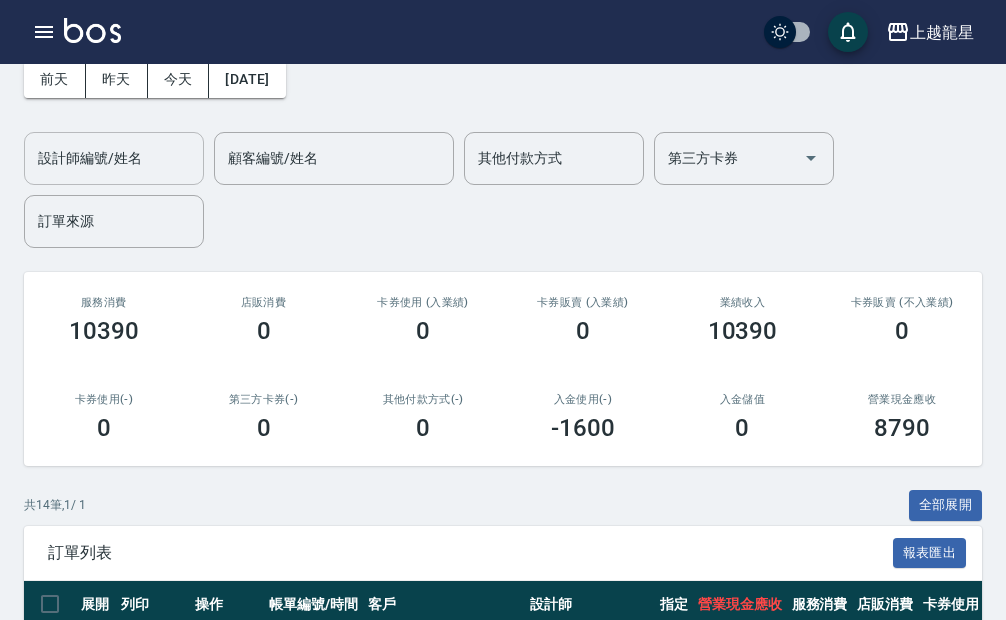 click on "設計師編號/姓名" at bounding box center (114, 158) 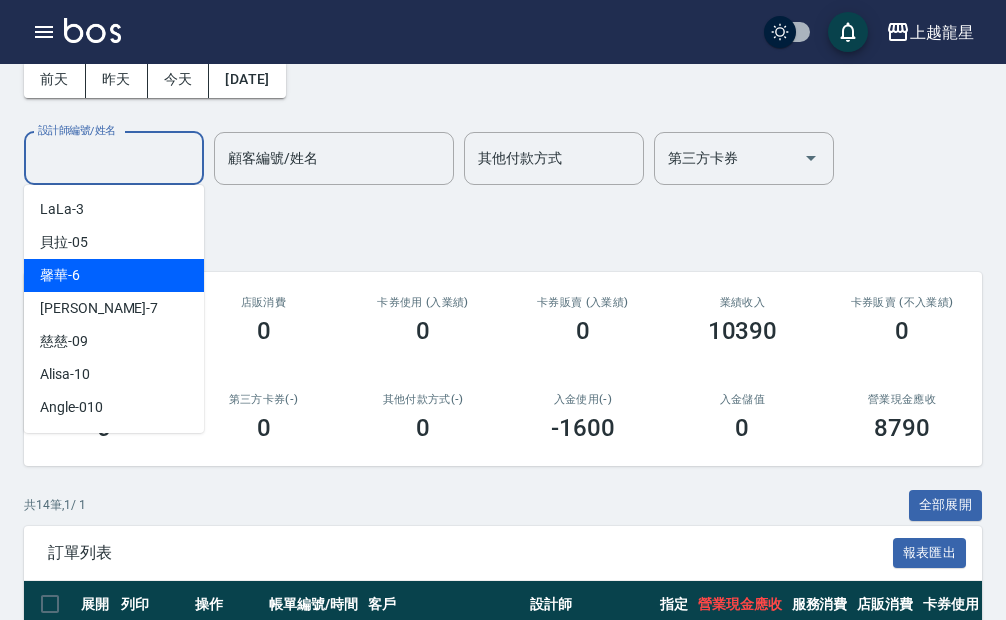 click on "馨華 -6" at bounding box center [114, 275] 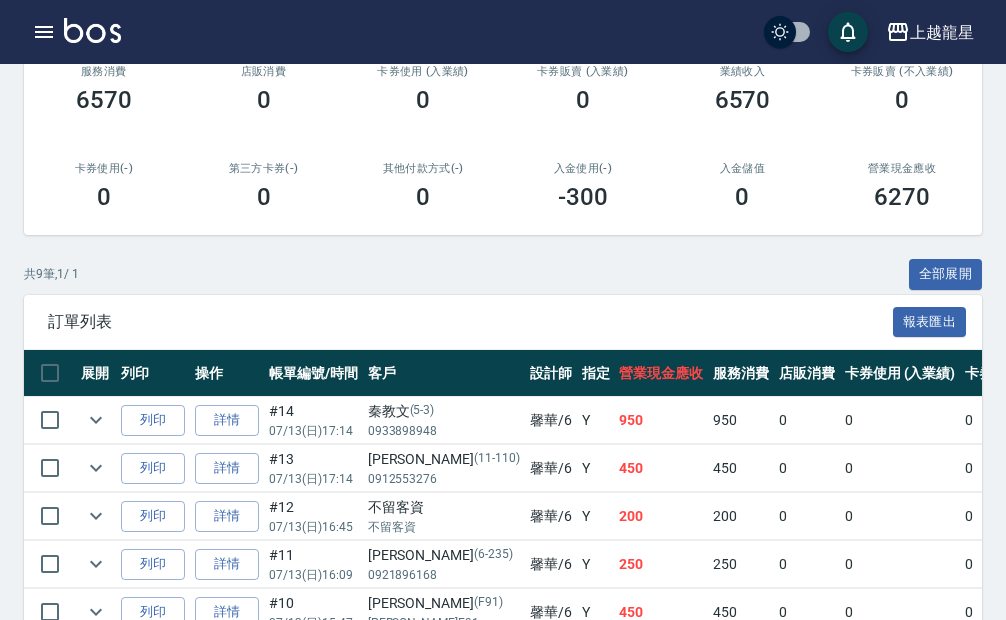 scroll, scrollTop: 33, scrollLeft: 0, axis: vertical 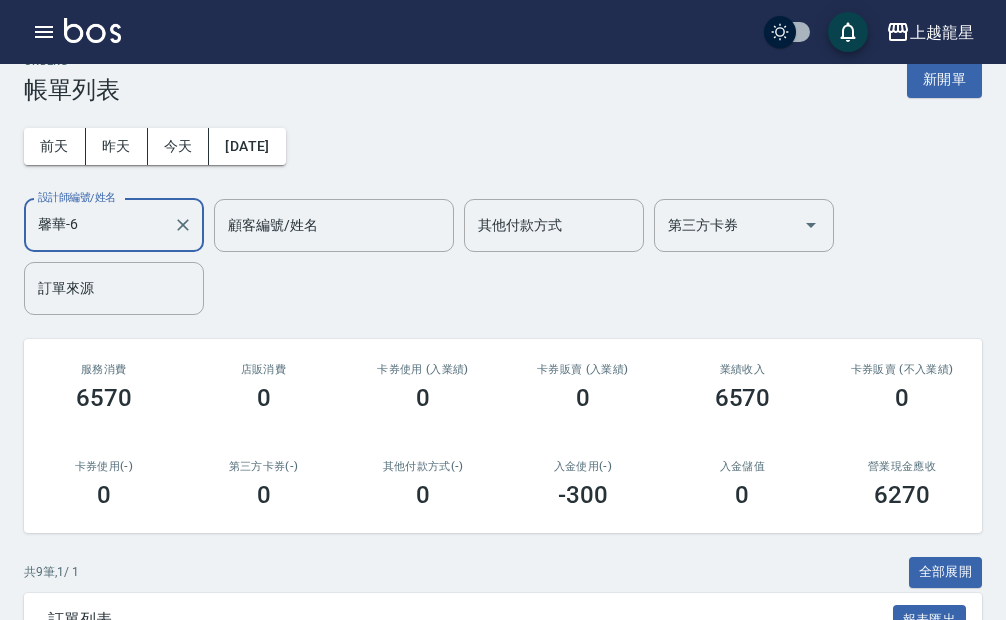 click at bounding box center [92, 30] 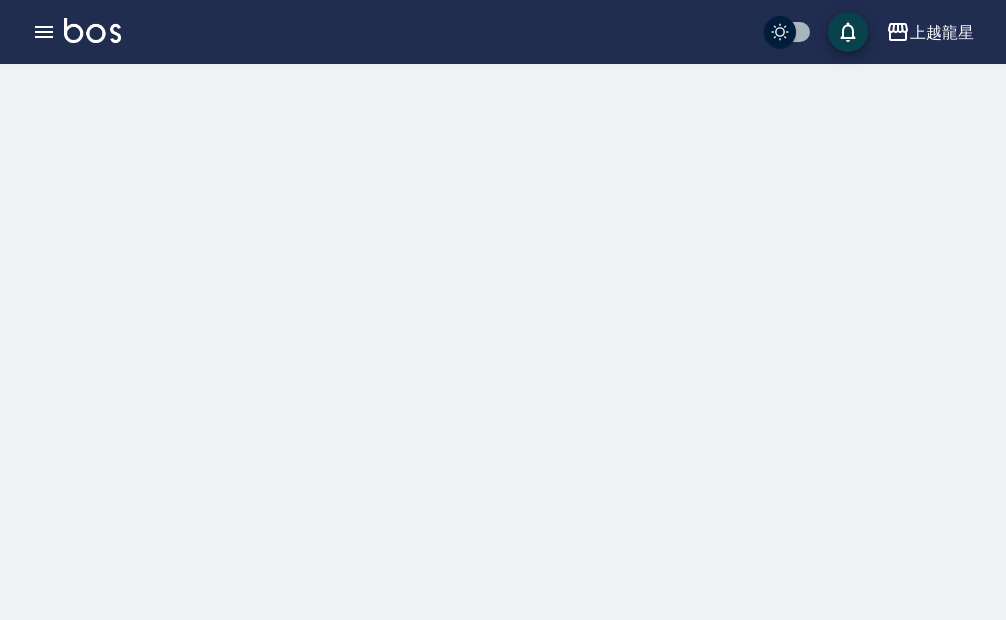 scroll, scrollTop: 0, scrollLeft: 0, axis: both 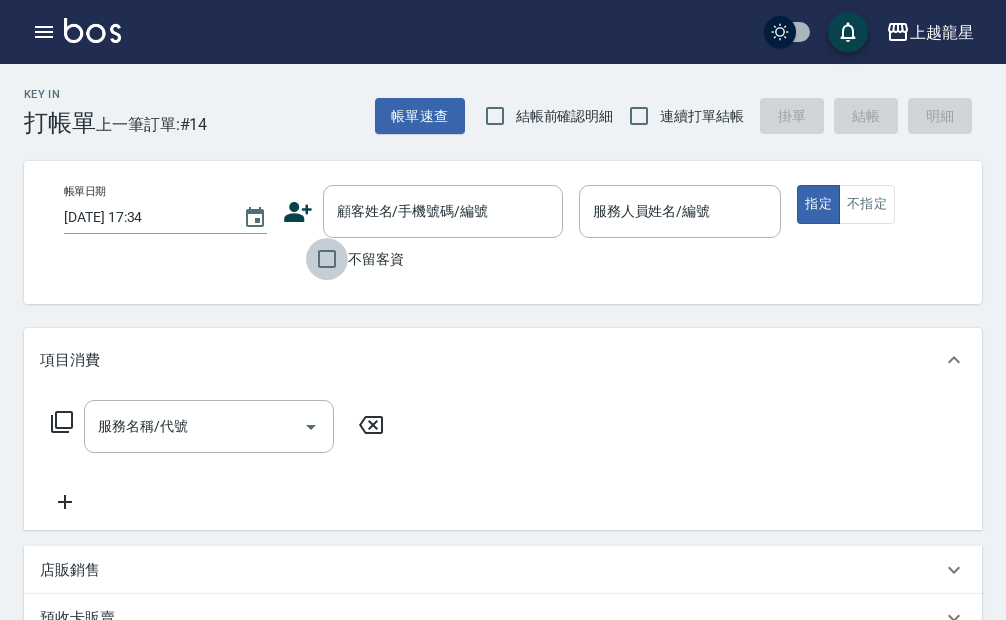 click on "不留客資" at bounding box center (327, 259) 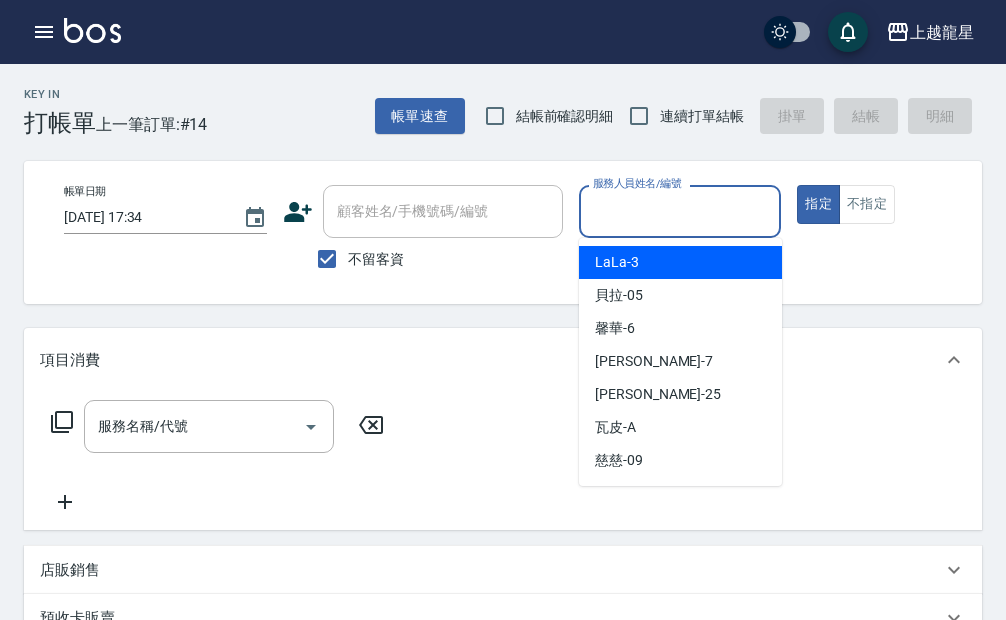 click on "服務人員姓名/編號" at bounding box center [680, 211] 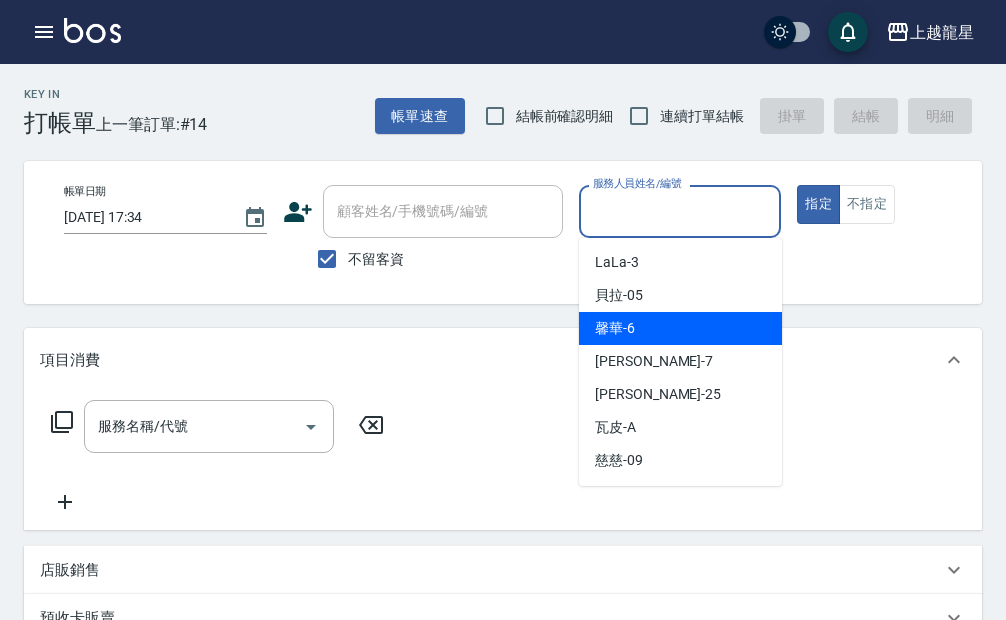 click on "馨華 -6" at bounding box center [680, 328] 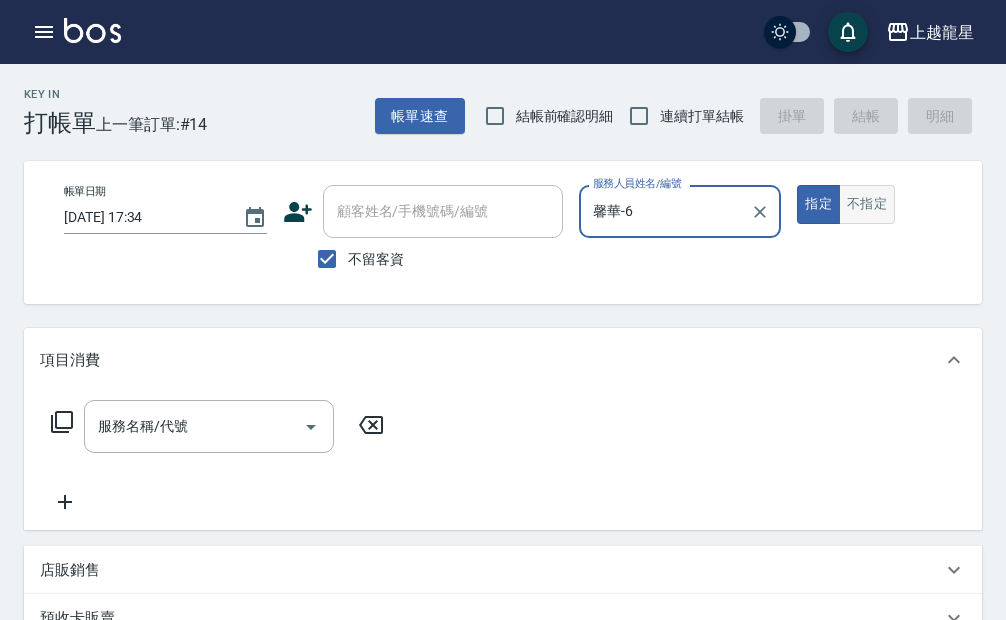 click on "不指定" at bounding box center [867, 204] 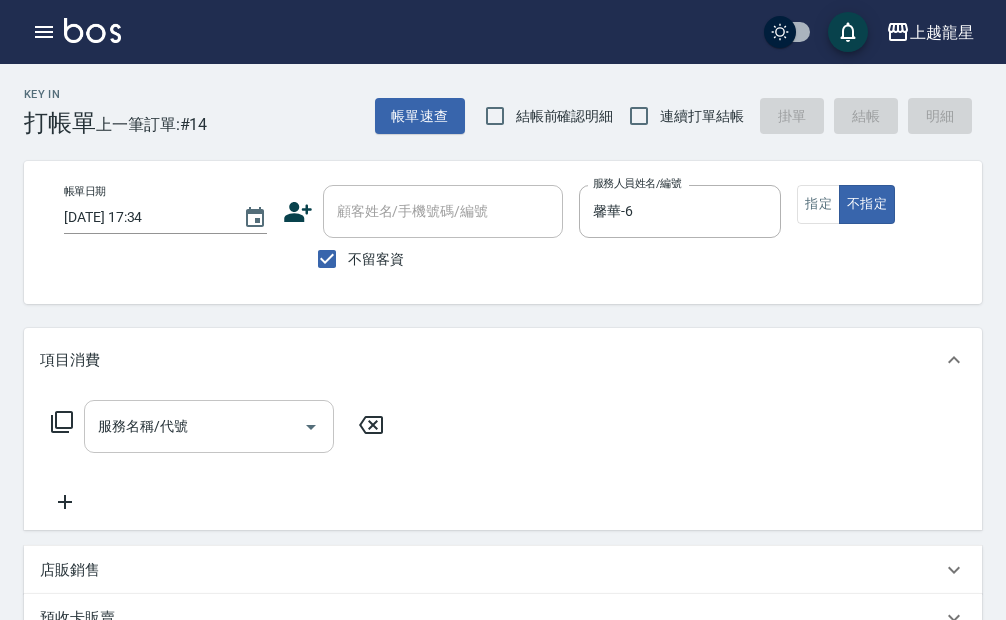 click on "服務名稱/代號" at bounding box center (194, 426) 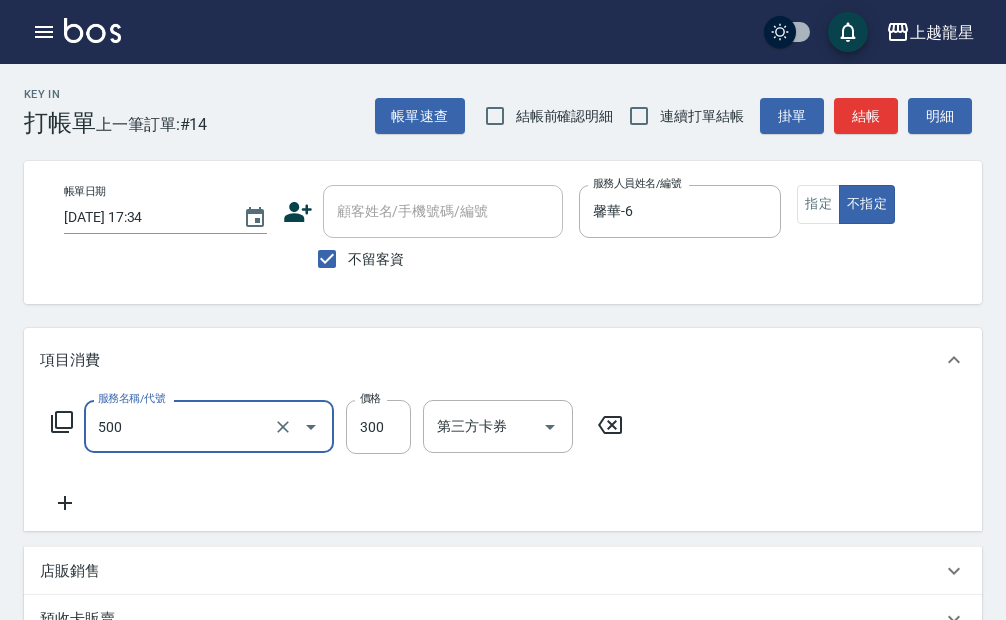 type on "一般洗髮(500)" 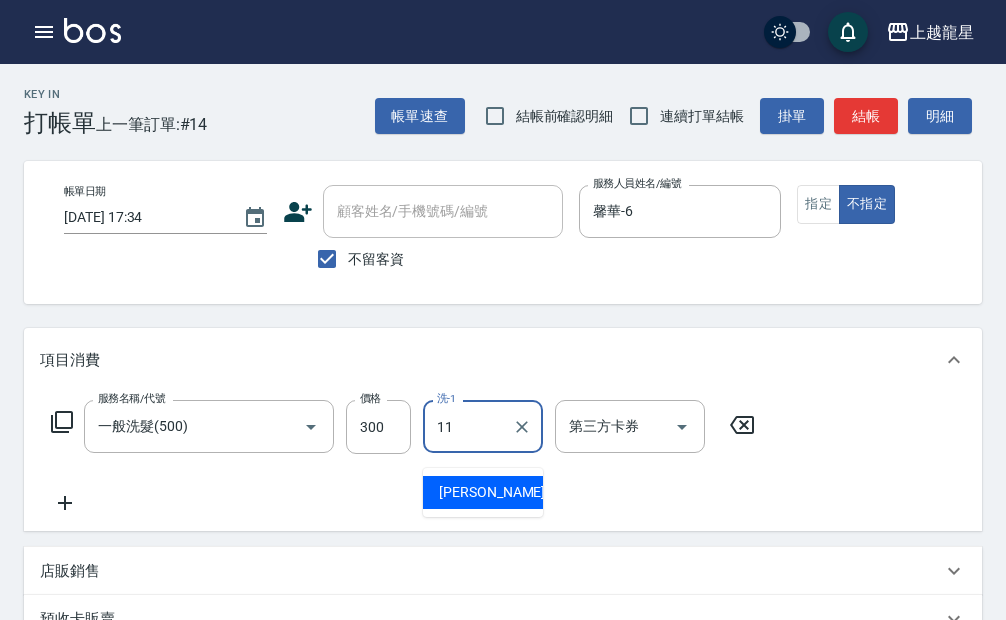 type on "[PERSON_NAME]-11" 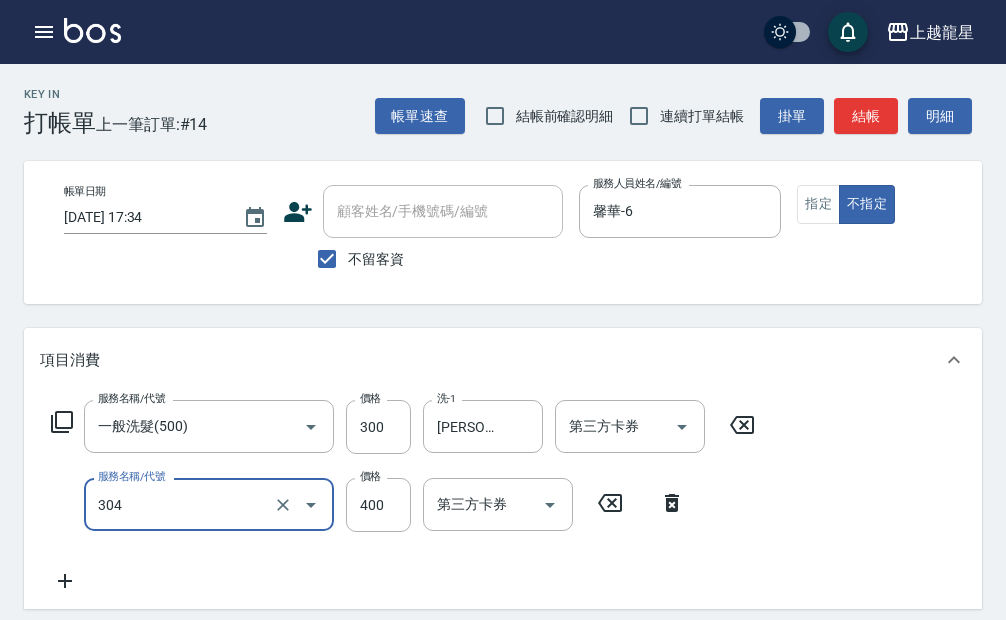 type on "剪髮(304)" 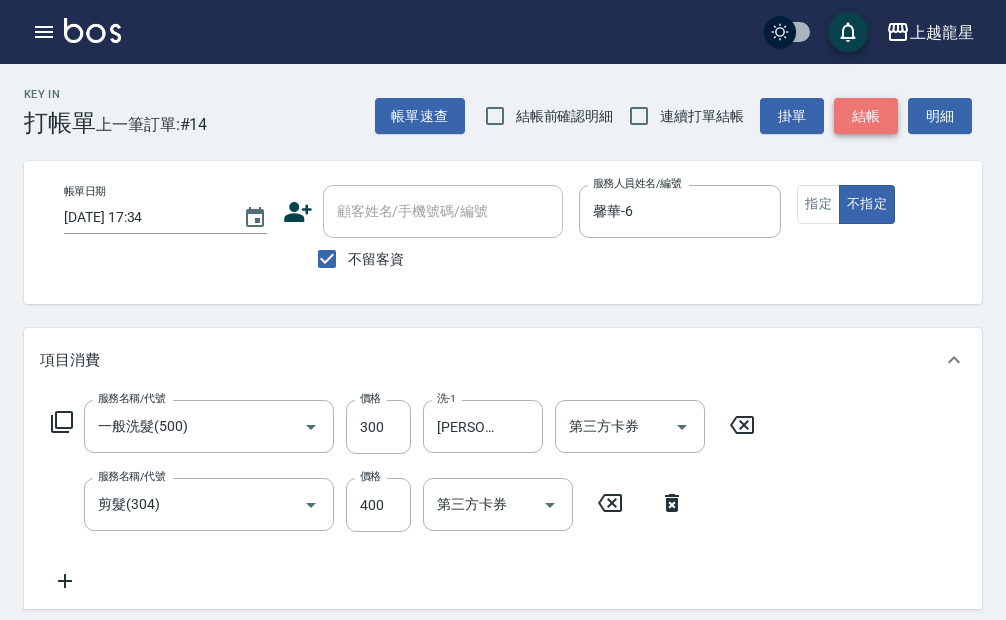 click on "結帳" at bounding box center [866, 116] 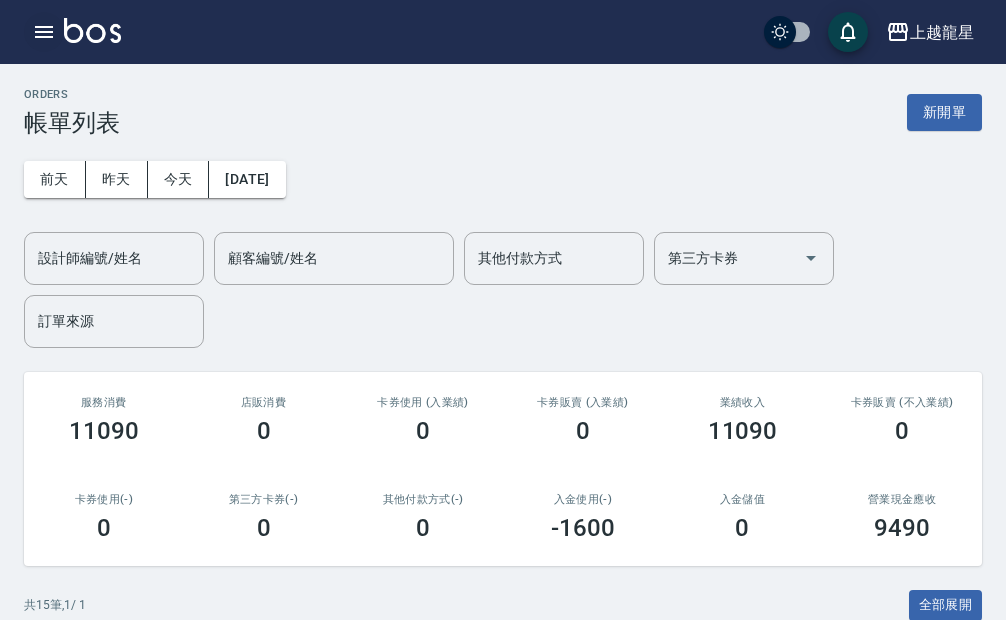 click 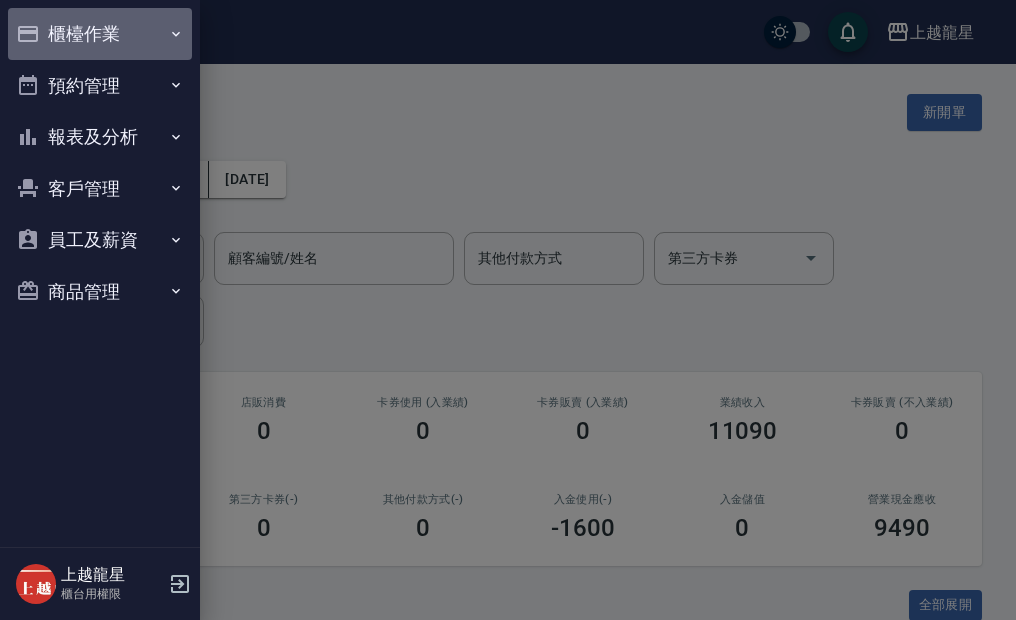 click on "櫃檯作業" at bounding box center [100, 34] 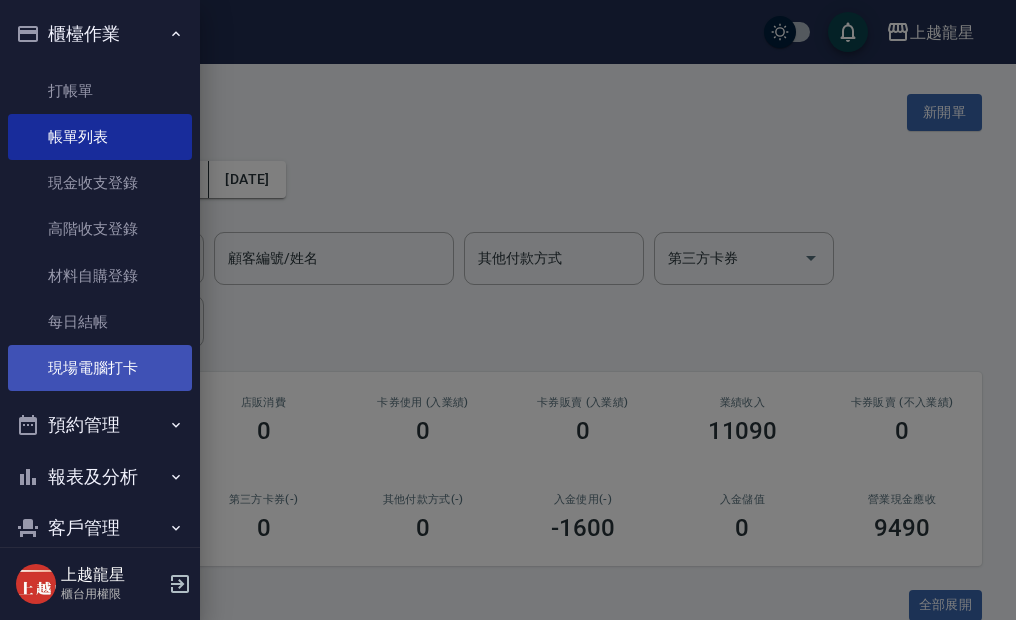 click on "現場電腦打卡" at bounding box center [100, 368] 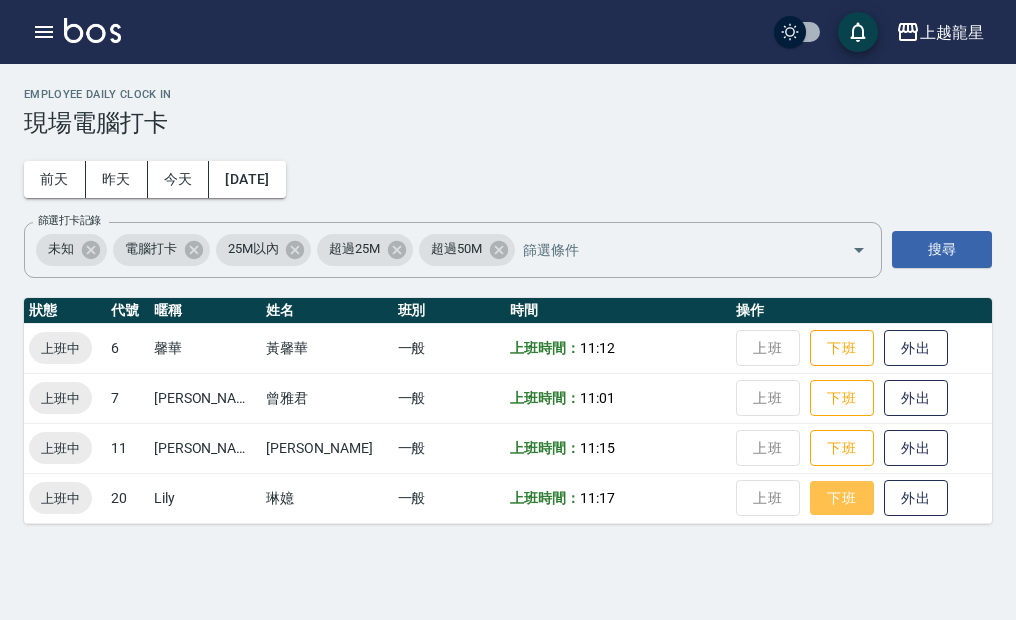 click on "下班" at bounding box center (842, 498) 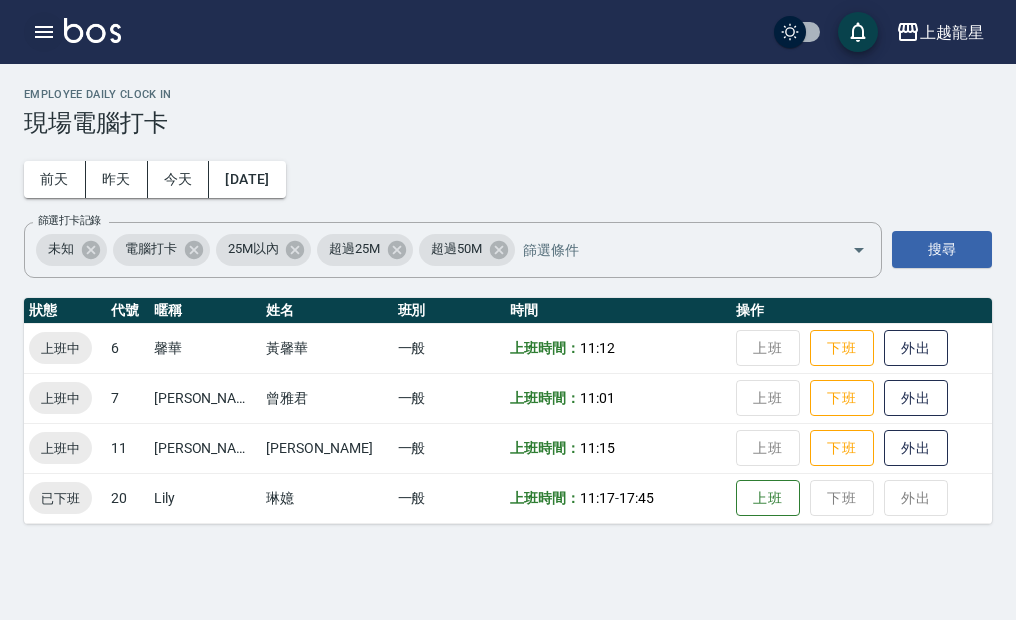 click 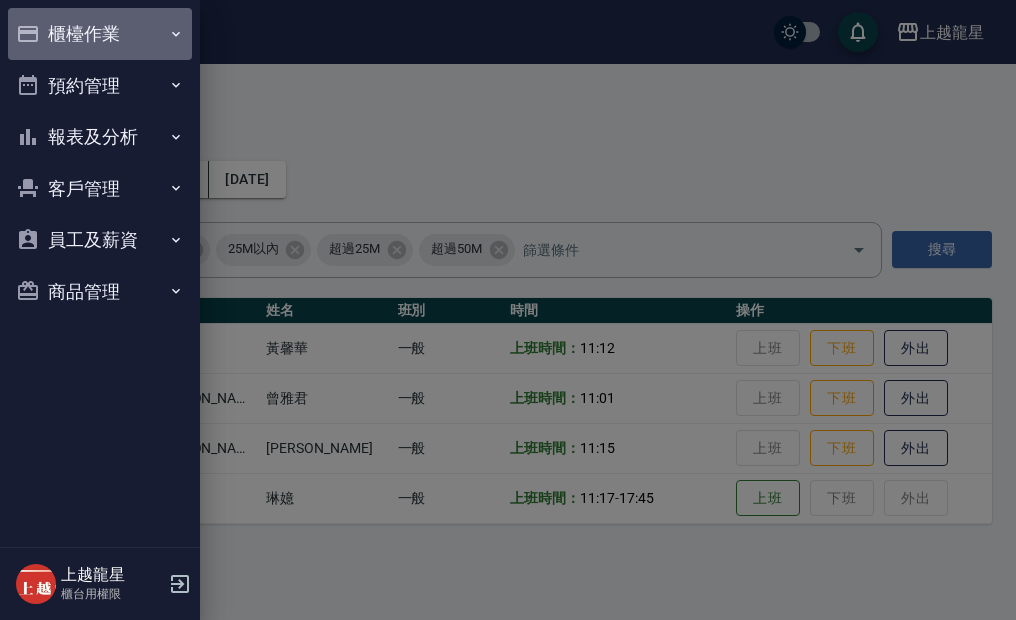 click on "櫃檯作業" at bounding box center [100, 34] 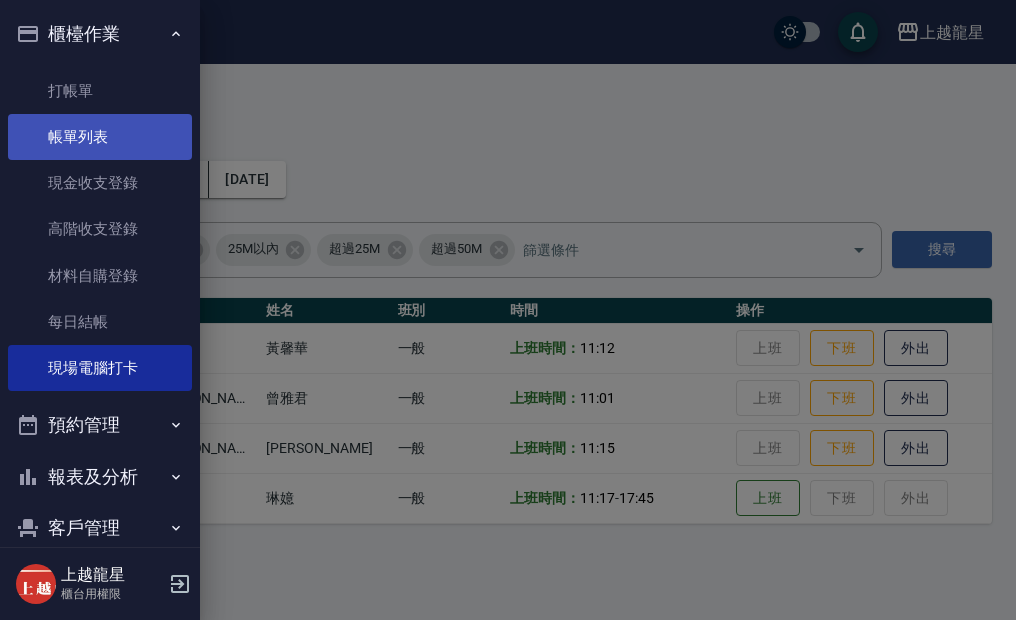 click on "帳單列表" at bounding box center (100, 137) 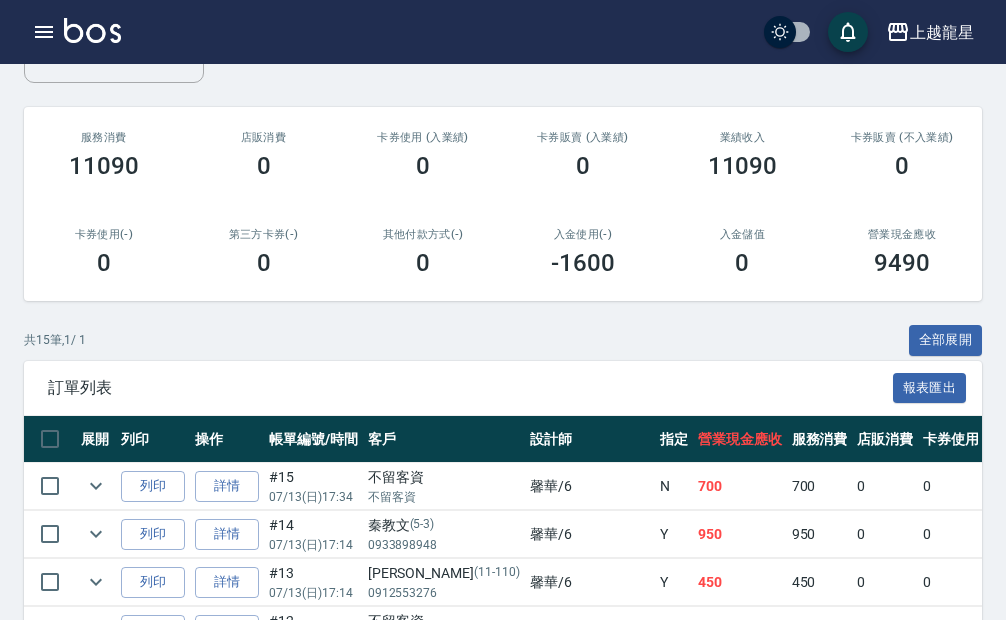 scroll, scrollTop: 500, scrollLeft: 0, axis: vertical 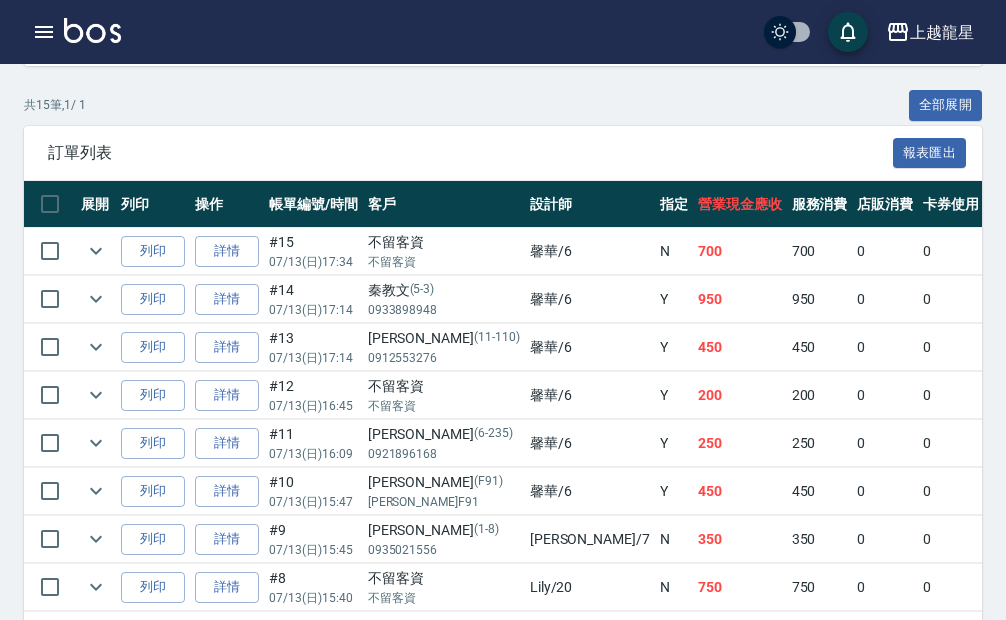 click on "共  15  筆,  1  /   1 全部展開" at bounding box center [503, 105] 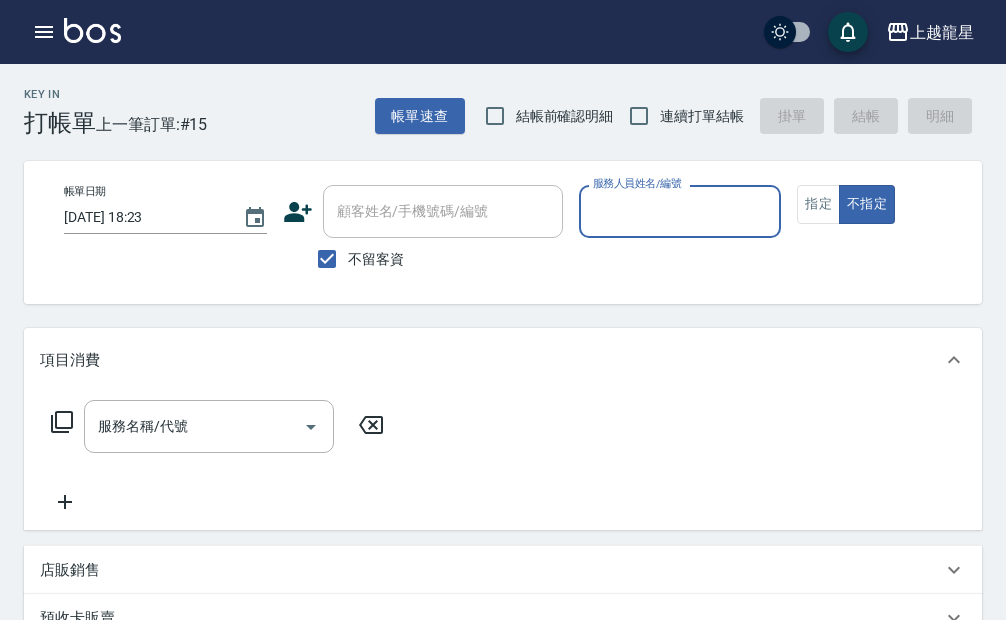 click on "服務人員姓名/編號" at bounding box center [680, 211] 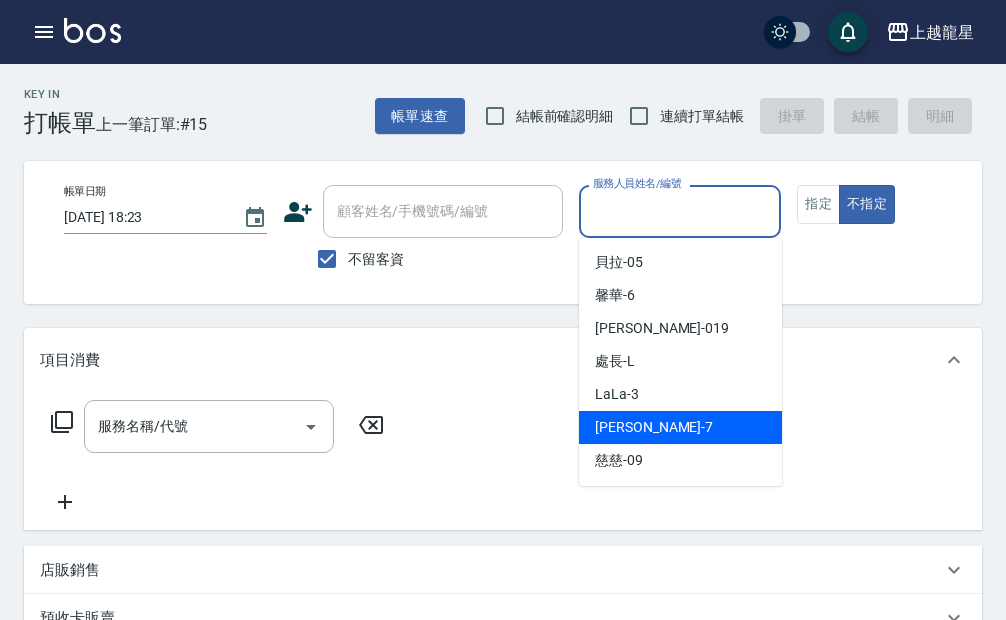 click on "雅君 -7" at bounding box center (680, 427) 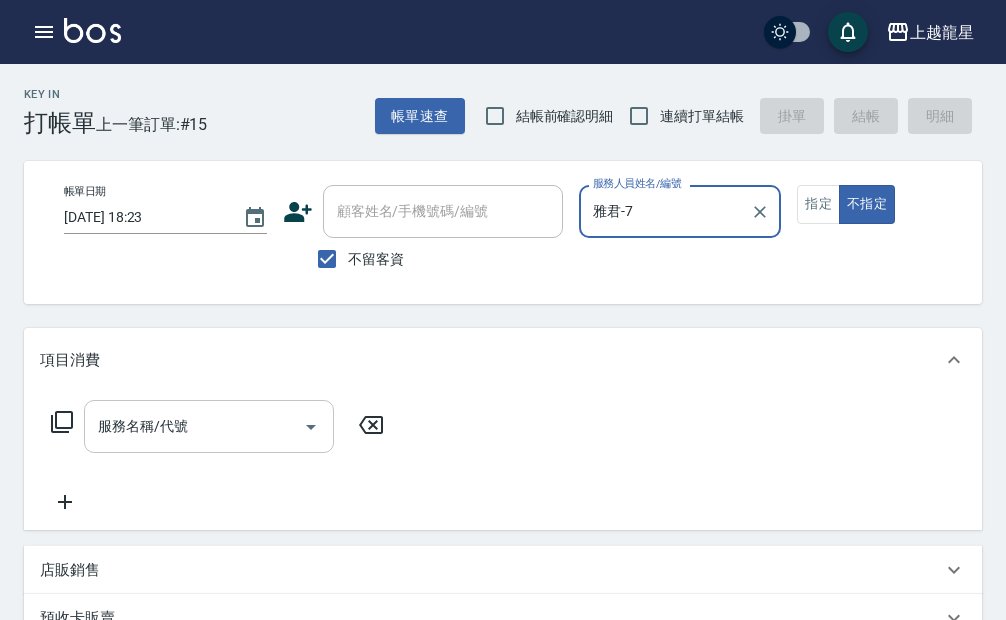 click on "服務名稱/代號 服務名稱/代號" at bounding box center [209, 426] 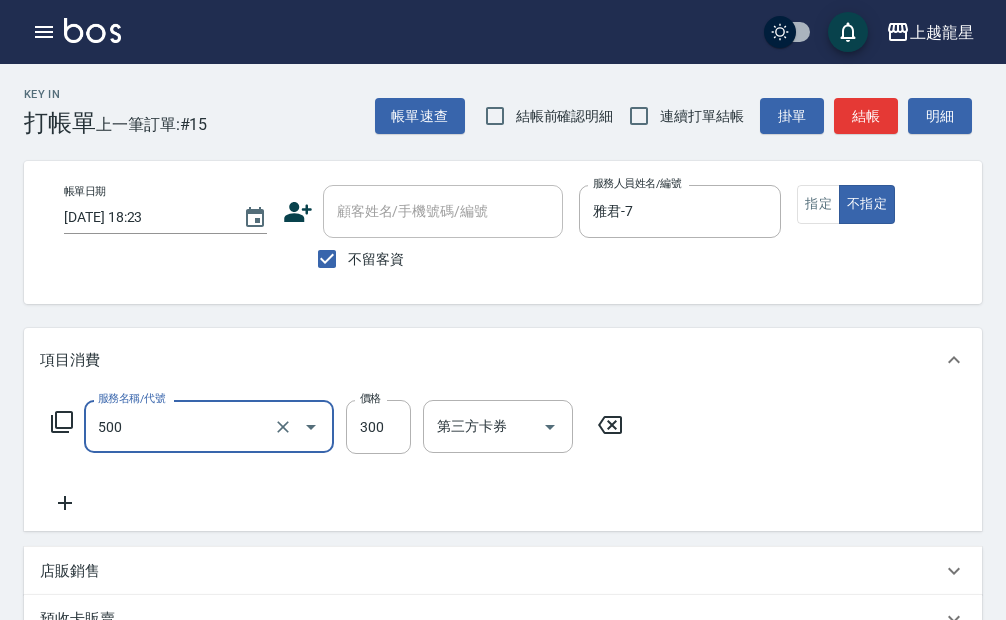 type on "一般洗髮(500)" 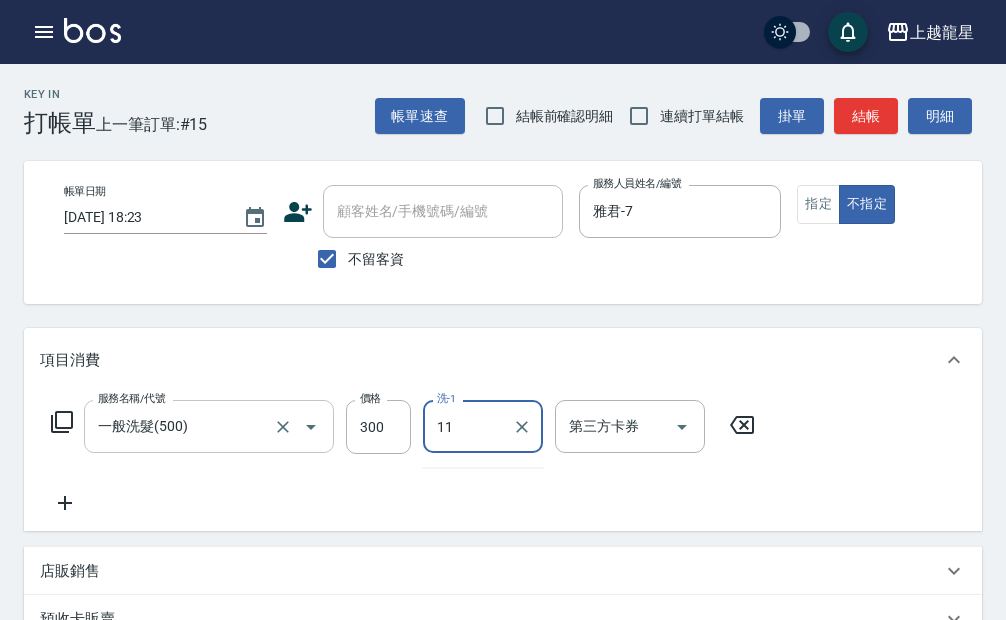 type on "[PERSON_NAME]-11" 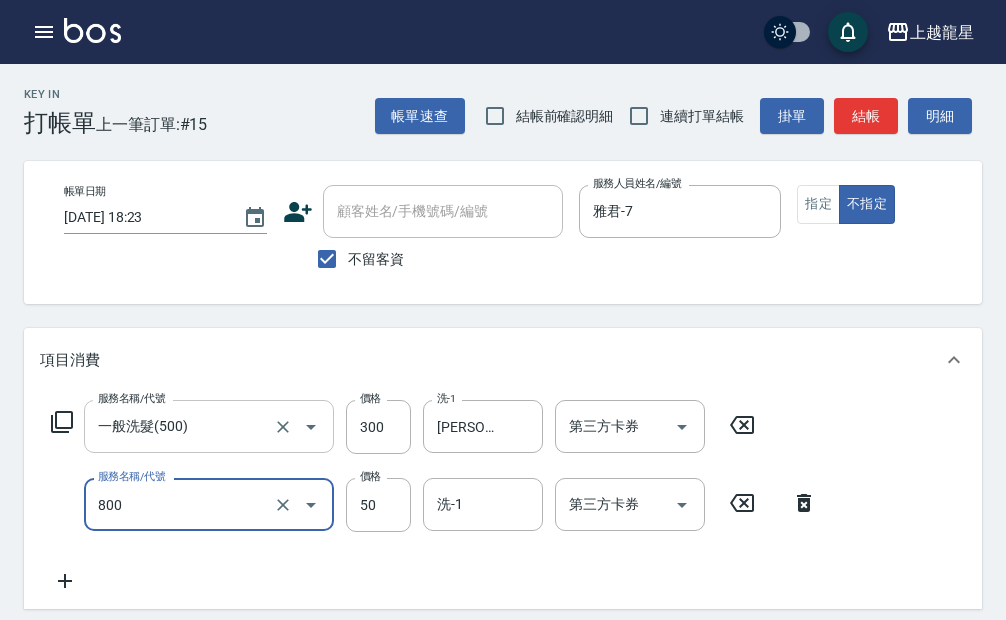 type on "快速修護(800)" 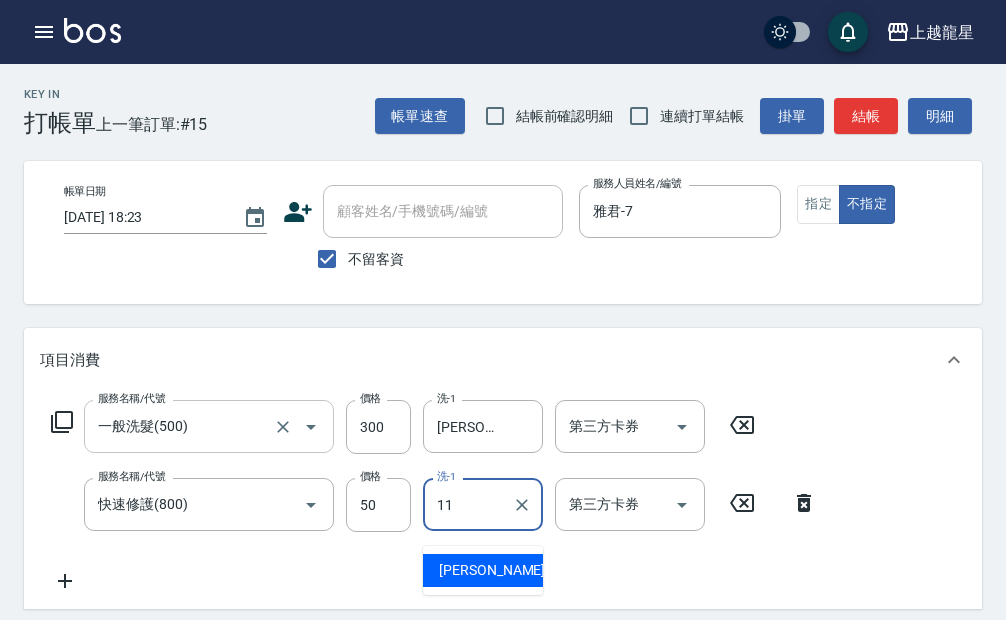 type on "[PERSON_NAME]-11" 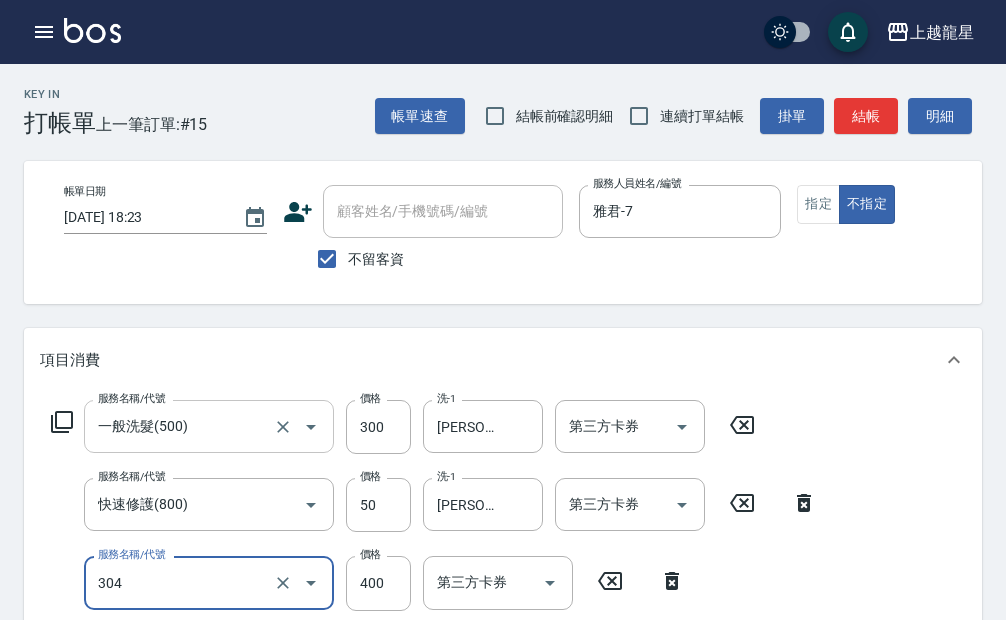 type on "剪髮(304)" 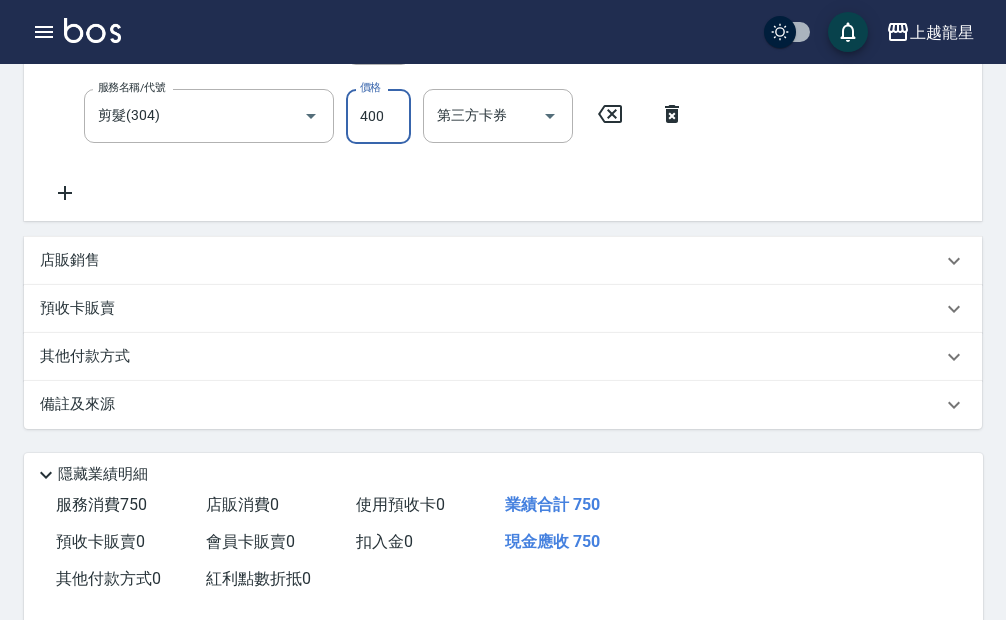scroll, scrollTop: 623, scrollLeft: 0, axis: vertical 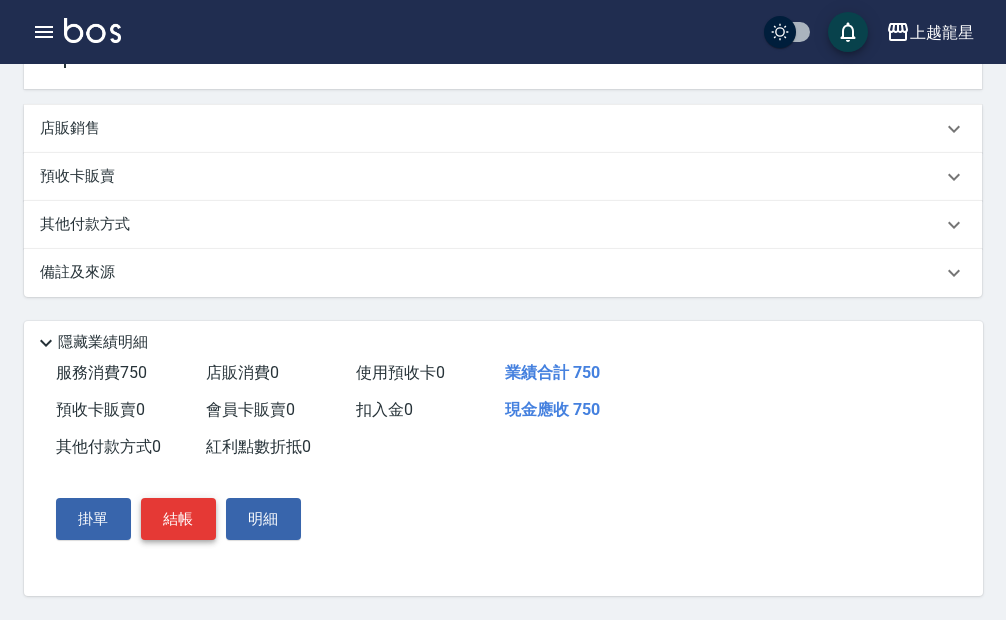 click on "結帳" at bounding box center (178, 519) 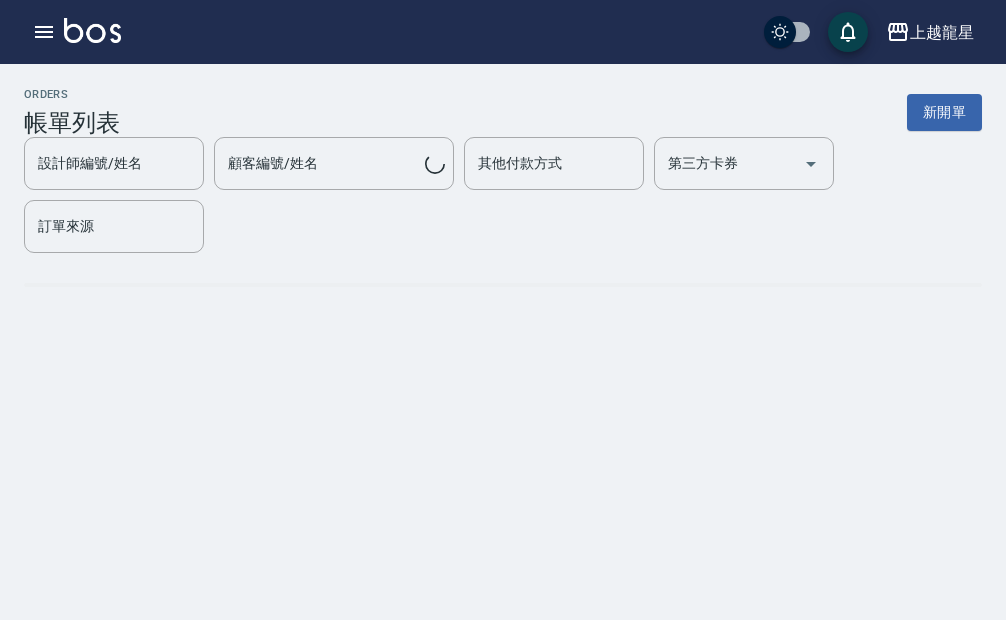 scroll, scrollTop: 0, scrollLeft: 0, axis: both 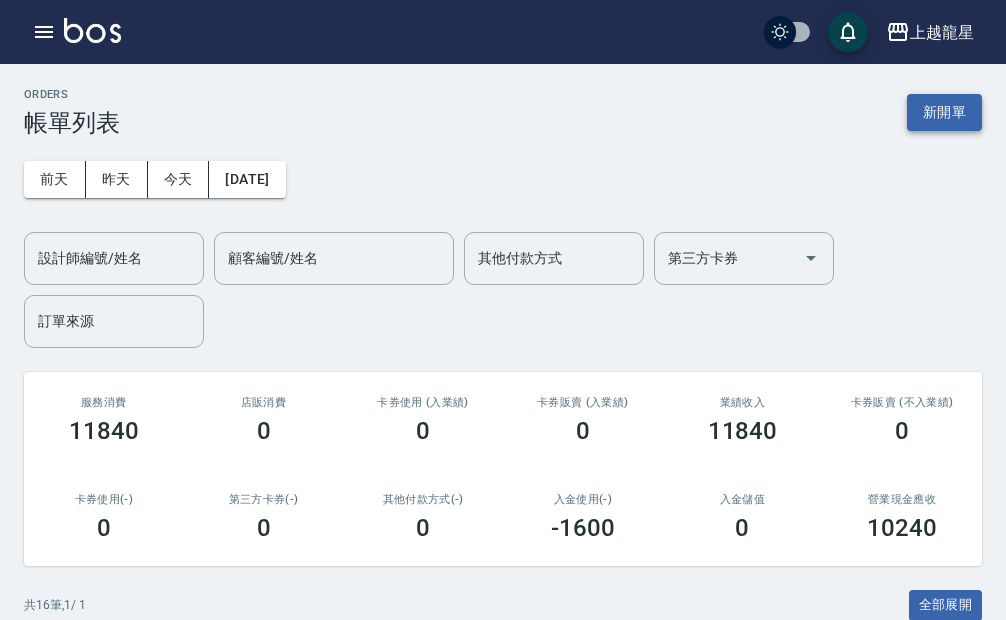 click on "新開單" at bounding box center (944, 112) 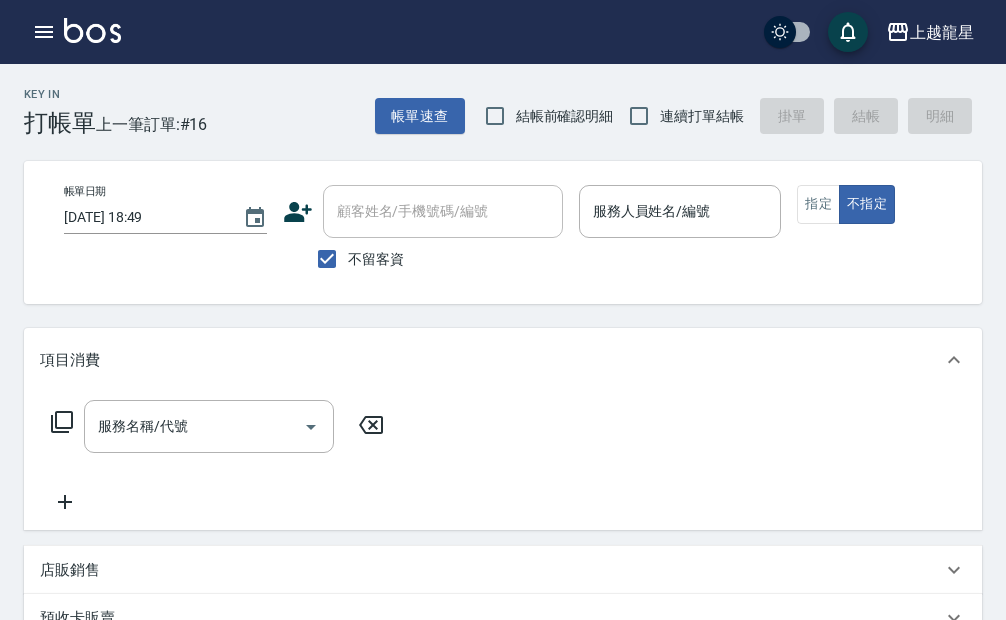click on "不留客資" at bounding box center [376, 259] 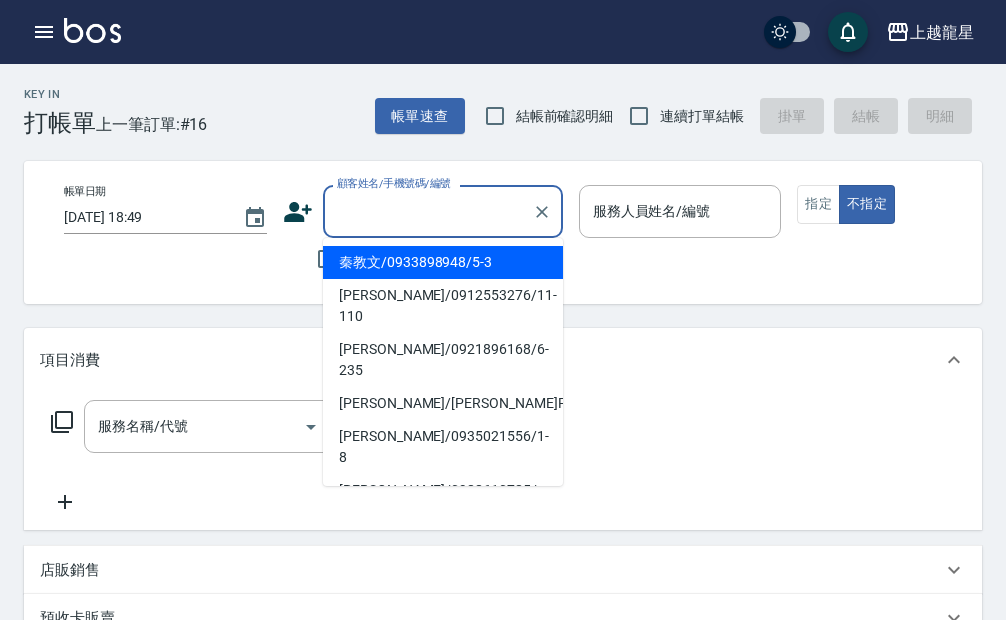 click on "顧客姓名/手機號碼/編號" at bounding box center [428, 211] 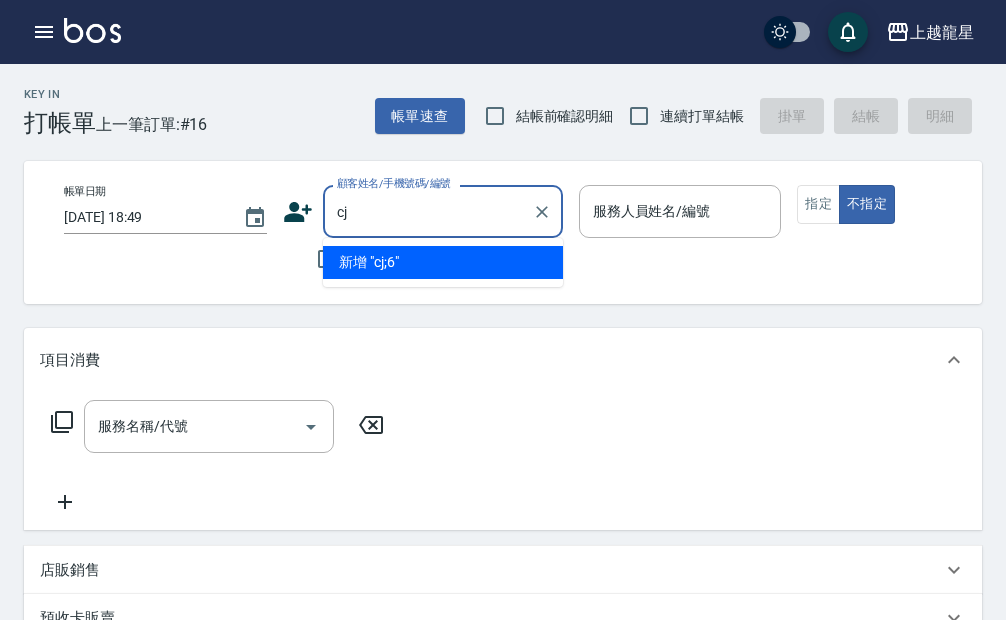 type on "c" 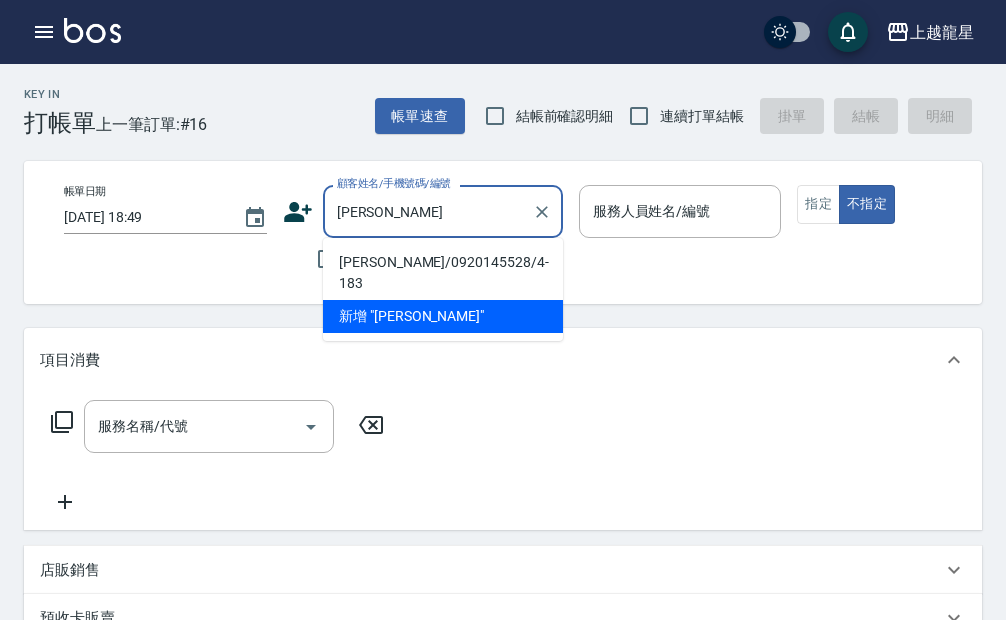 click on "[PERSON_NAME]/0920145528/4-183" at bounding box center [443, 273] 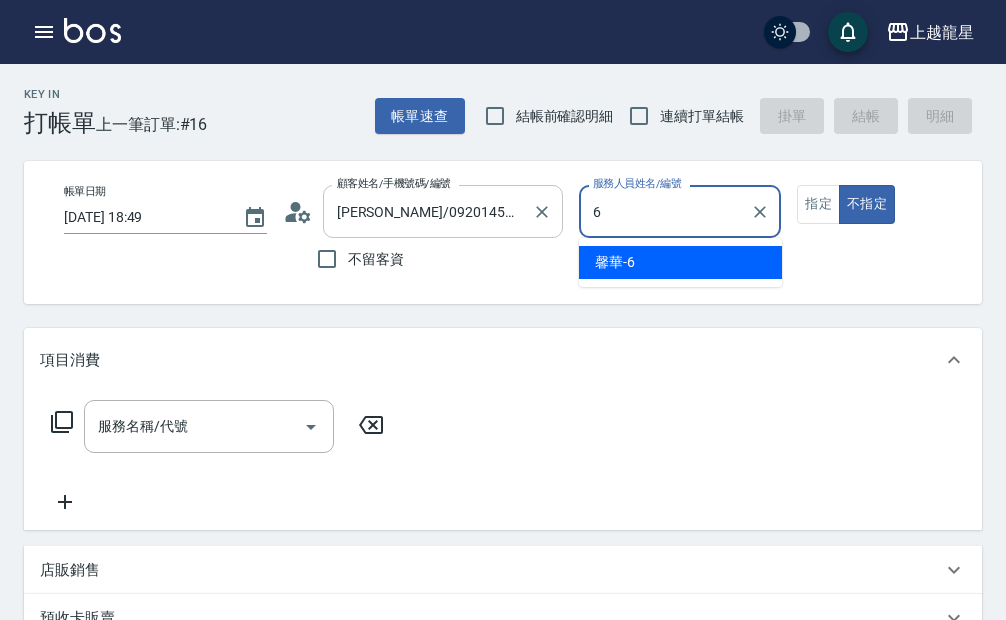 type on "馨華-6" 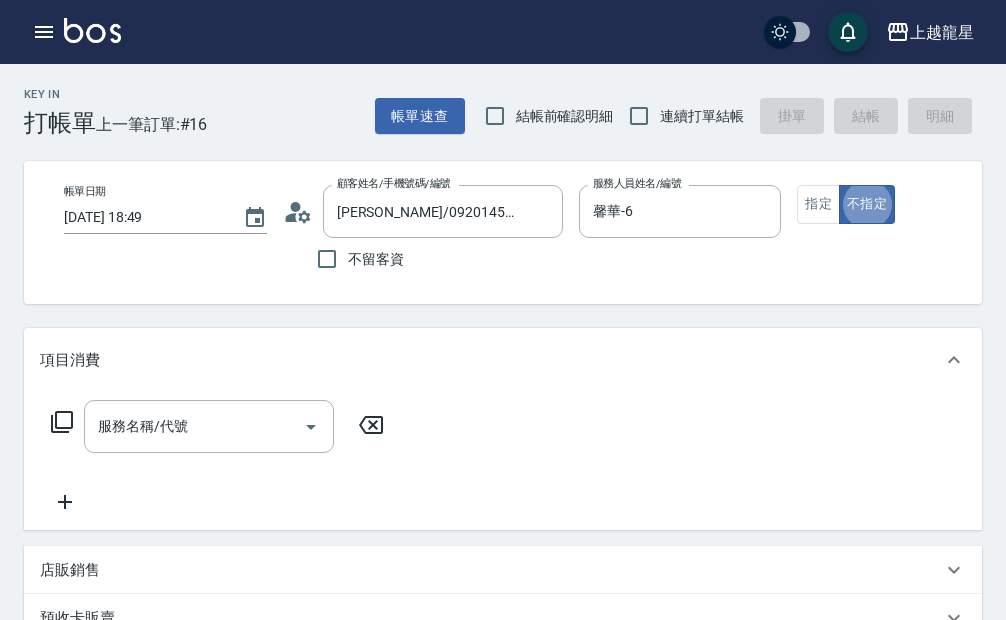 type on "false" 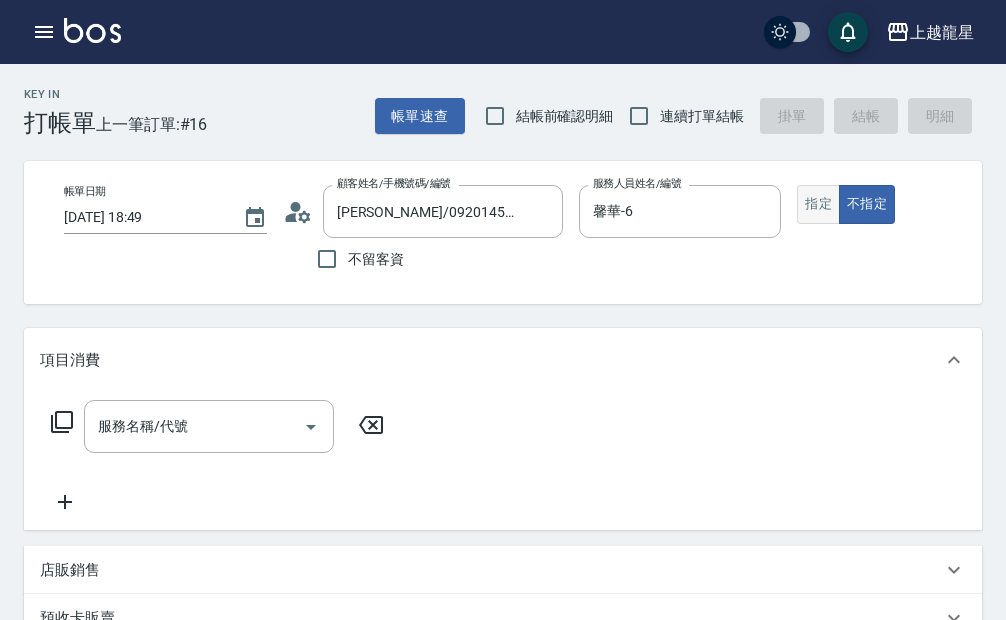 click on "指定" at bounding box center (818, 204) 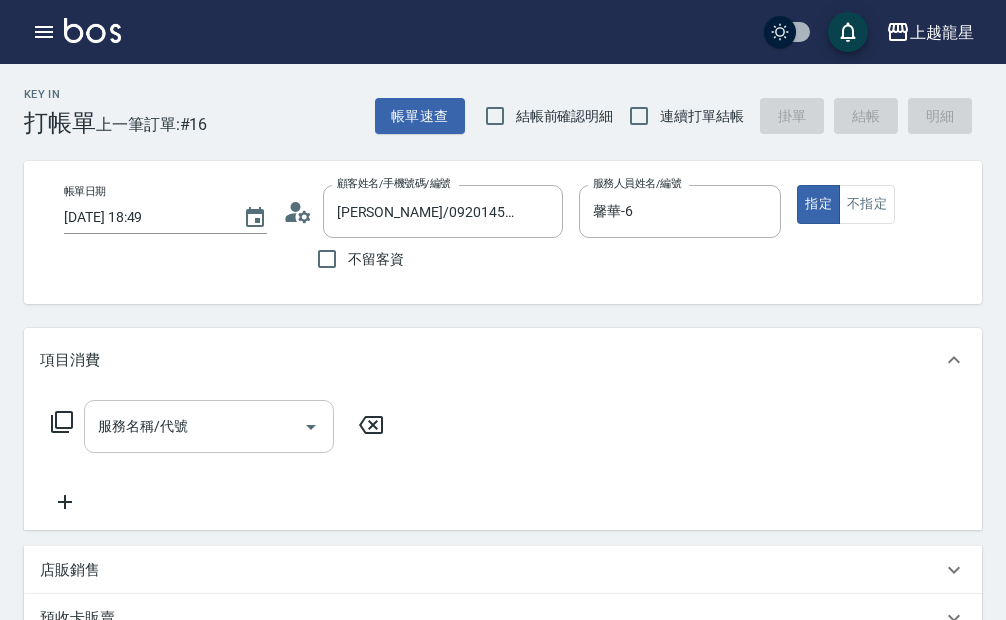 click on "服務名稱/代號" at bounding box center [194, 426] 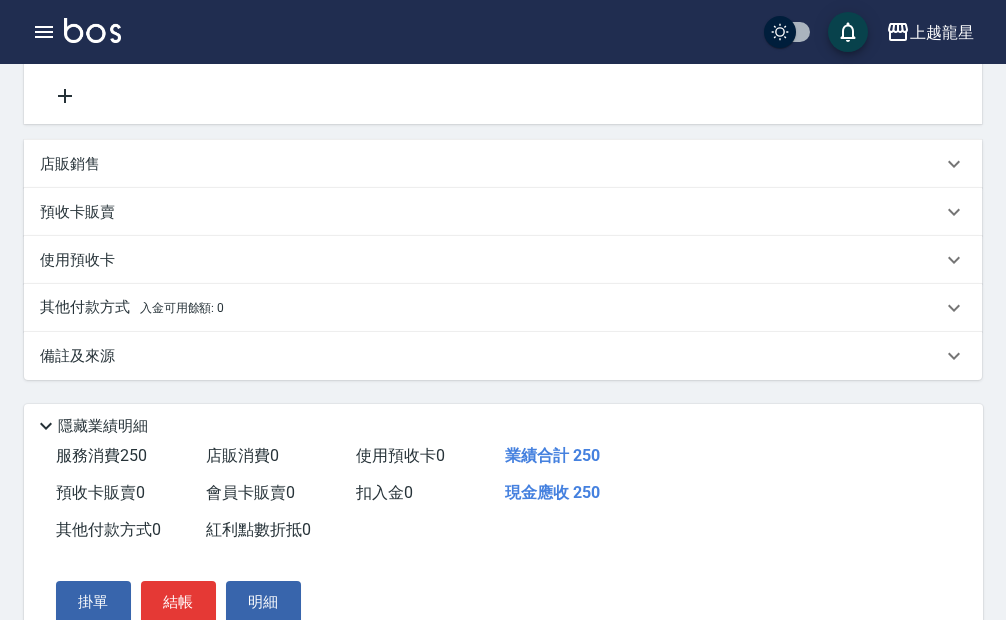 scroll, scrollTop: 500, scrollLeft: 0, axis: vertical 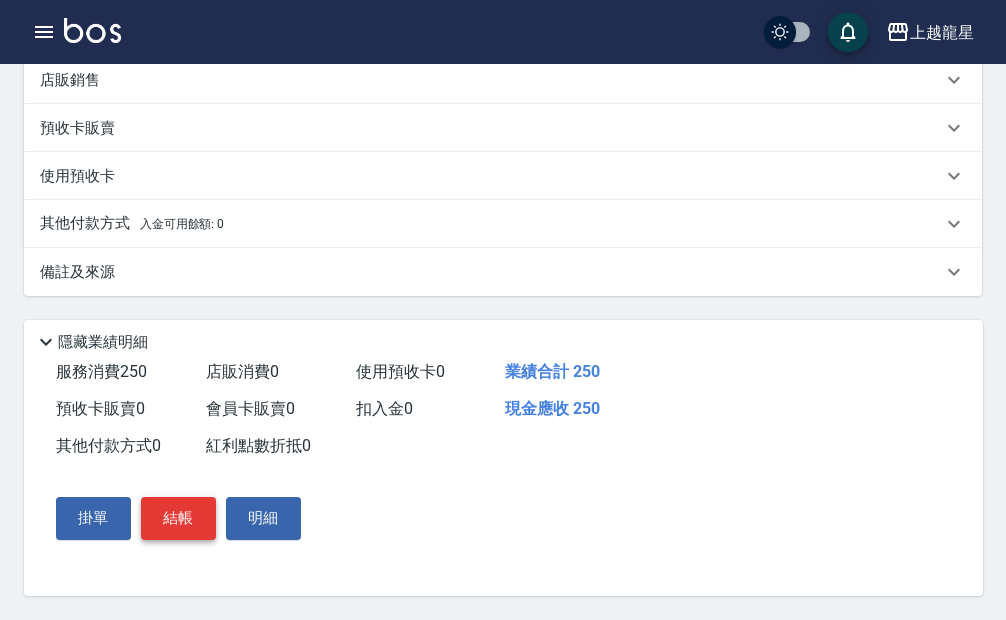 type on "剪髮(國中)(308)" 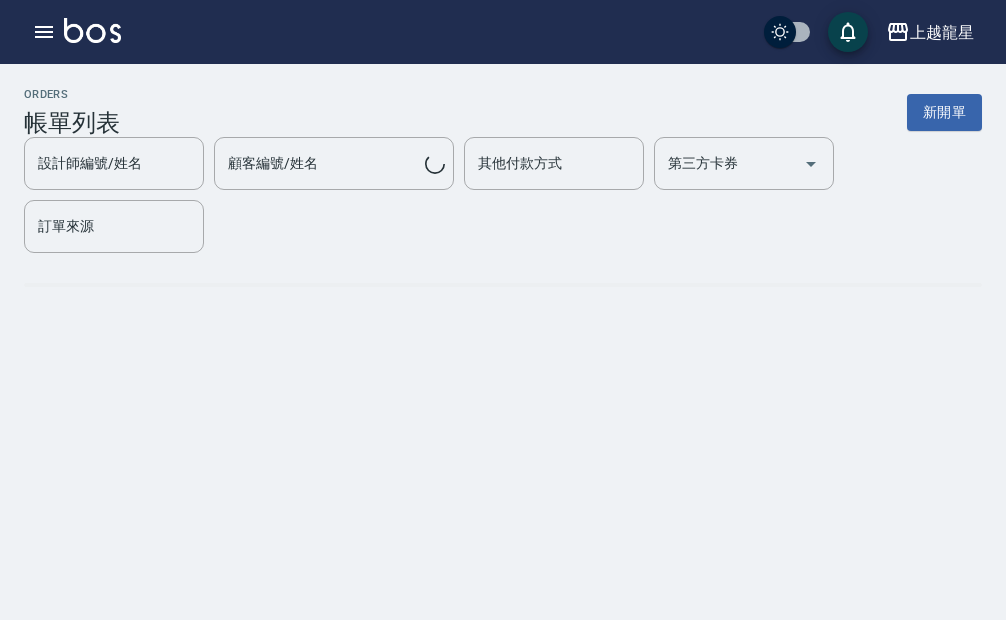 scroll, scrollTop: 0, scrollLeft: 0, axis: both 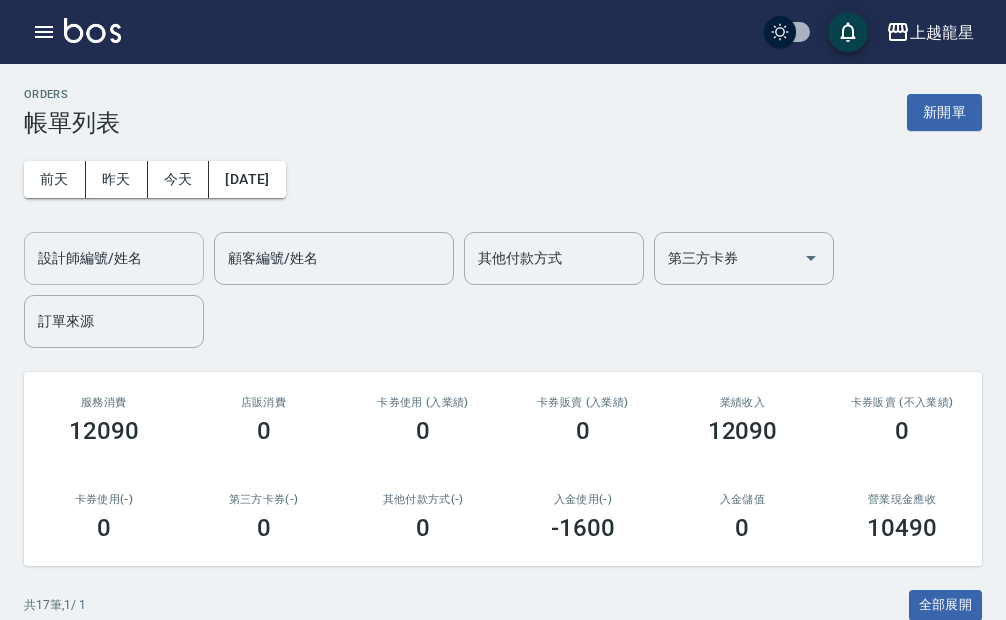 click on "設計師編號/姓名" at bounding box center [114, 258] 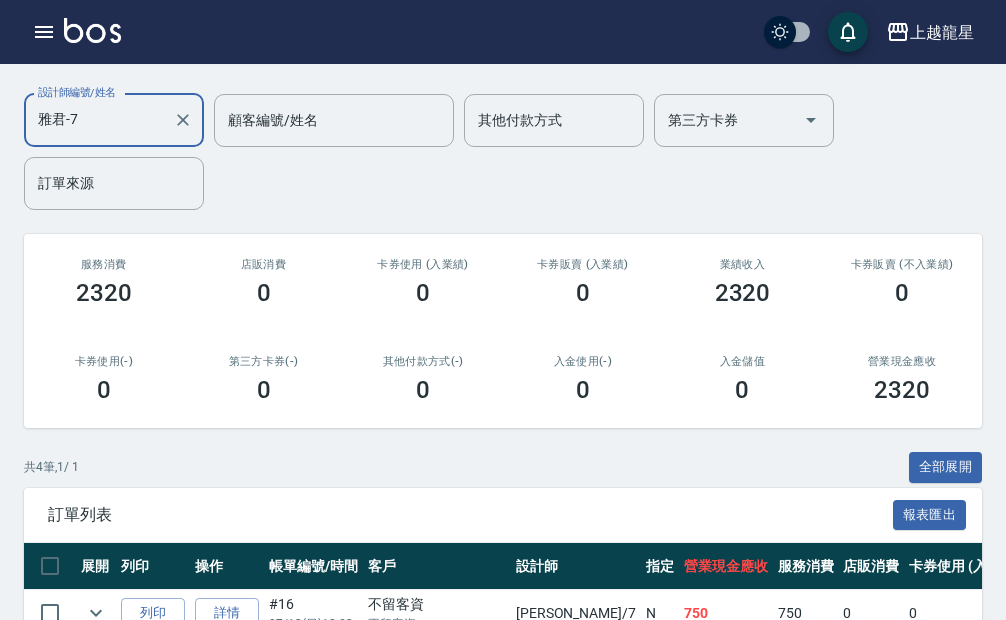 scroll, scrollTop: 393, scrollLeft: 0, axis: vertical 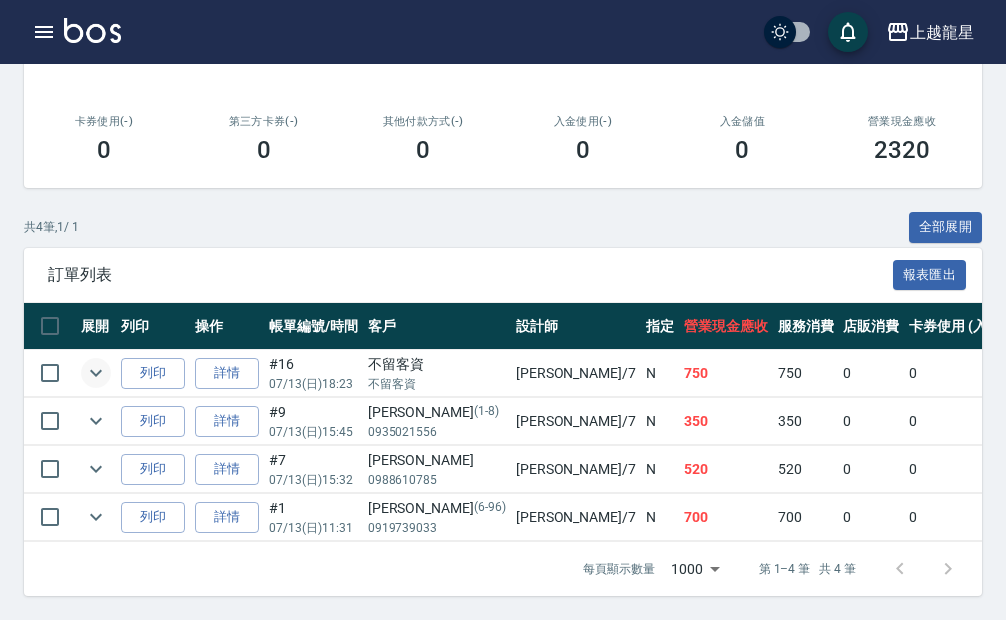 type on "雅君-7" 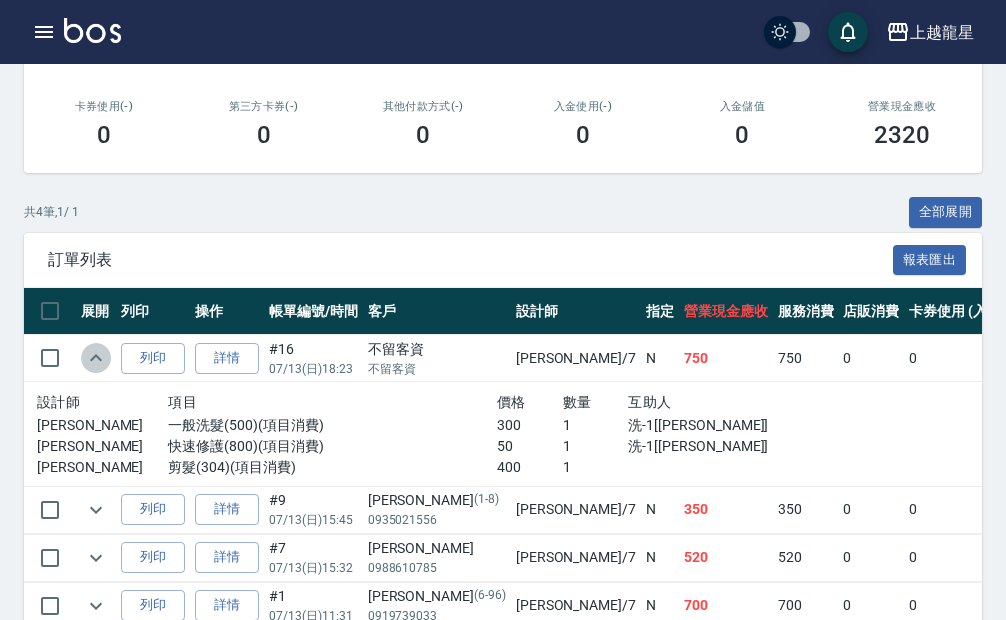 click 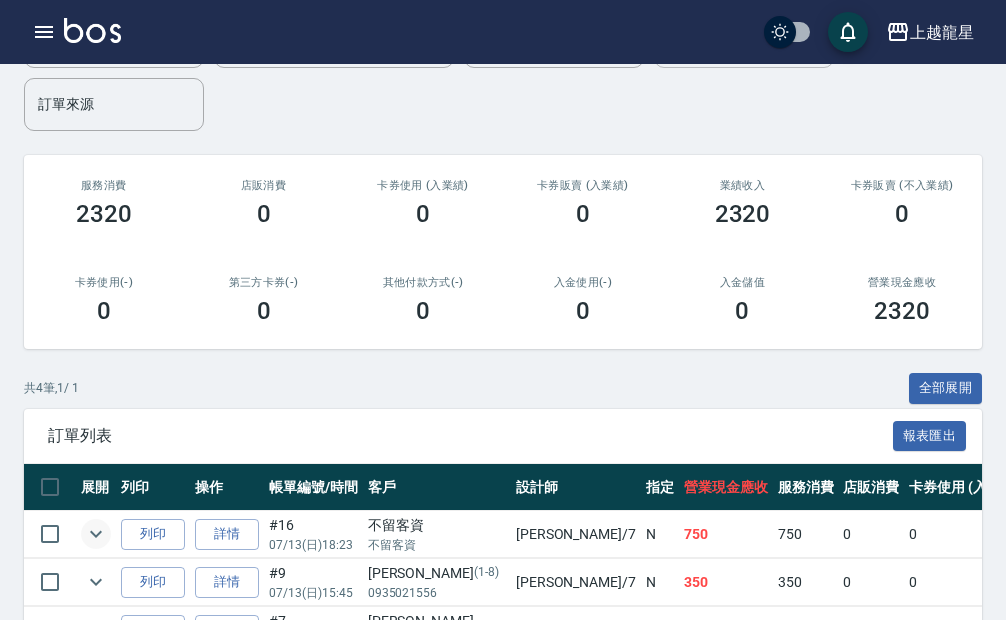 scroll, scrollTop: 0, scrollLeft: 0, axis: both 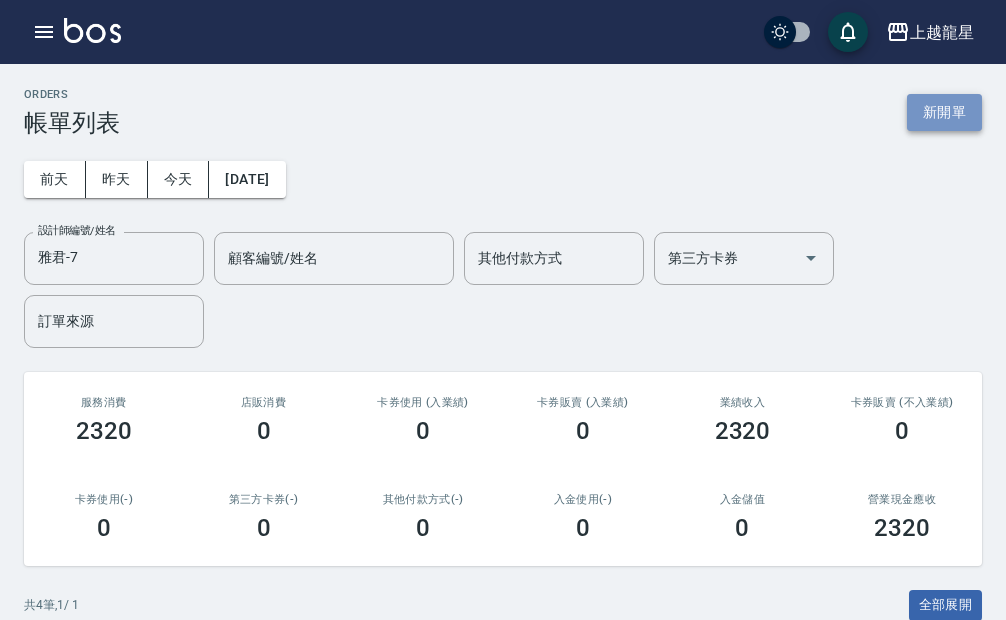 click on "新開單" at bounding box center (944, 112) 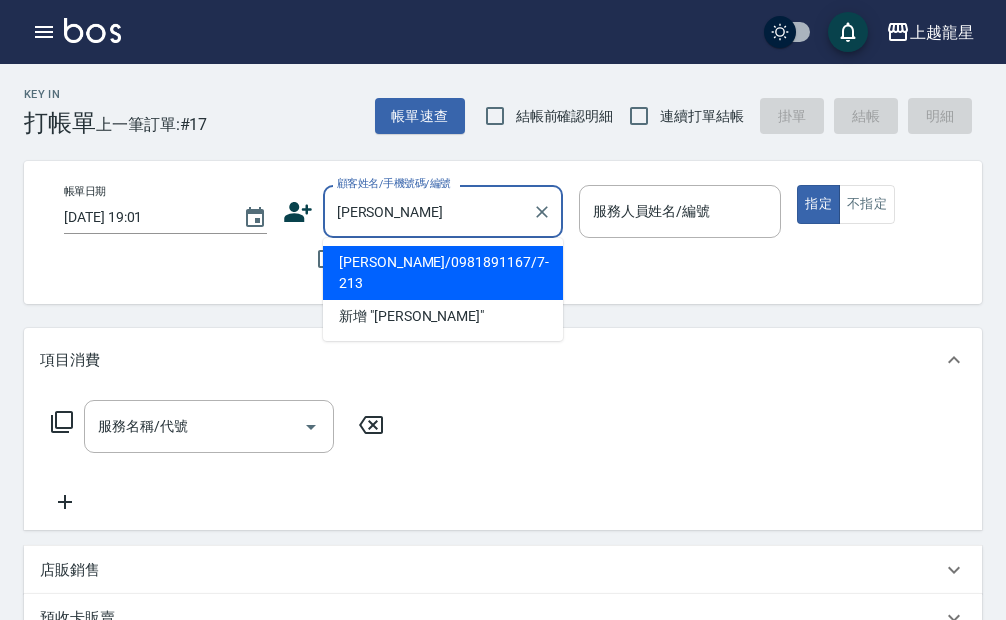 click on "[PERSON_NAME]/0981891167/7-213" at bounding box center [443, 273] 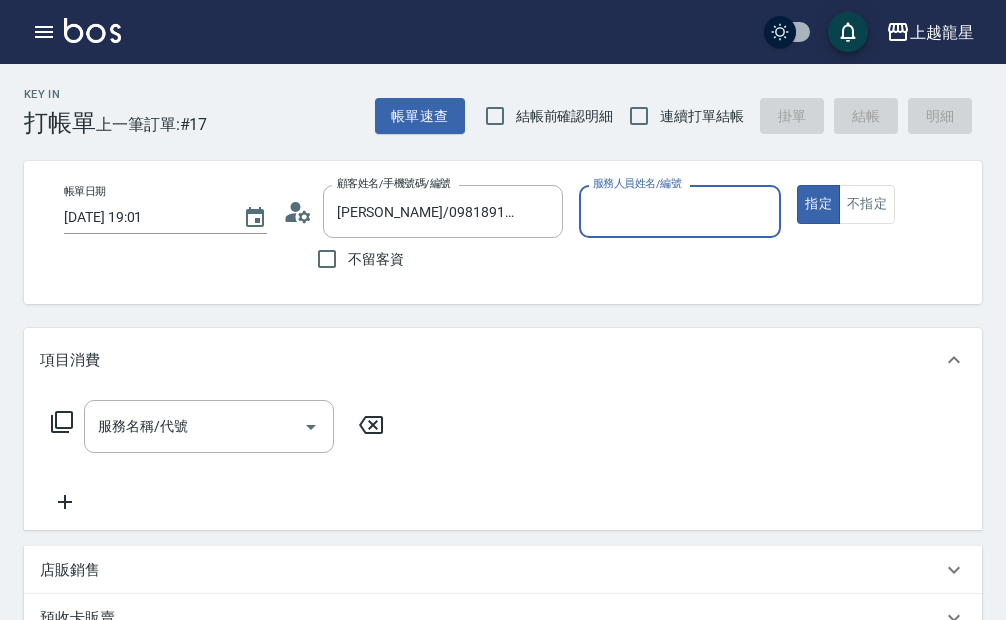 type on "雅君-7" 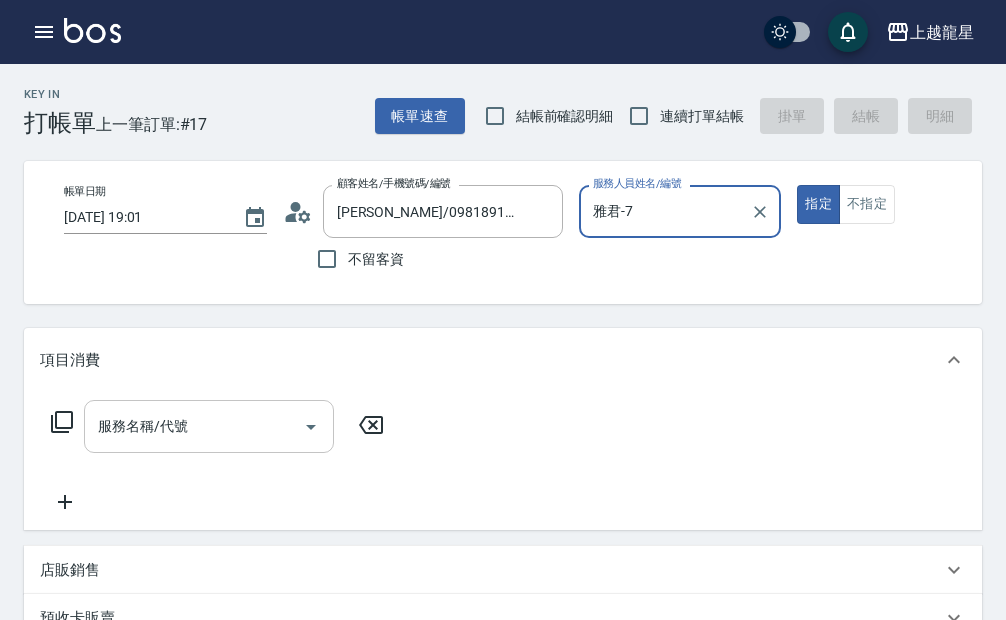 click on "服務名稱/代號" at bounding box center [194, 426] 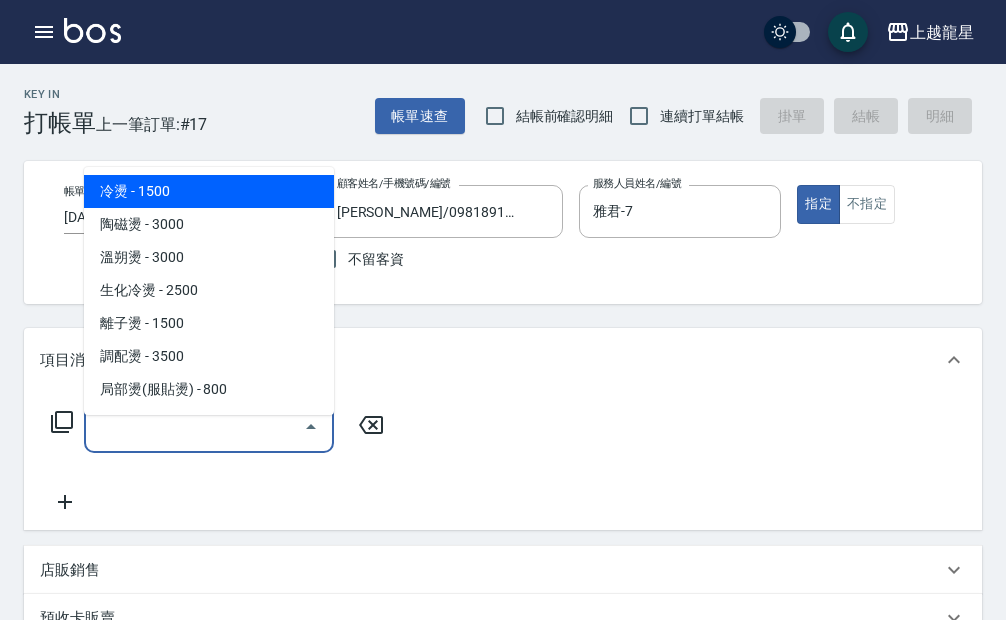 click on "冷燙 - 1500" at bounding box center [209, 191] 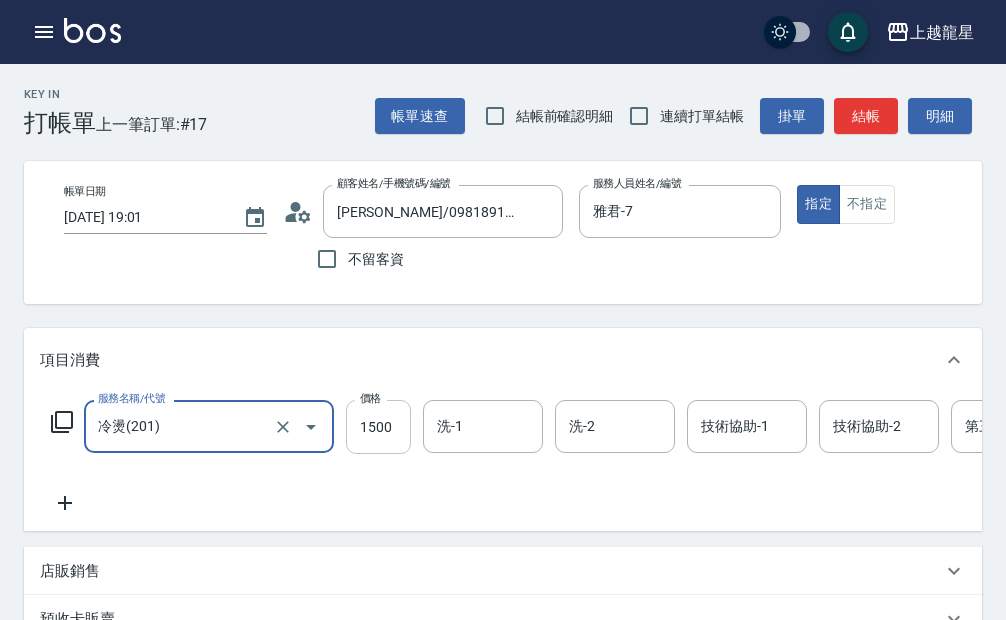 click on "1500" at bounding box center [378, 427] 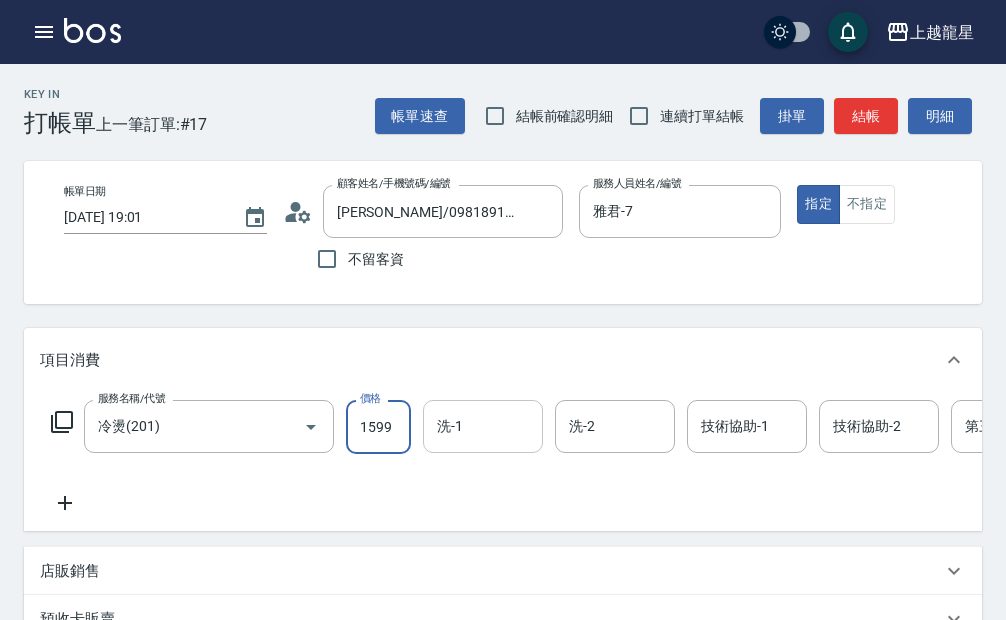 type on "1599" 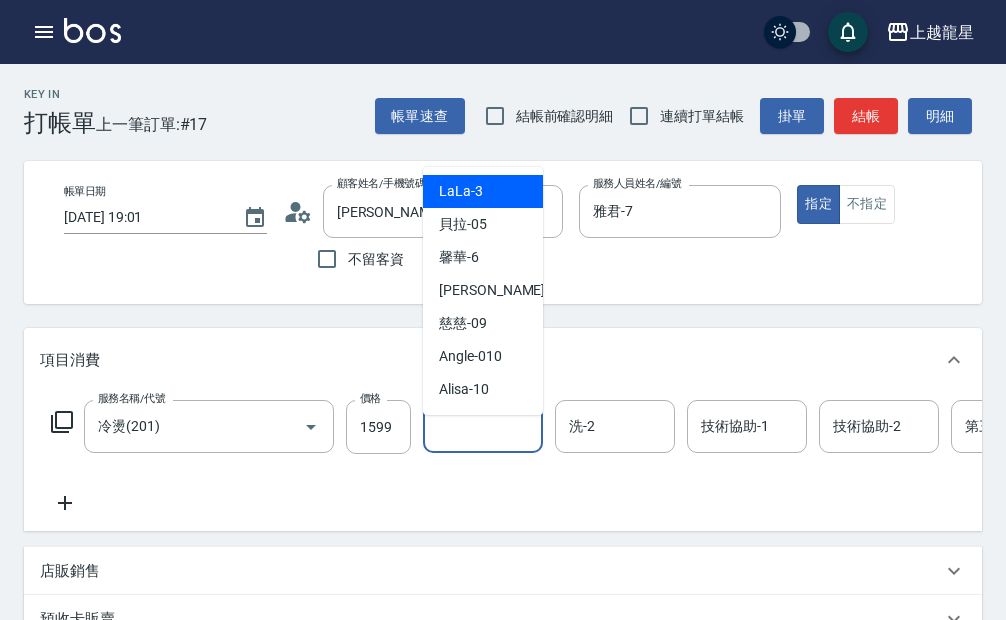 click on "洗-1" at bounding box center (483, 426) 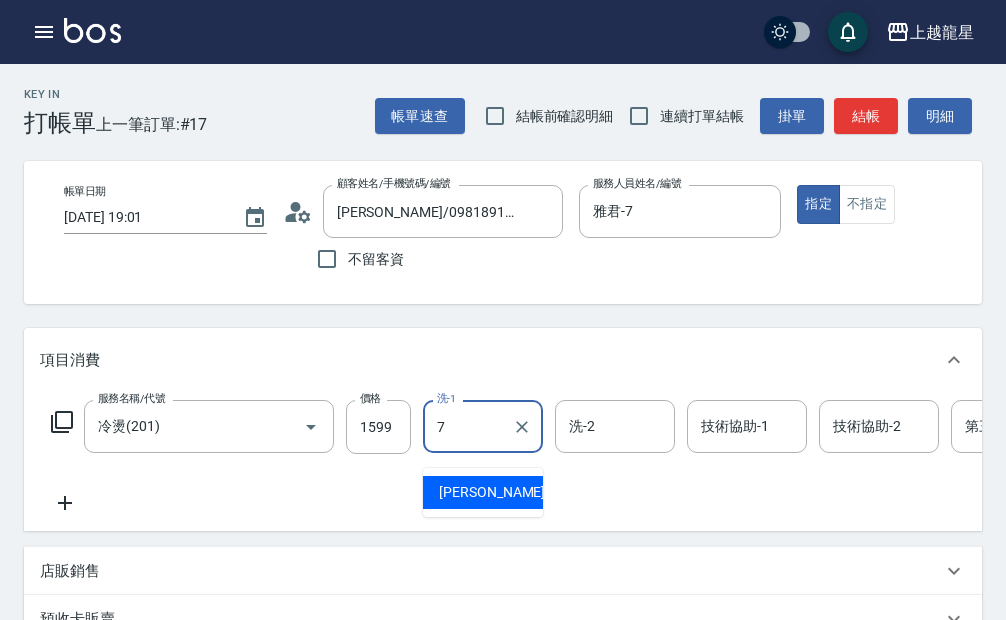 type on "雅君-7" 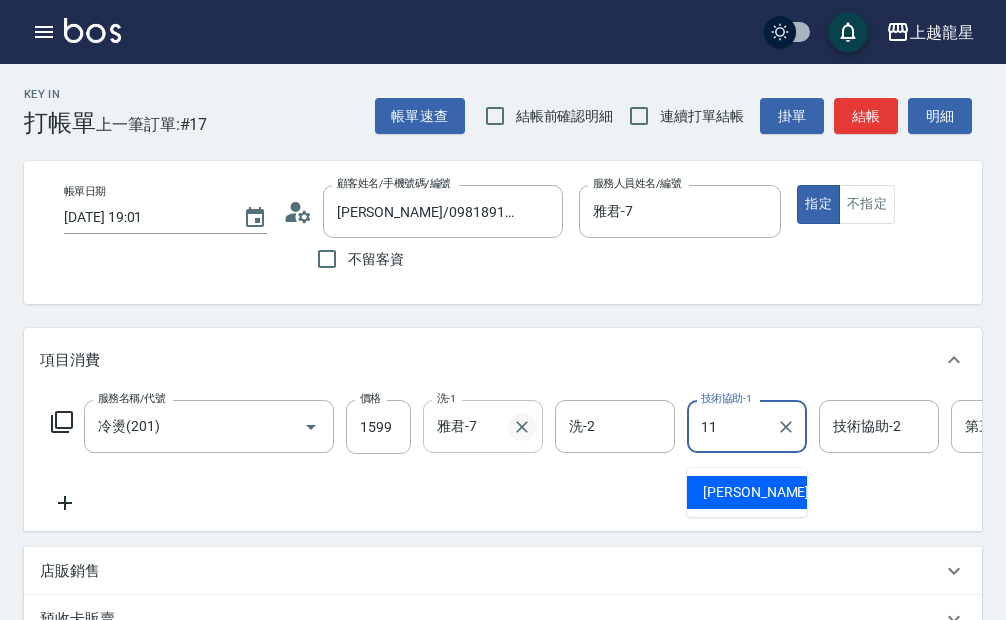 type on "[PERSON_NAME]-11" 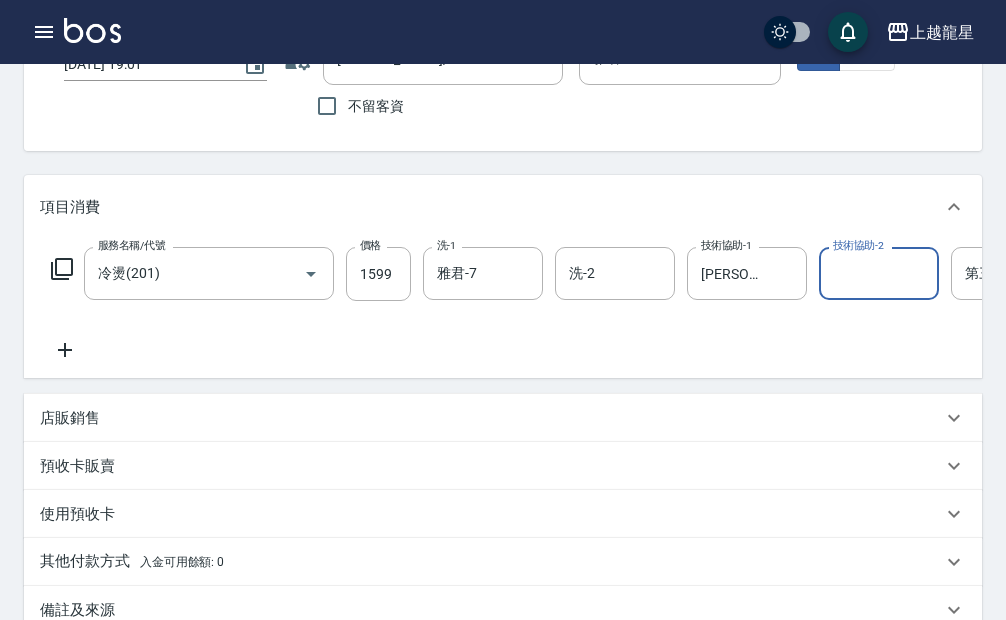 scroll, scrollTop: 300, scrollLeft: 0, axis: vertical 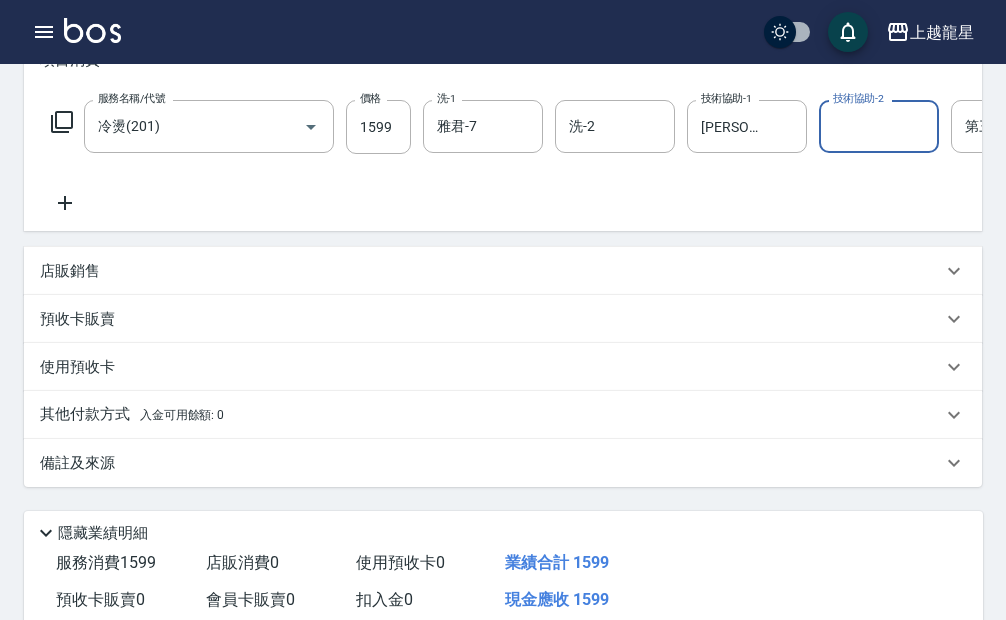 click on "備註及來源" at bounding box center (503, 463) 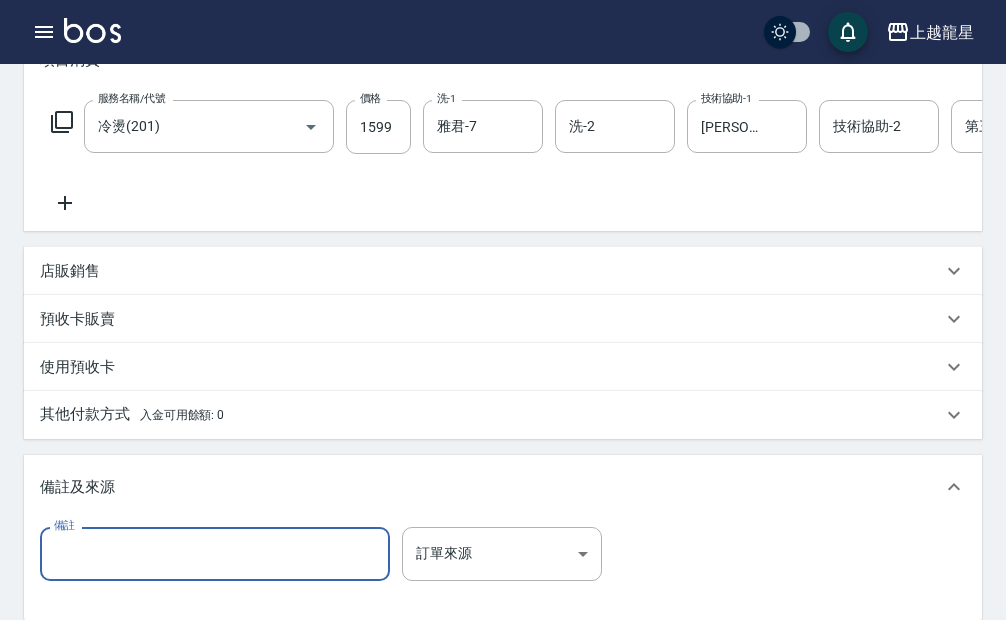 click on "備註" at bounding box center [215, 554] 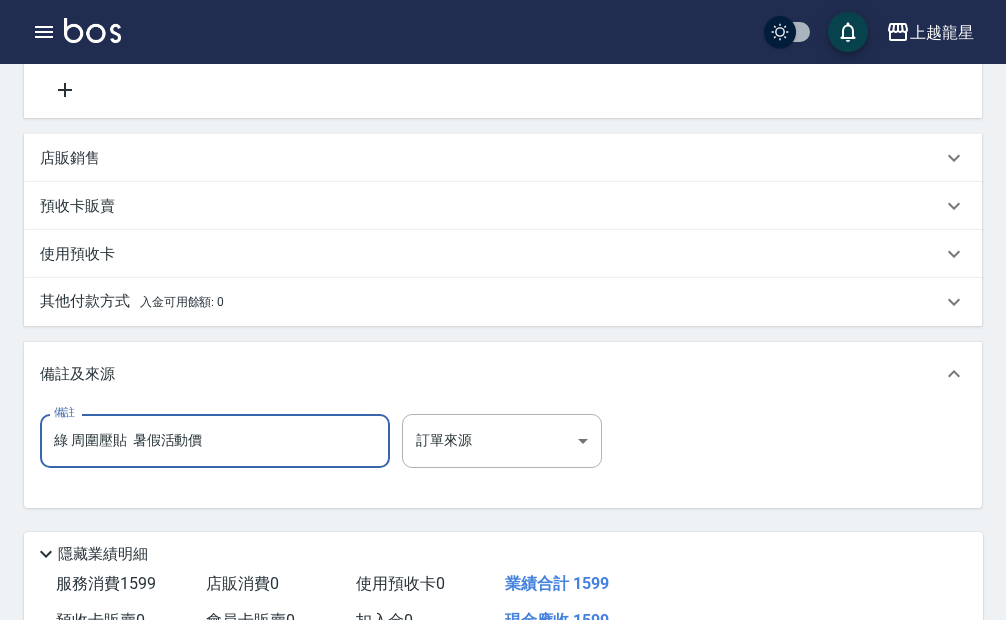 scroll, scrollTop: 664, scrollLeft: 0, axis: vertical 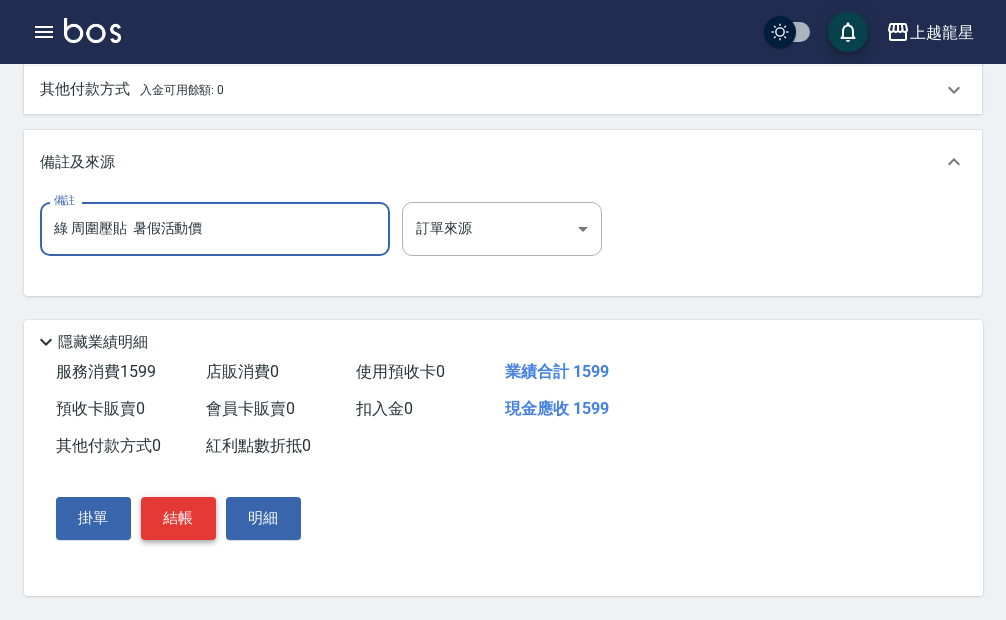 type on "綠 周圍壓貼  暑假活動價" 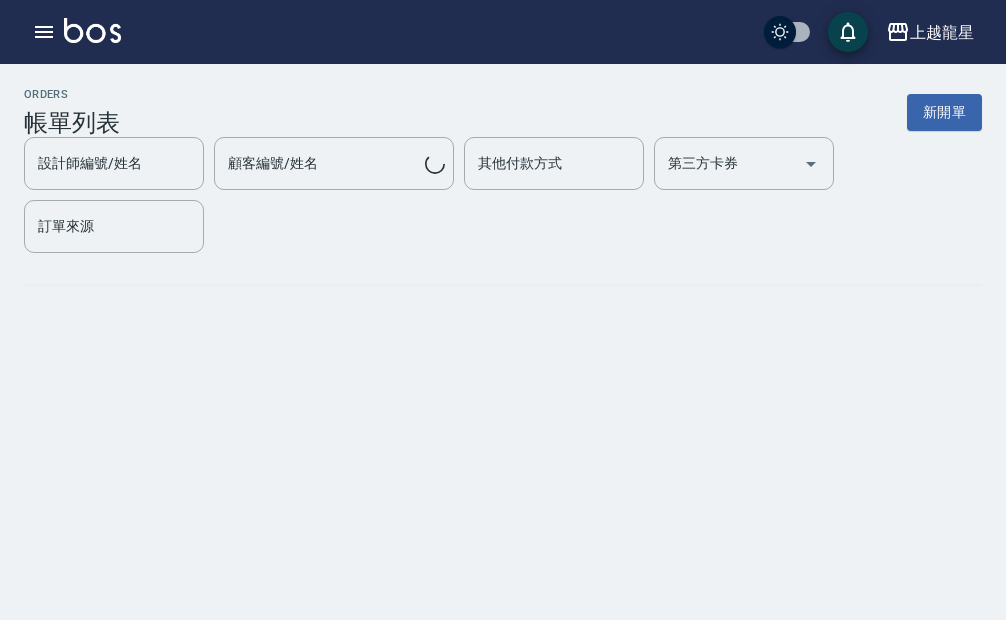 scroll, scrollTop: 0, scrollLeft: 0, axis: both 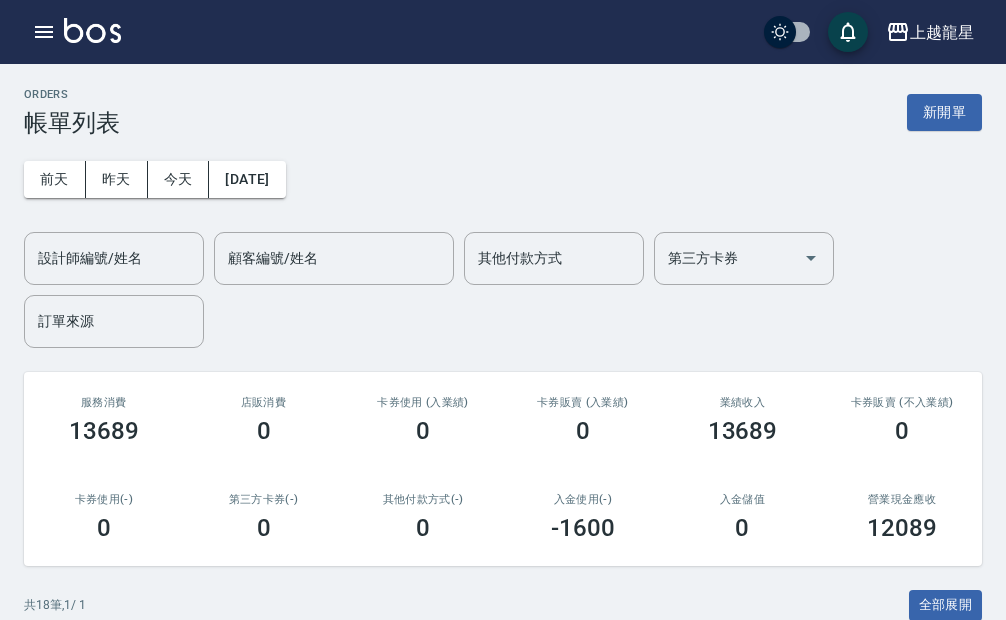 click on "ORDERS 帳單列表 新開單" at bounding box center [503, 112] 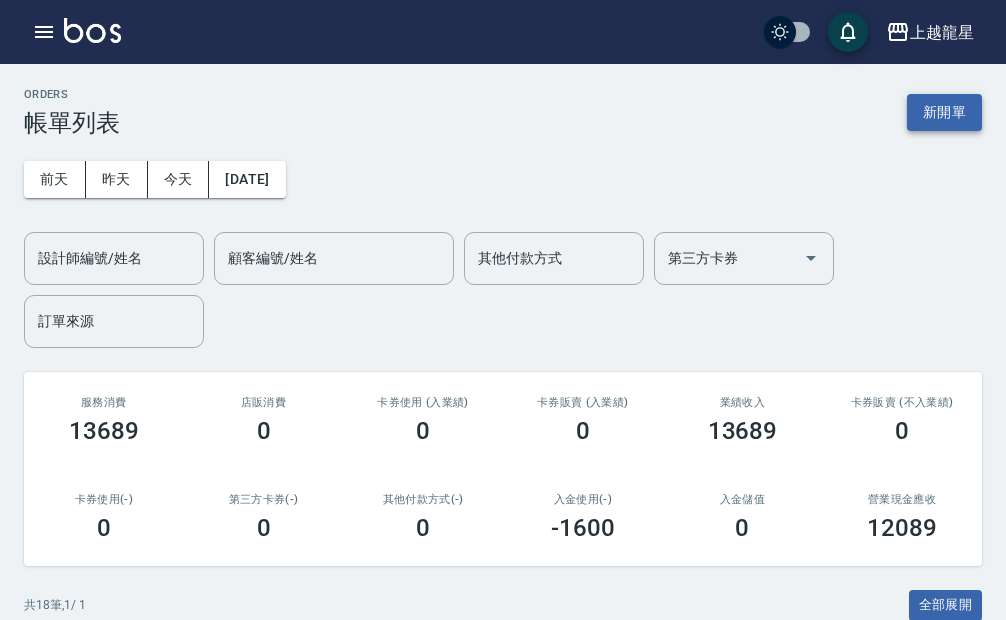 click on "新開單" at bounding box center (944, 112) 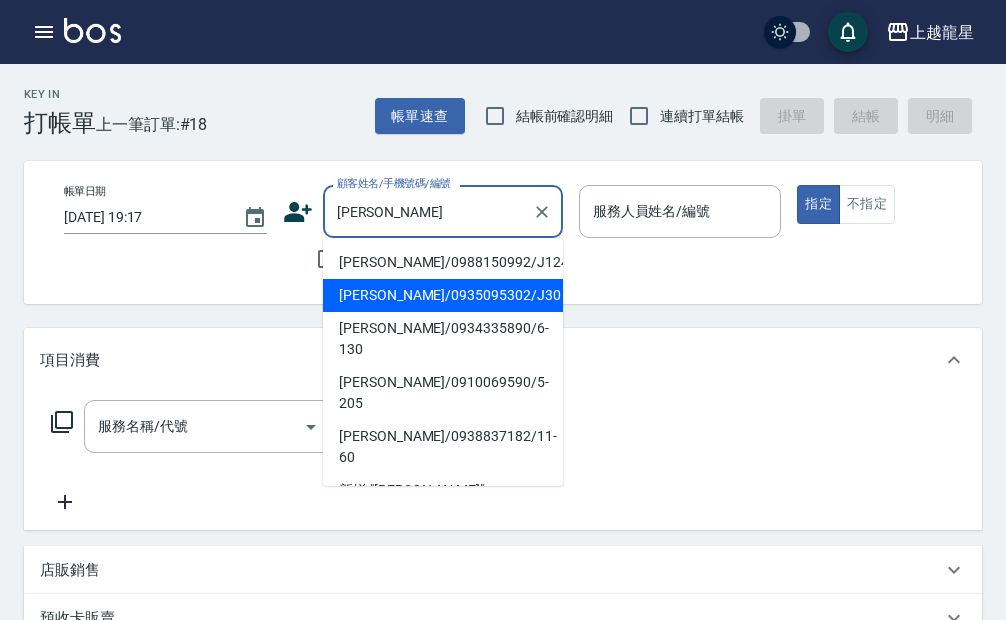 click on "陳文雪/0935095302/J30" at bounding box center [443, 295] 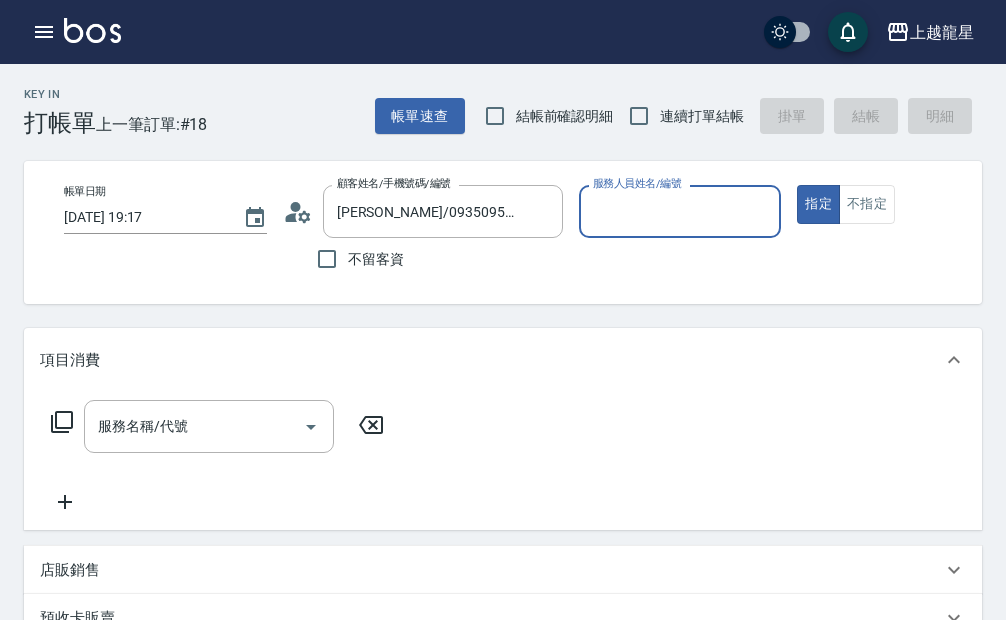 type on "Alisa-10" 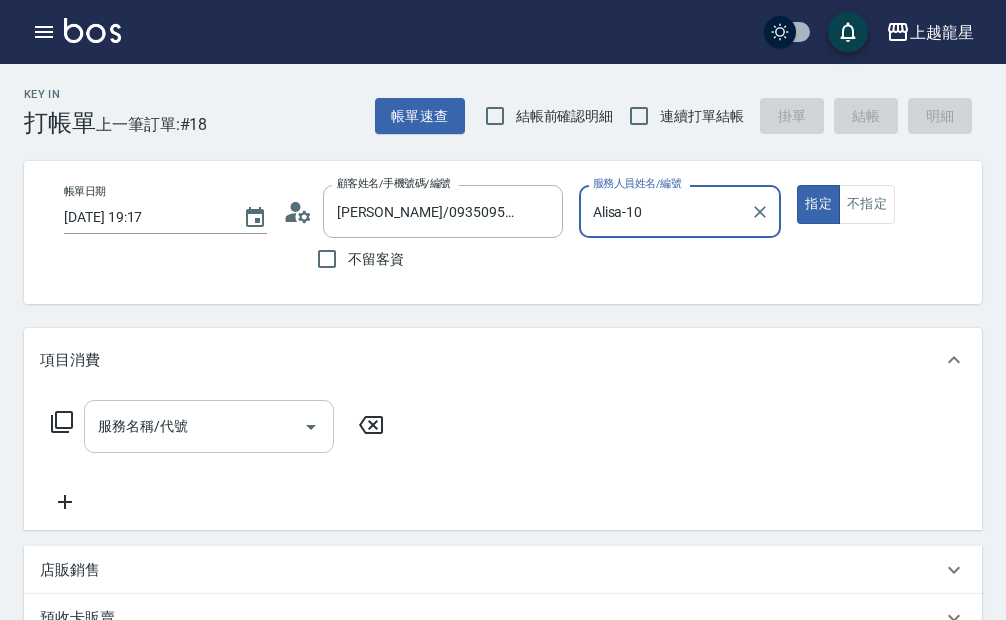click on "服務名稱/代號" at bounding box center (194, 426) 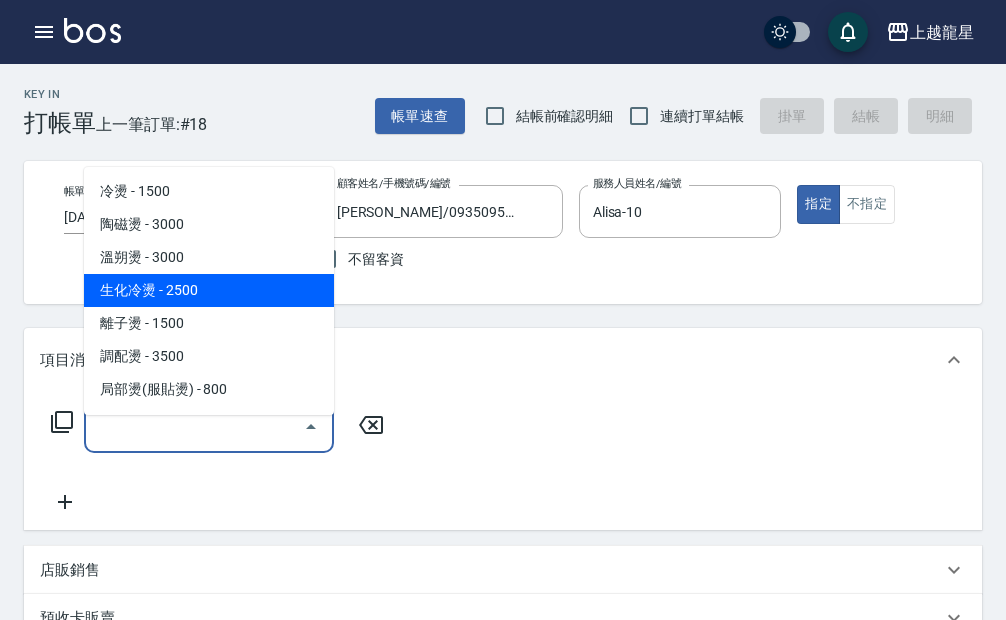click on "生化冷燙 - 2500" at bounding box center [209, 290] 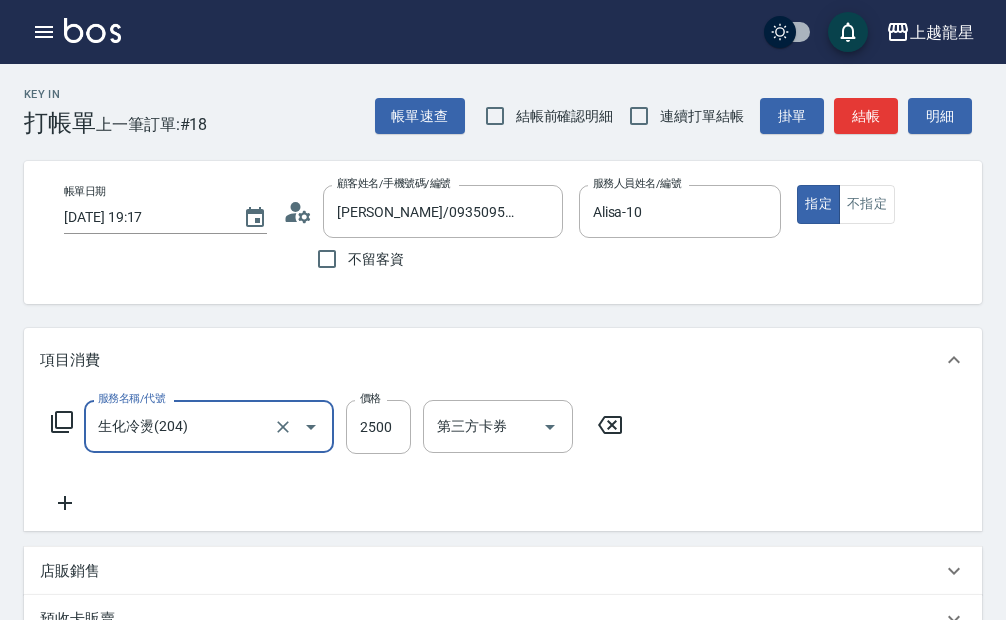 type on "生化冷燙(204)" 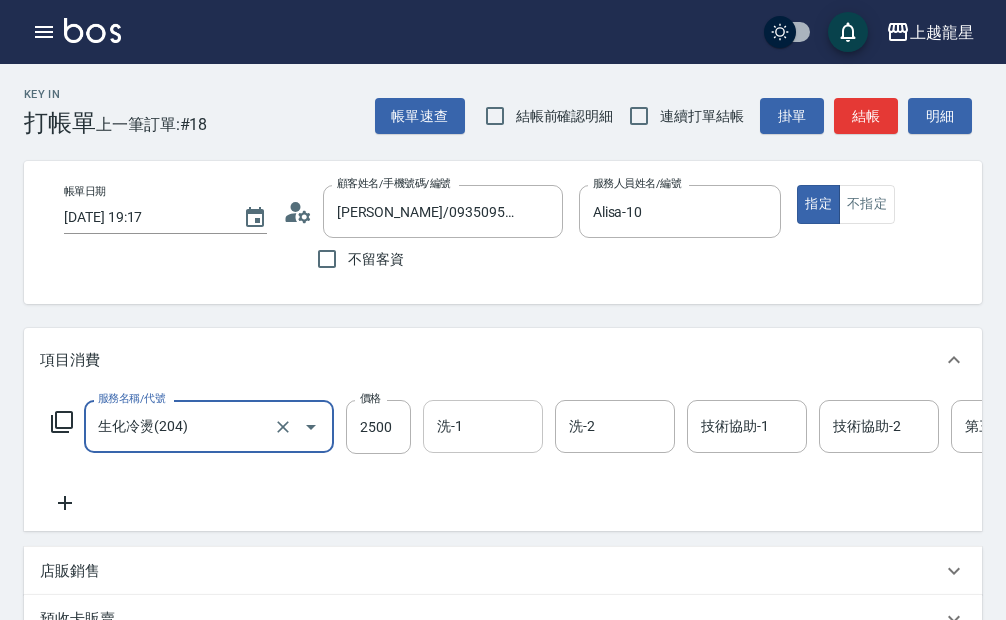 click on "洗-1" at bounding box center [483, 426] 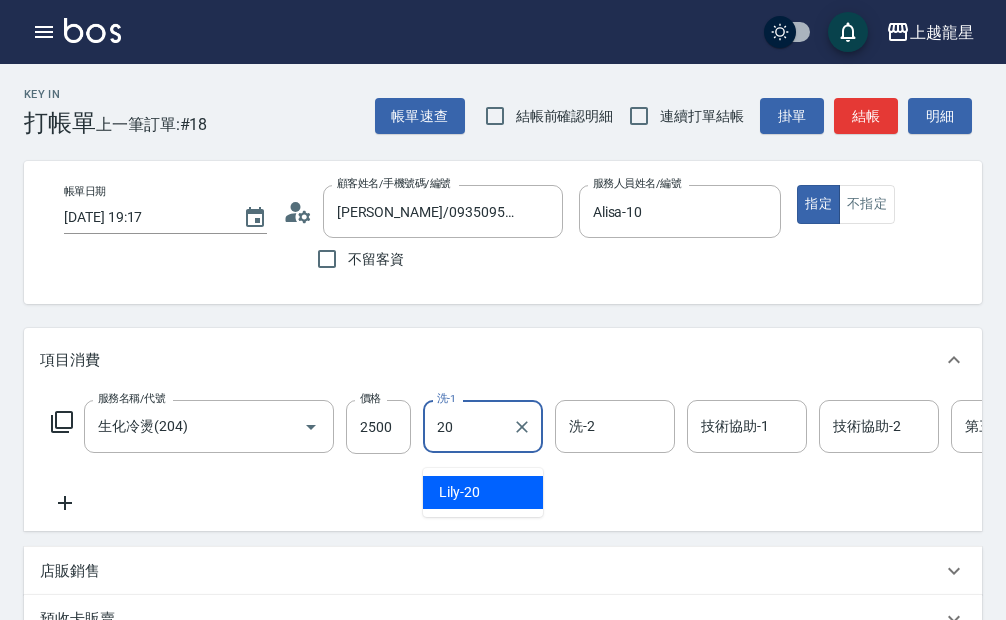 type on "Lily-20" 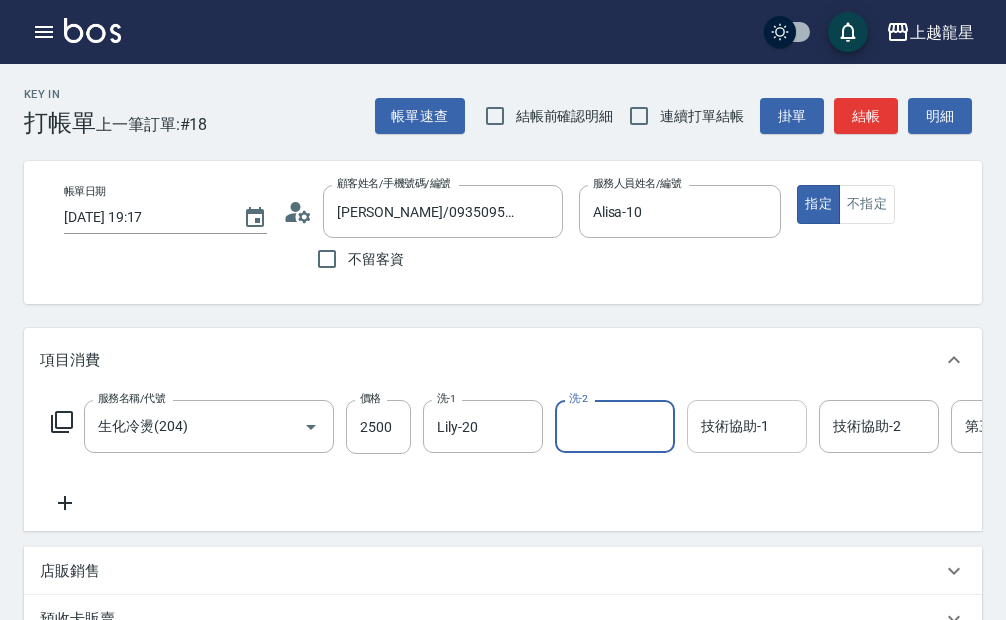 click on "技術協助-1" at bounding box center (747, 426) 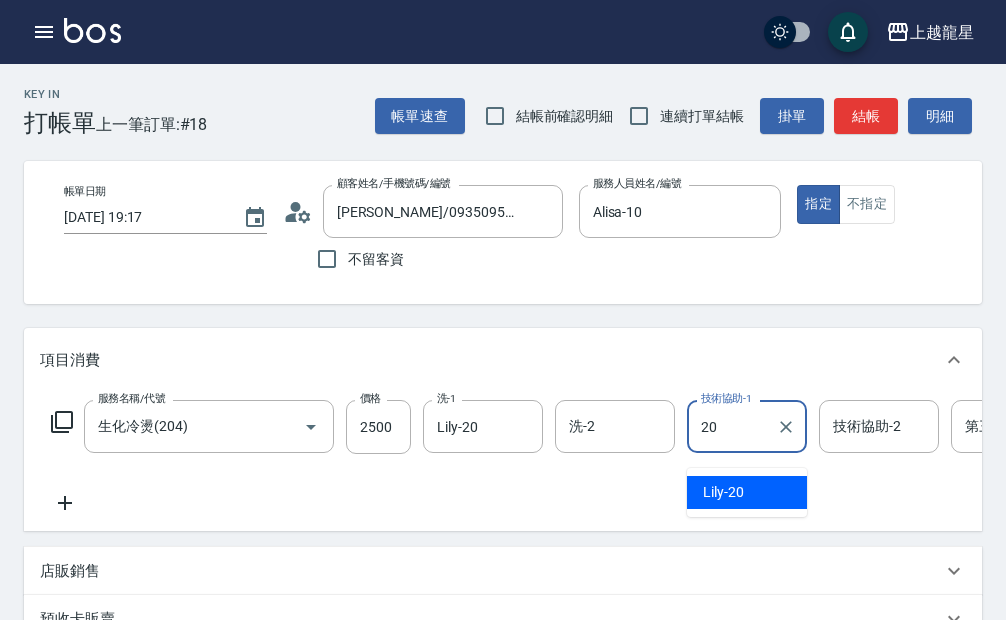 type on "Lily-20" 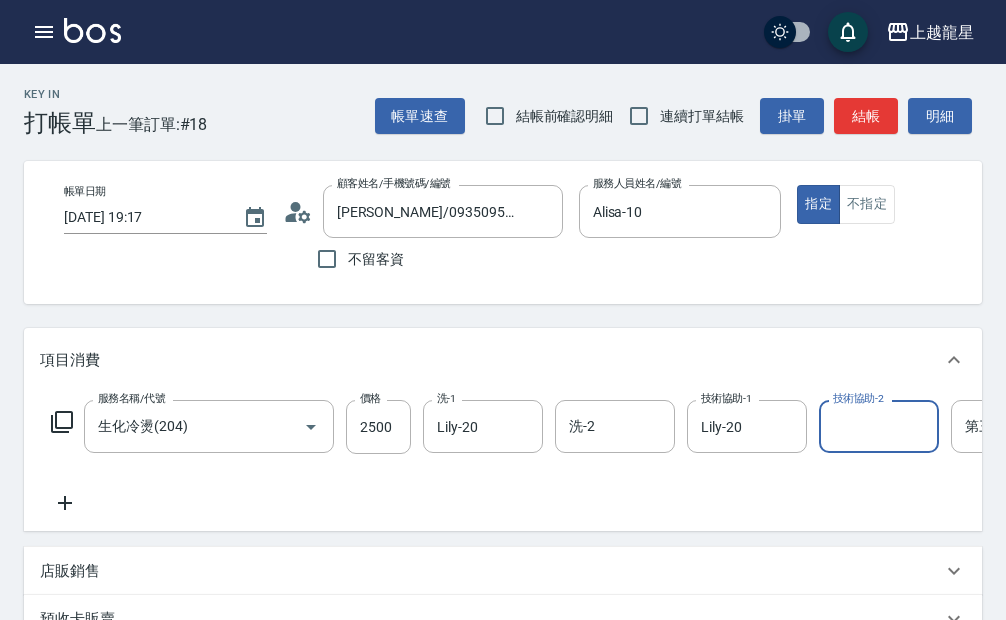click 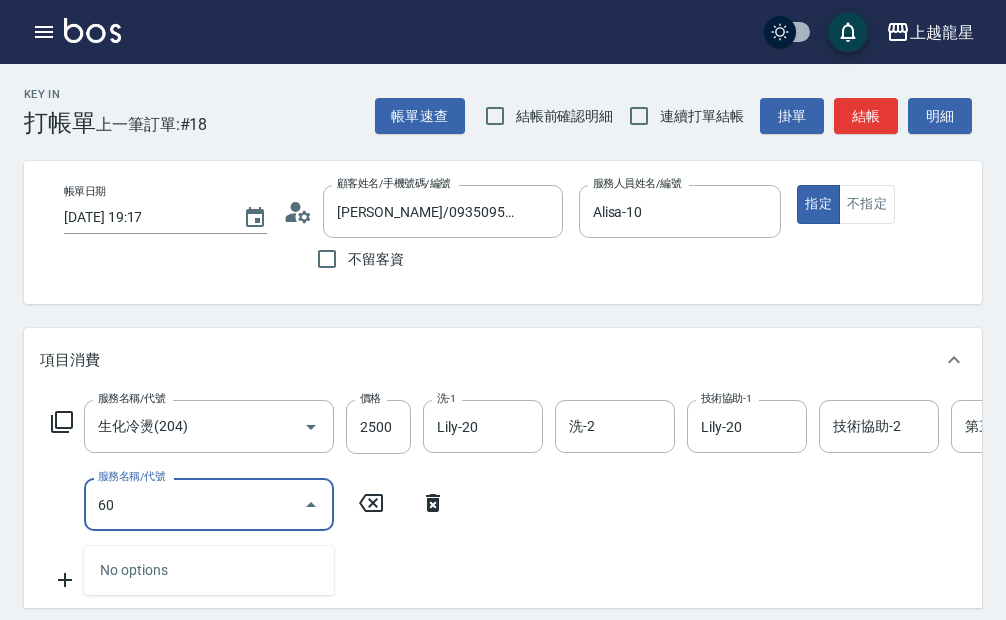 type on "6" 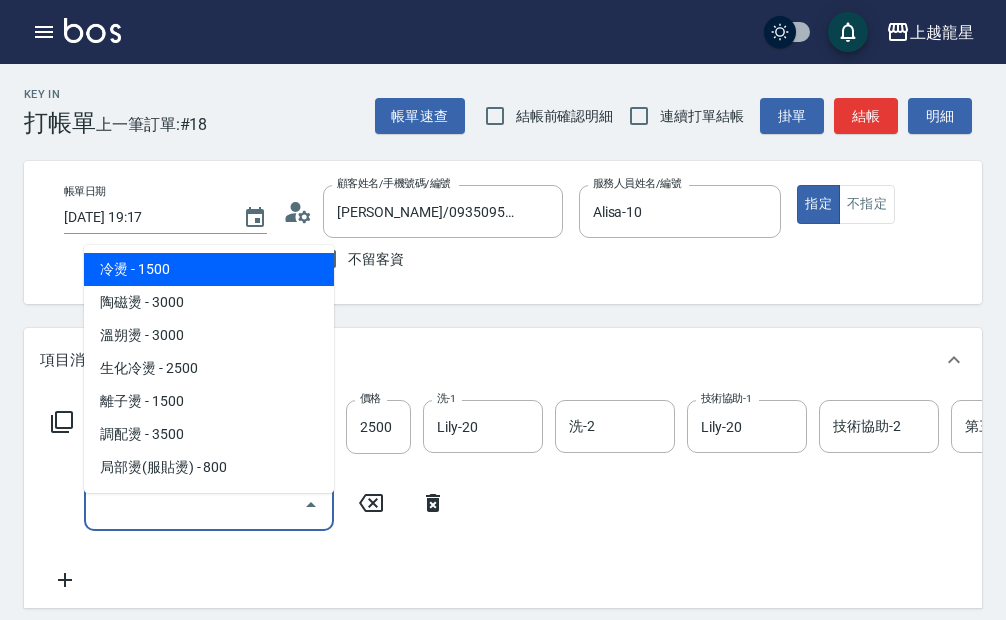 click on "Key In 打帳單 上一筆訂單:#18 帳單速查 結帳前確認明細 連續打單結帳 掛單 結帳 明細 帳單日期 2025/07/13 19:17 顧客姓名/手機號碼/編號 陳文雪/0935095302/J30 顧客姓名/手機號碼/編號 不留客資 服務人員姓名/編號 Alisa-10 服務人員姓名/編號 指定 不指定 項目消費 服務名稱/代號 生化冷燙(204) 服務名稱/代號 價格 2500 價格 洗-1 Lily-20 洗-1 洗-2 洗-2 技術協助-1 Lily-20 技術協助-1 技術協助-2 技術協助-2 第三方卡券 第三方卡券 服務名稱/代號 服務名稱/代號 店販銷售 服務人員姓名/編號 服務人員姓名/編號 商品代號/名稱 商品代號/名稱 預收卡販賣 卡券名稱/代號 卡券名稱/代號 使用預收卡 卡券代號/名稱 卡券代號/名稱 其他付款方式 入金可用餘額: 0 其他付款方式 其他付款方式 入金剩餘： 0元 0 ​ 整筆扣入金 0元 異動入金 備註及來源 備註 備註 訂單來源 ​ 訂單來源 隱藏業績明細 0" at bounding box center (503, 626) 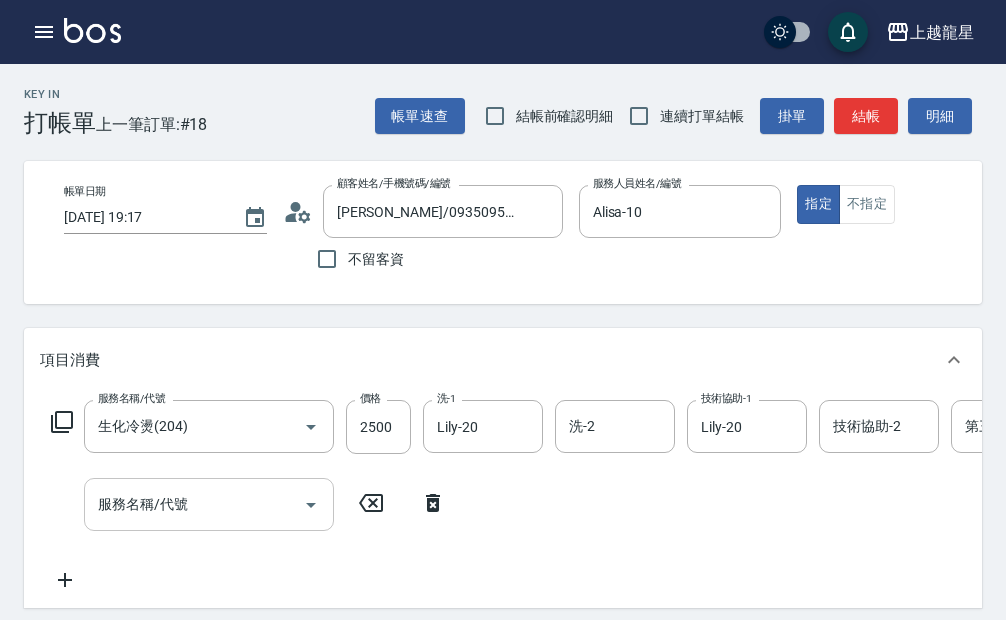 click on "服務名稱/代號" at bounding box center (194, 504) 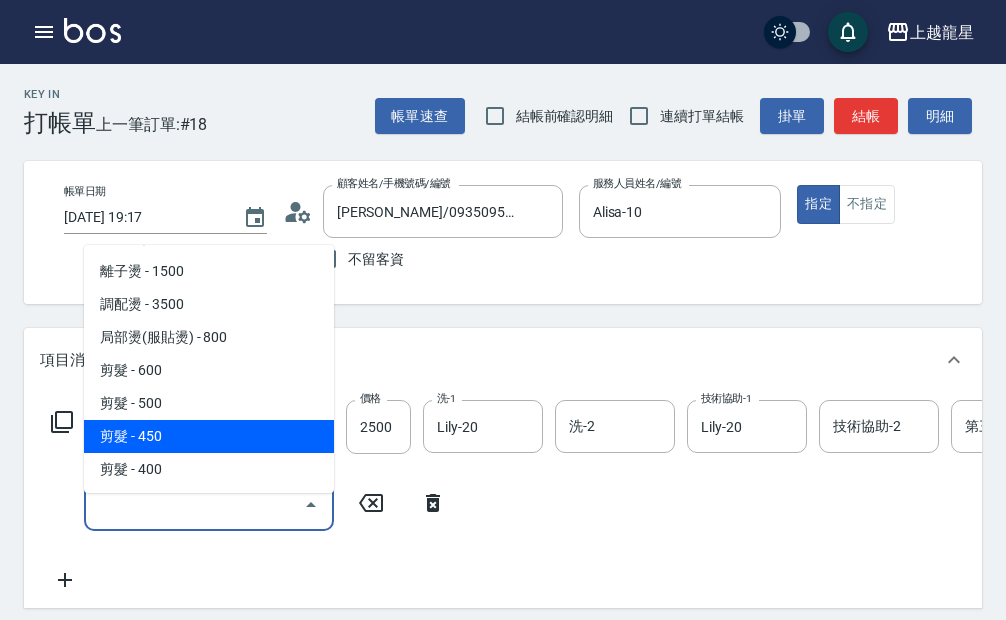 scroll, scrollTop: 100, scrollLeft: 0, axis: vertical 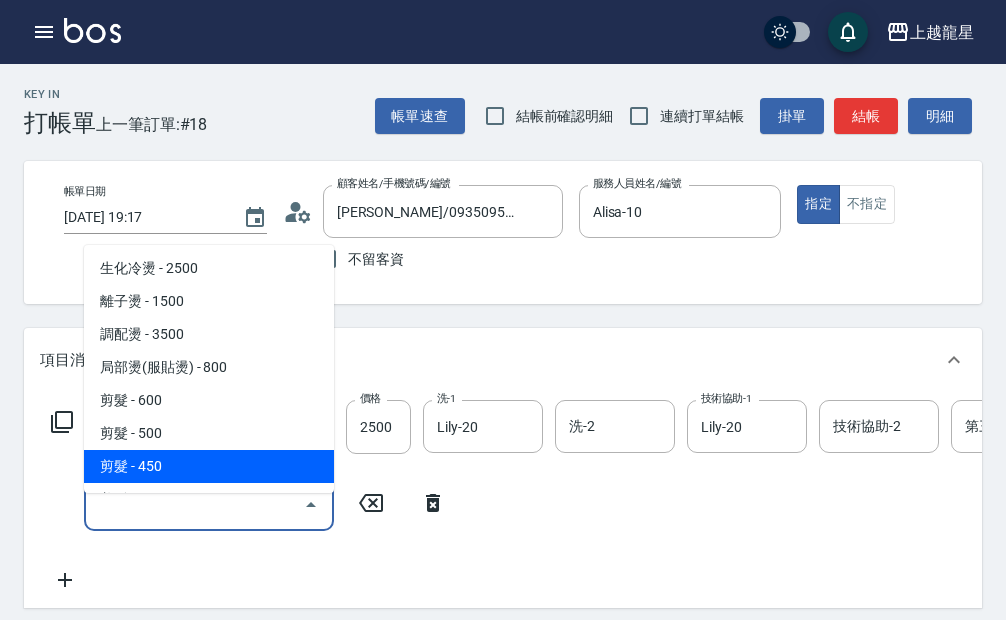 click on "帳單日期 2025/07/13 19:17 顧客姓名/手機號碼/編號 陳文雪/0935095302/J30 顧客姓名/手機號碼/編號 不留客資 服務人員姓名/編號 Alisa-10 服務人員姓名/編號 指定 不指定" at bounding box center (524, 232) 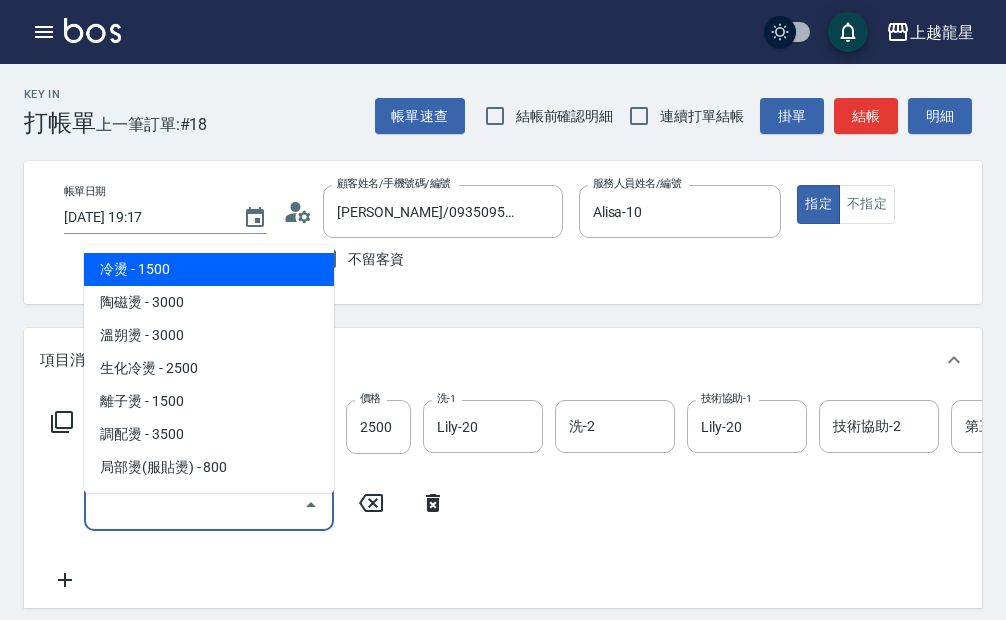 click on "服務名稱/代號" at bounding box center [194, 504] 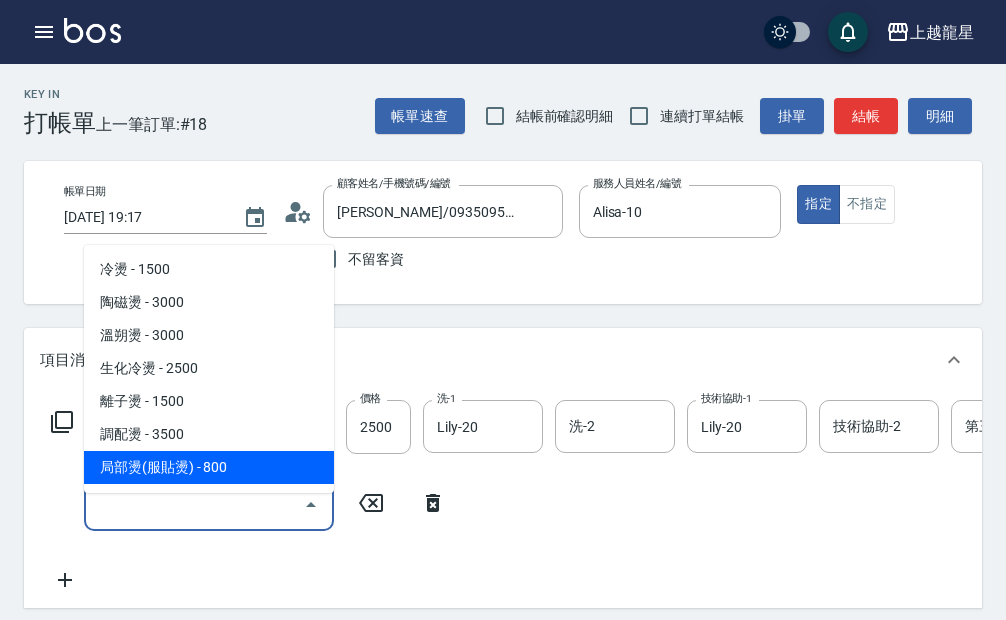 click on "Key In 打帳單 上一筆訂單:#18 帳單速查 結帳前確認明細 連續打單結帳 掛單 結帳 明細 帳單日期 2025/07/13 19:17 顧客姓名/手機號碼/編號 陳文雪/0935095302/J30 顧客姓名/手機號碼/編號 不留客資 服務人員姓名/編號 Alisa-10 服務人員姓名/編號 指定 不指定 項目消費 服務名稱/代號 生化冷燙(204) 服務名稱/代號 價格 2500 價格 洗-1 Lily-20 洗-1 洗-2 洗-2 技術協助-1 Lily-20 技術協助-1 技術協助-2 技術協助-2 第三方卡券 第三方卡券 服務名稱/代號 服務名稱/代號 店販銷售 服務人員姓名/編號 服務人員姓名/編號 商品代號/名稱 商品代號/名稱 預收卡販賣 卡券名稱/代號 卡券名稱/代號 使用預收卡 卡券代號/名稱 卡券代號/名稱 其他付款方式 入金可用餘額: 0 其他付款方式 其他付款方式 入金剩餘： 0元 0 ​ 整筆扣入金 0元 異動入金 備註及來源 備註 備註 訂單來源 ​ 訂單來源 隱藏業績明細 0" at bounding box center [503, 626] 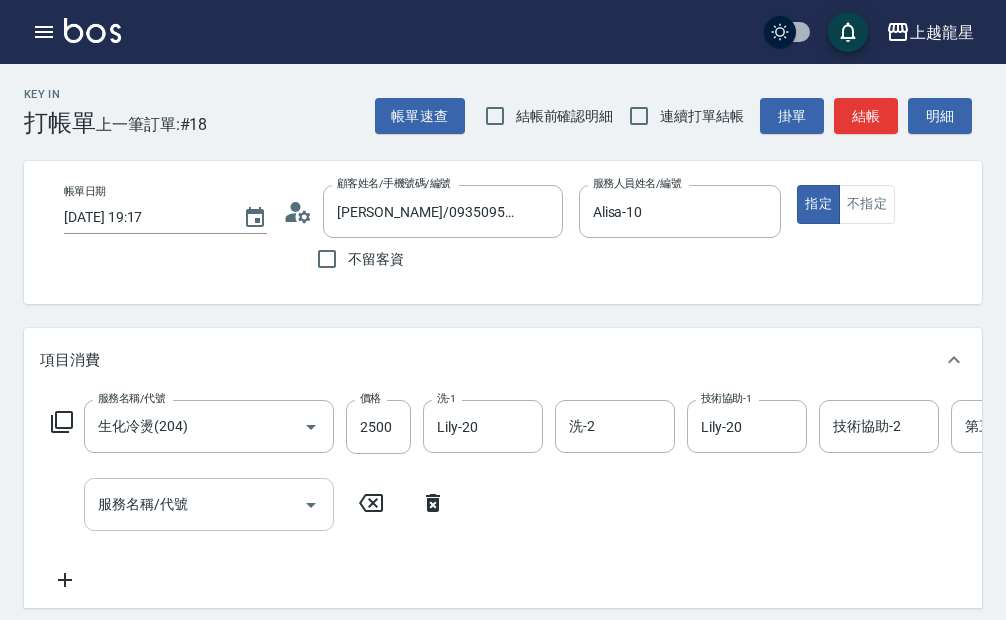 click on "服務名稱/代號" at bounding box center [194, 504] 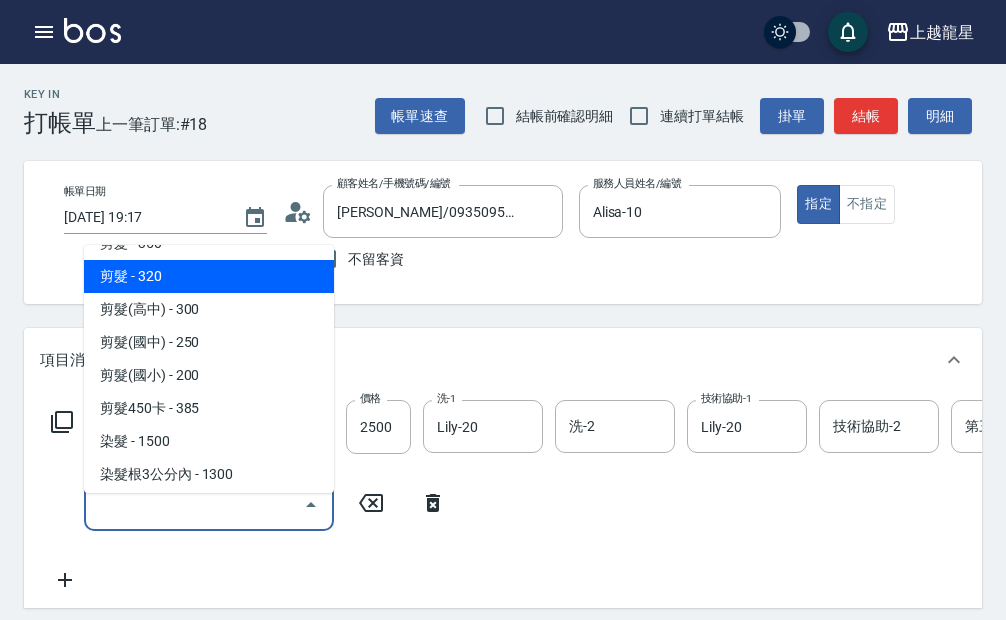 scroll, scrollTop: 500, scrollLeft: 0, axis: vertical 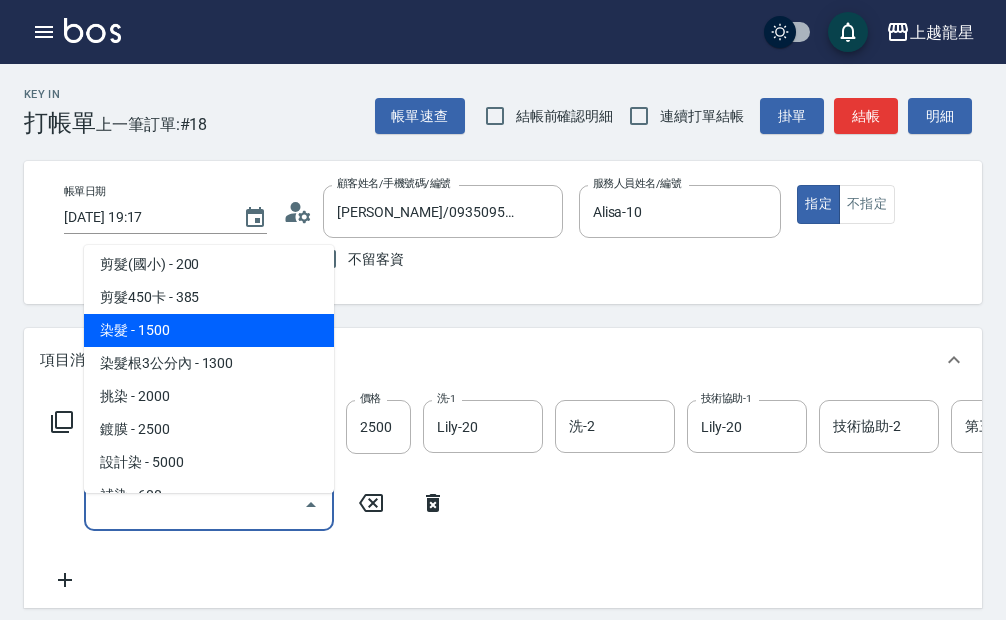 click on "染髮 - 1500" at bounding box center (209, 330) 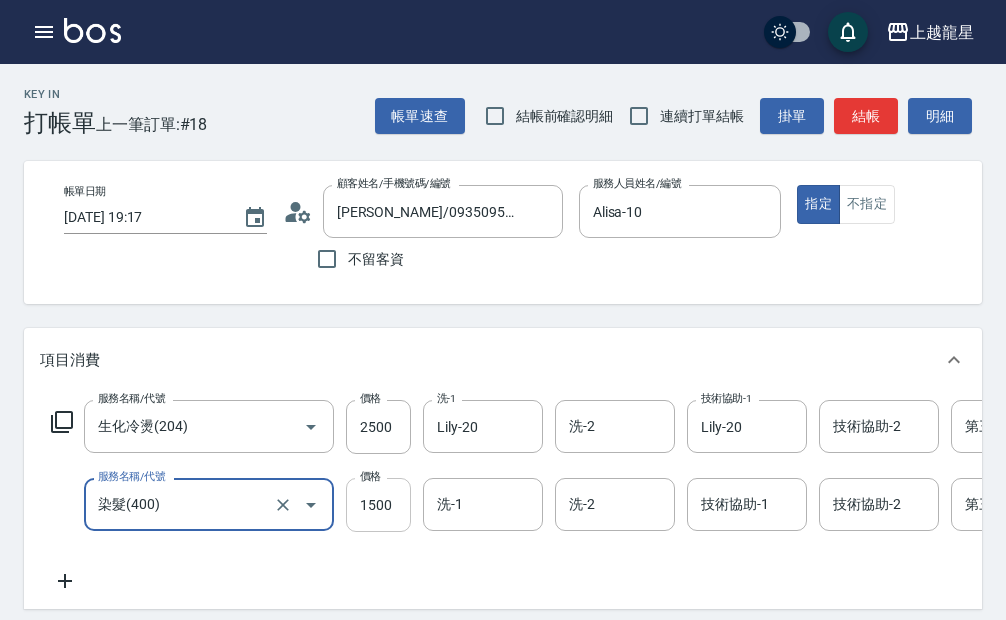 click on "1500" at bounding box center [378, 505] 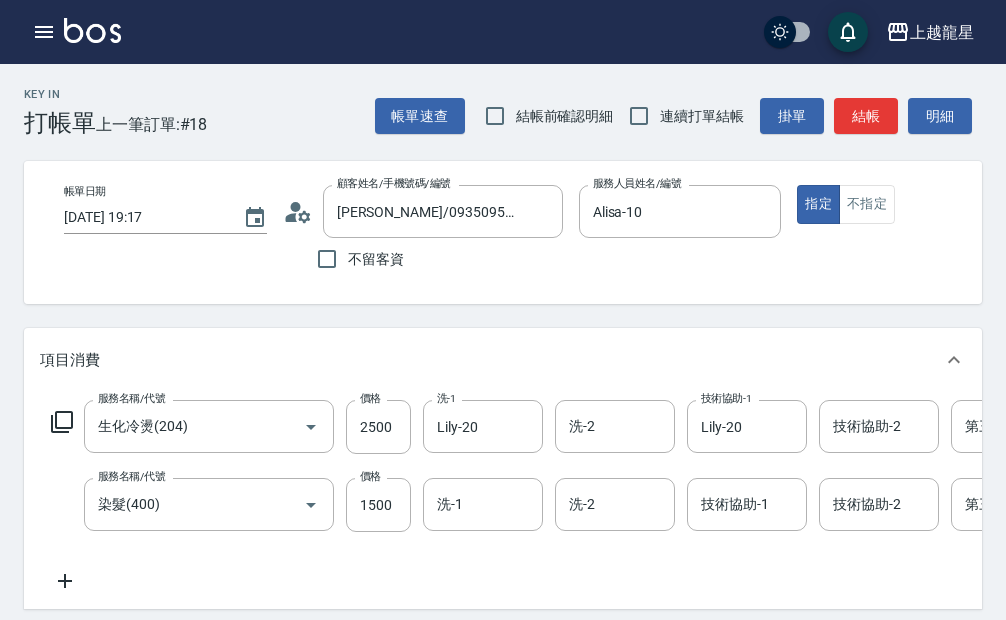 click on "服務名稱/代號 生化冷燙(204) 服務名稱/代號 價格 2500 價格 洗-1 Lily-20 洗-1 洗-2 洗-2 技術協助-1 Lily-20 技術協助-1 技術協助-2 技術協助-2 第三方卡券 第三方卡券 服務名稱/代號 染髮(400) 服務名稱/代號 價格 1500 價格 洗-1 洗-1 洗-2 洗-2 技術協助-1 技術協助-1 技術協助-2 技術協助-2 第三方卡券 第三方卡券" at bounding box center [632, 496] 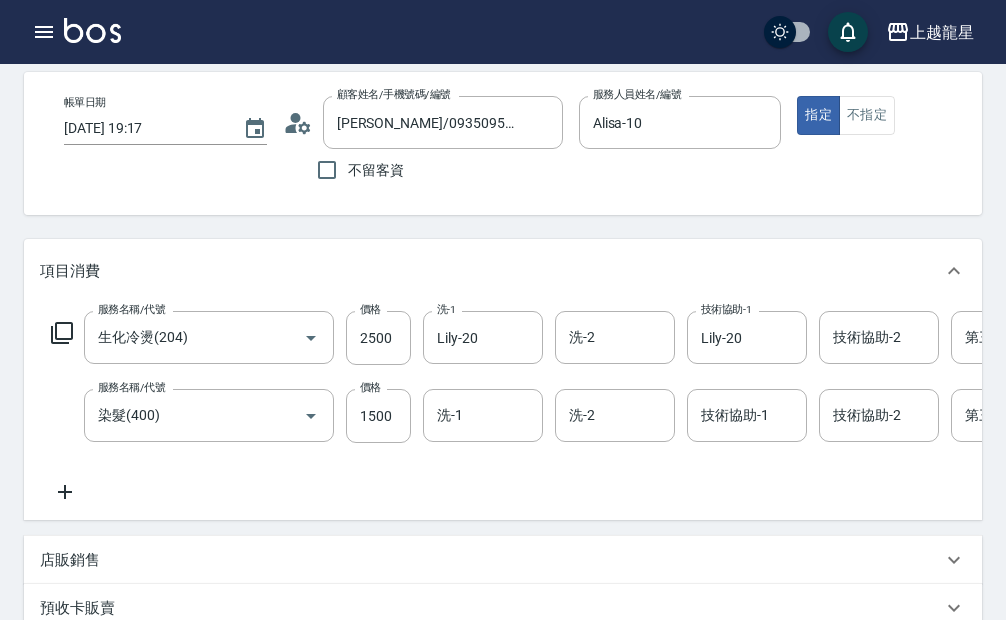 scroll, scrollTop: 200, scrollLeft: 0, axis: vertical 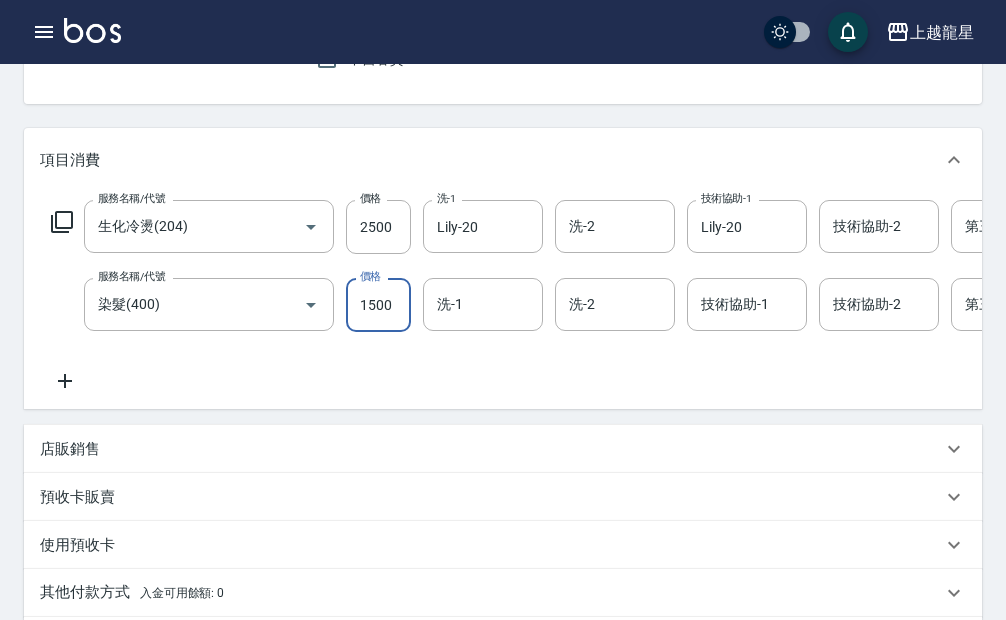 click on "1500" at bounding box center [378, 305] 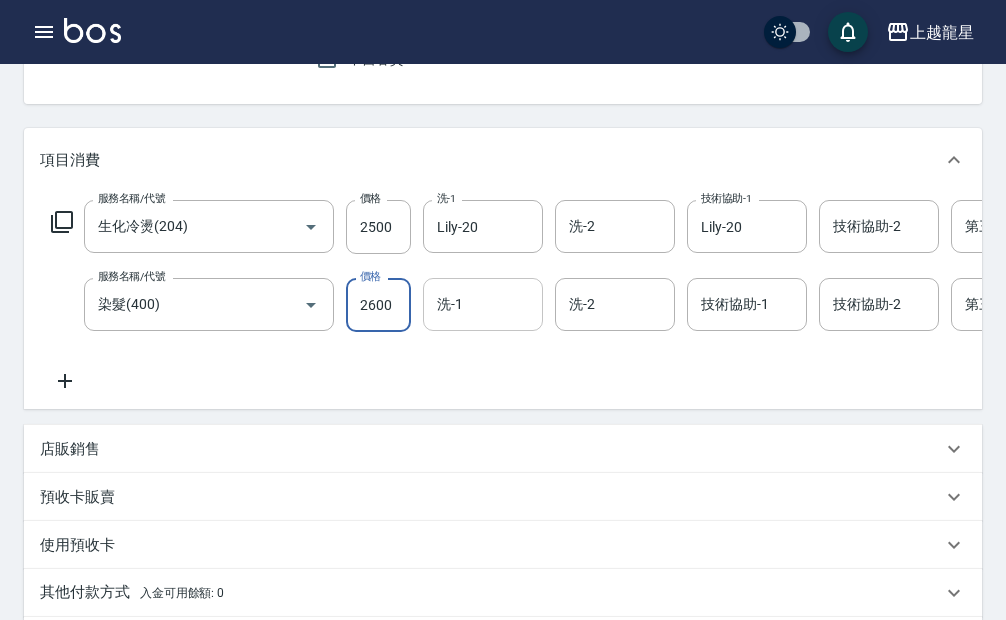 type on "2600" 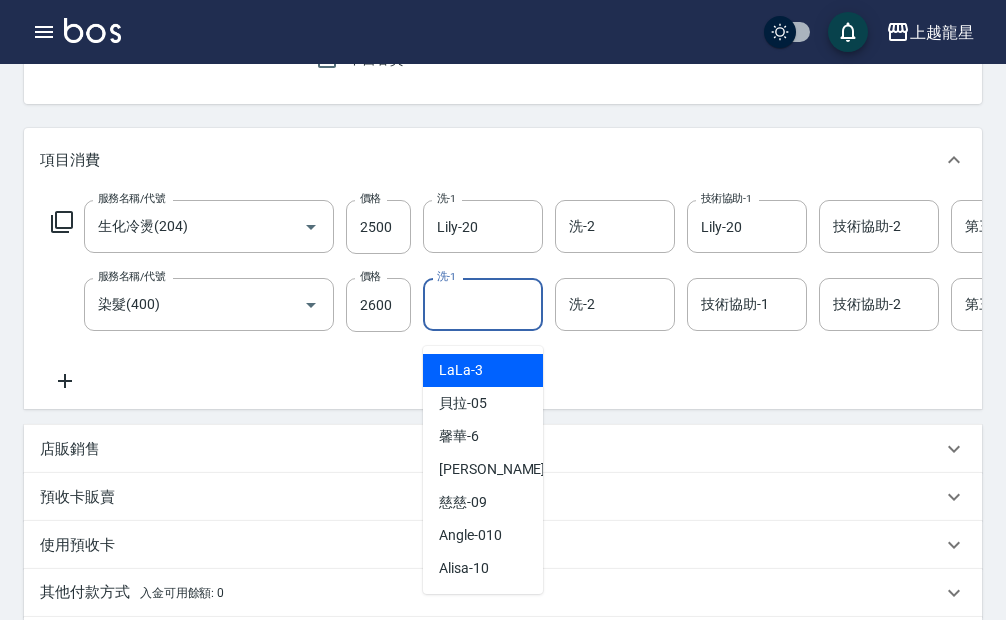 click on "洗-1" at bounding box center (483, 304) 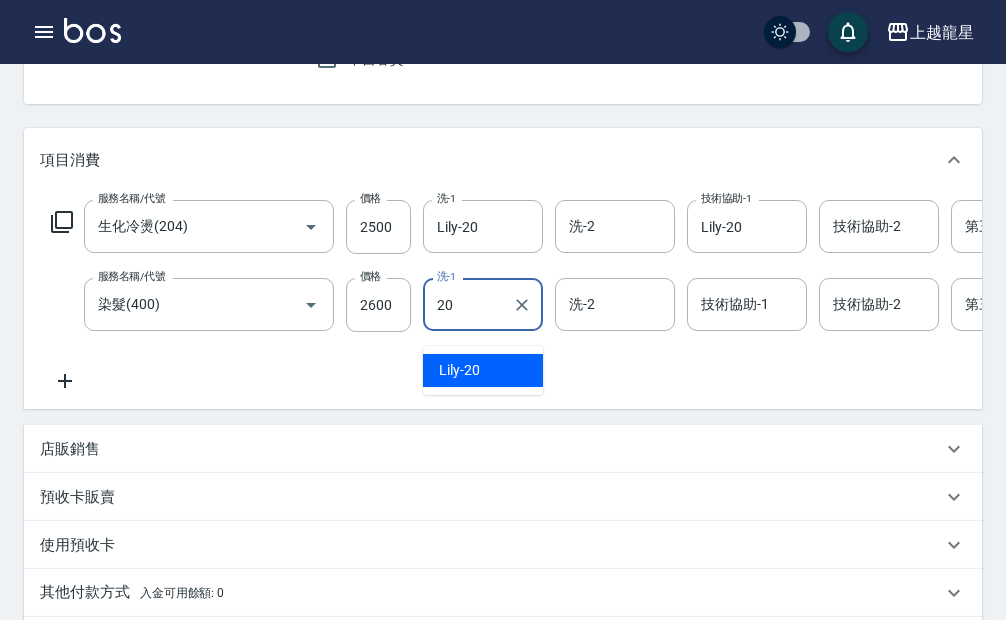 type on "Lily-20" 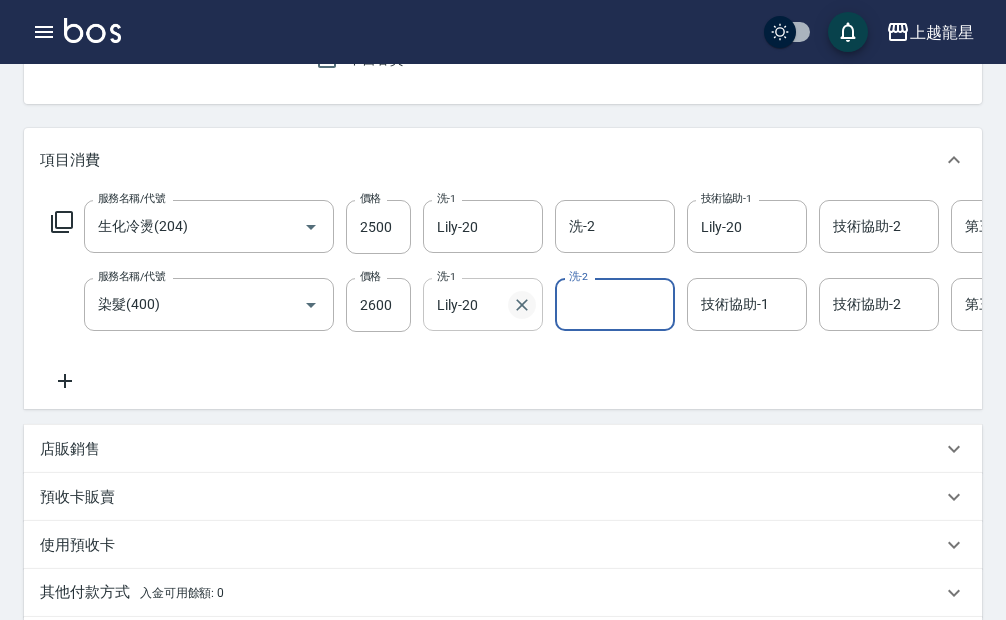click at bounding box center (522, 305) 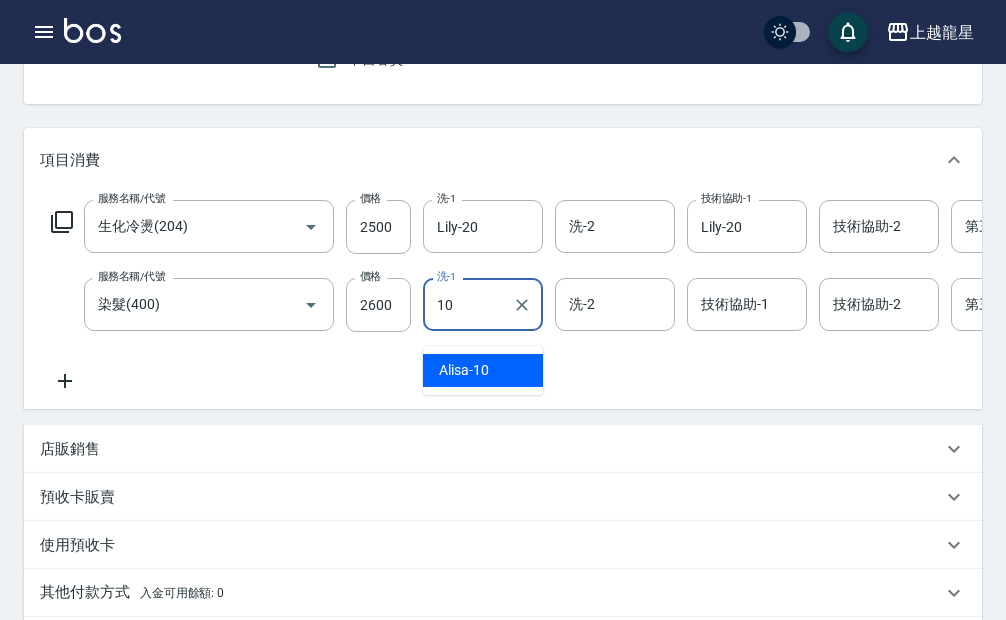 type on "Alisa-10" 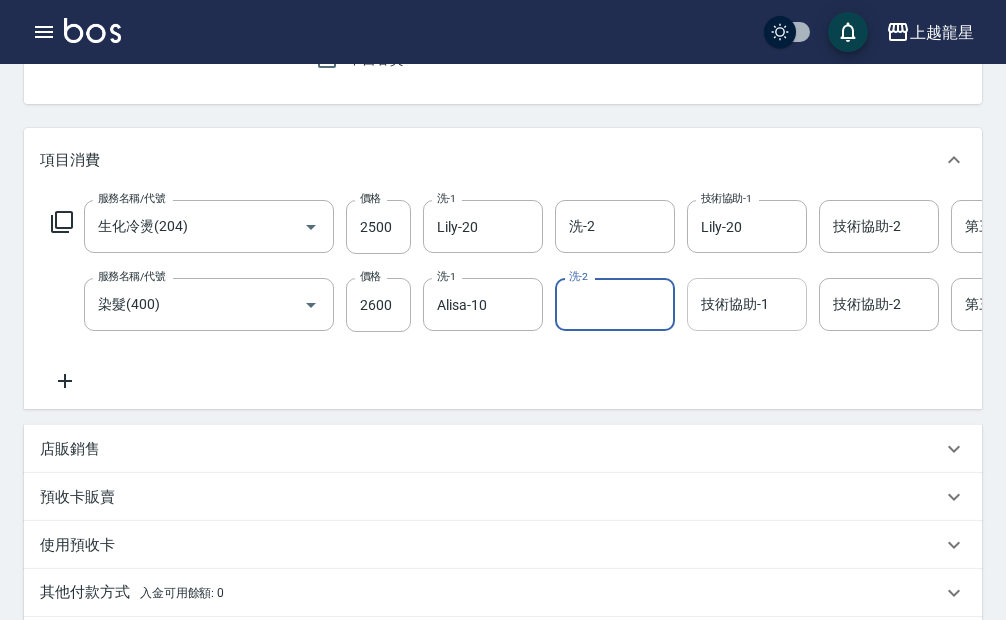 click on "技術協助-1" at bounding box center [747, 304] 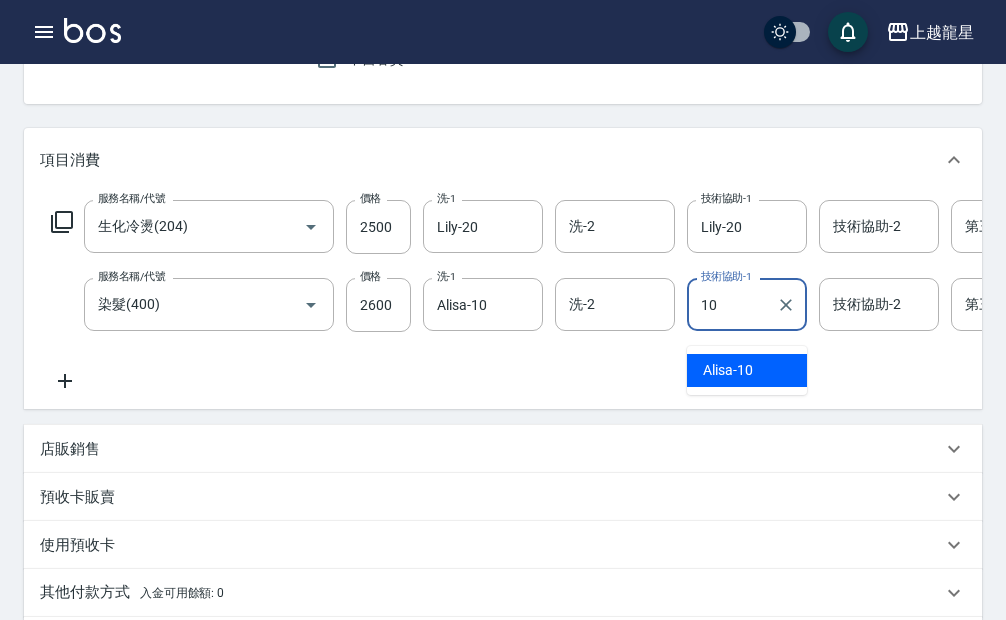 type on "Alisa-10" 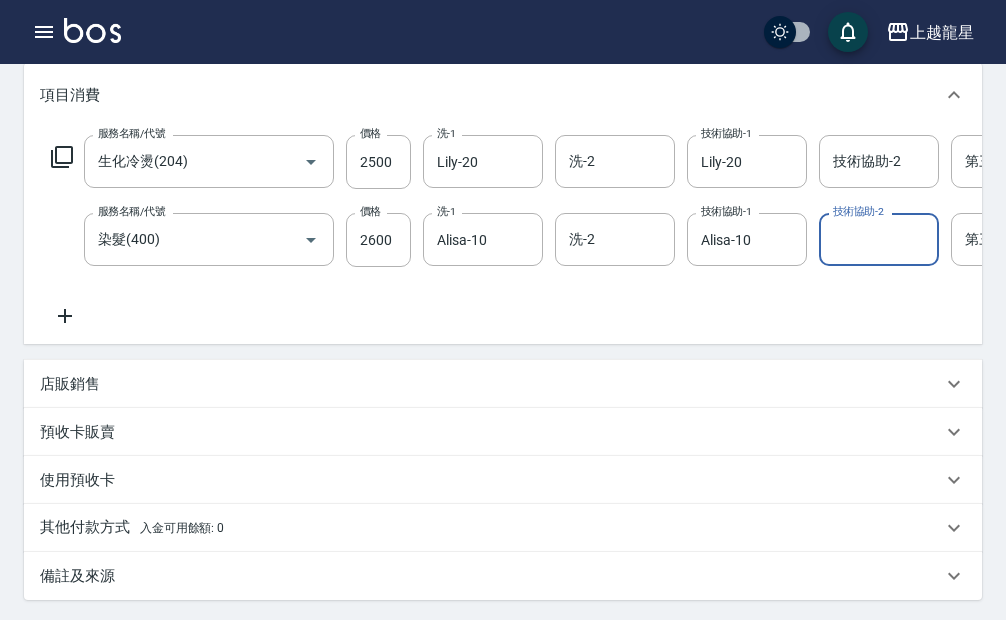 scroll, scrollTop: 300, scrollLeft: 0, axis: vertical 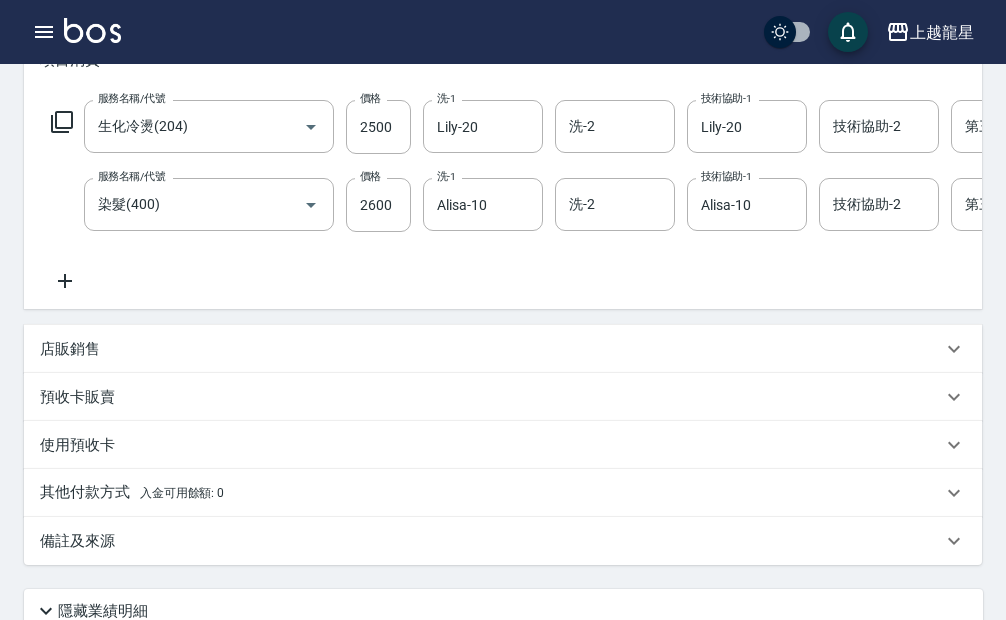 click on "店販銷售" at bounding box center [491, 349] 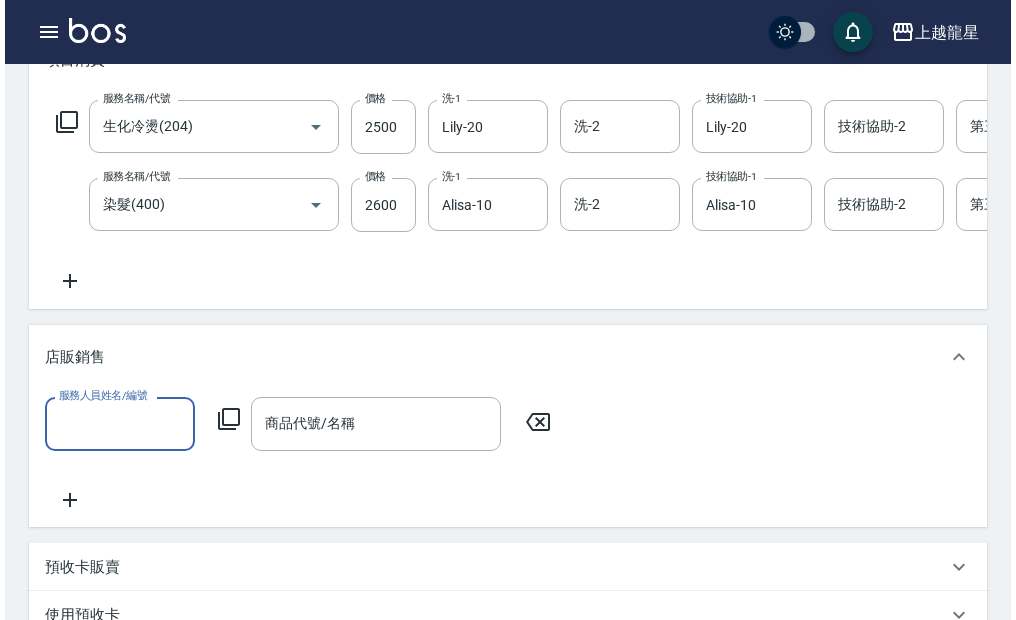 scroll, scrollTop: 0, scrollLeft: 0, axis: both 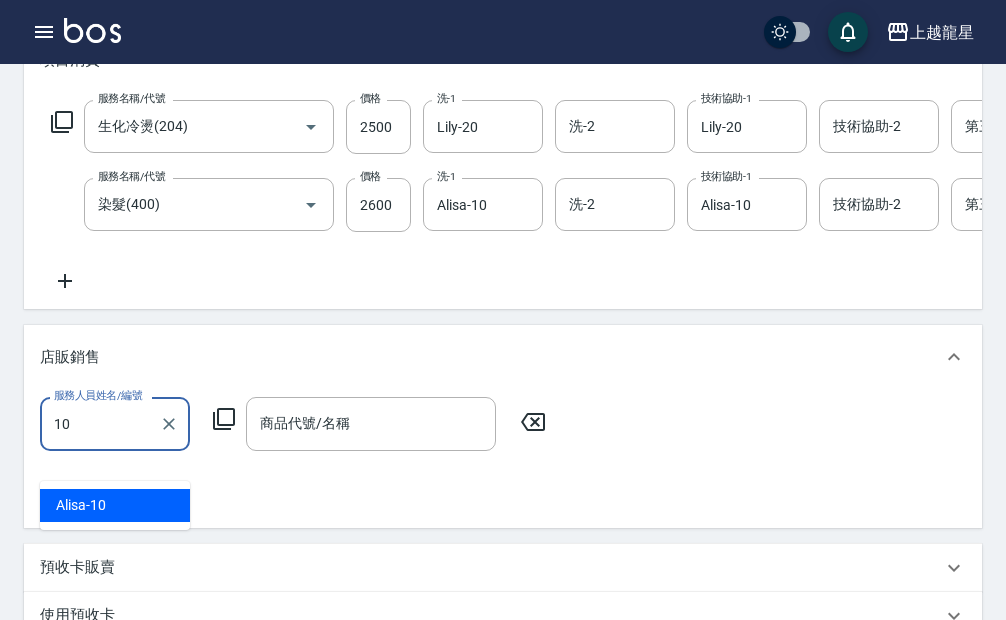 type on "Alisa-10" 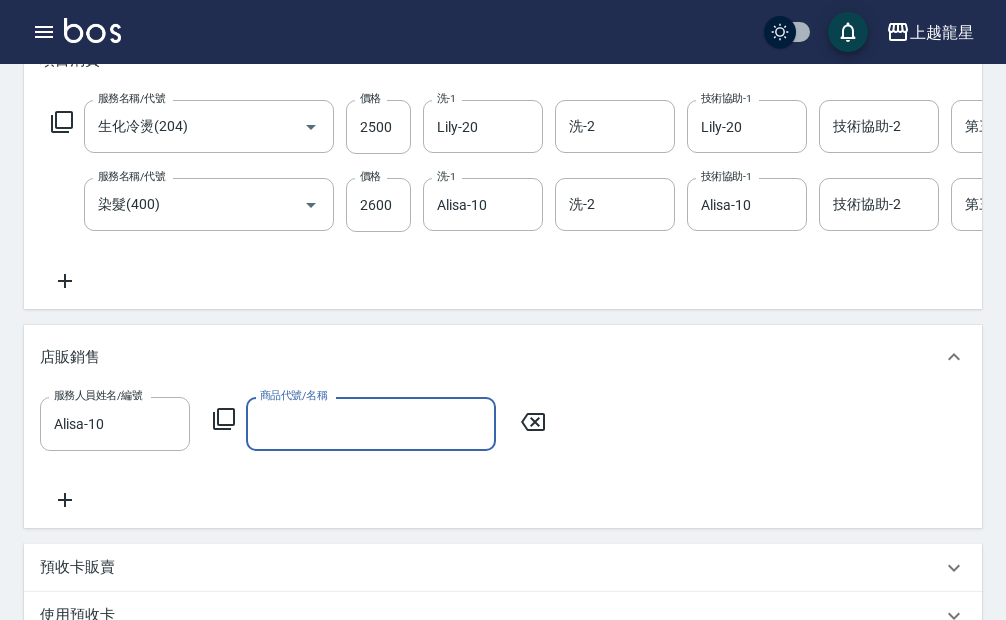 click 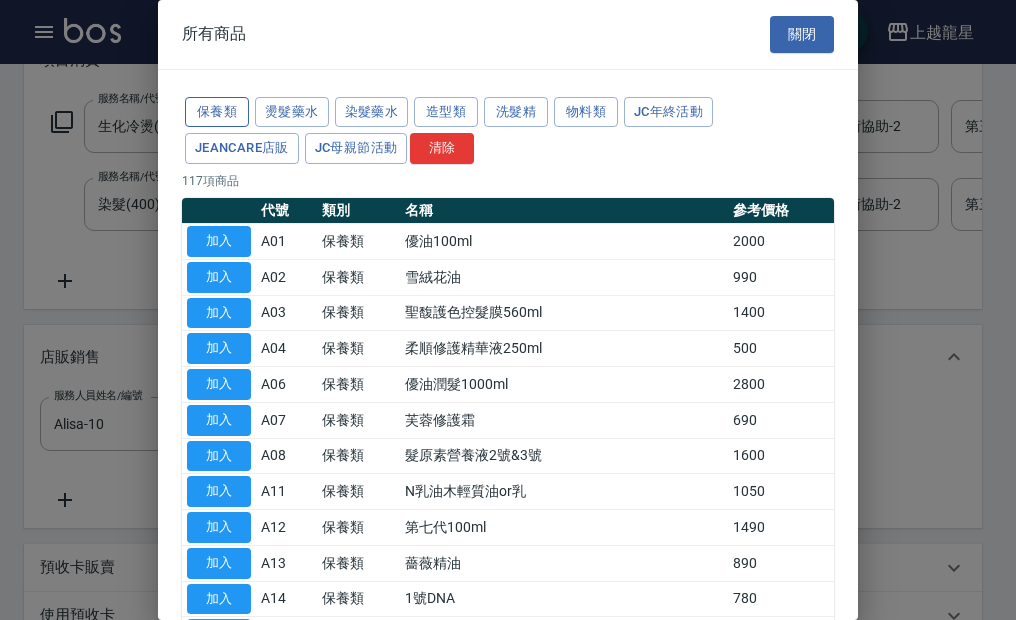 click on "保養類" at bounding box center (217, 112) 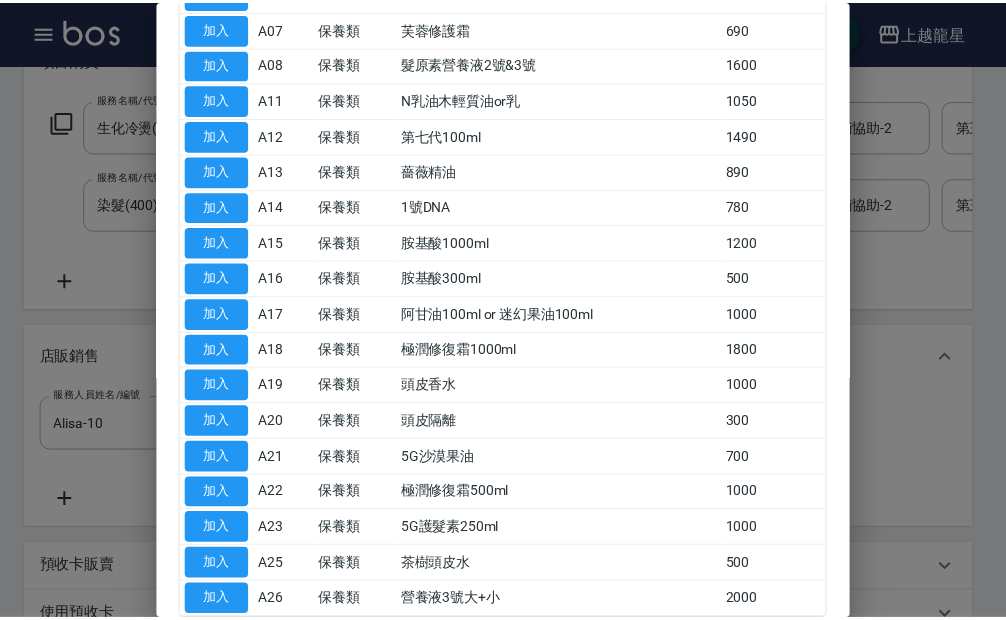 scroll, scrollTop: 500, scrollLeft: 0, axis: vertical 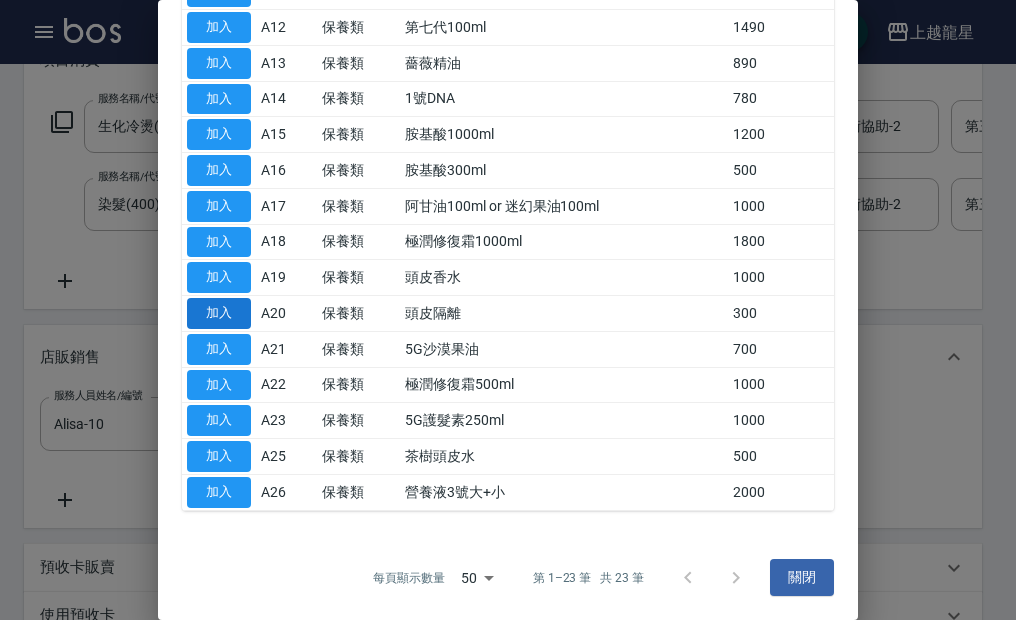 click on "加入" at bounding box center [219, 313] 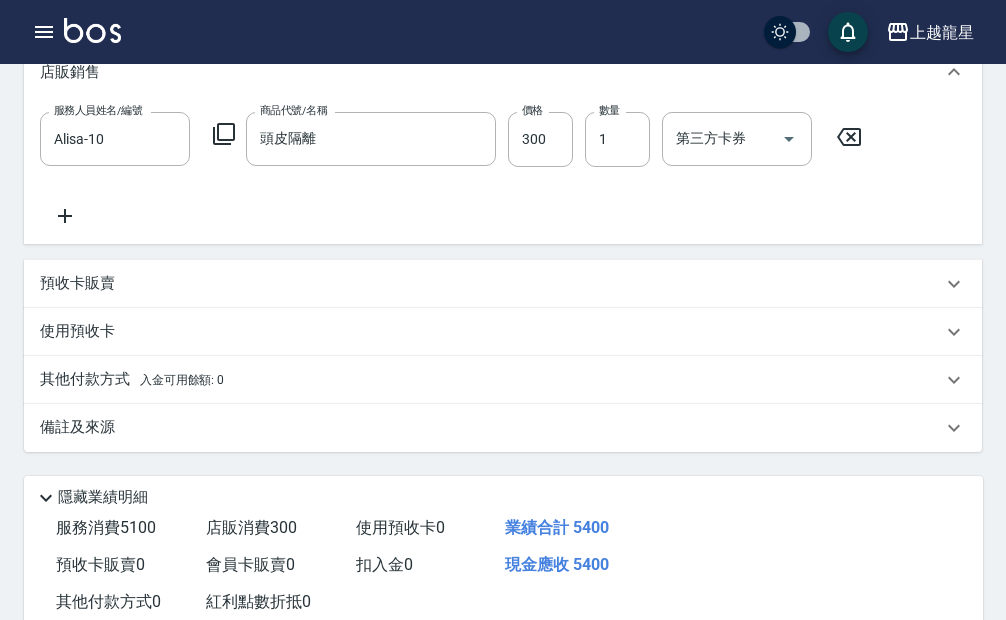 scroll, scrollTop: 779, scrollLeft: 0, axis: vertical 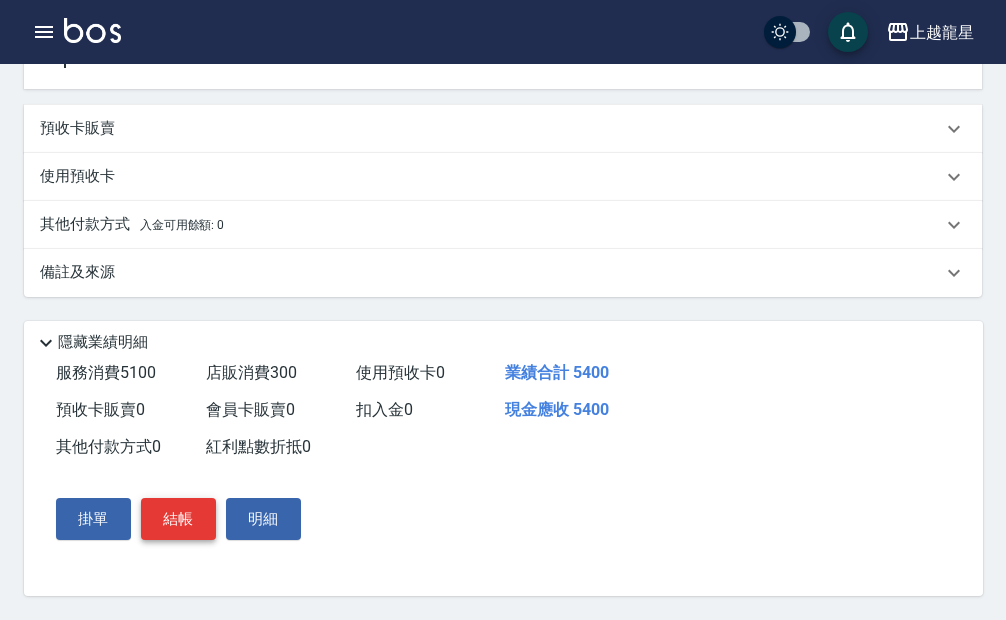 click on "結帳" at bounding box center (178, 519) 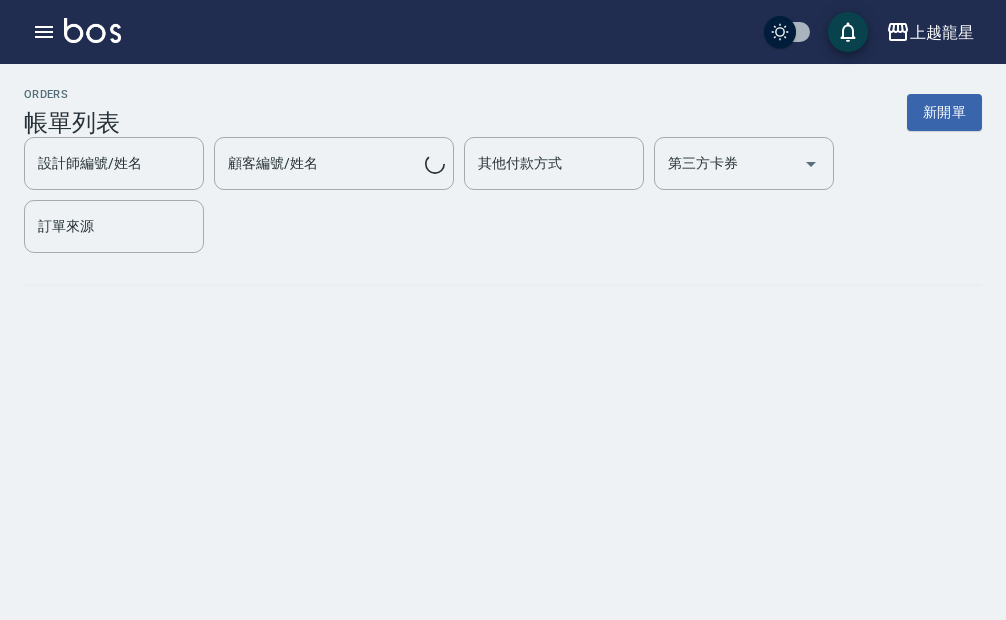 scroll, scrollTop: 0, scrollLeft: 0, axis: both 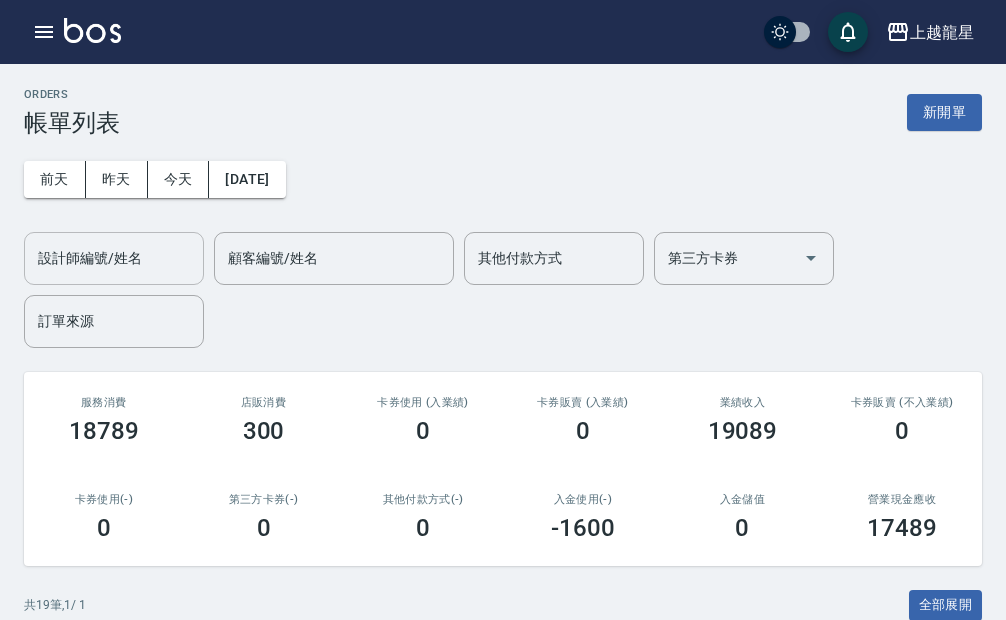 click on "設計師編號/姓名" at bounding box center [114, 258] 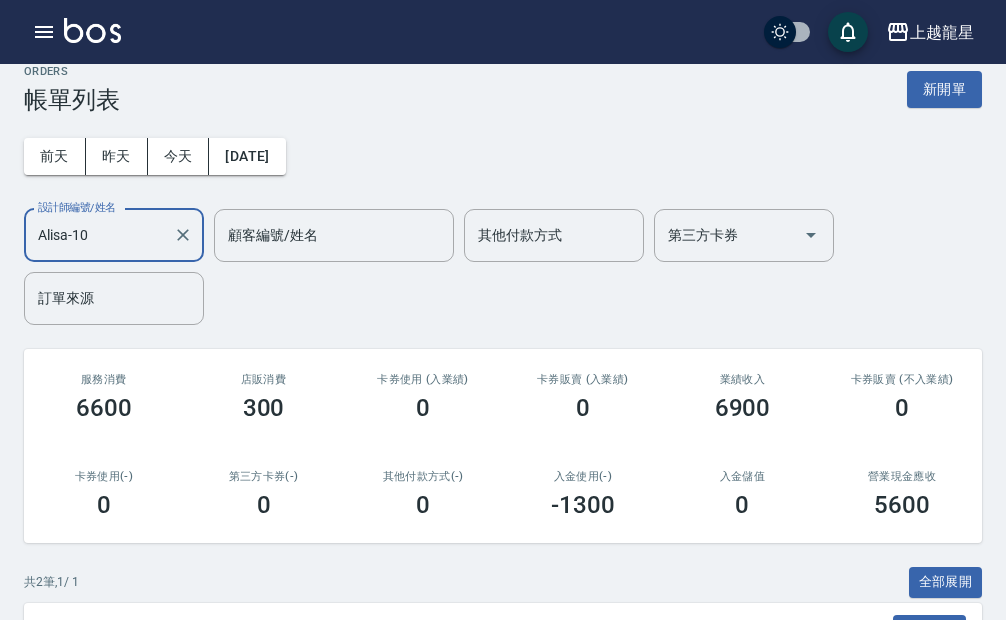 scroll, scrollTop: 0, scrollLeft: 0, axis: both 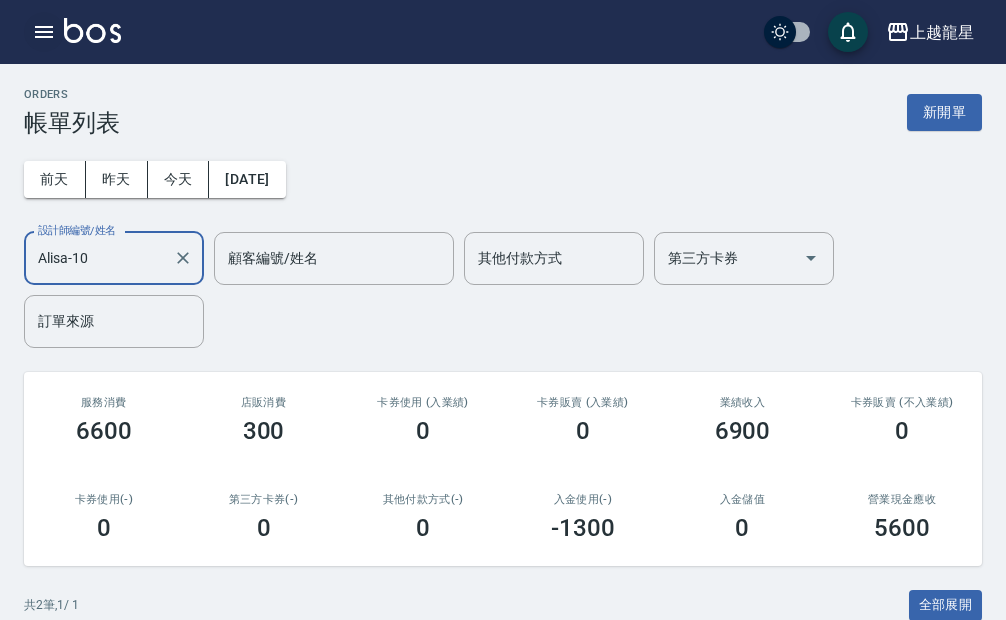 type on "Alisa-10" 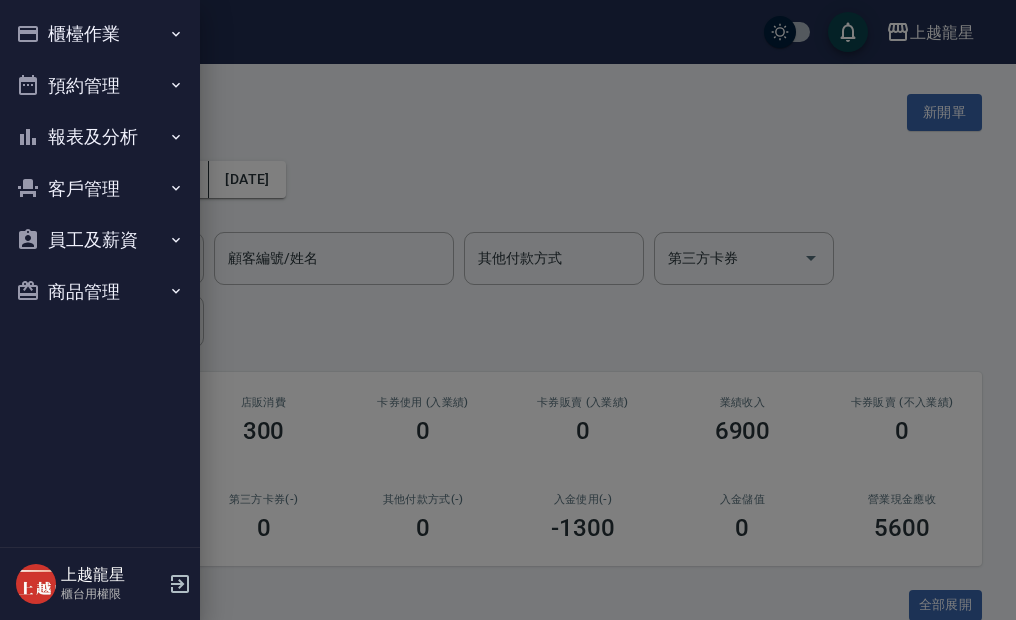 click on "櫃檯作業" at bounding box center (100, 34) 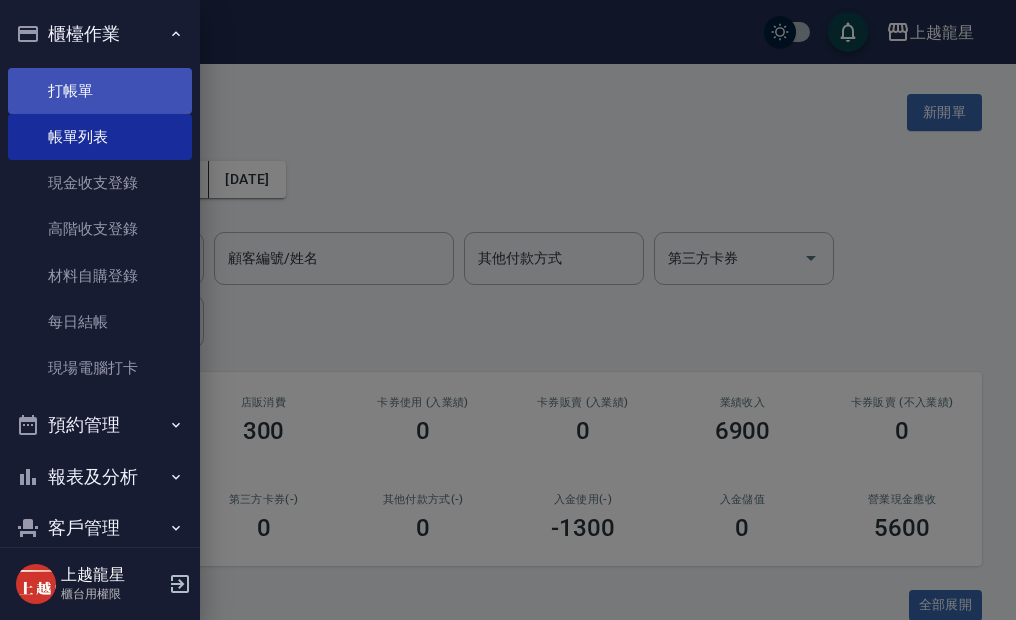 click on "打帳單" at bounding box center [100, 91] 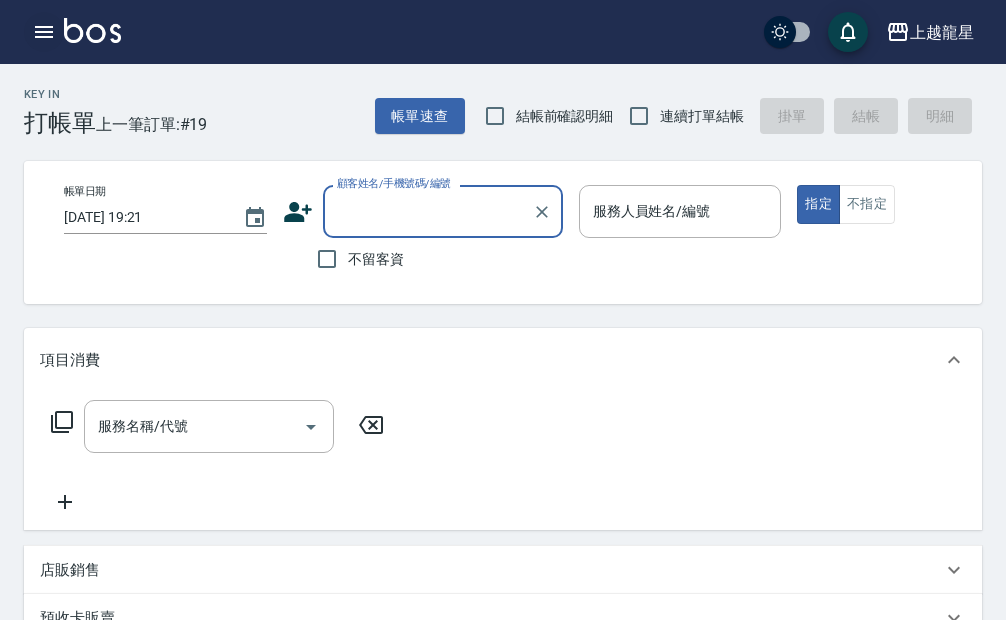 click 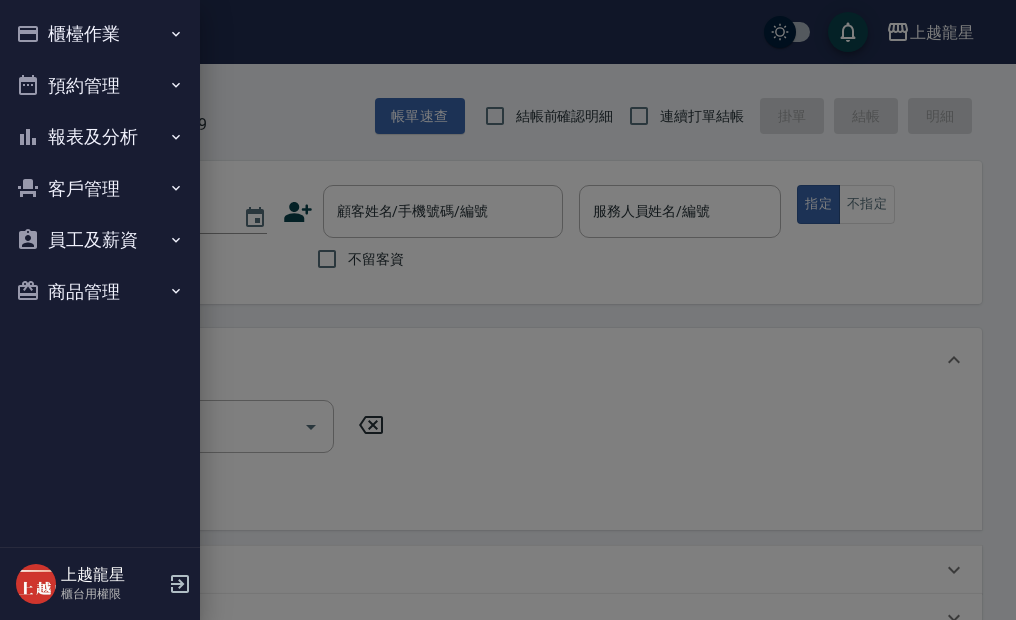 click on "櫃檯作業" at bounding box center (100, 34) 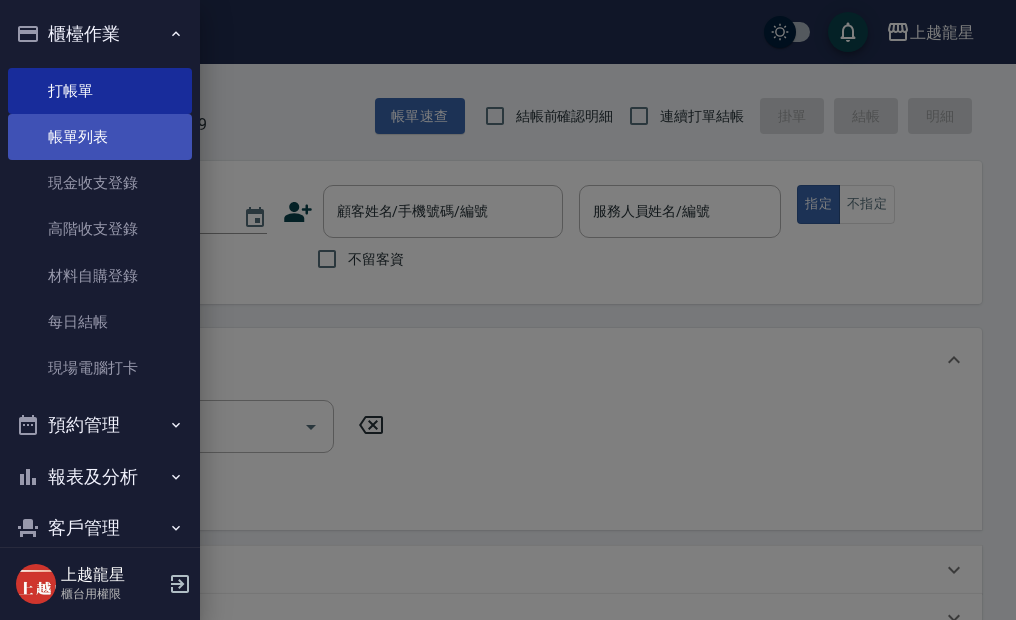 click on "帳單列表" at bounding box center [100, 137] 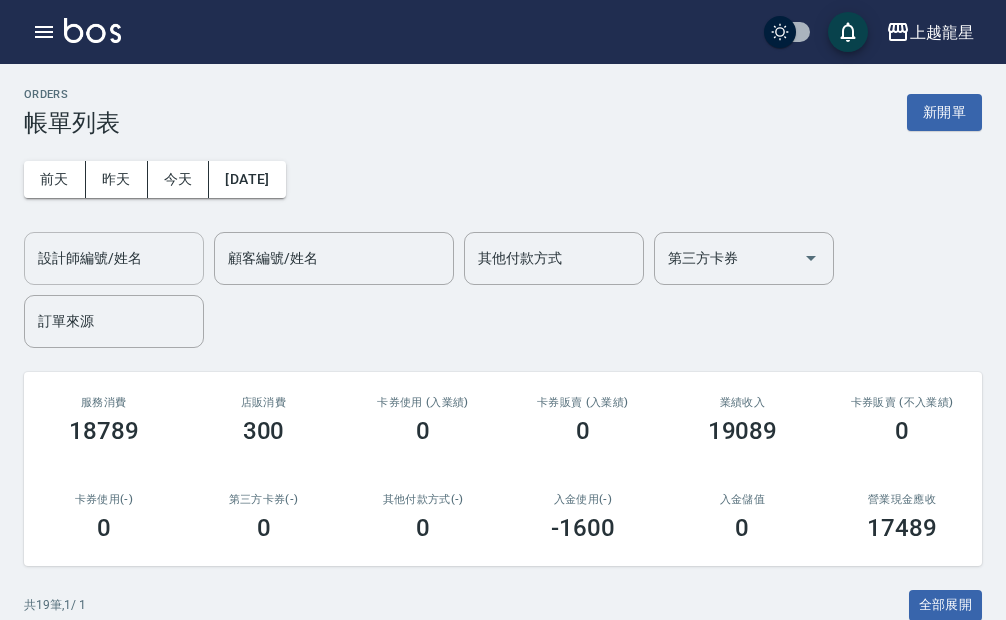 click on "設計師編號/姓名" at bounding box center (114, 258) 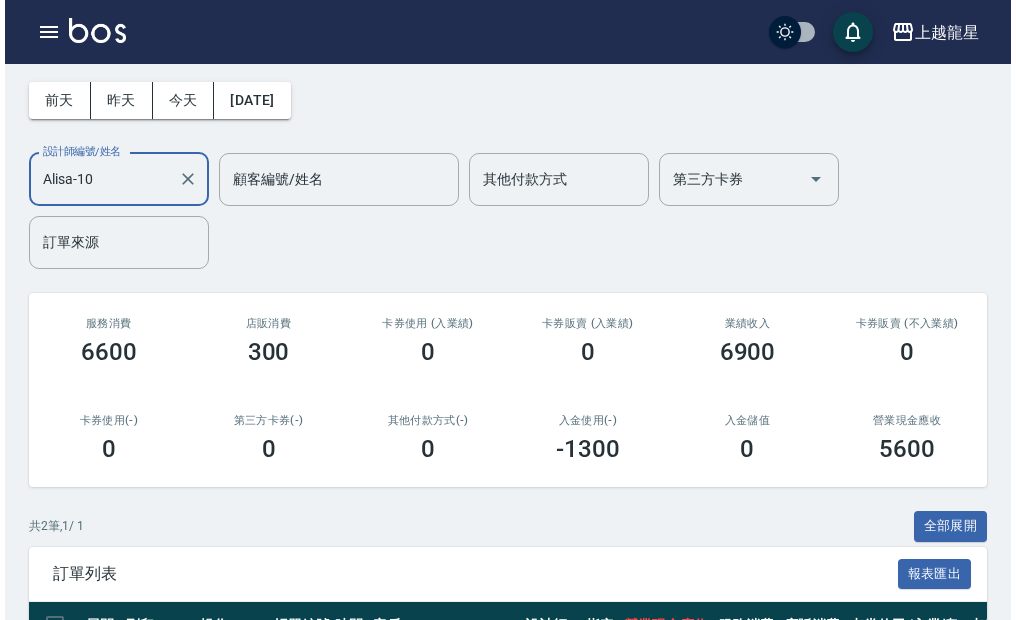 scroll, scrollTop: 0, scrollLeft: 0, axis: both 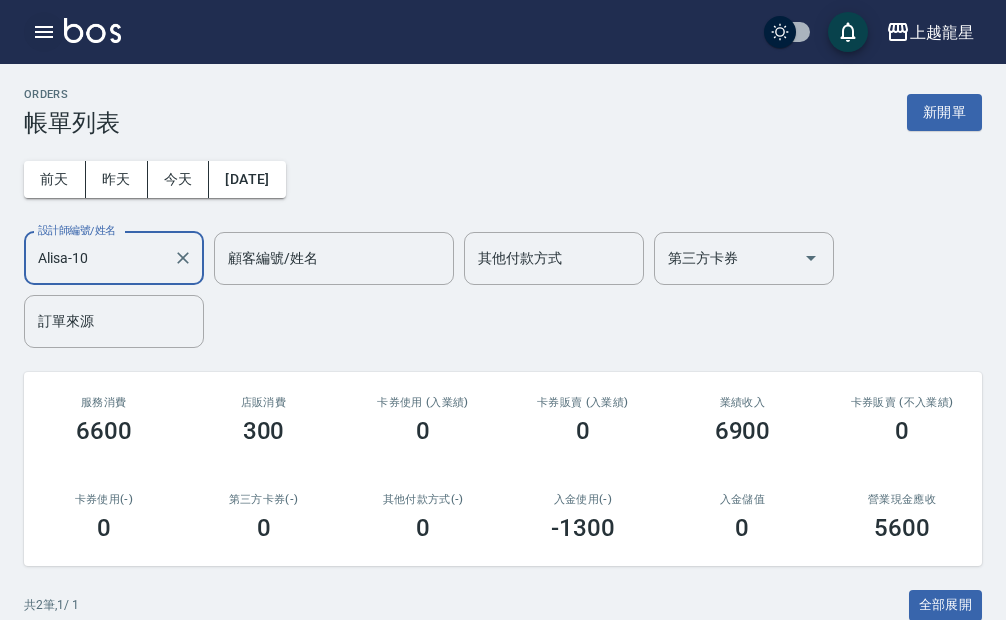 type on "Alisa-10" 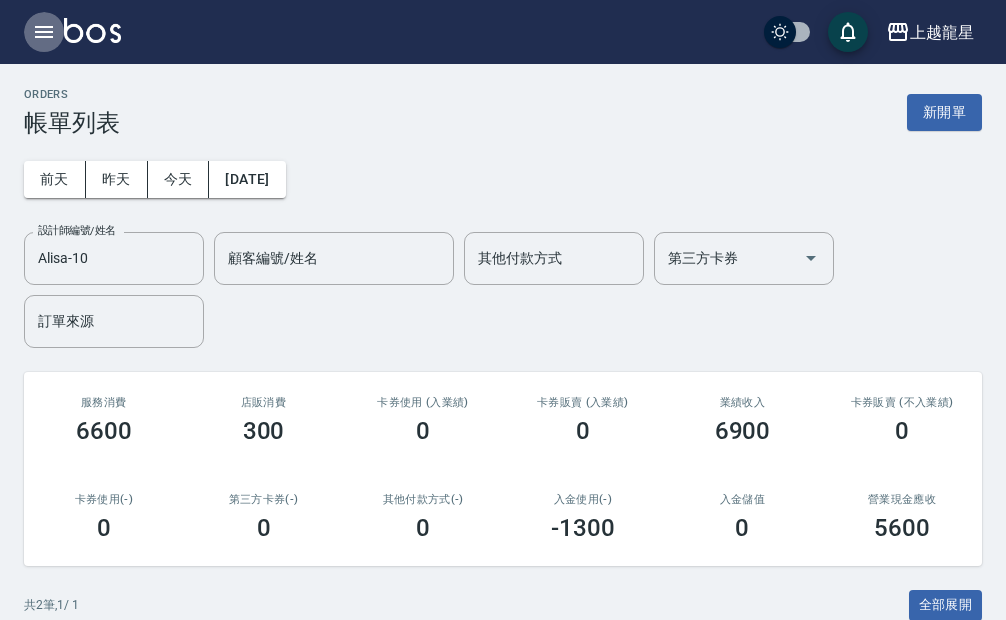 click 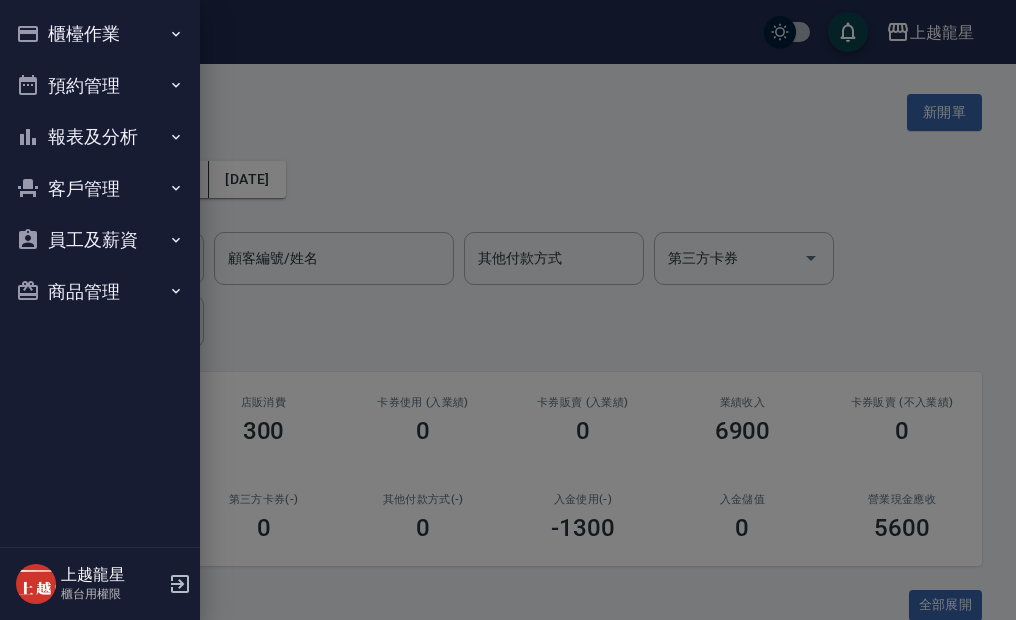click on "預約管理" at bounding box center [100, 86] 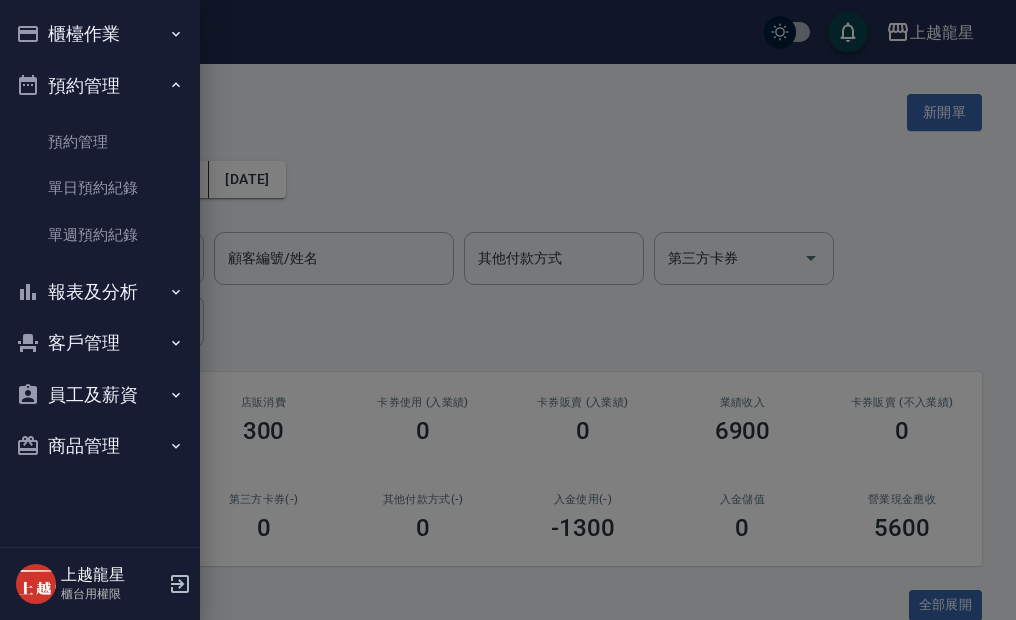 click on "櫃檯作業" at bounding box center [100, 34] 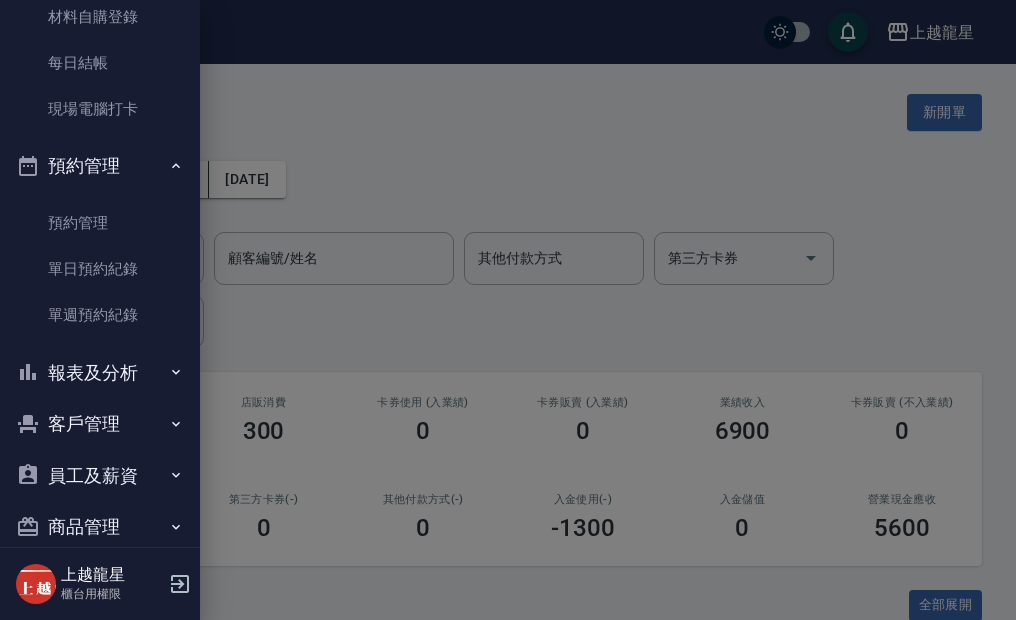 scroll, scrollTop: 289, scrollLeft: 0, axis: vertical 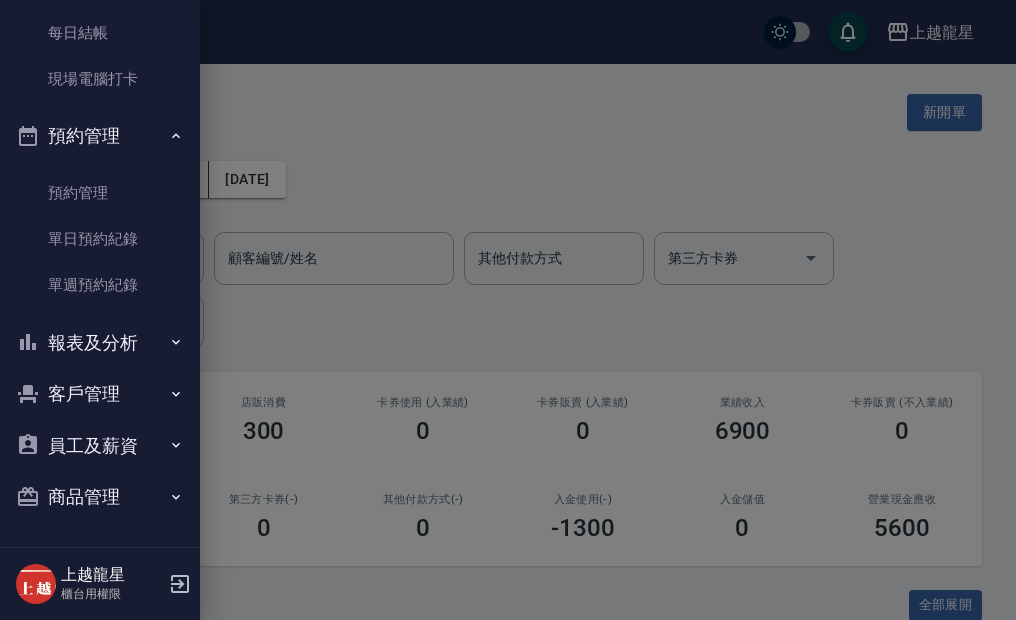 click on "報表及分析" at bounding box center [100, 343] 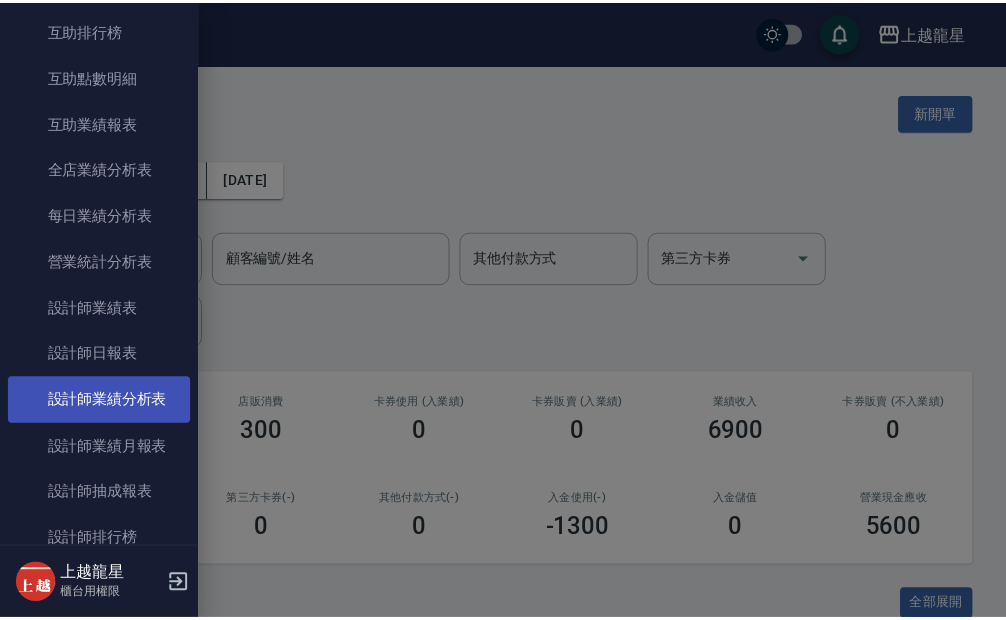 scroll, scrollTop: 989, scrollLeft: 0, axis: vertical 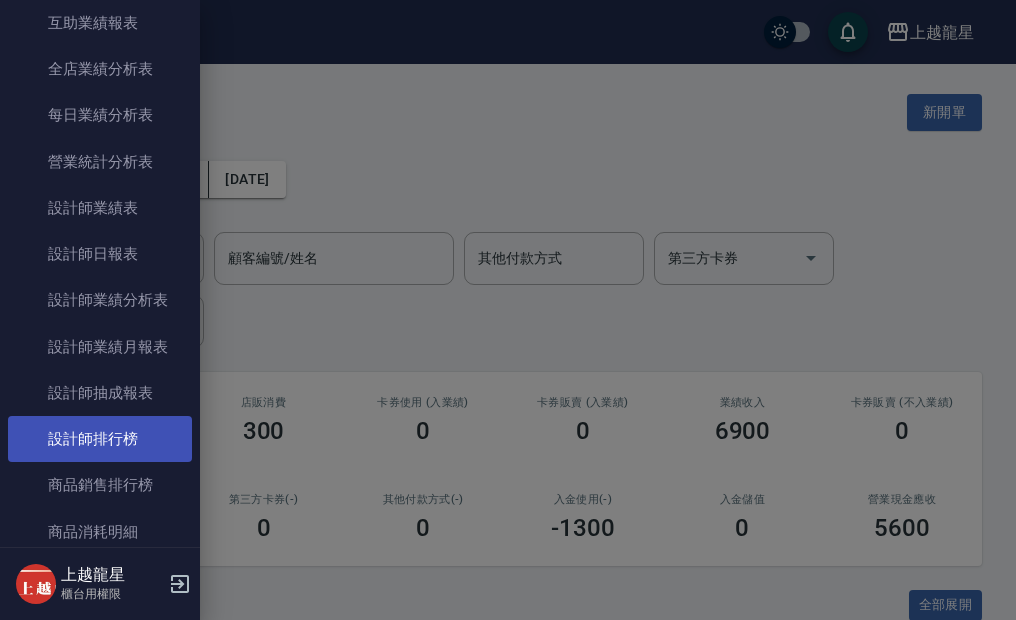 click on "設計師排行榜" at bounding box center [100, 439] 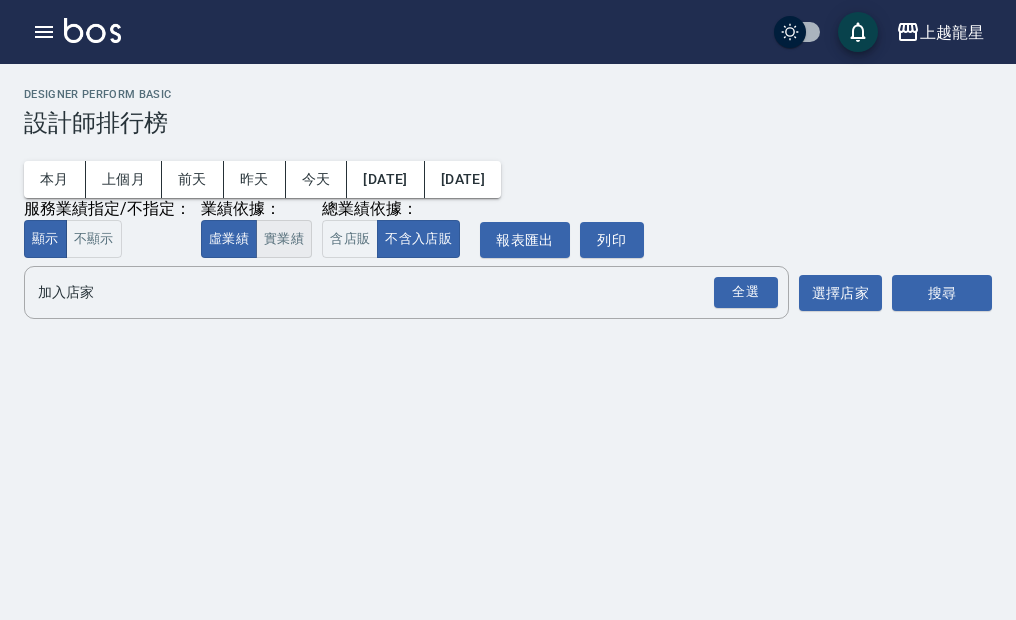 click on "實業績" at bounding box center (284, 239) 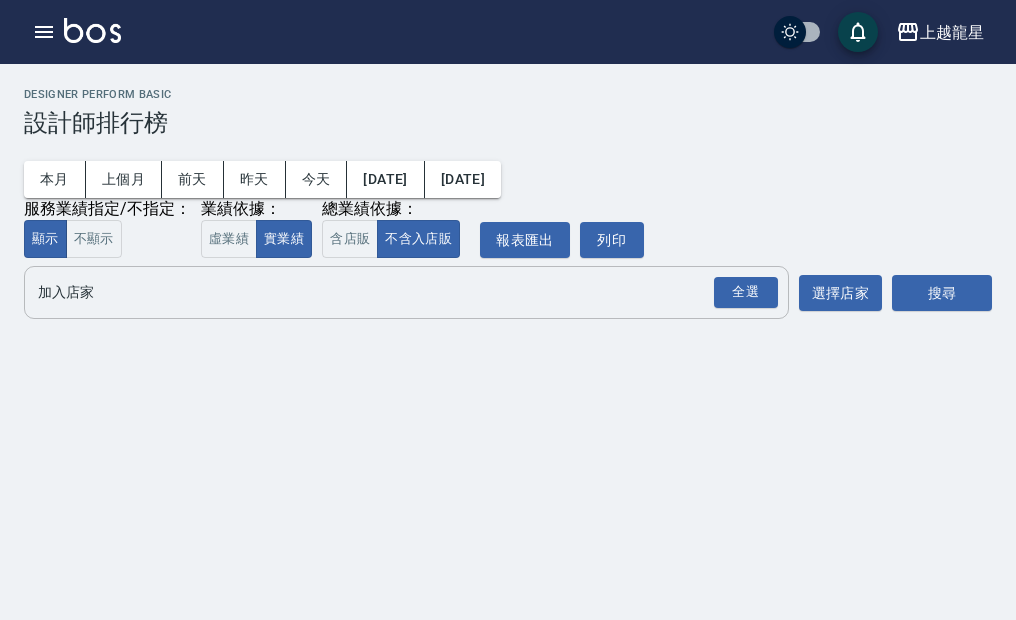 click on "加入店家" at bounding box center [391, 292] 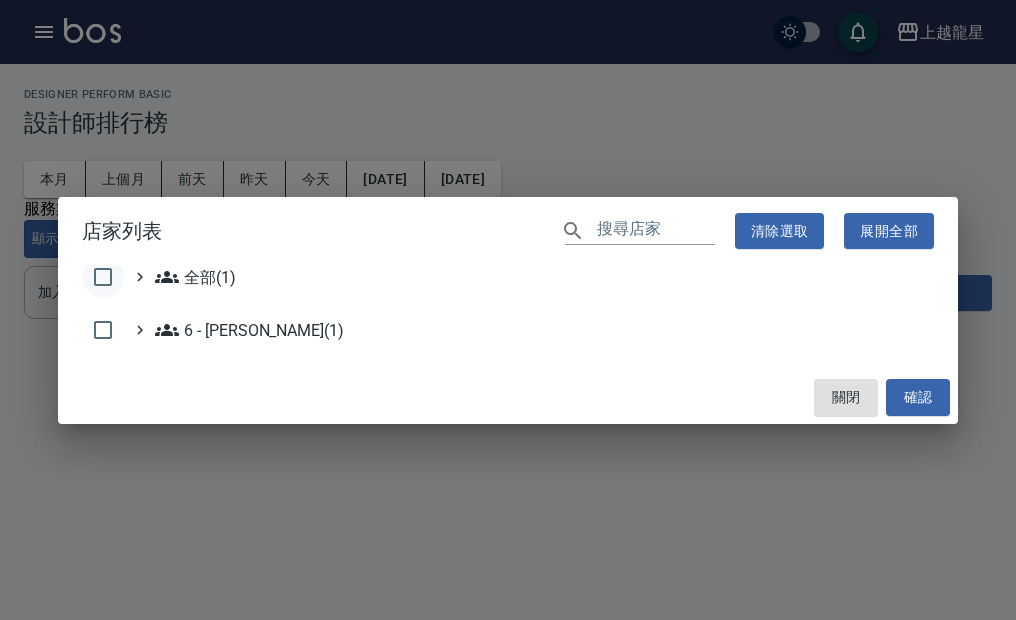 click at bounding box center (103, 277) 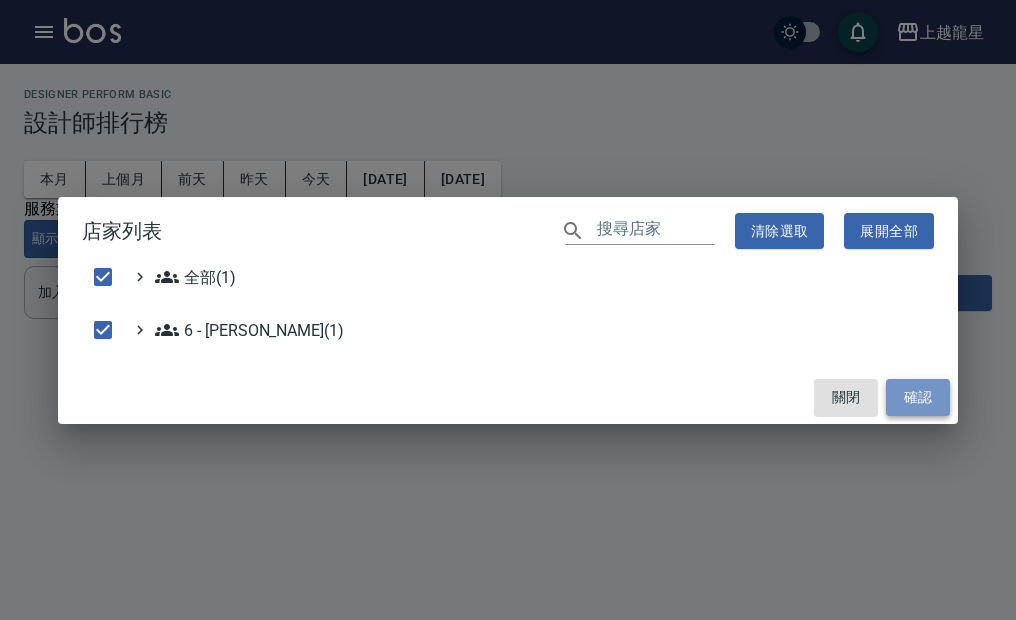 click on "確認" at bounding box center [918, 397] 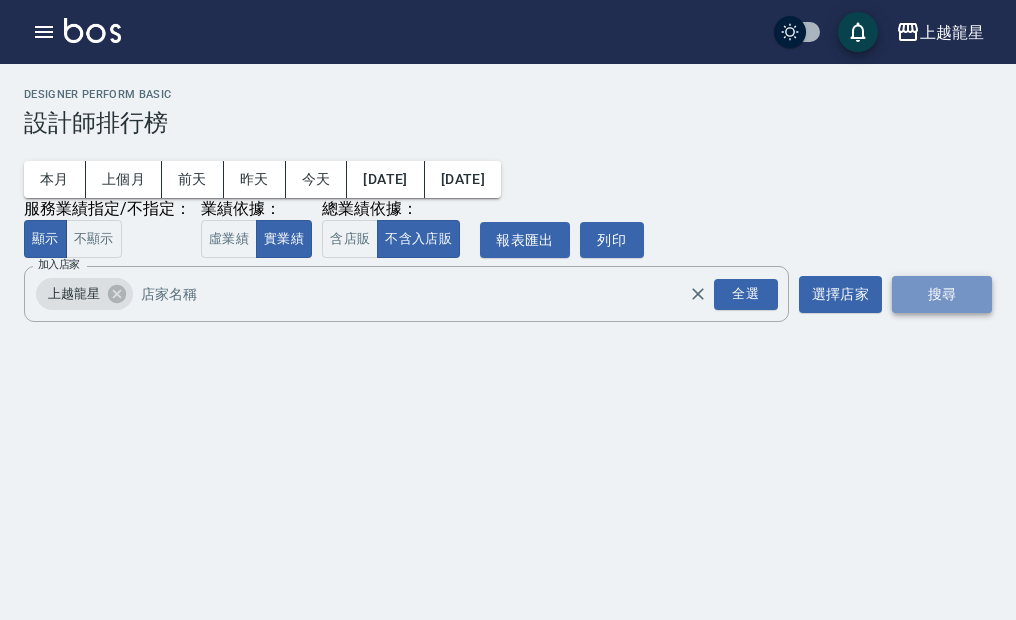 click on "搜尋" at bounding box center (942, 294) 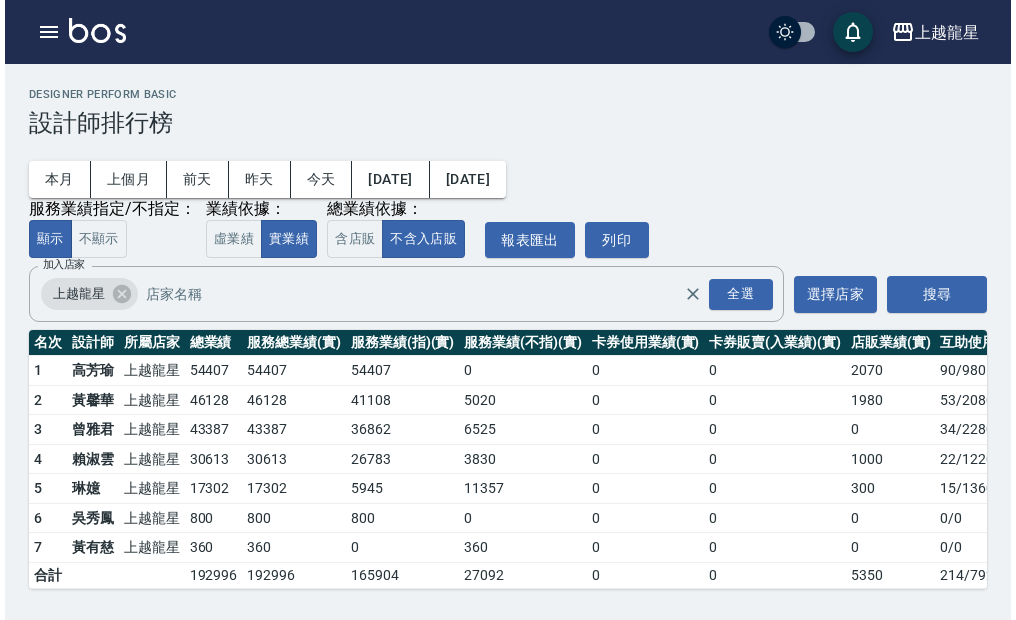 scroll, scrollTop: 11, scrollLeft: 0, axis: vertical 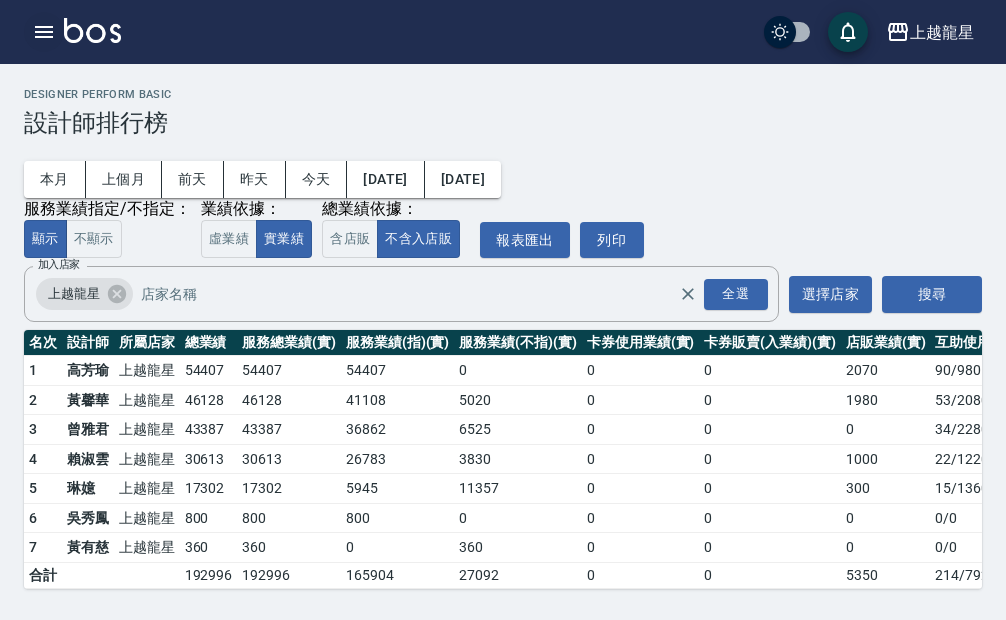 click 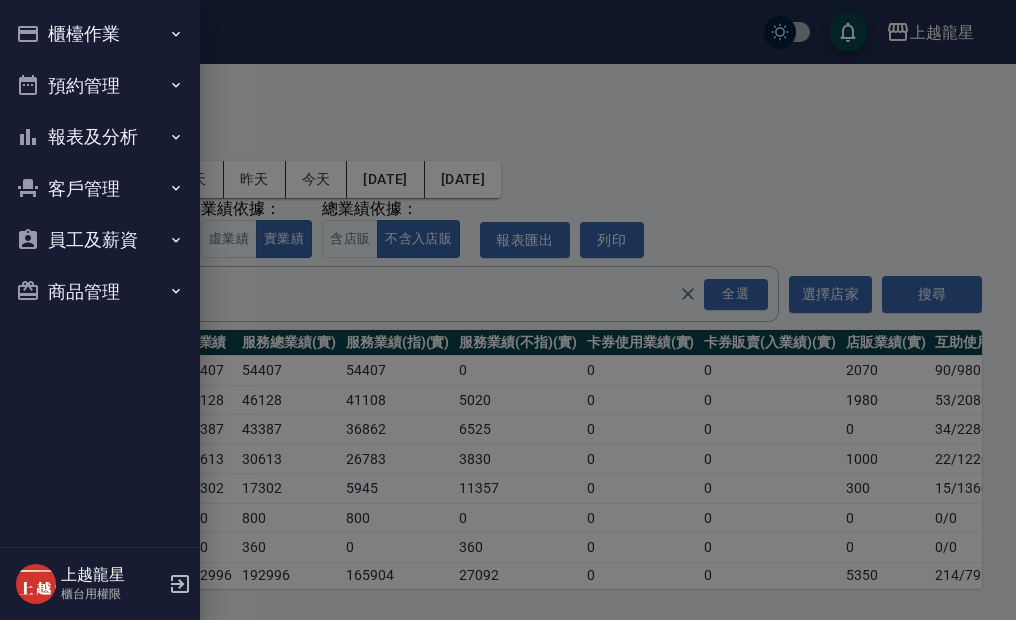 click on "櫃檯作業" at bounding box center (100, 34) 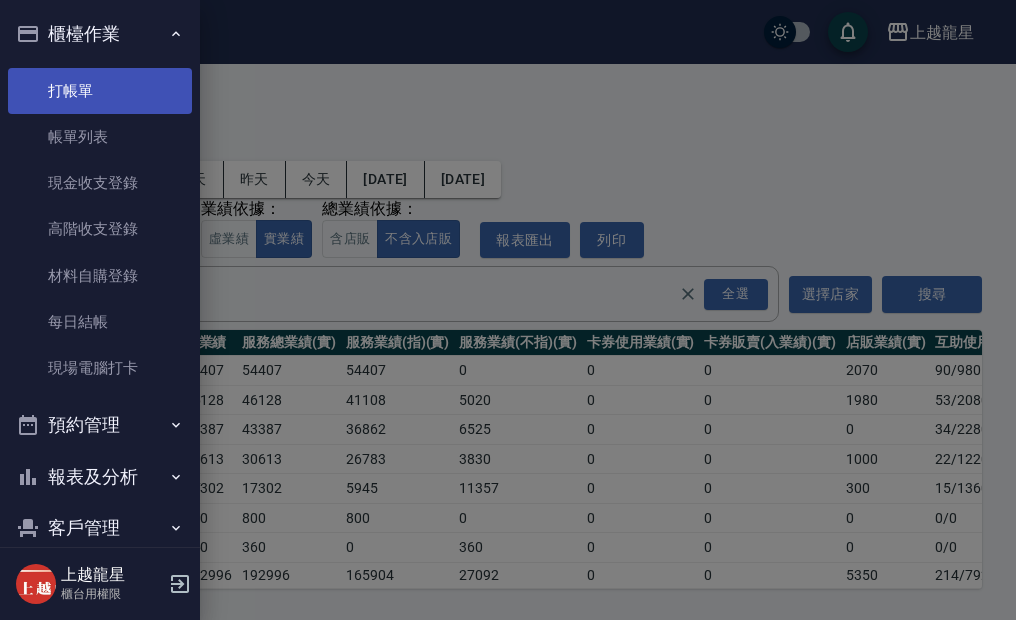 click on "打帳單" at bounding box center [100, 91] 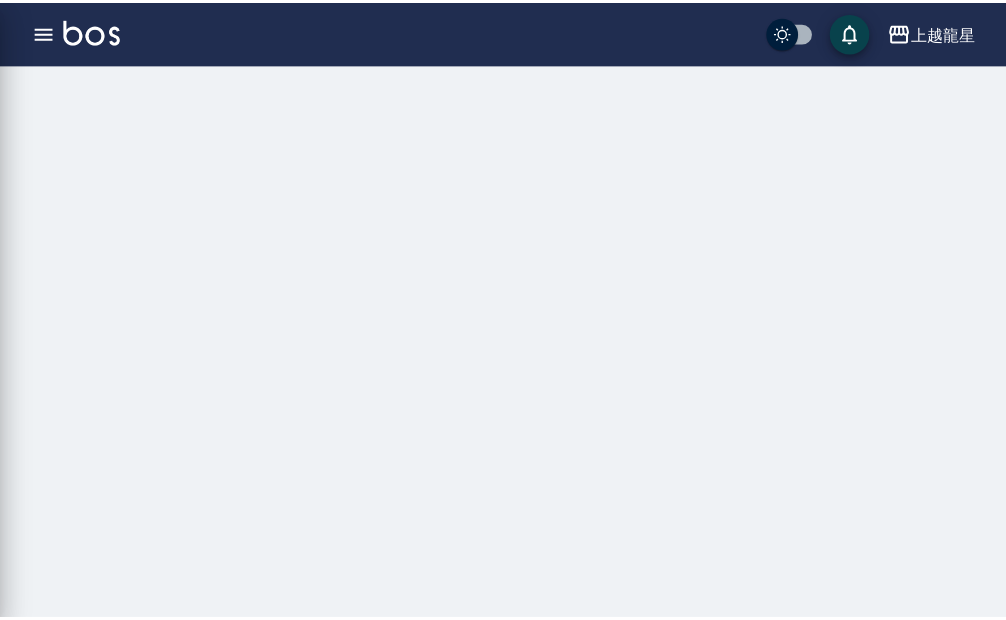 scroll, scrollTop: 0, scrollLeft: 0, axis: both 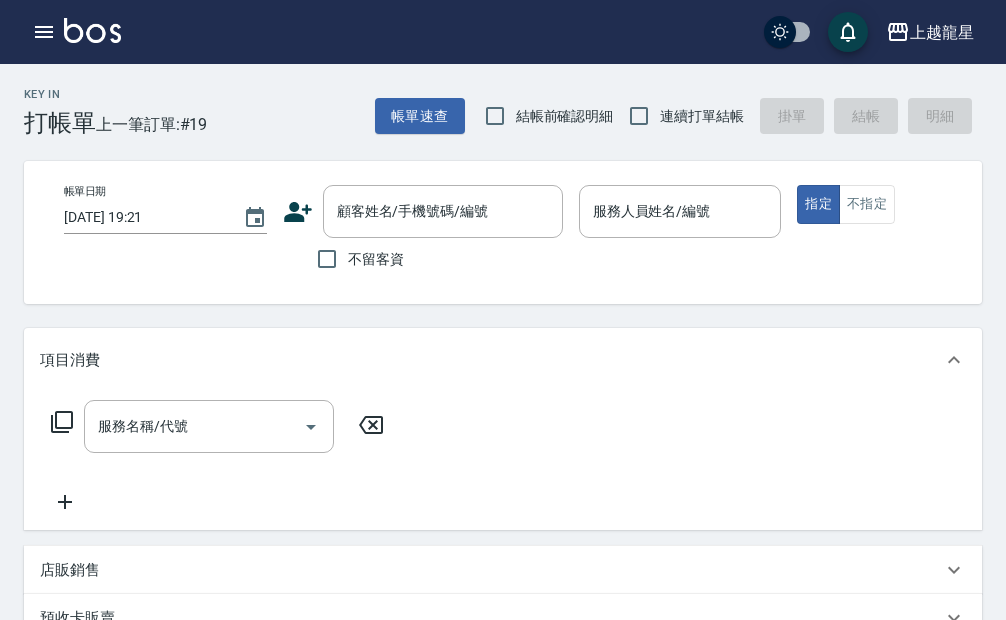 click on "不留客資" at bounding box center (376, 259) 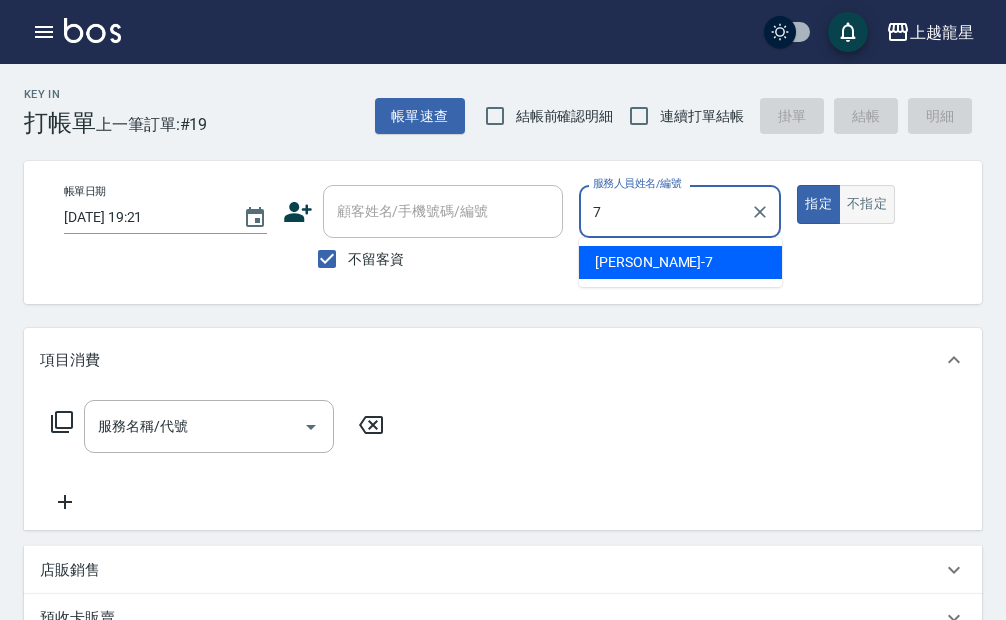 type on "雅君-7" 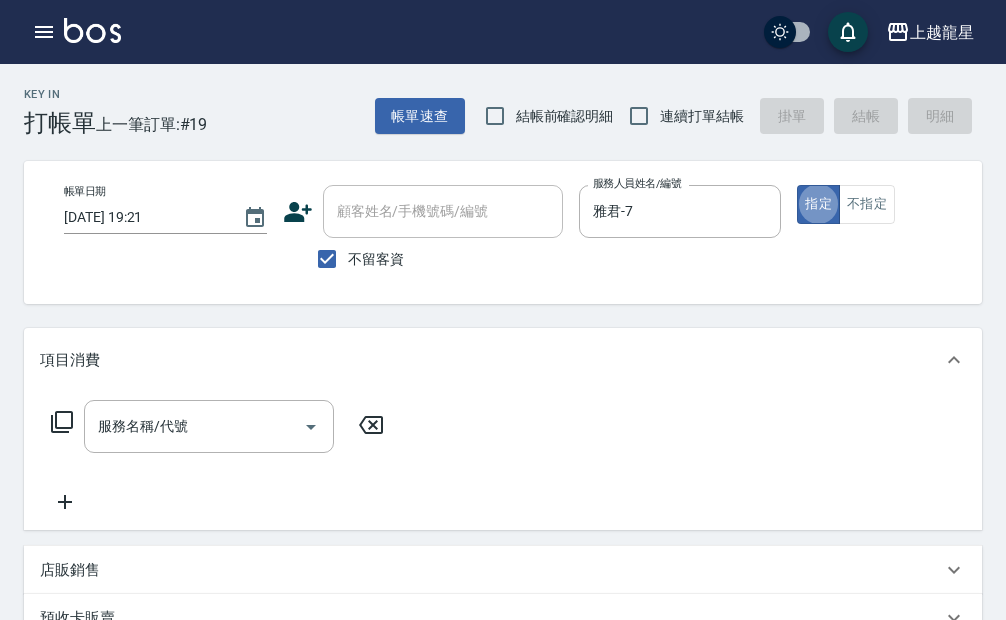 type on "true" 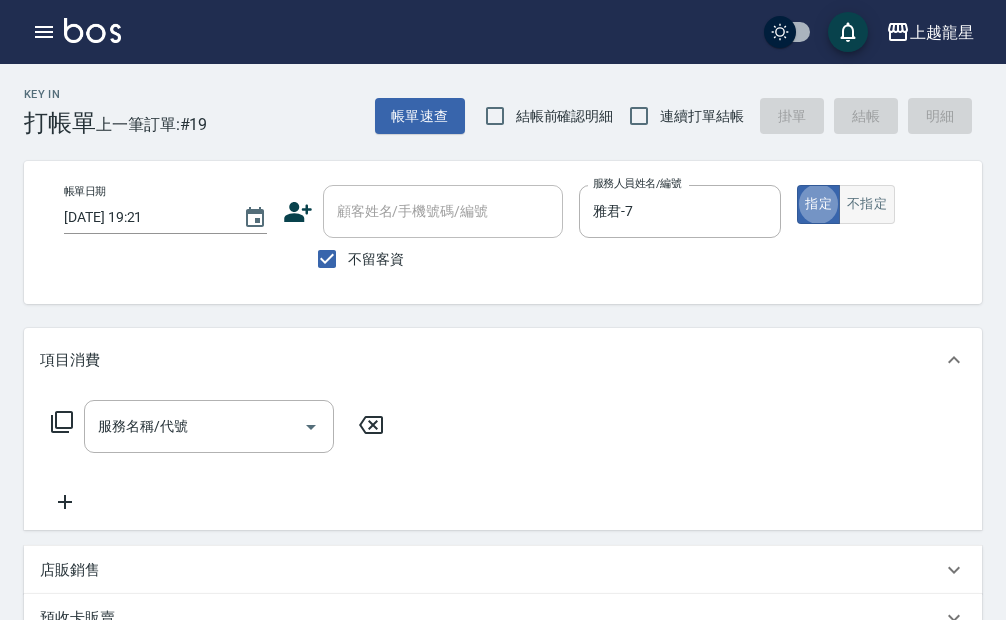 click on "不指定" at bounding box center (867, 204) 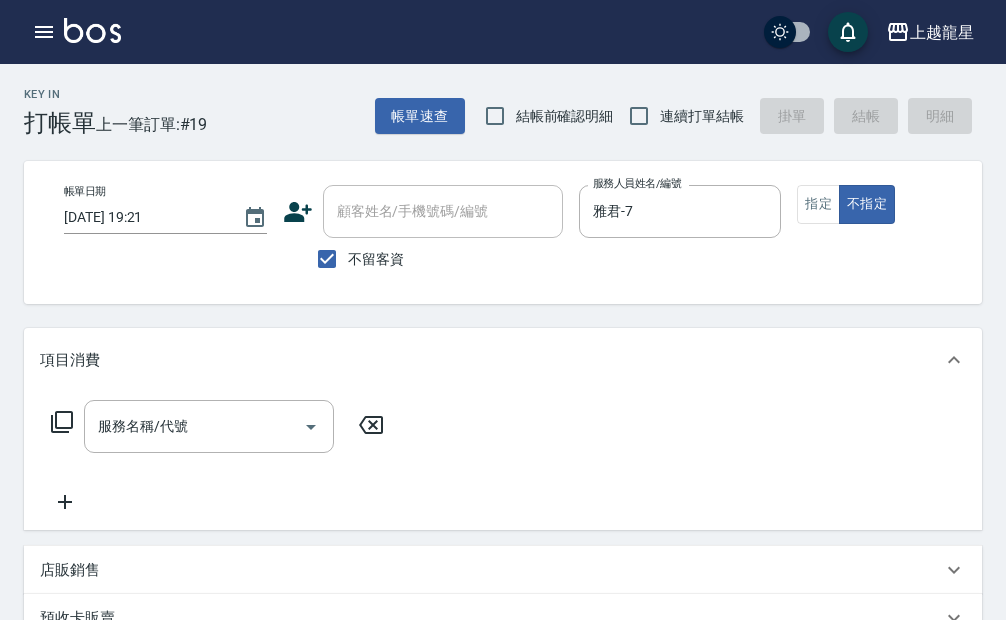 click on "服務名稱/代號 服務名稱/代號" at bounding box center [218, 457] 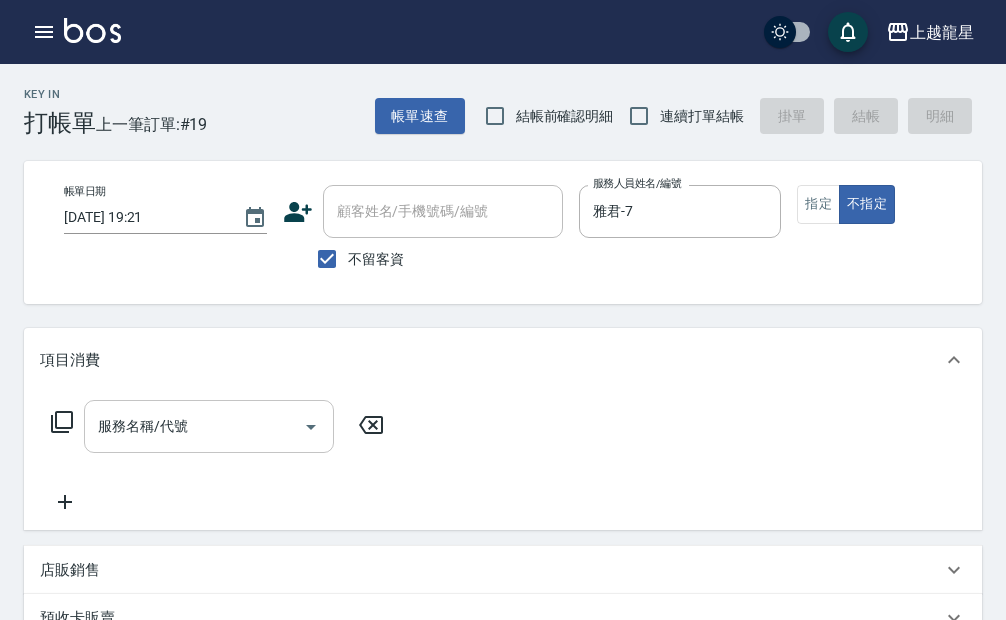click on "服務名稱/代號" at bounding box center (209, 426) 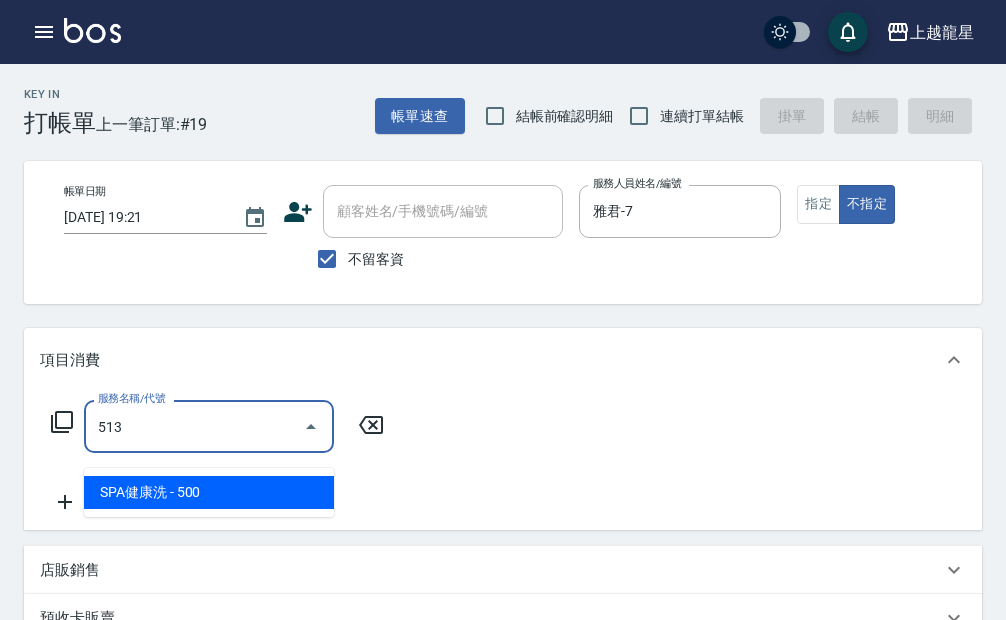 type on "SPA健康洗(513)" 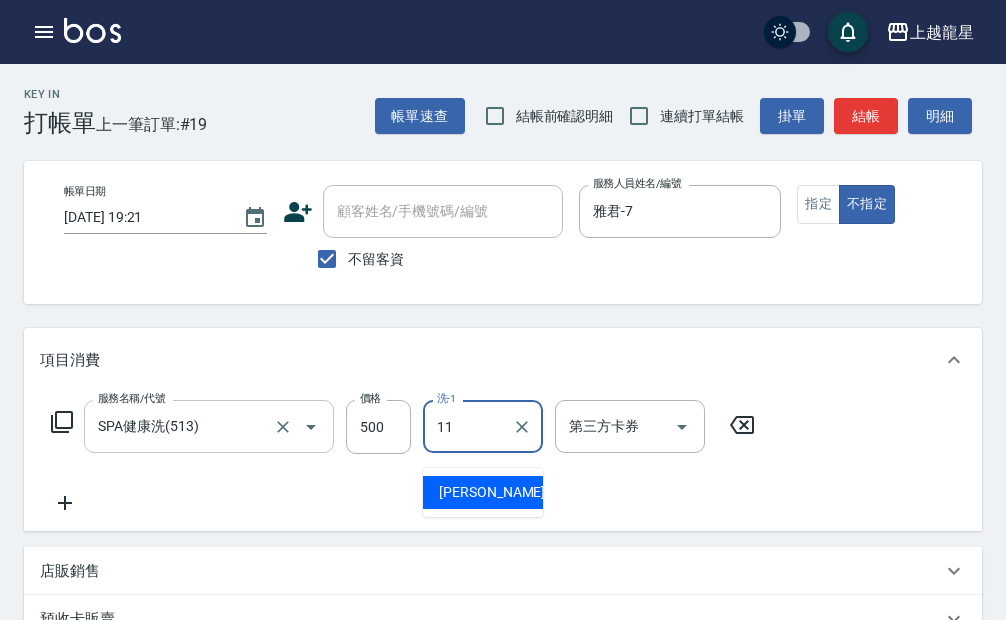 type on "[PERSON_NAME]-11" 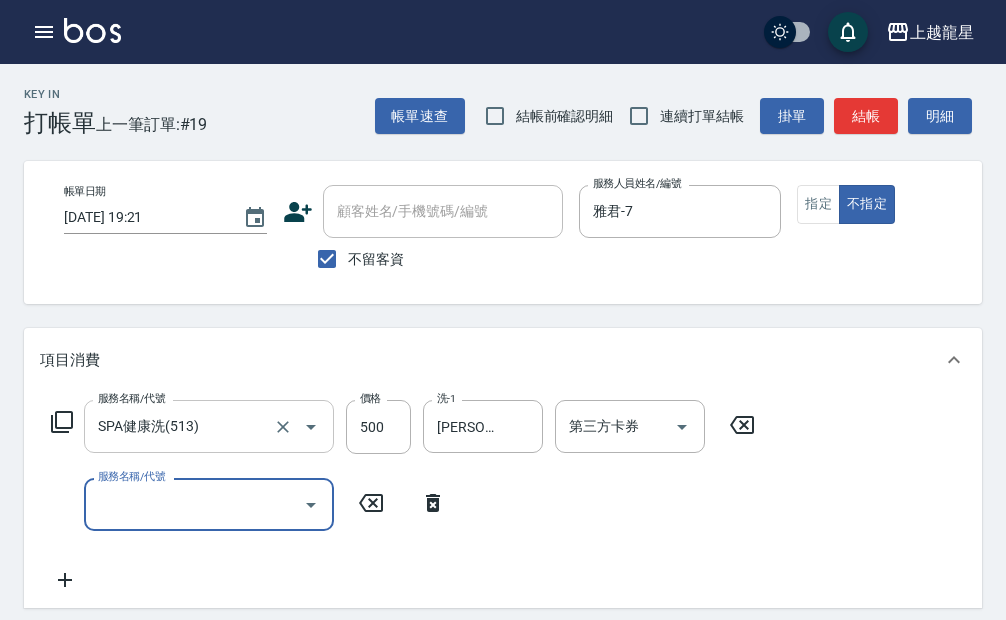type on "3" 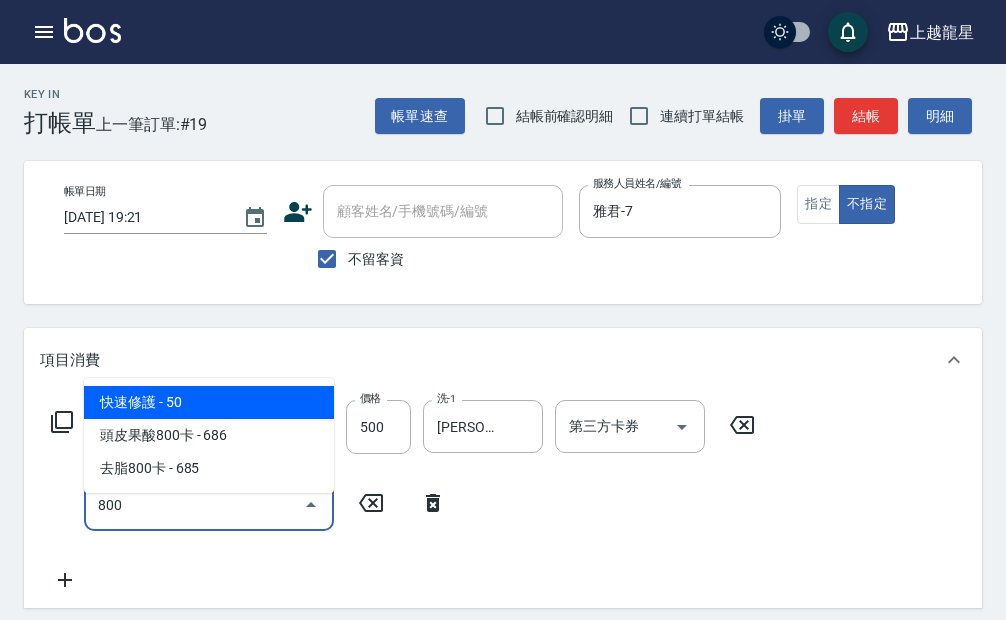 type on "快速修護(800)" 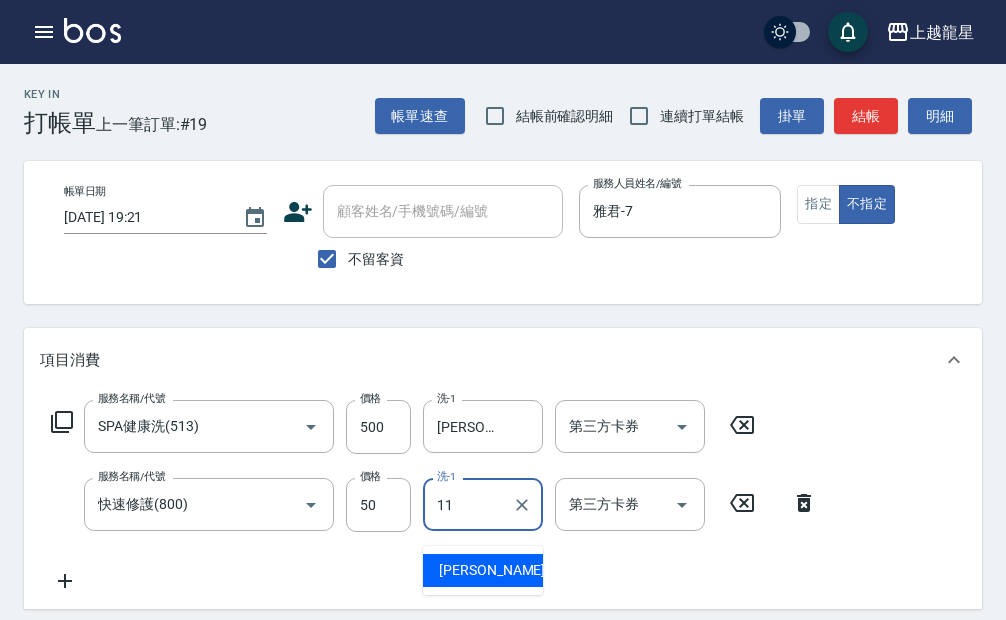 type on "[PERSON_NAME]-11" 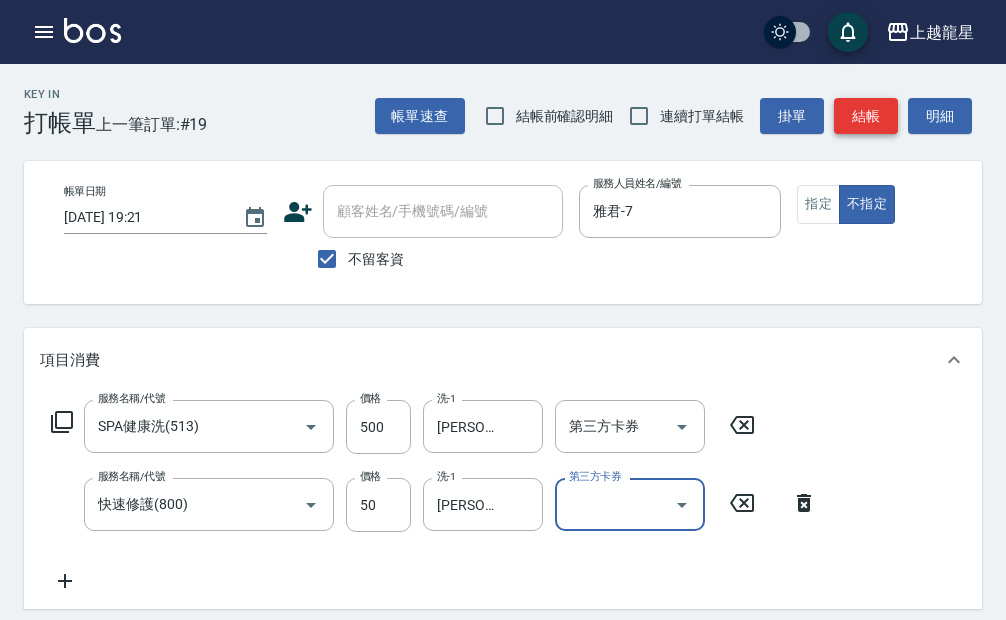 click on "結帳" at bounding box center (866, 116) 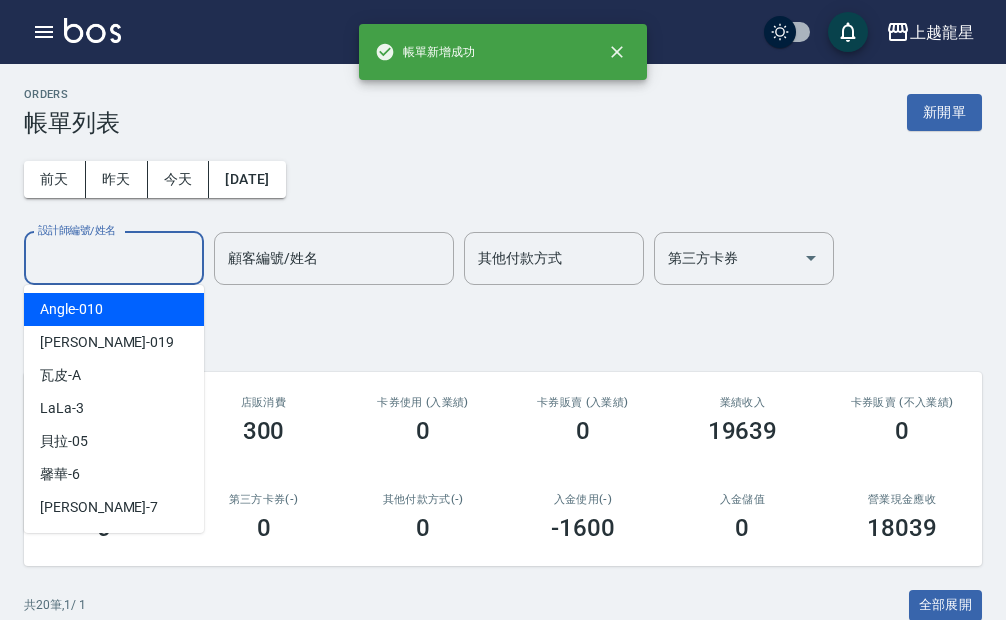 click on "設計師編號/姓名" at bounding box center [114, 258] 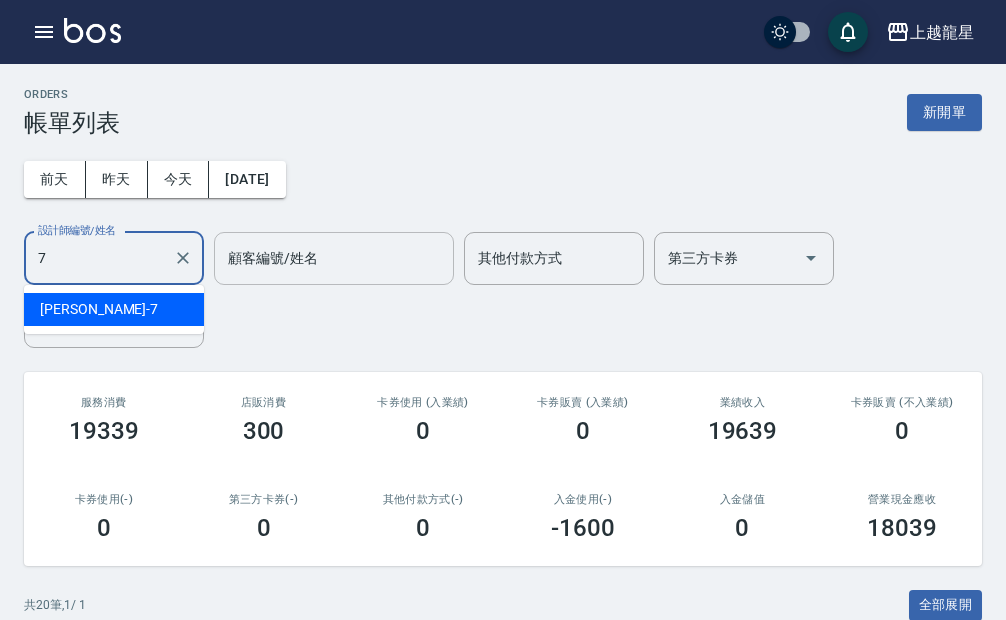 type on "雅君-7" 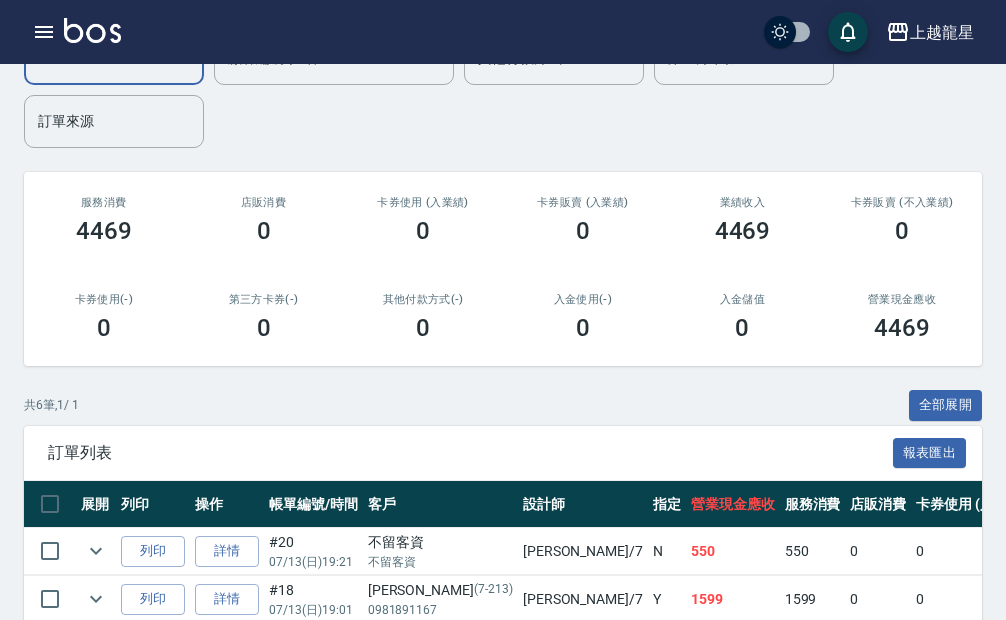 scroll, scrollTop: 0, scrollLeft: 0, axis: both 